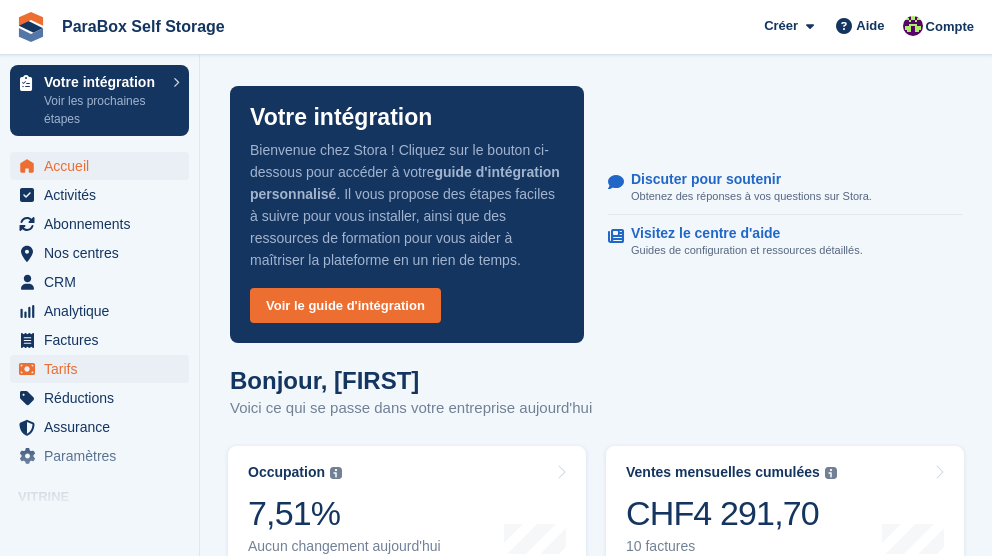 scroll, scrollTop: 0, scrollLeft: 0, axis: both 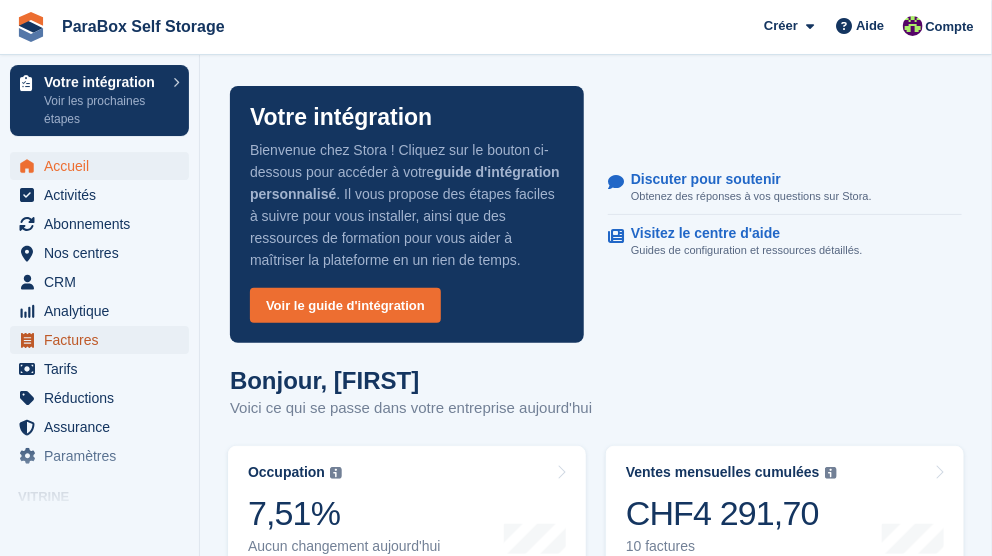 click on "Factures" at bounding box center [104, 340] 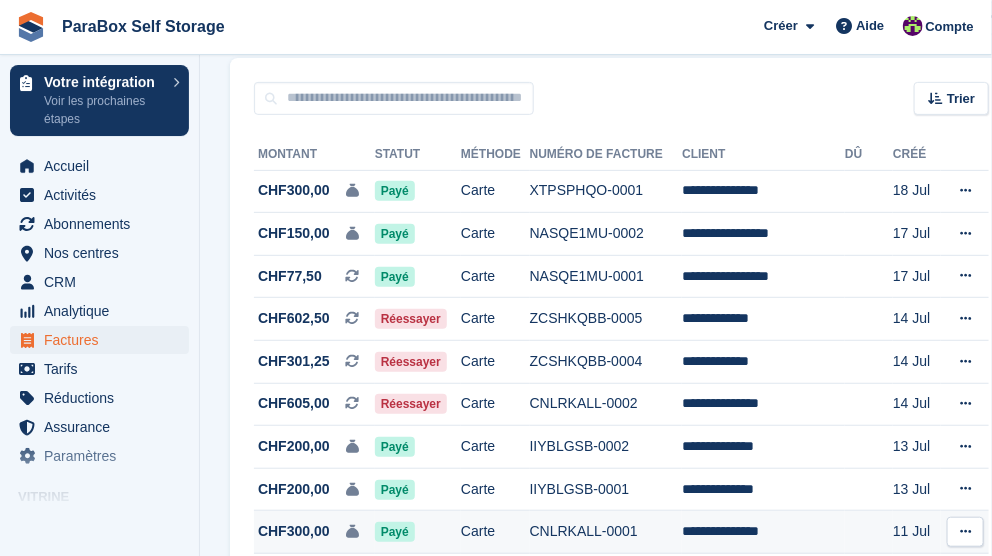 scroll, scrollTop: 466, scrollLeft: 0, axis: vertical 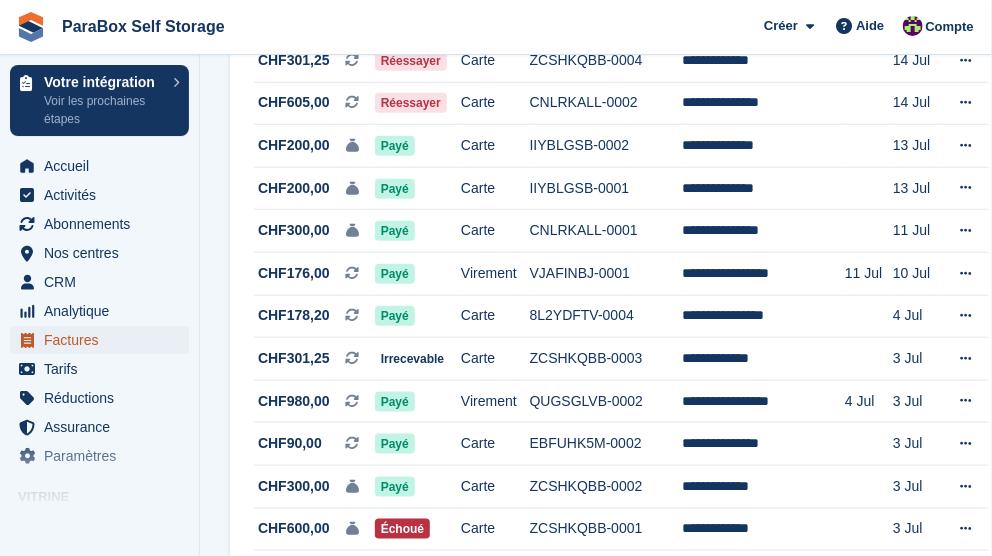 click on "Factures" at bounding box center [104, 340] 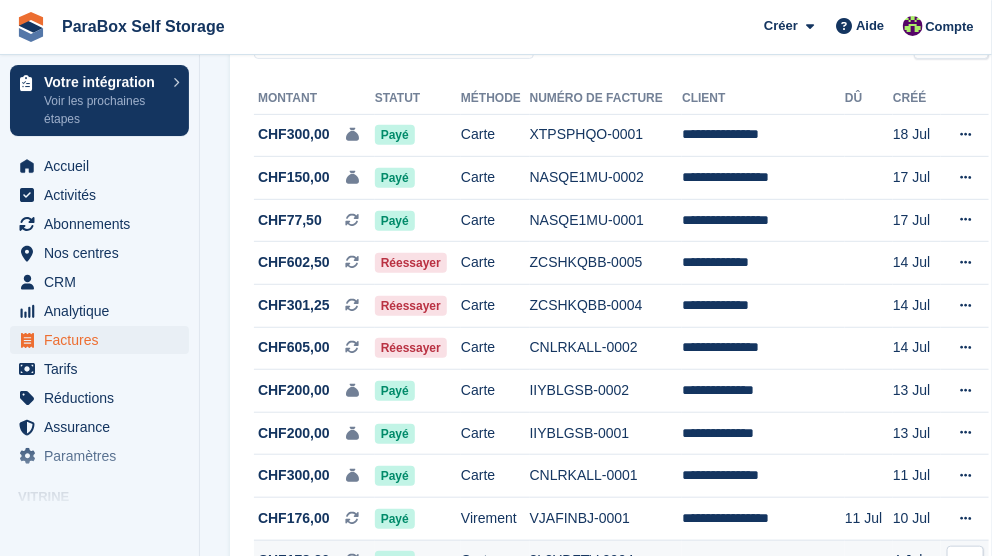 scroll, scrollTop: 533, scrollLeft: 0, axis: vertical 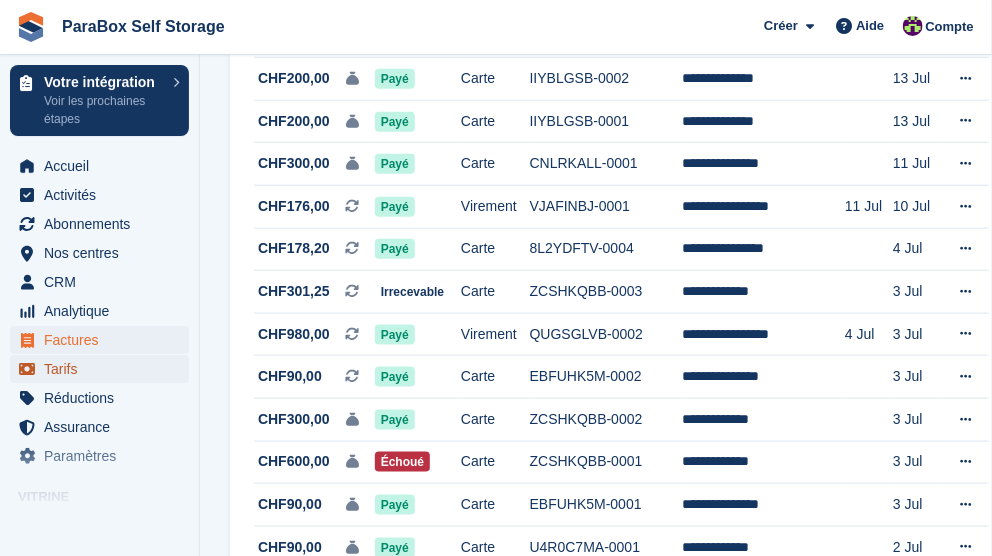 click on "Tarifs" at bounding box center [104, 369] 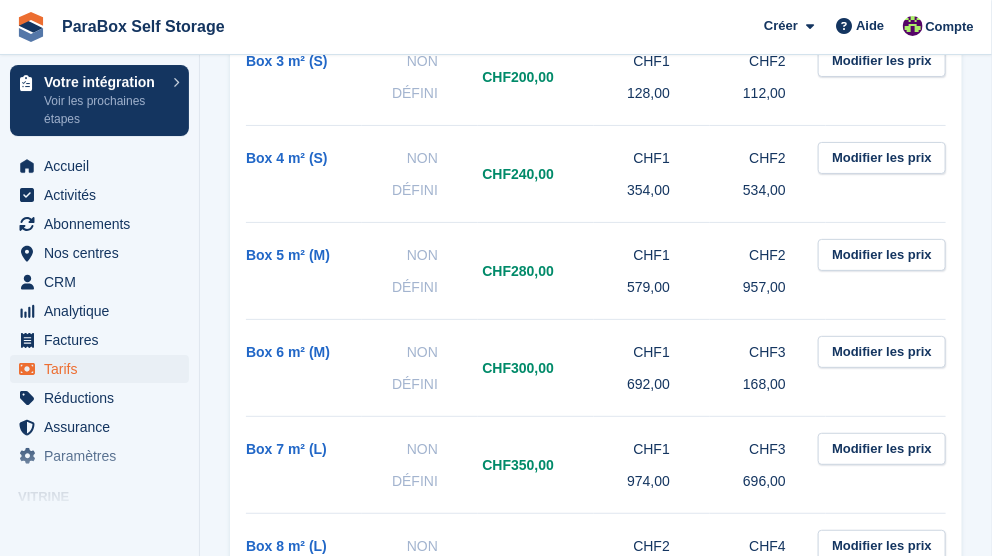 scroll, scrollTop: 2333, scrollLeft: 0, axis: vertical 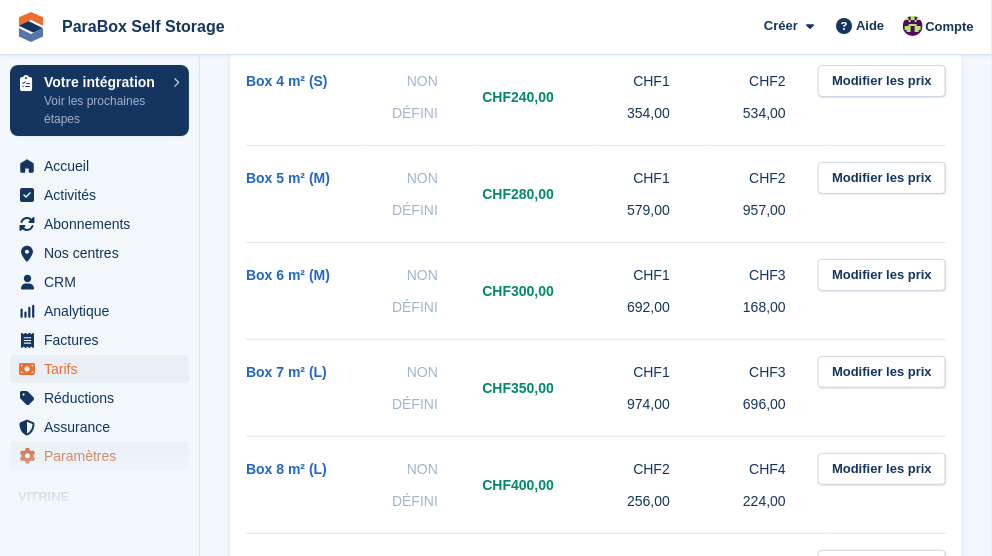 click on "Paramètres" at bounding box center [104, 456] 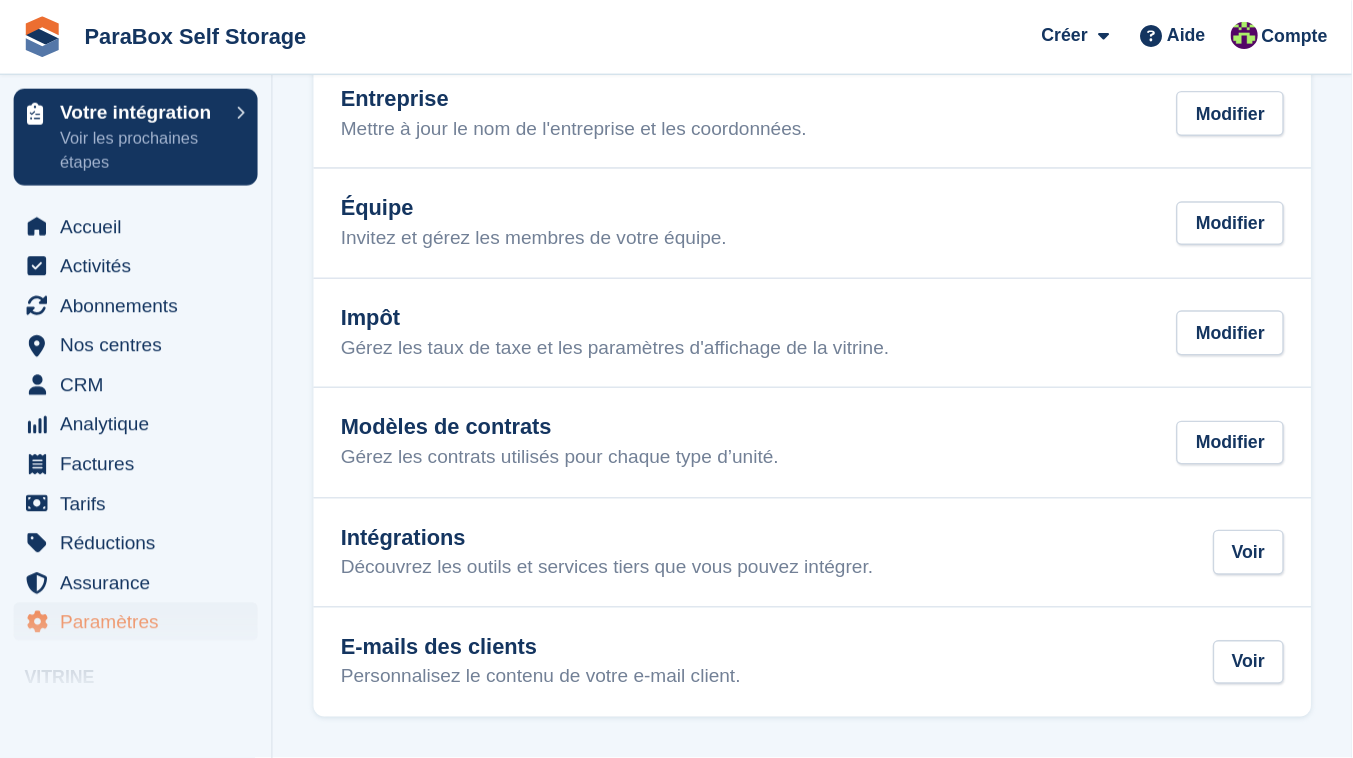 scroll, scrollTop: 0, scrollLeft: 0, axis: both 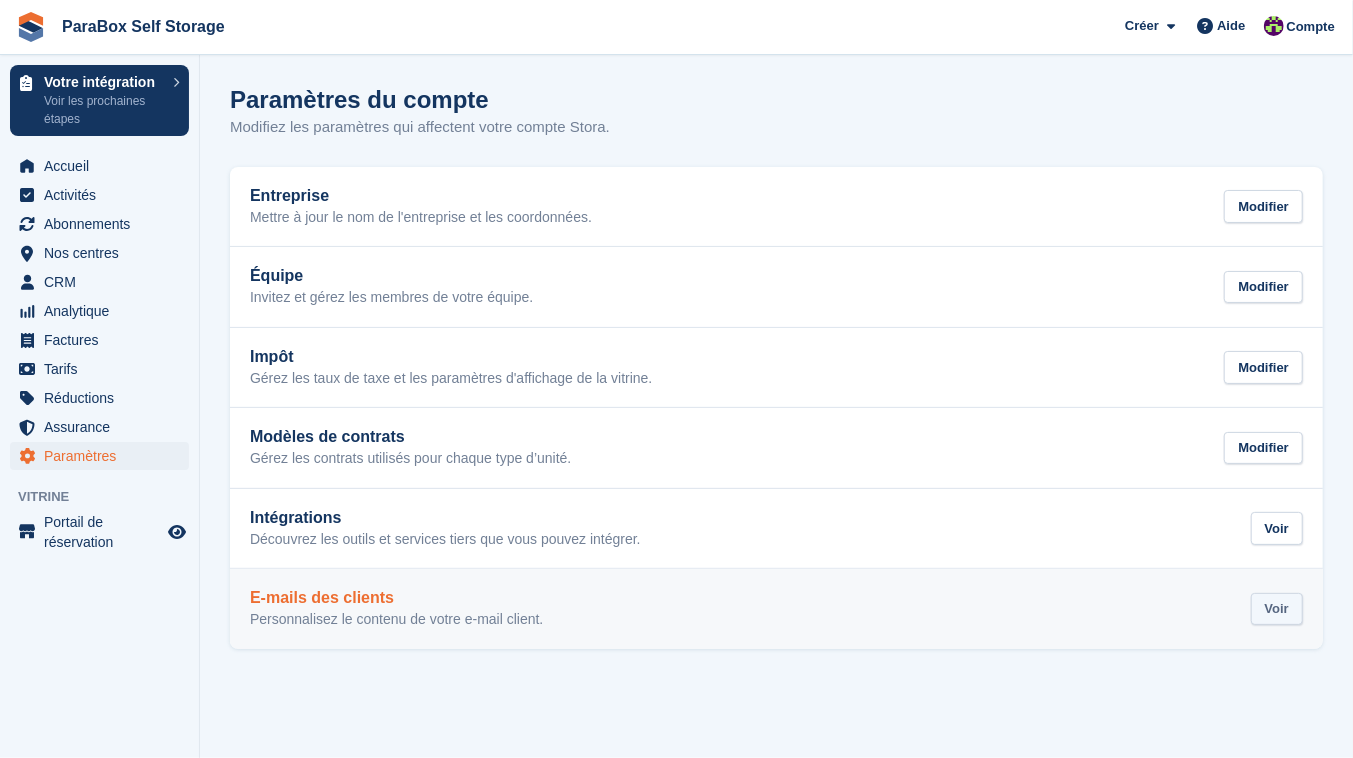 click on "Voir" at bounding box center [1277, 609] 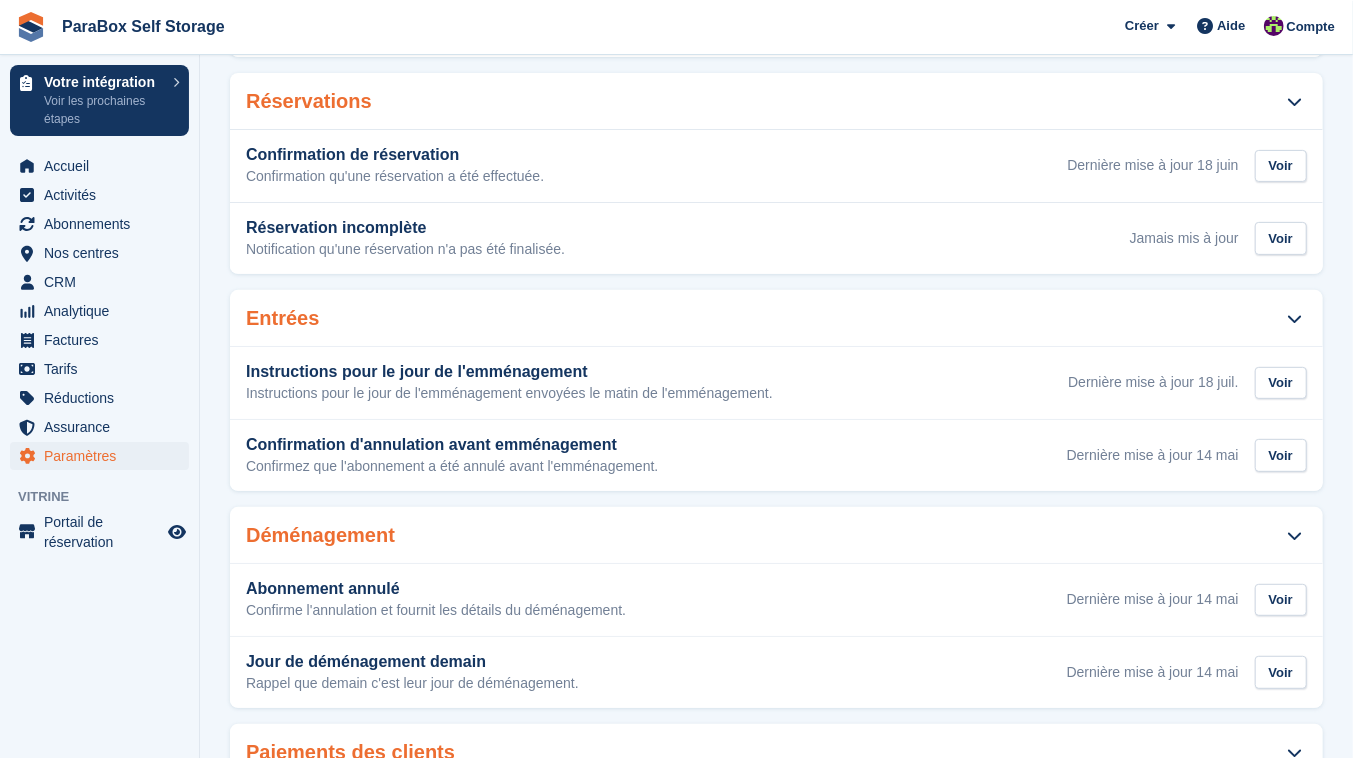 scroll, scrollTop: 272, scrollLeft: 0, axis: vertical 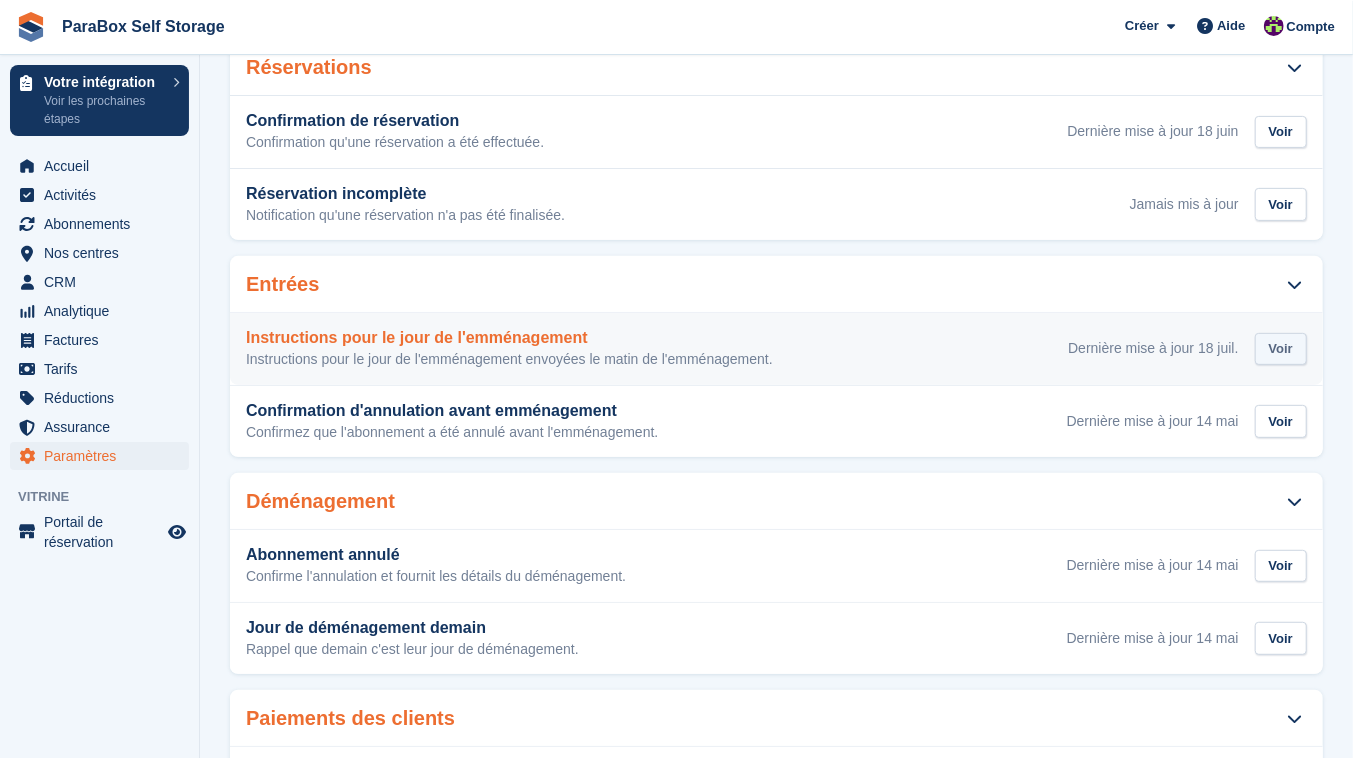 click on "Voir" at bounding box center (1281, 349) 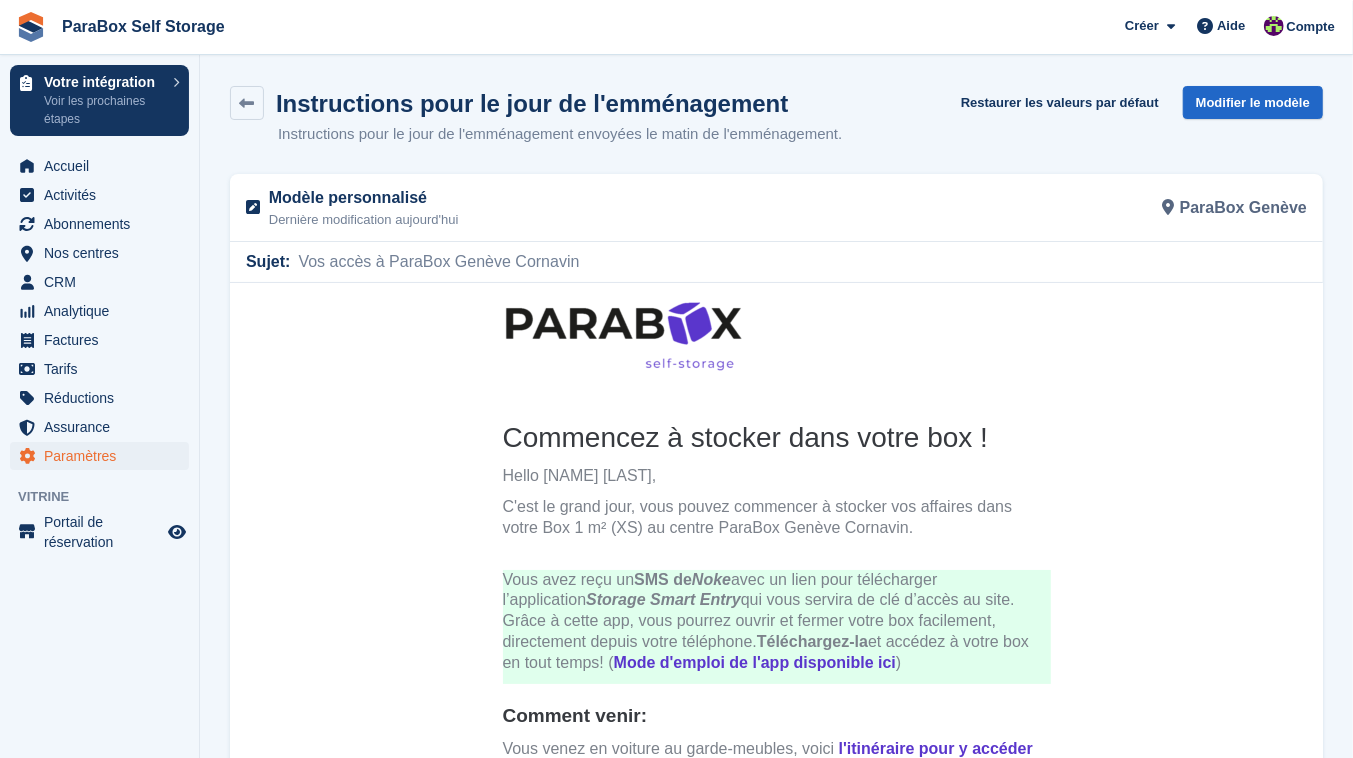 scroll, scrollTop: 0, scrollLeft: 0, axis: both 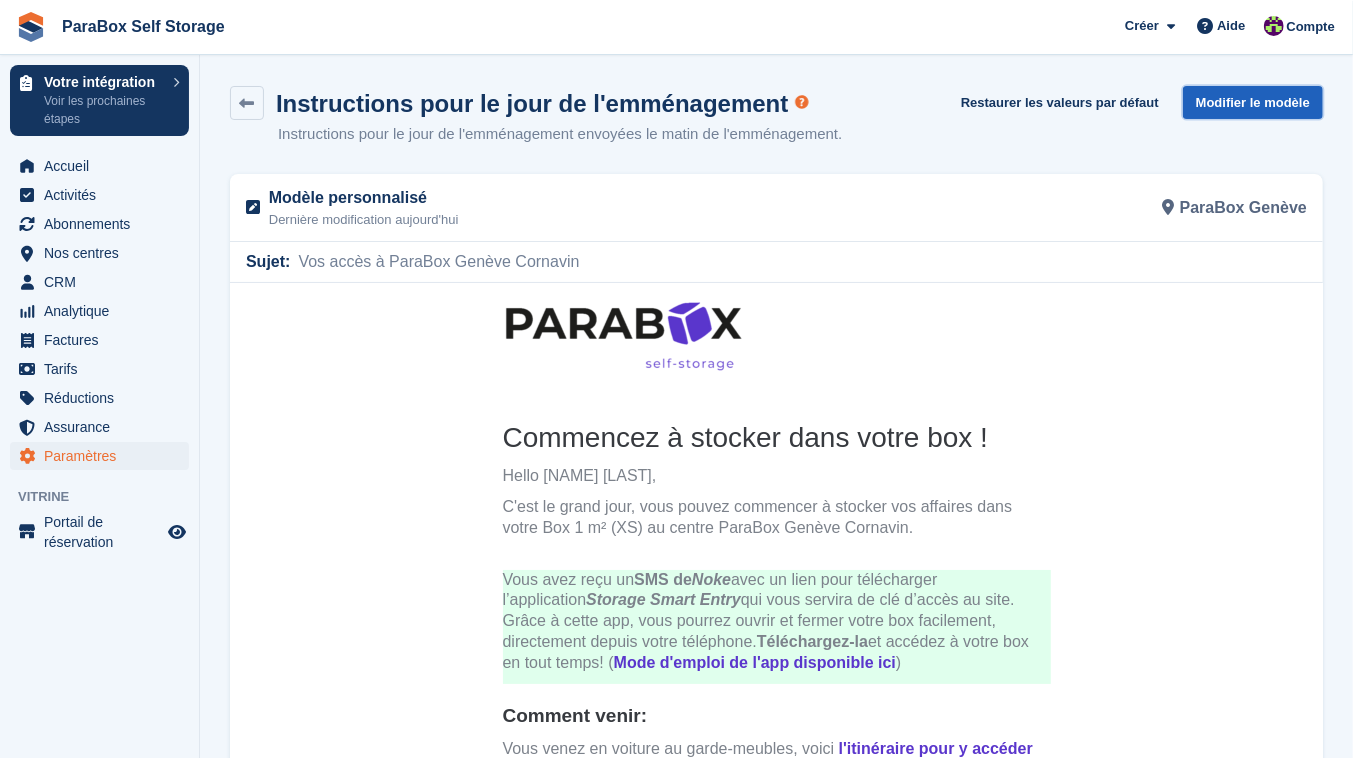 click on "Modifier le modèle" at bounding box center (1253, 102) 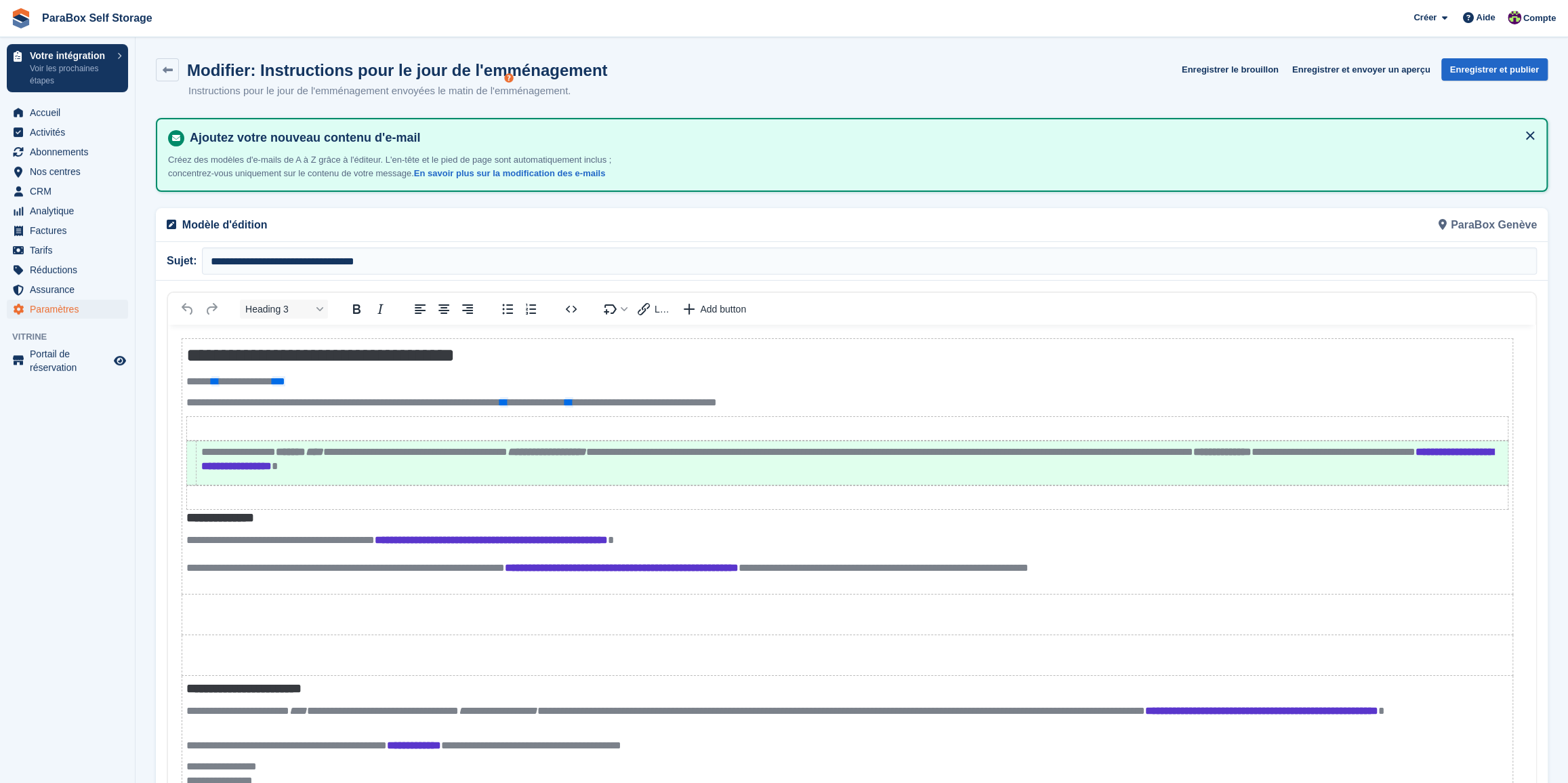 scroll, scrollTop: 18, scrollLeft: 0, axis: vertical 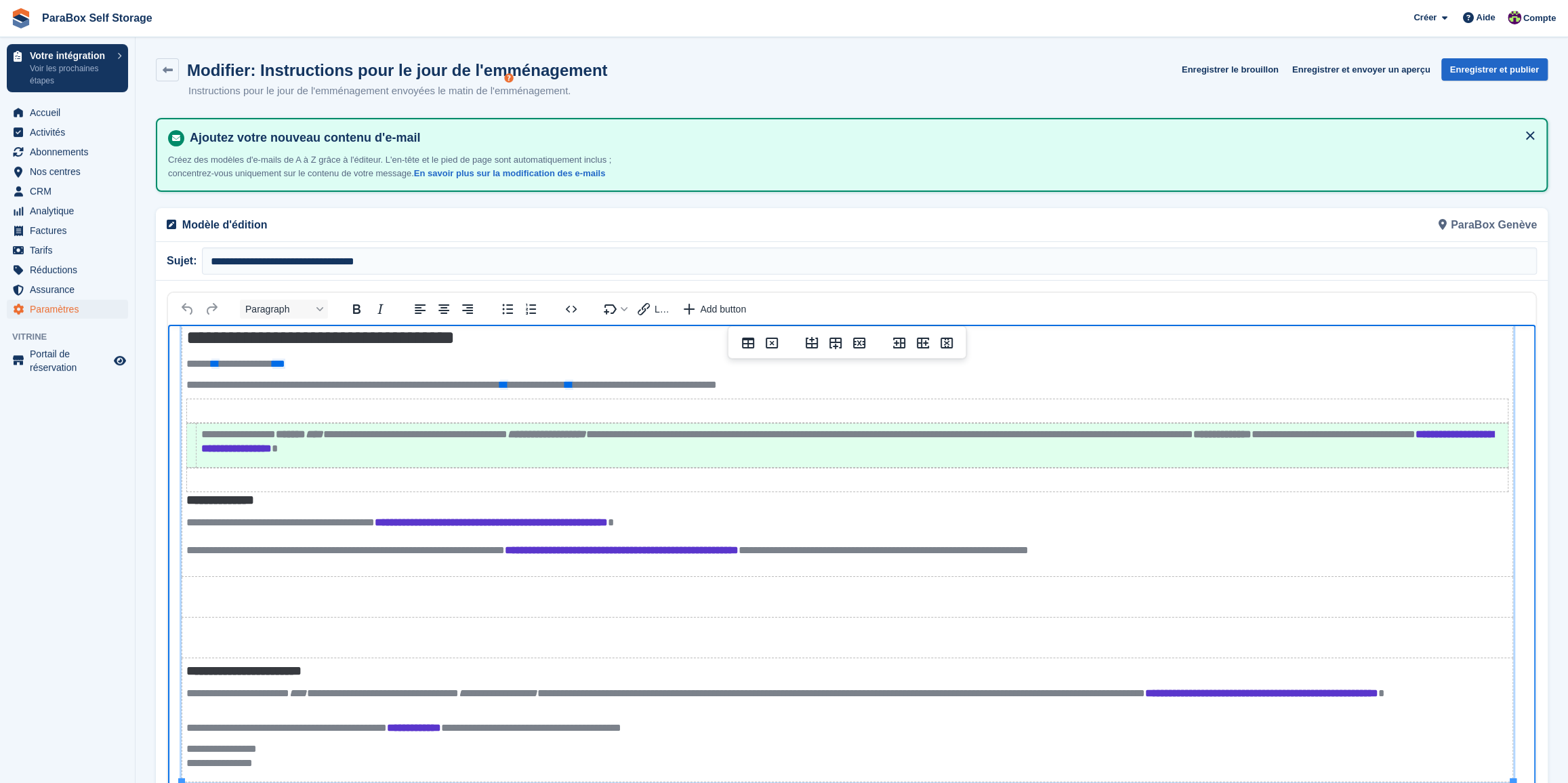 click on "**********" at bounding box center (1261, 693) 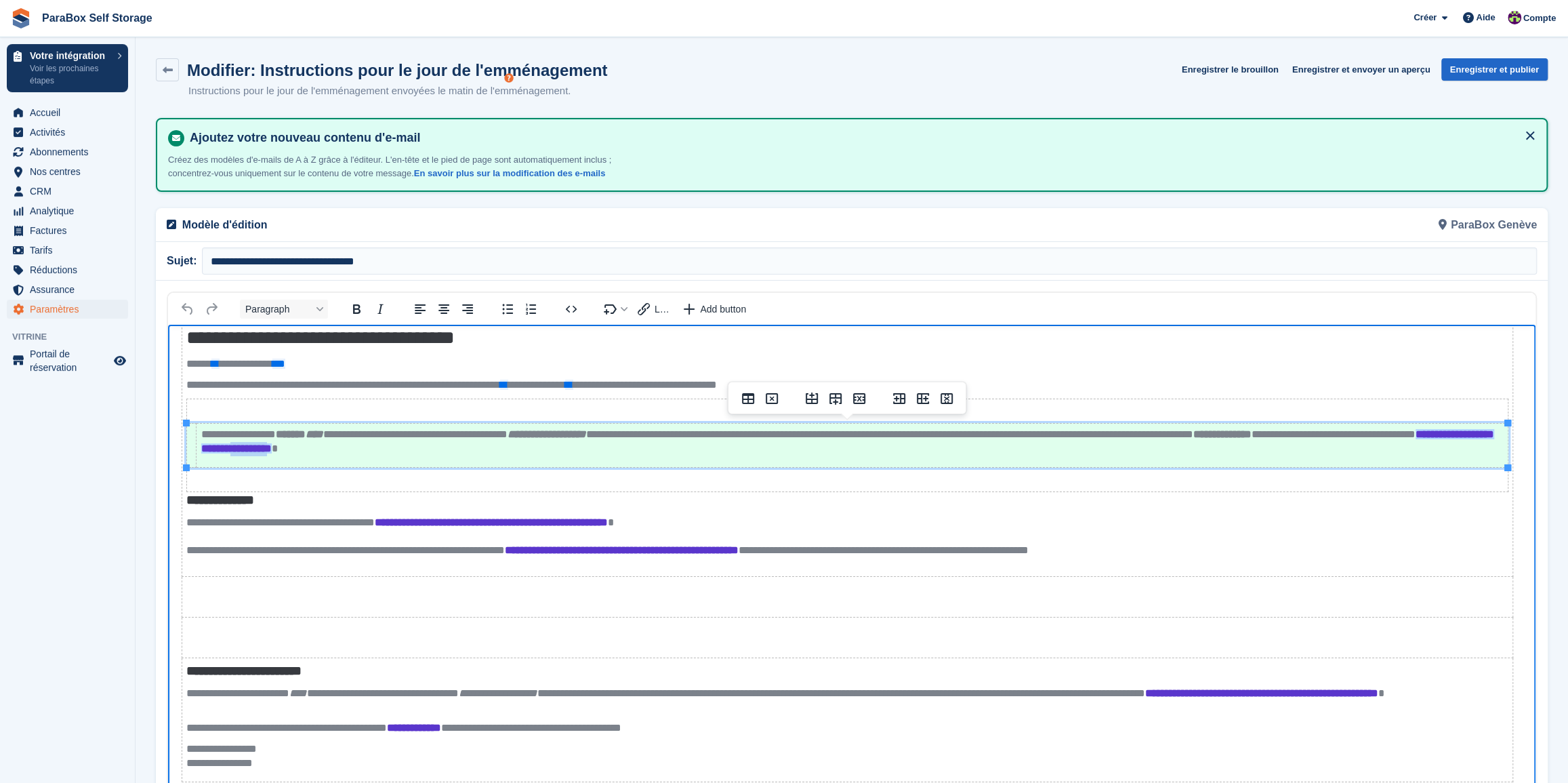 drag, startPoint x: 565, startPoint y: 445, endPoint x: 520, endPoint y: 446, distance: 45.0111 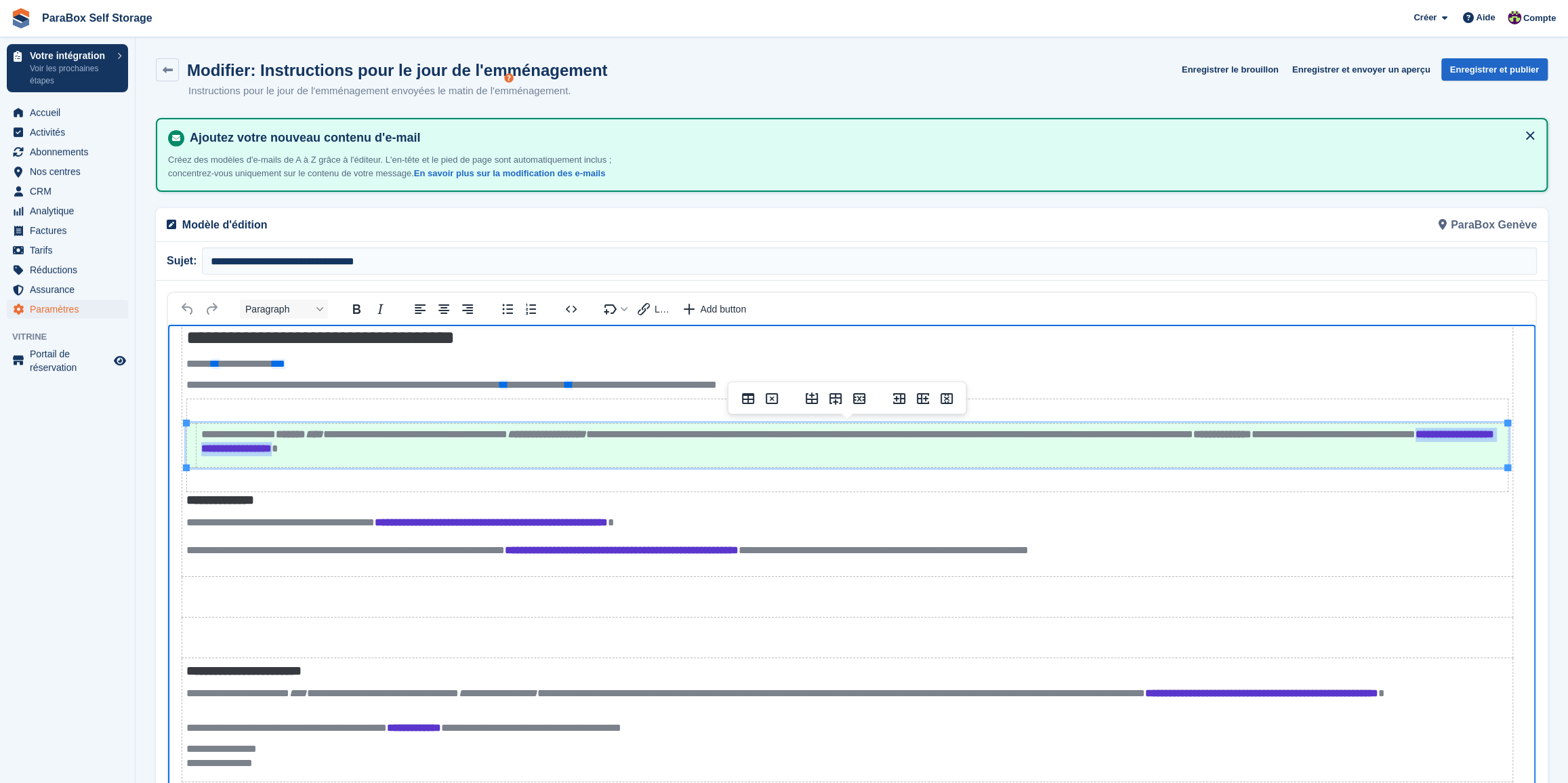 drag, startPoint x: 569, startPoint y: 448, endPoint x: 379, endPoint y: 444, distance: 190.0421 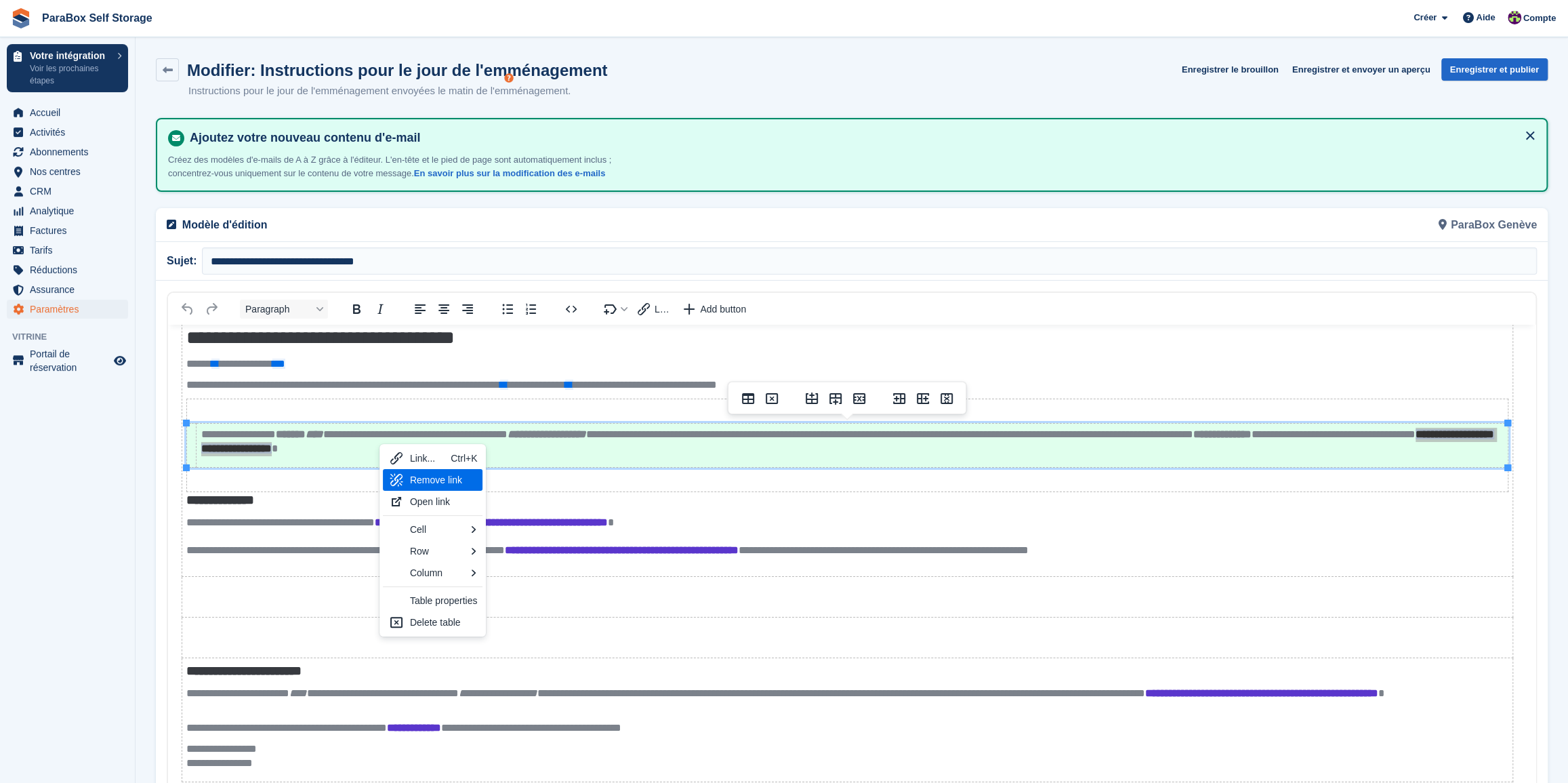click on "Remove link" at bounding box center (444, 480) 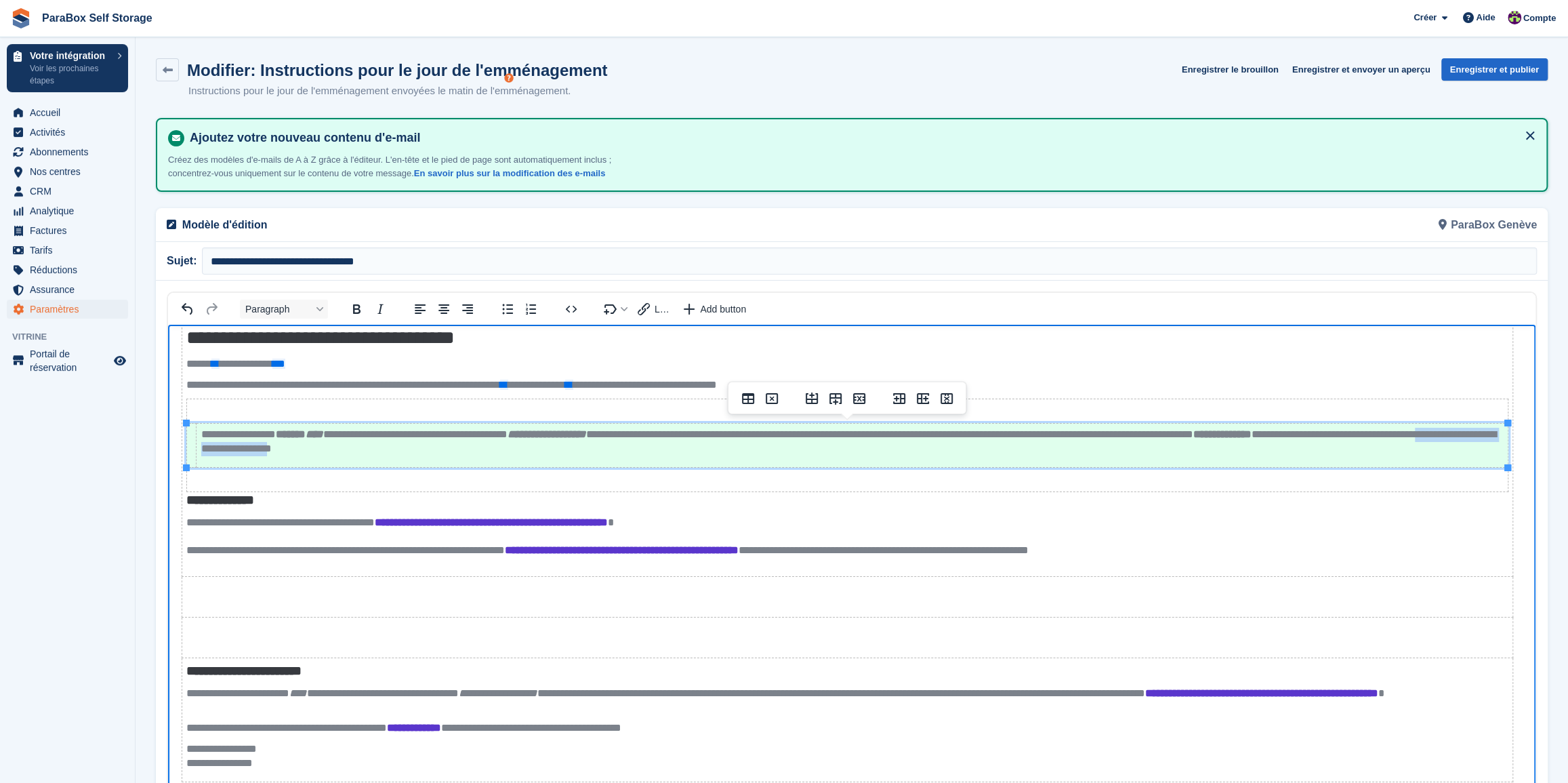 click on "**********" at bounding box center (852, 442) 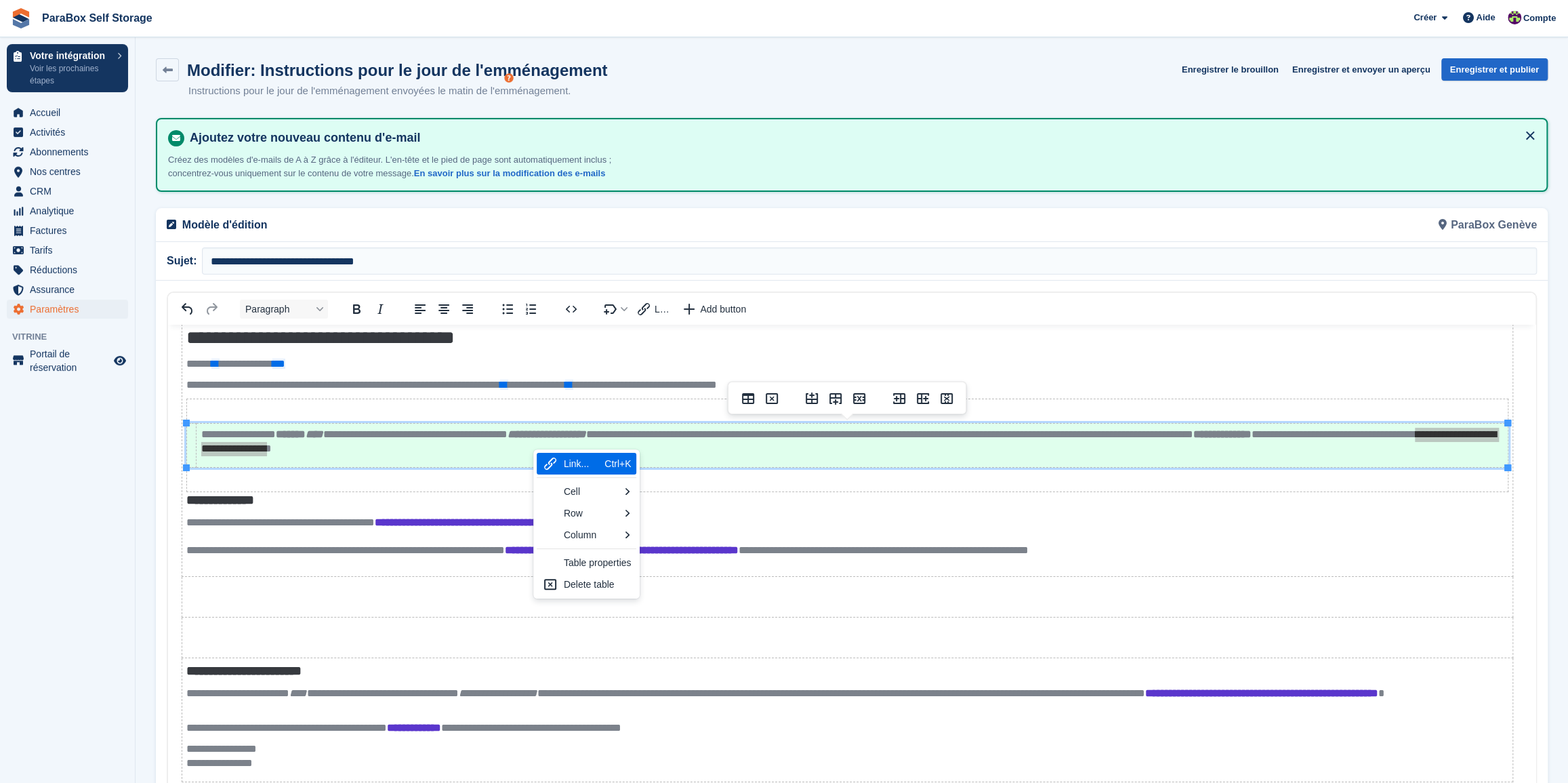 click on "Link..." at bounding box center (581, 464) 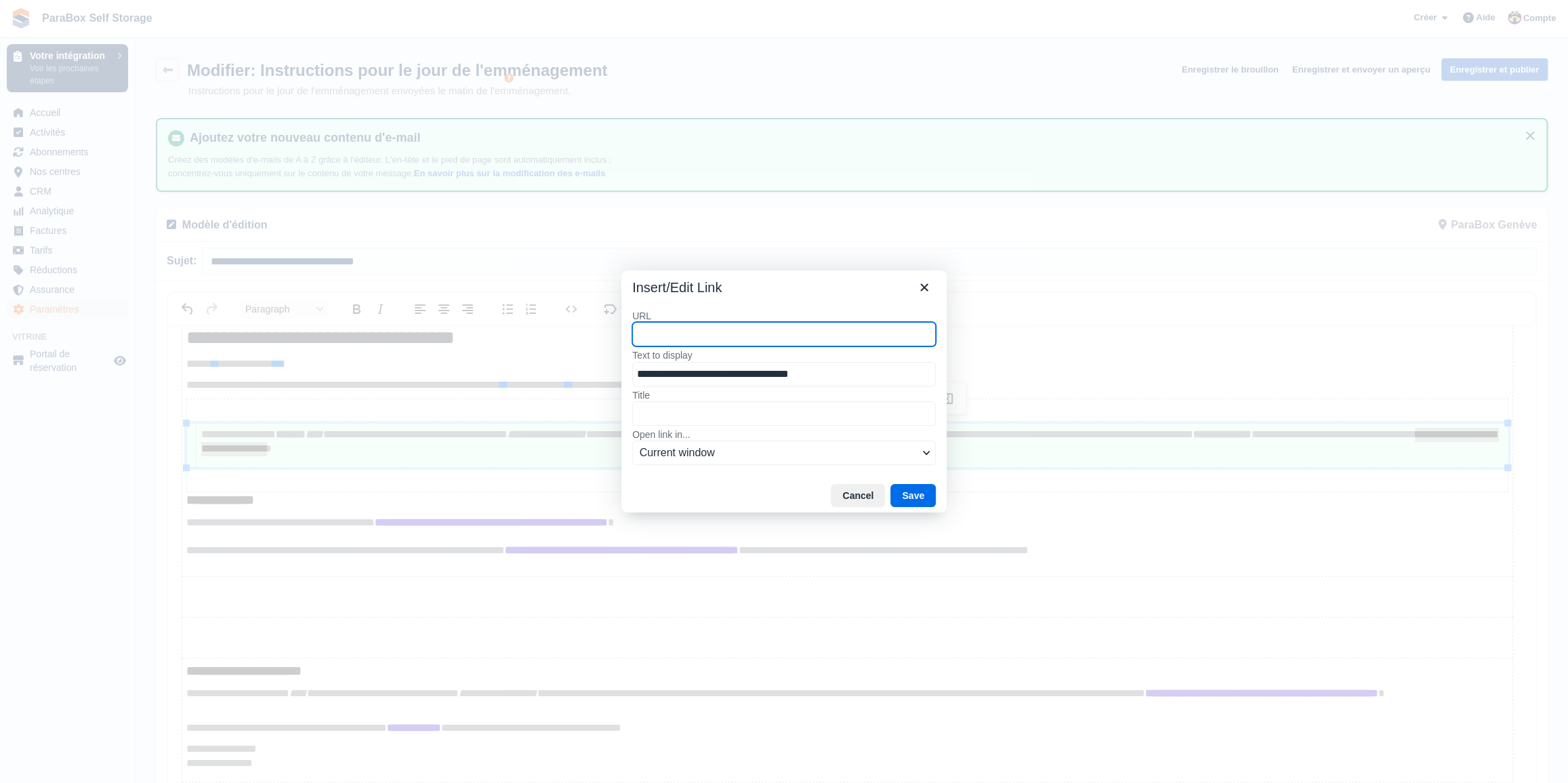 paste on "**********" 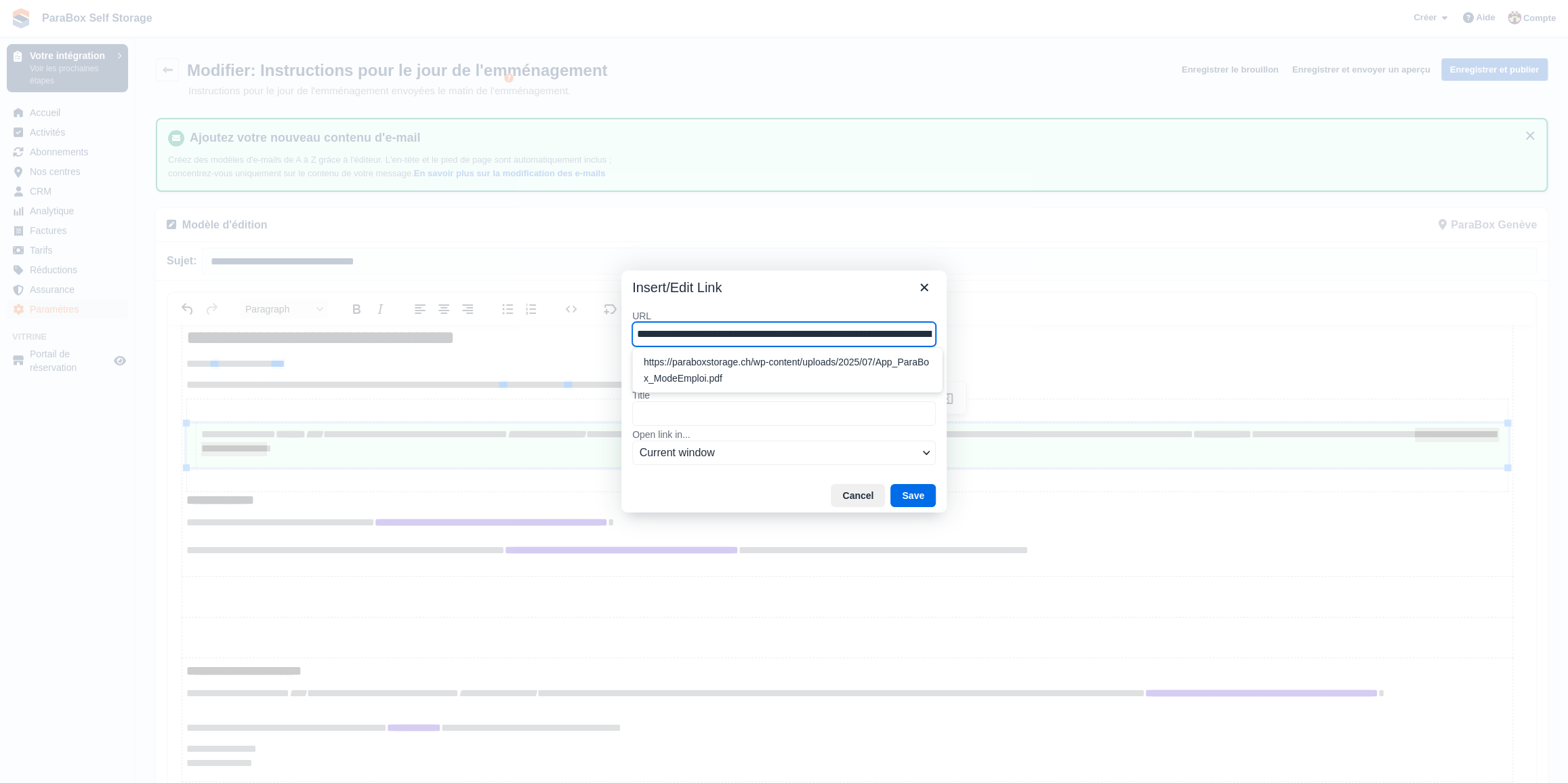 scroll, scrollTop: 0, scrollLeft: 124, axis: horizontal 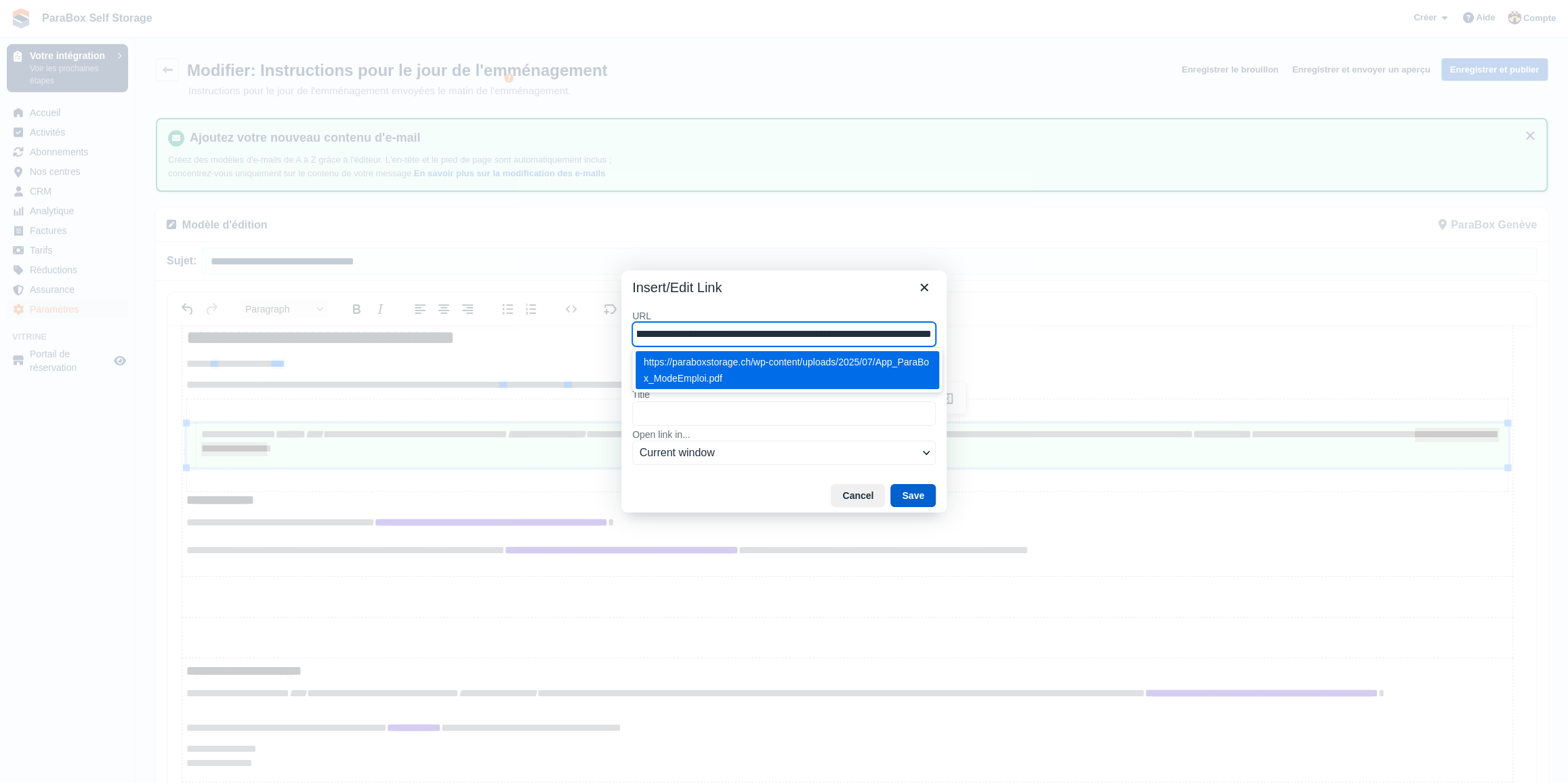 type on "**********" 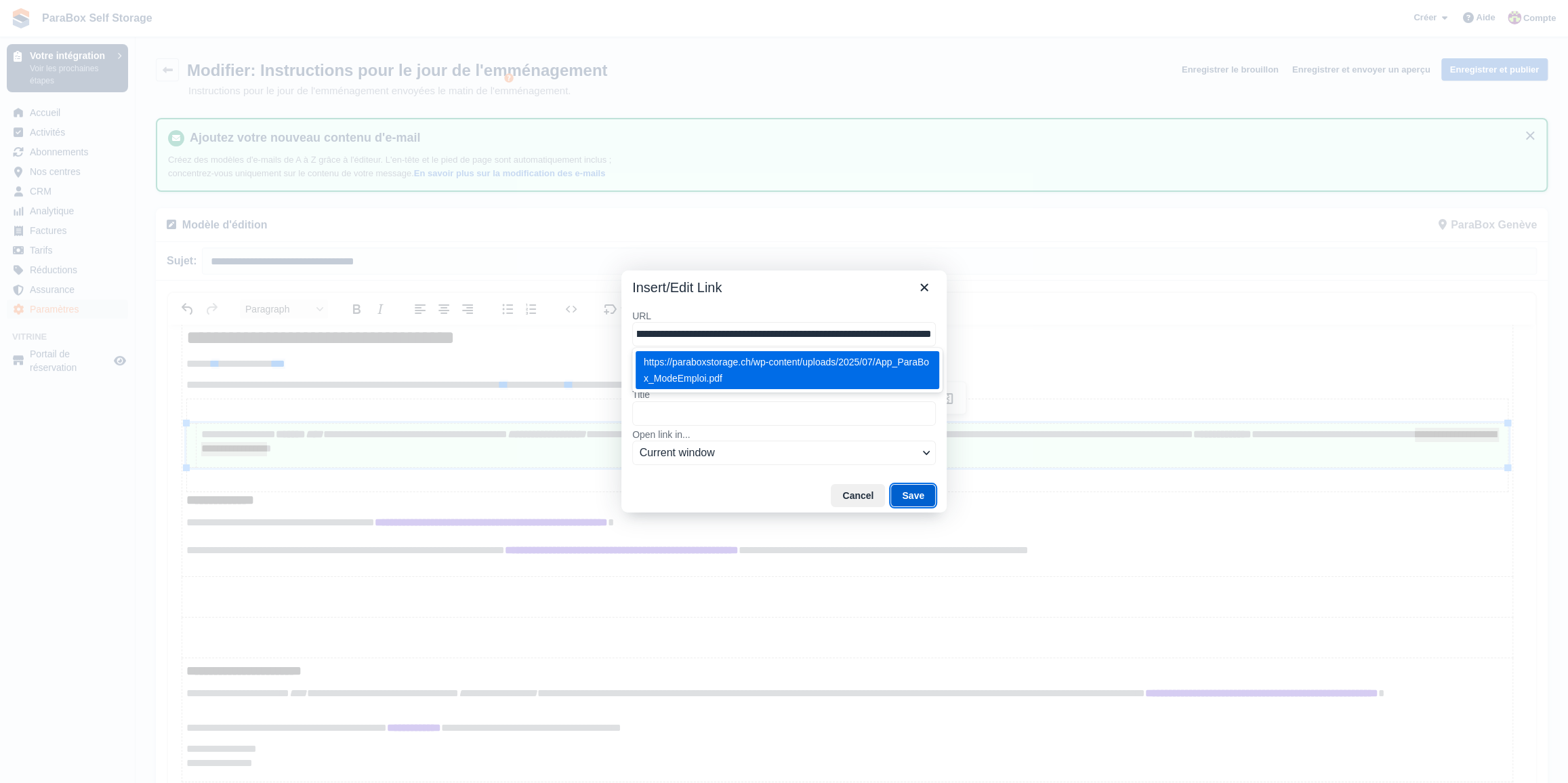 scroll, scrollTop: 0, scrollLeft: 0, axis: both 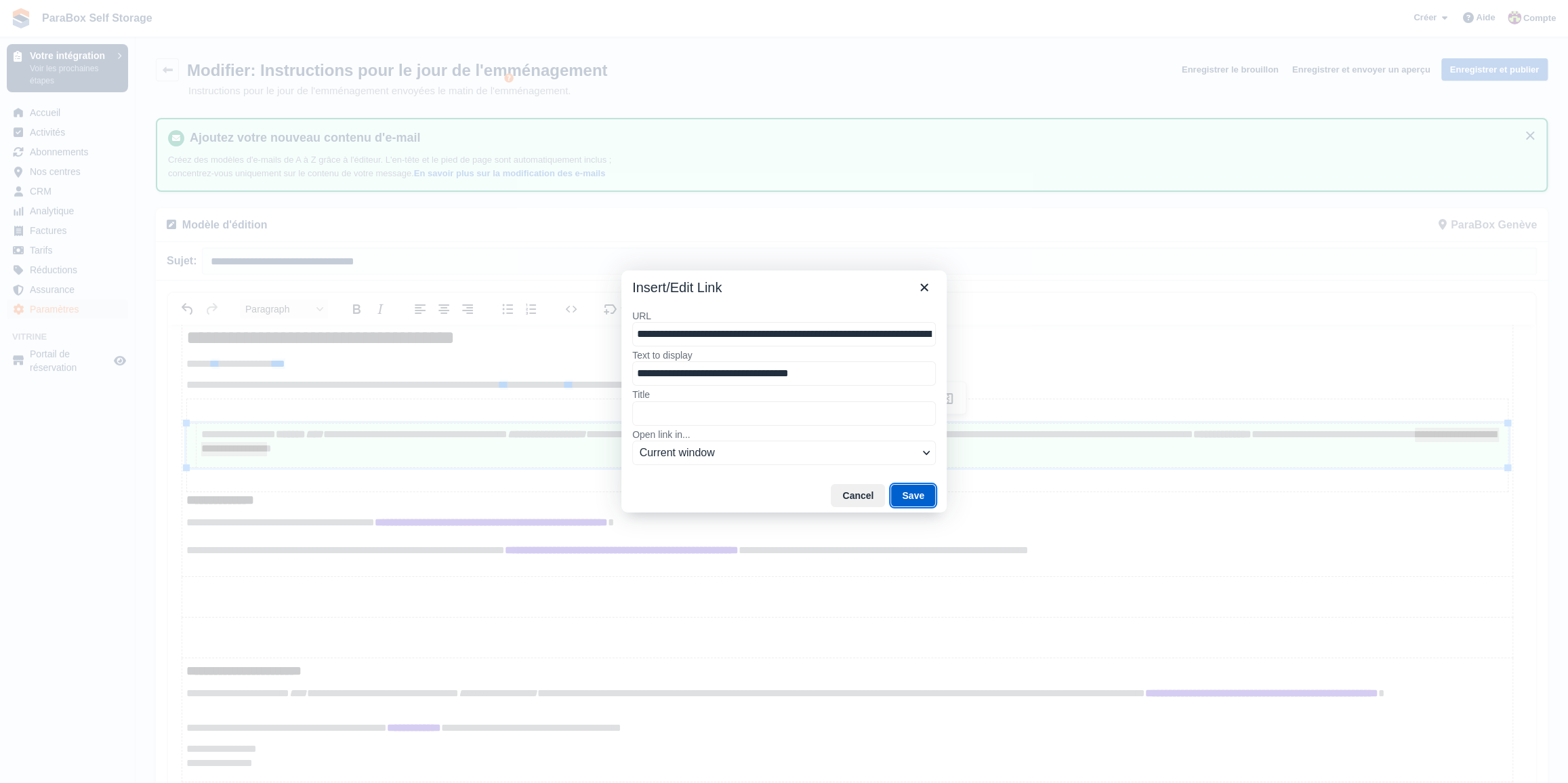 click on "Save" at bounding box center (913, 496) 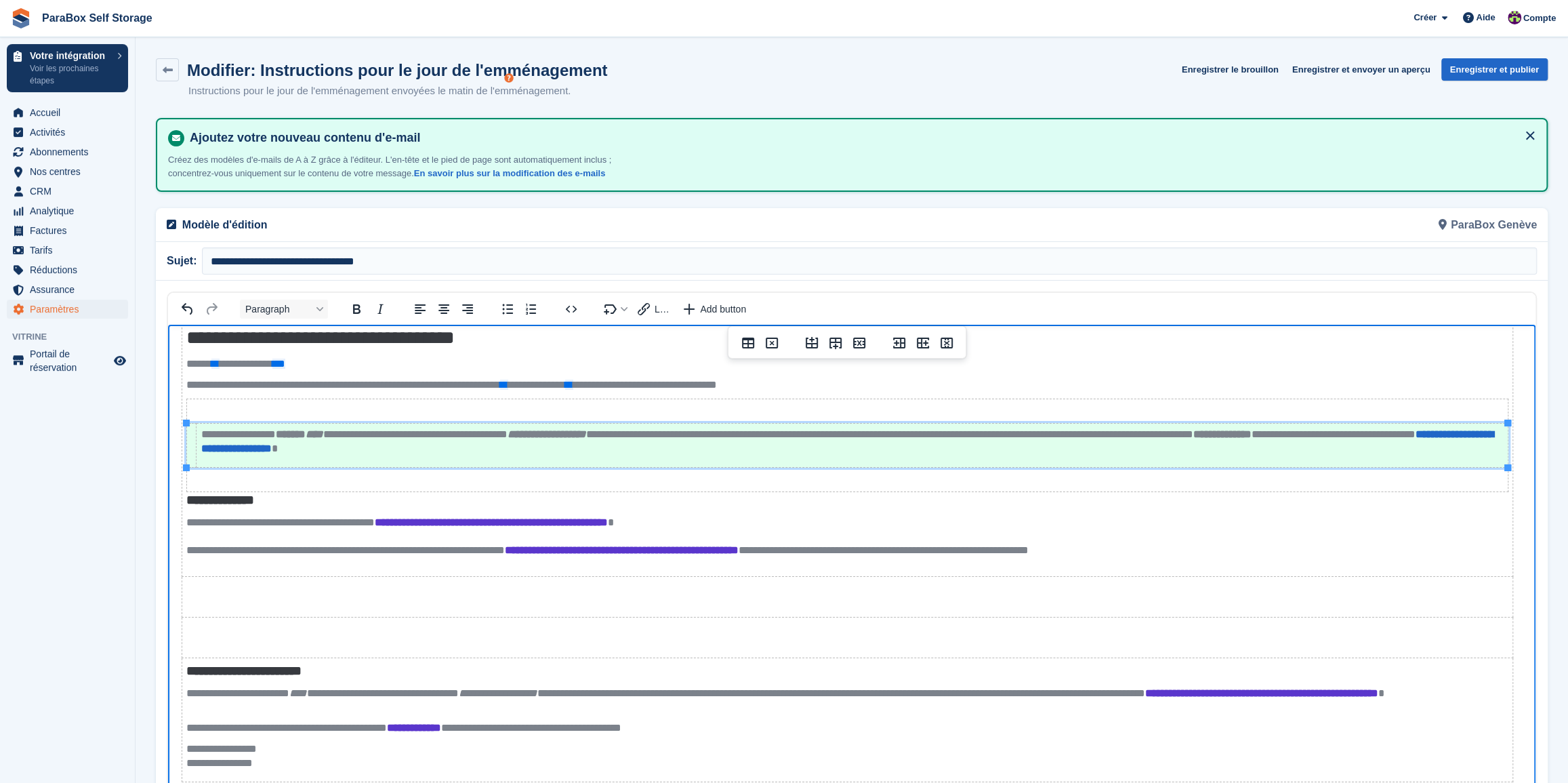 click at bounding box center [847, 565] 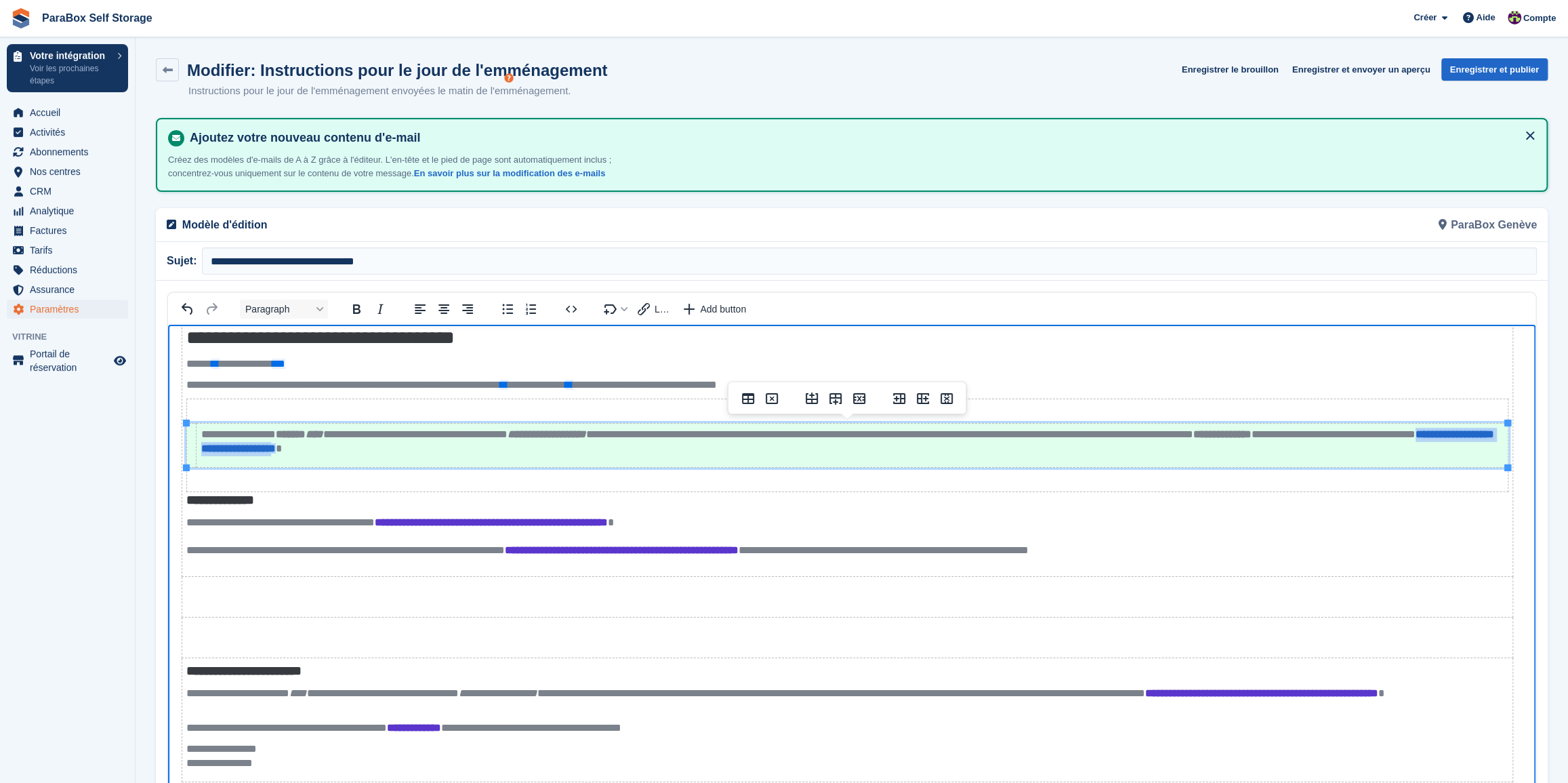 drag, startPoint x: 566, startPoint y: 445, endPoint x: 375, endPoint y: 447, distance: 191.01047 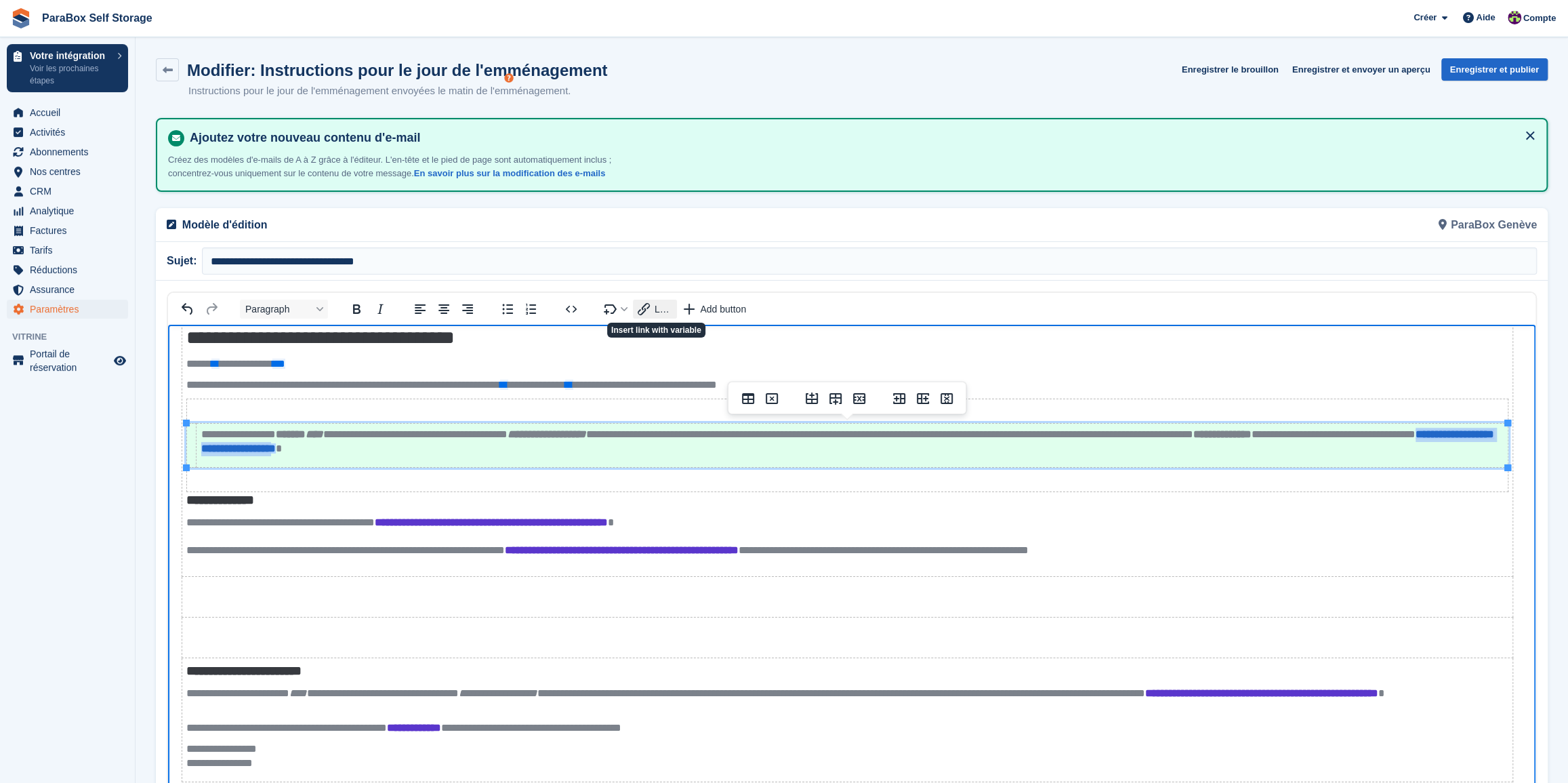 click 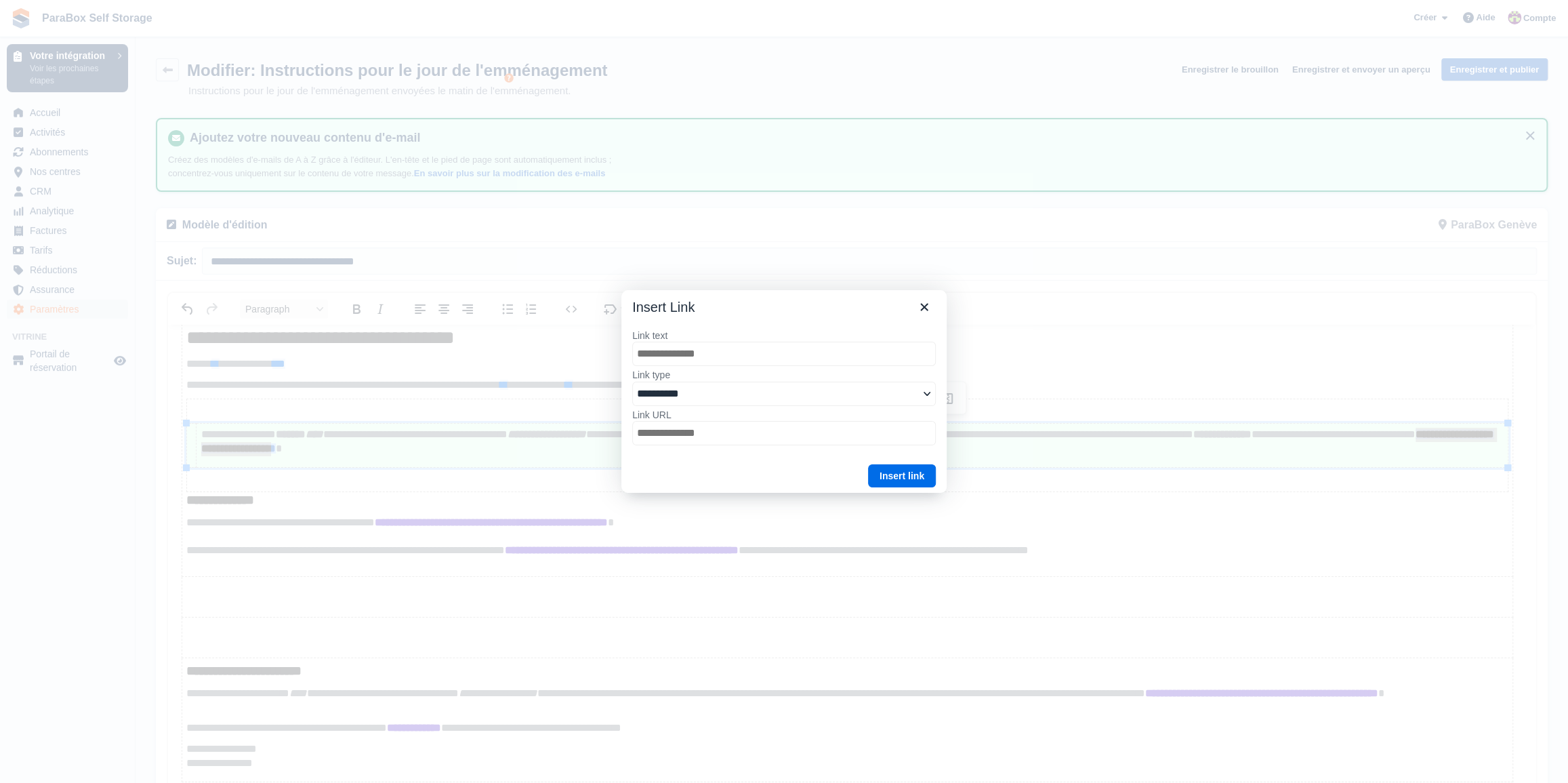 type on "*" 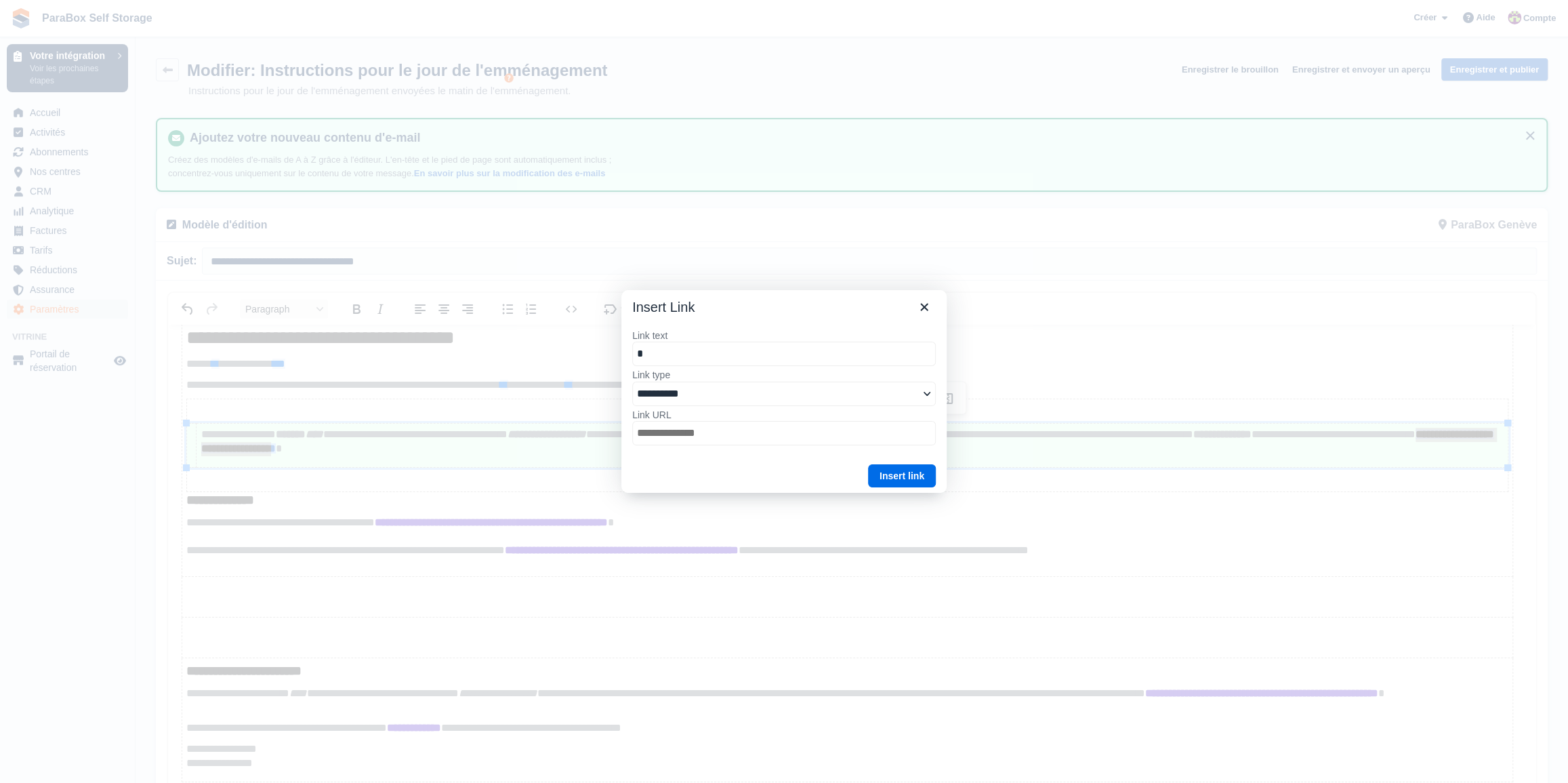 type on "**" 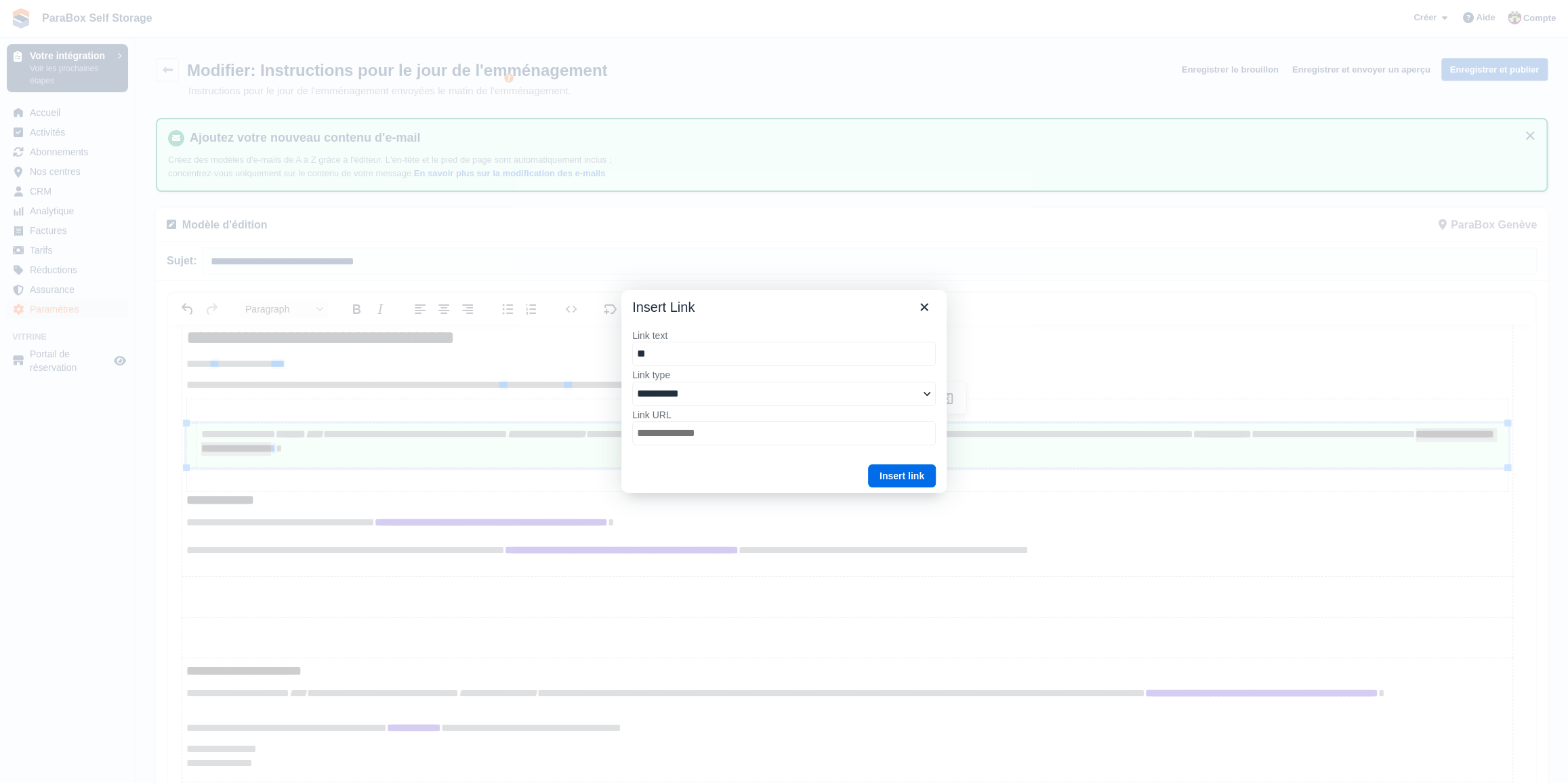 type on "***" 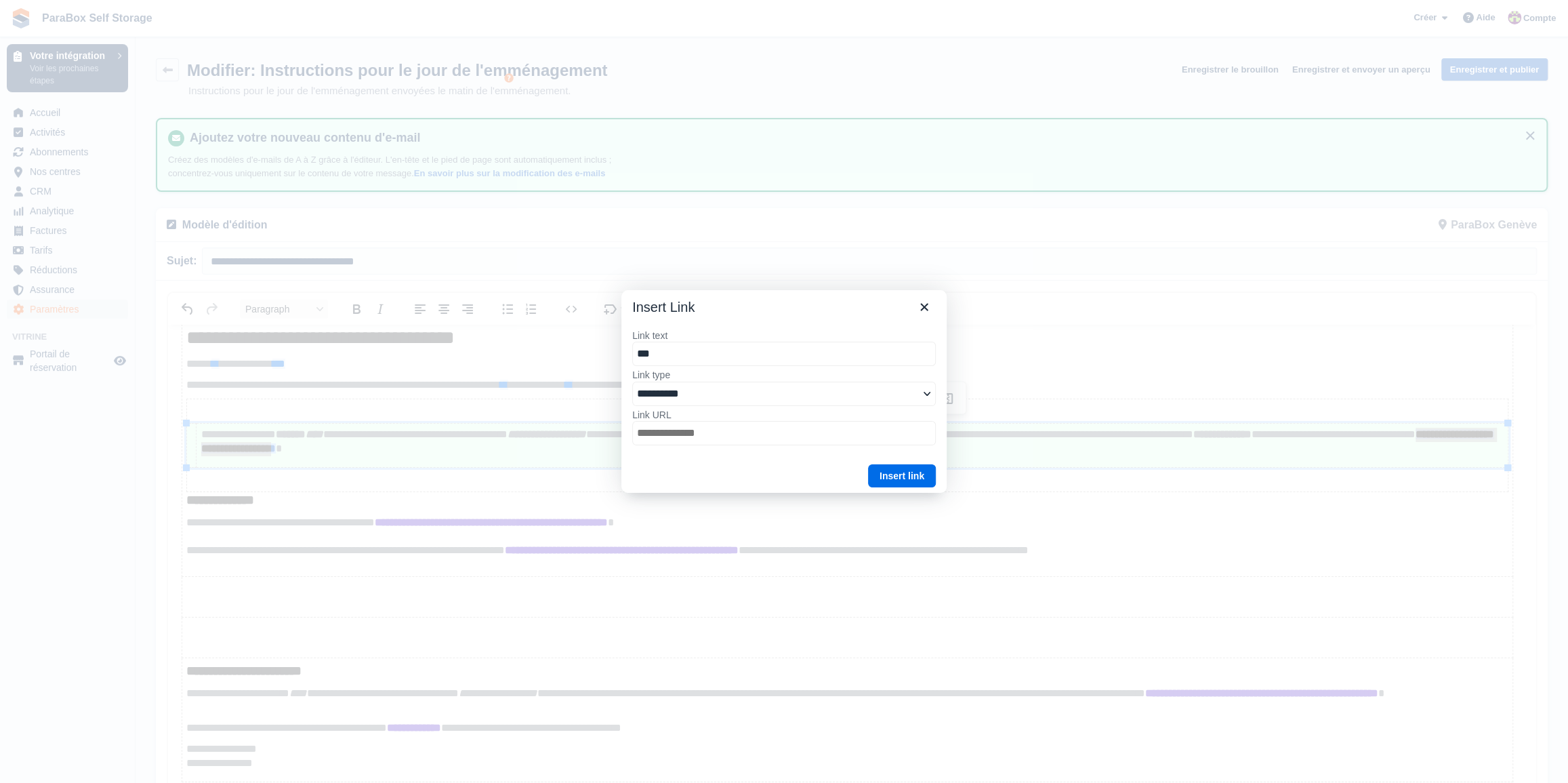 select on "******" 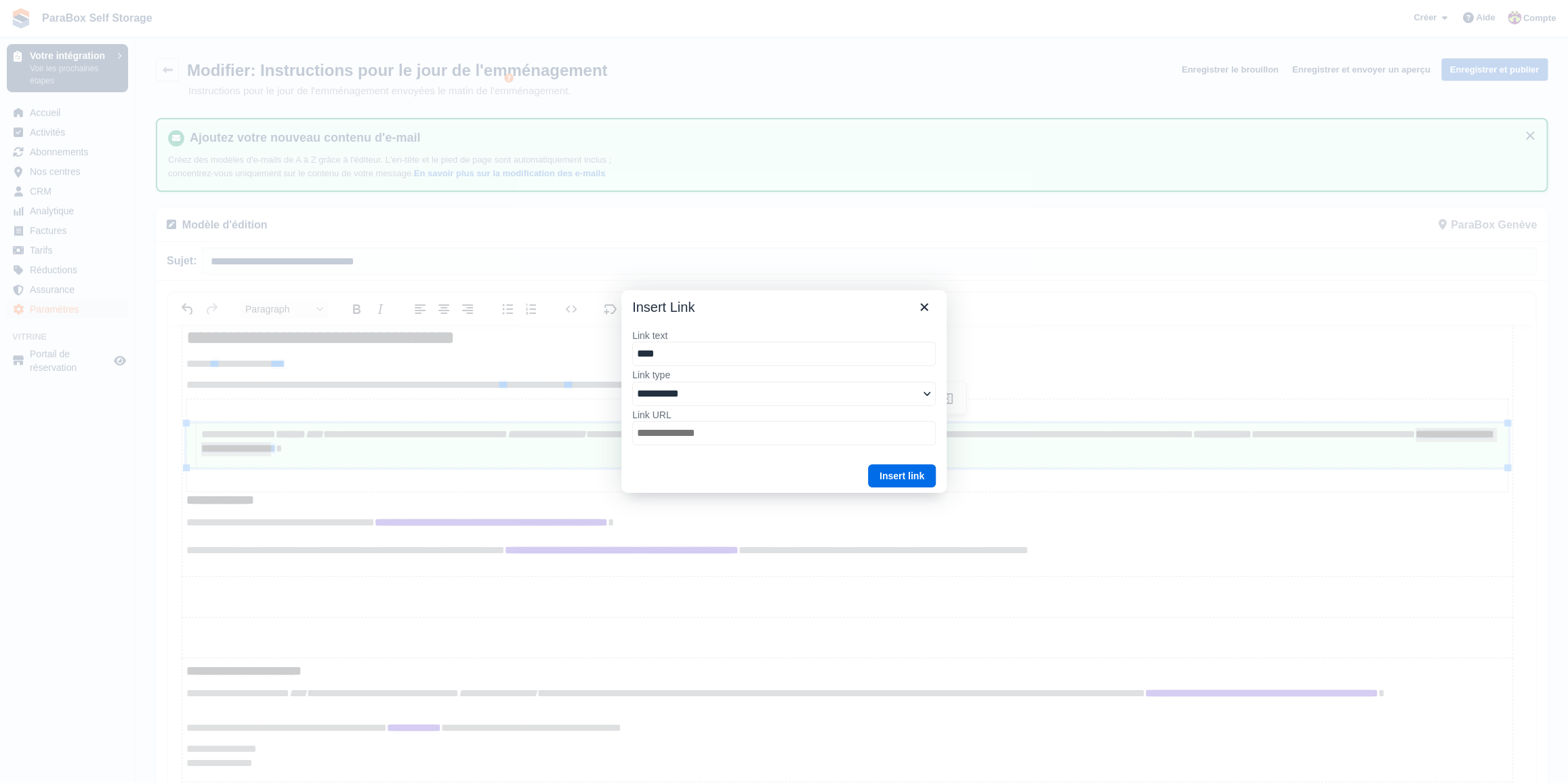 select on "******" 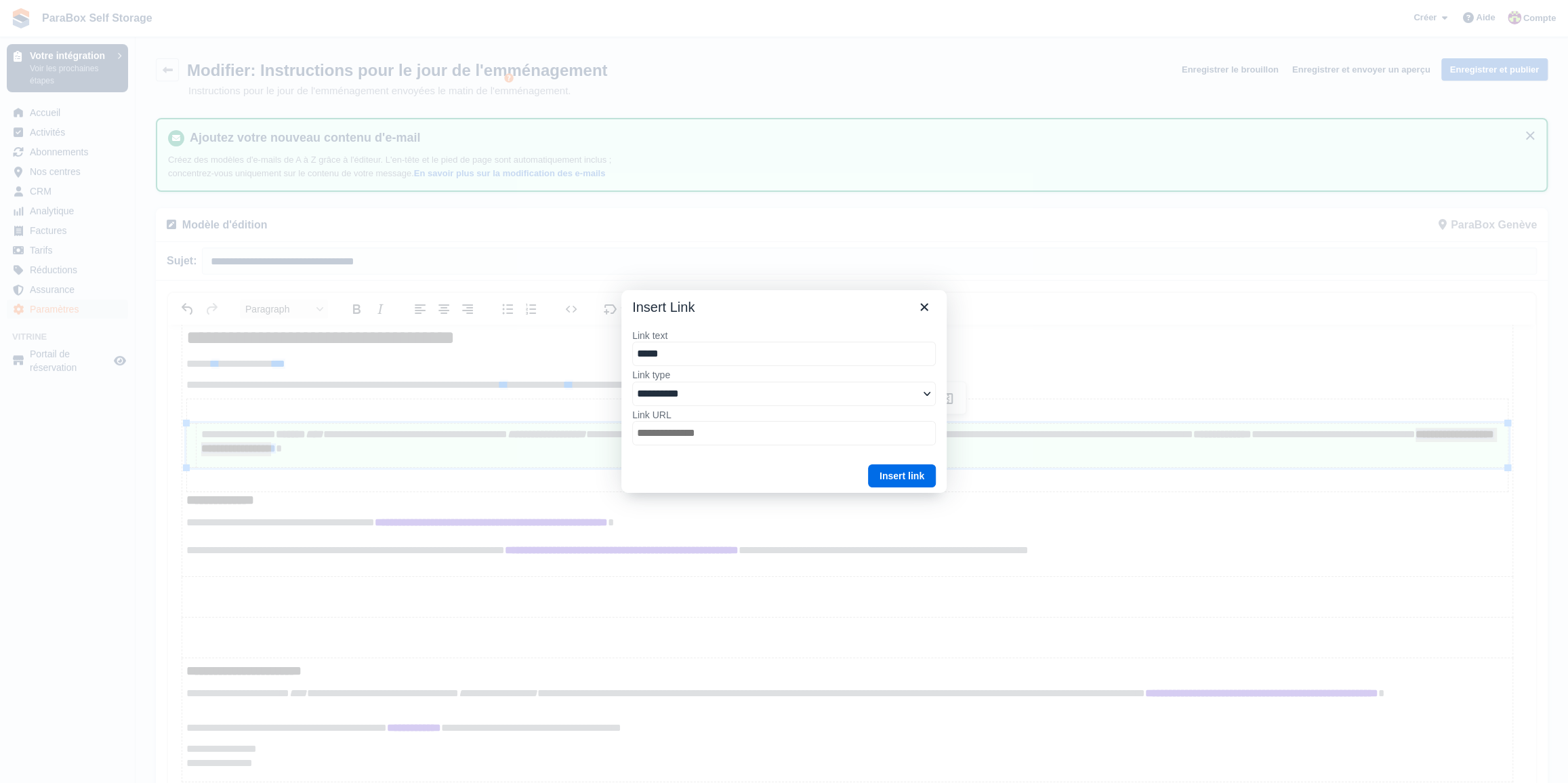 type on "******" 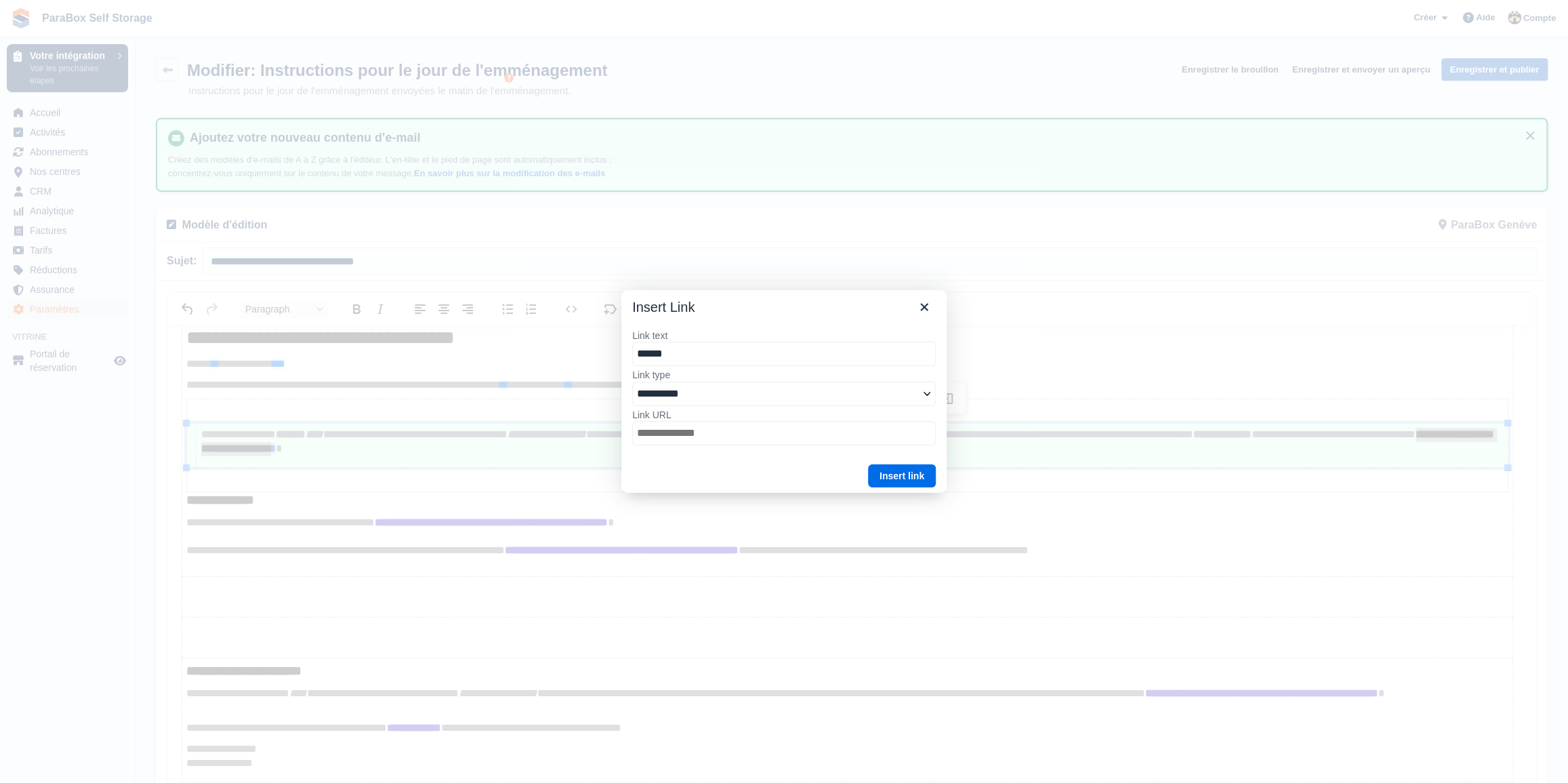 type on "*******" 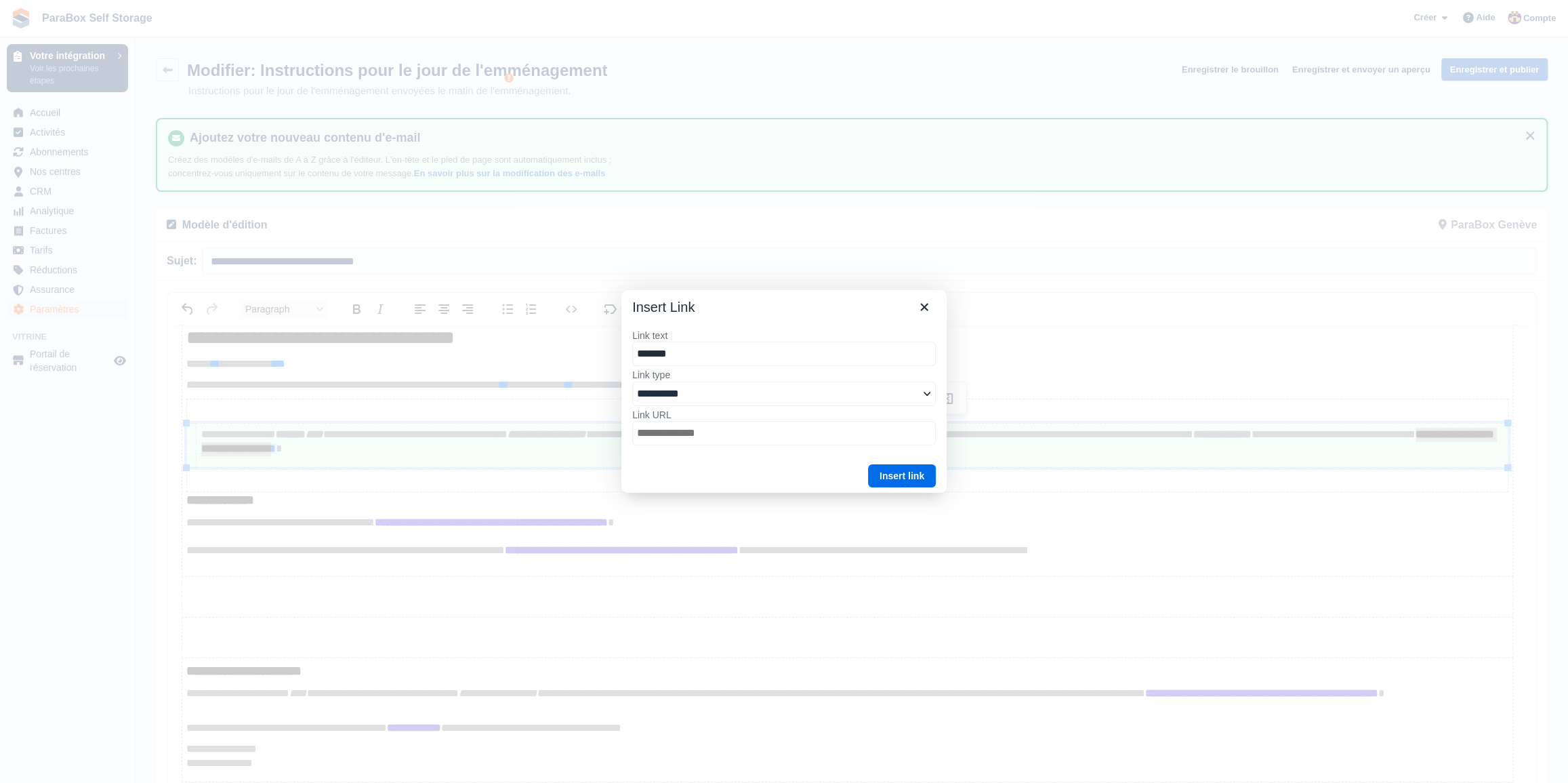 type on "********" 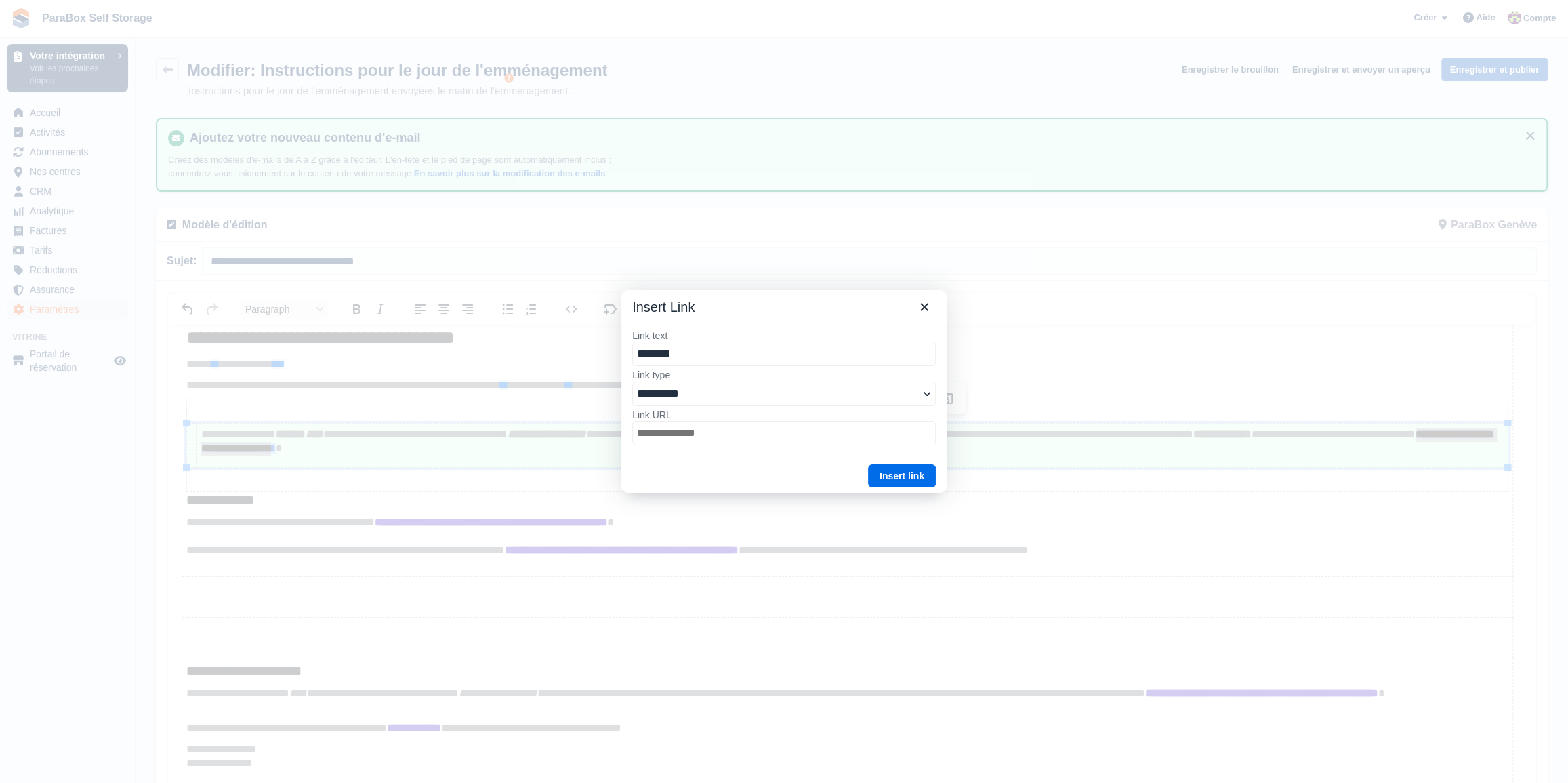 type on "*********" 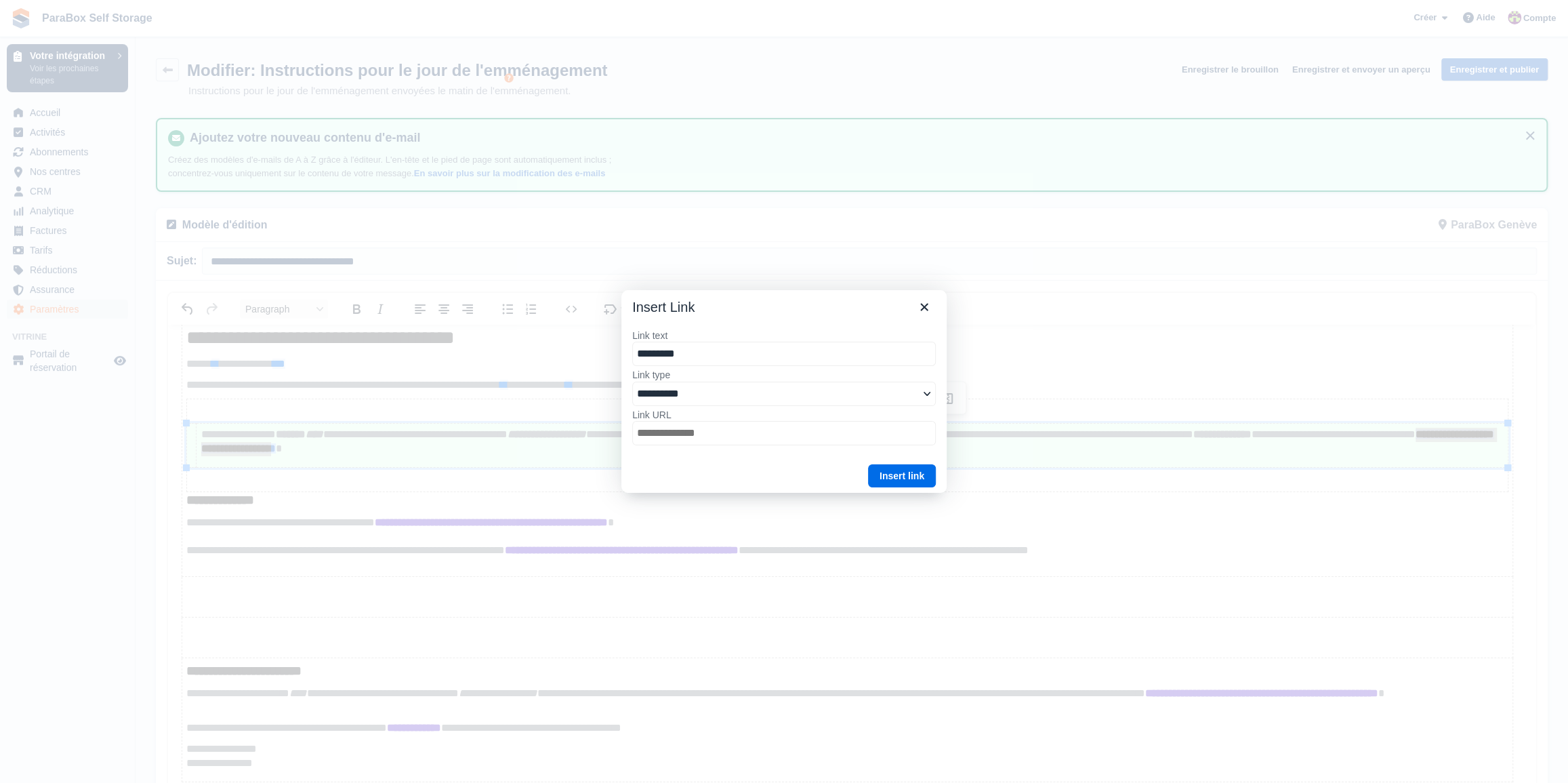 type on "**********" 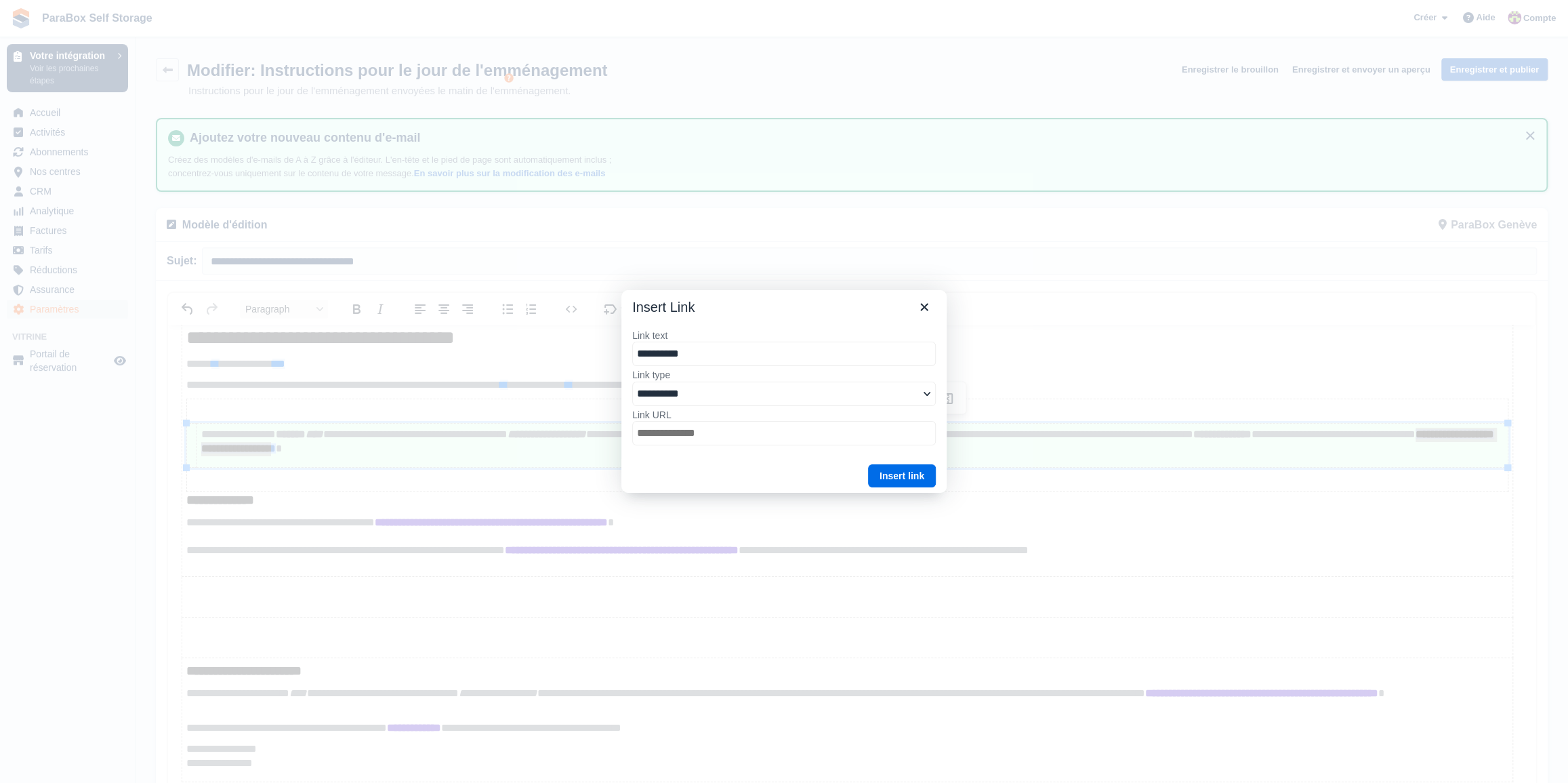 type on "**********" 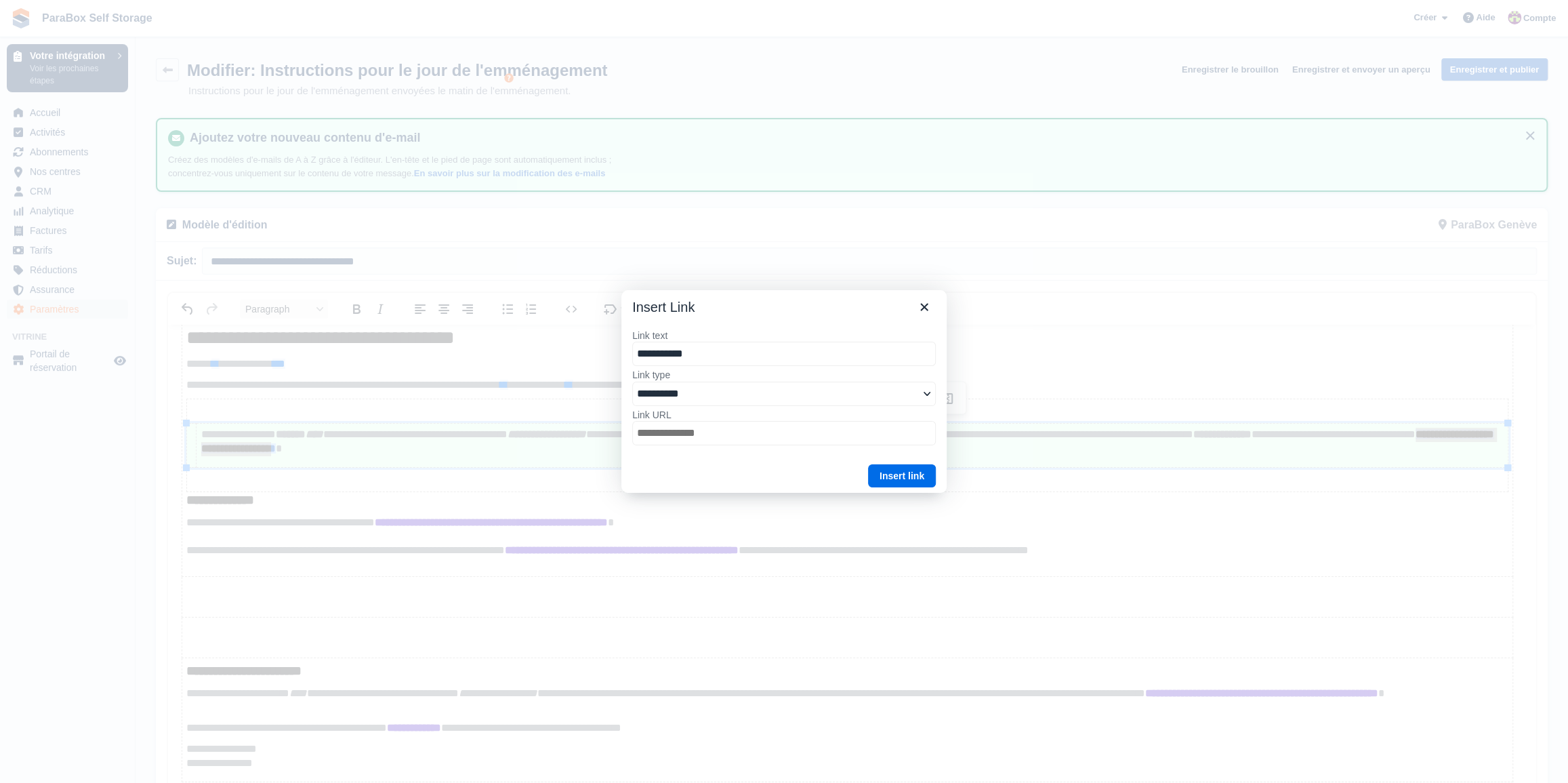 type on "**********" 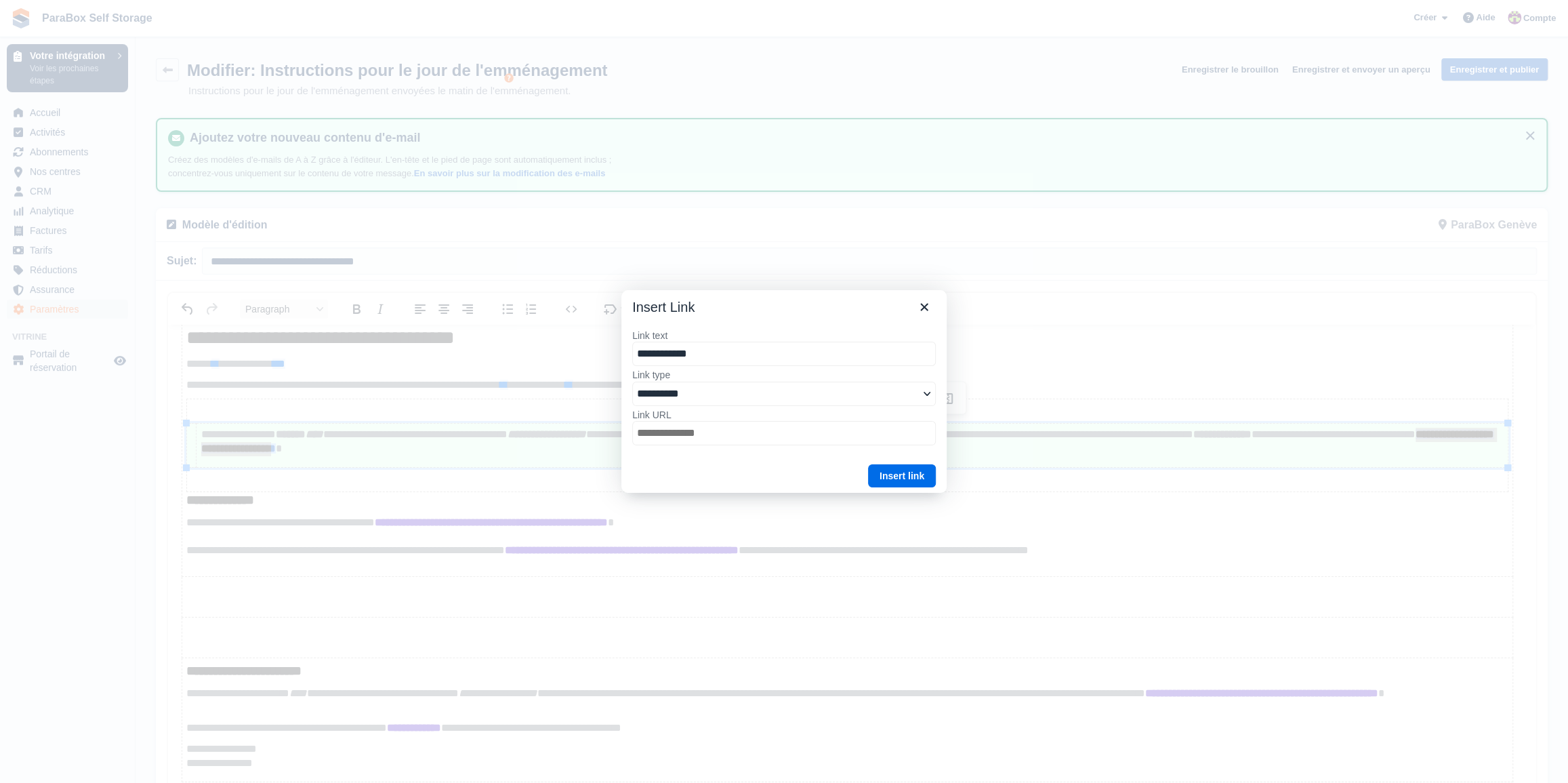 type on "**********" 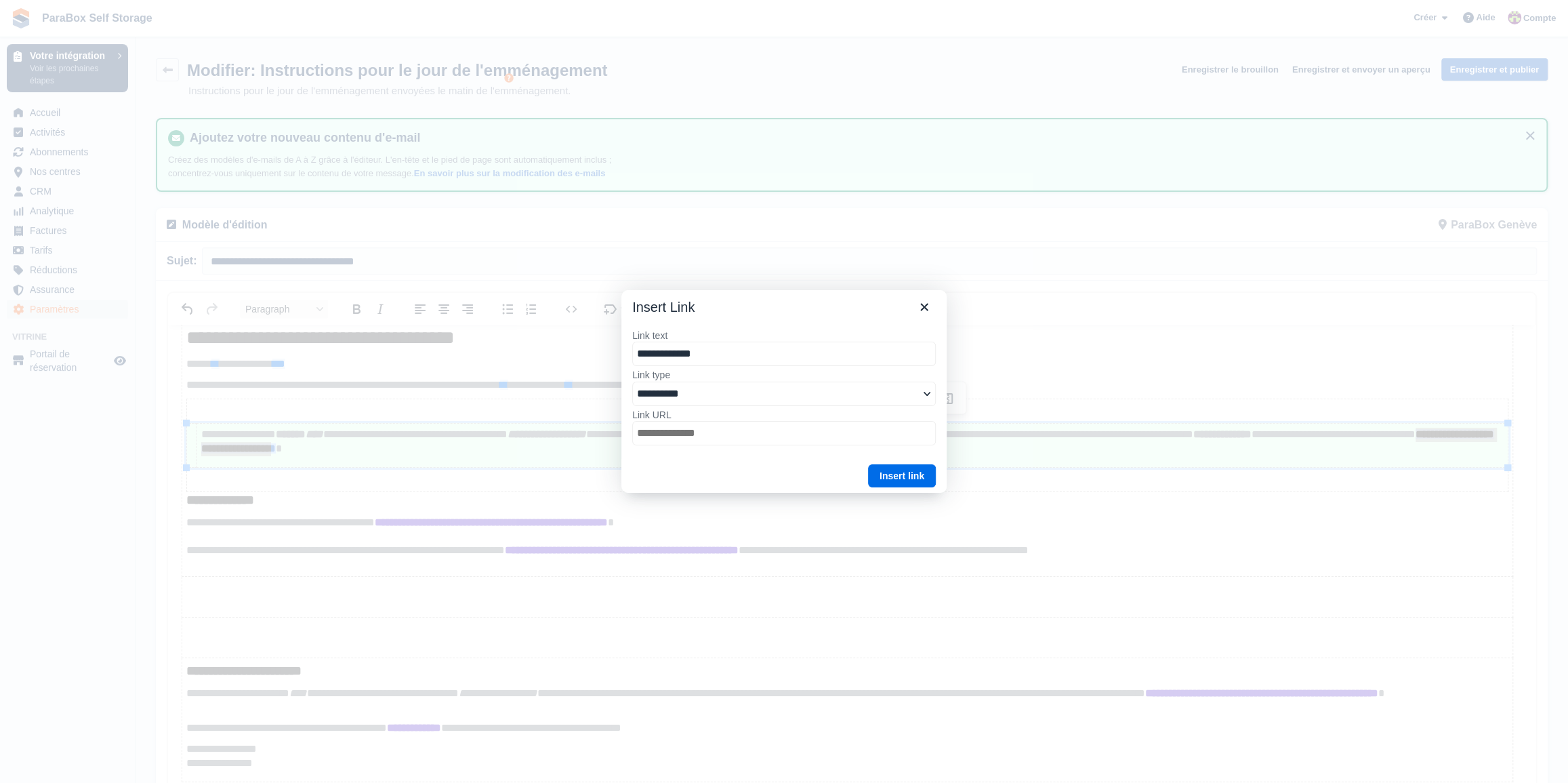 type on "**********" 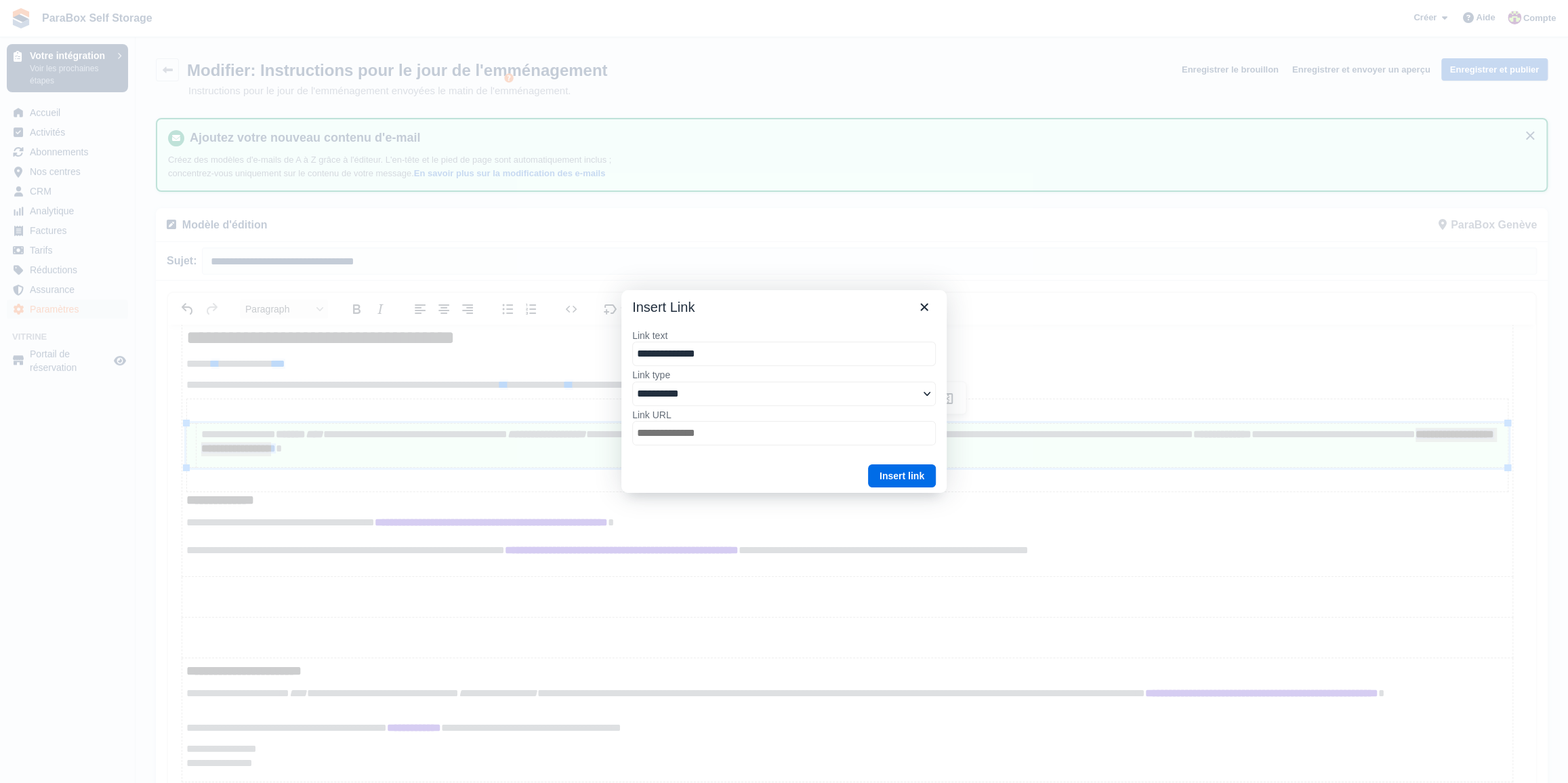 type on "**********" 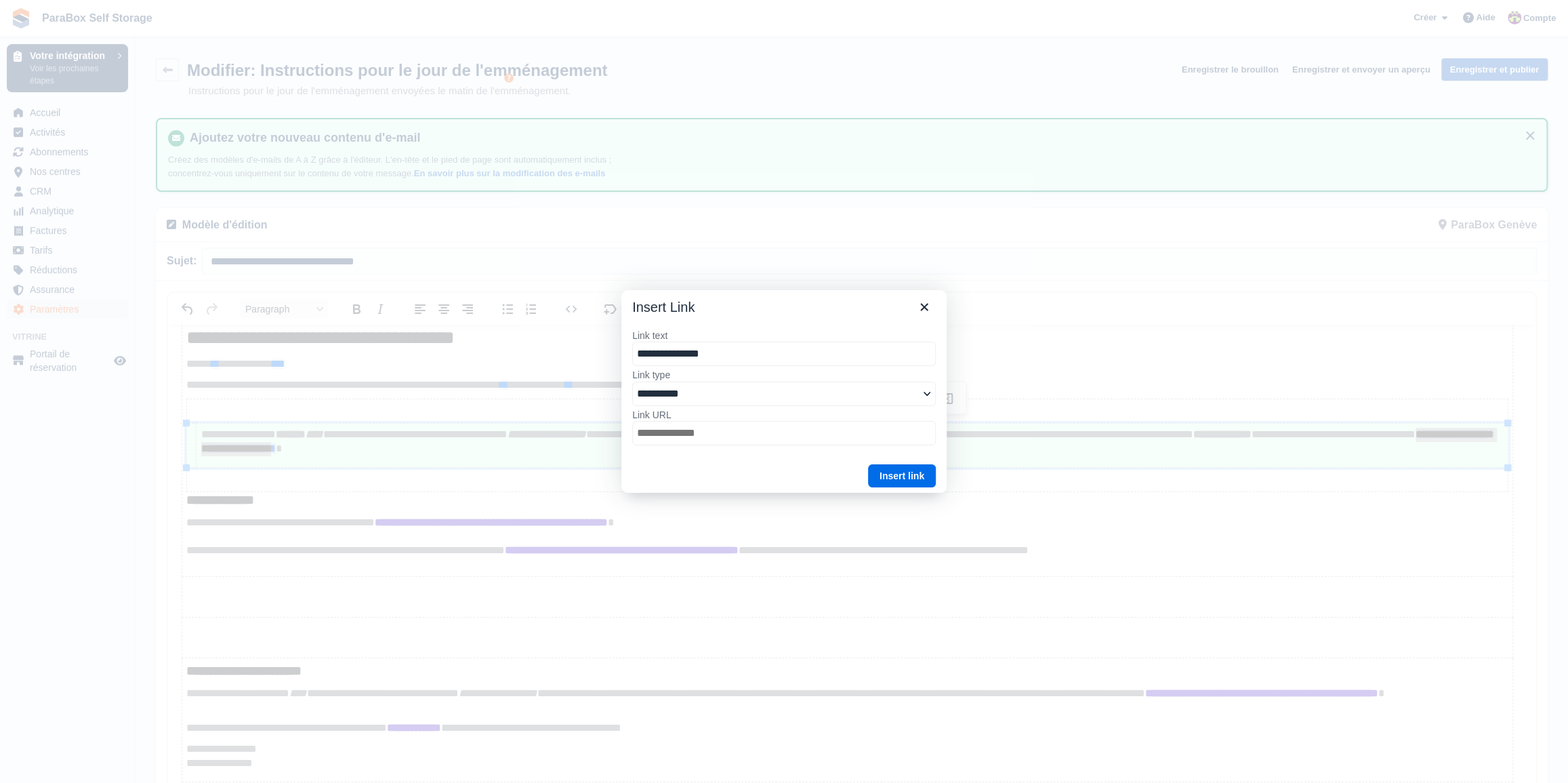 type on "**********" 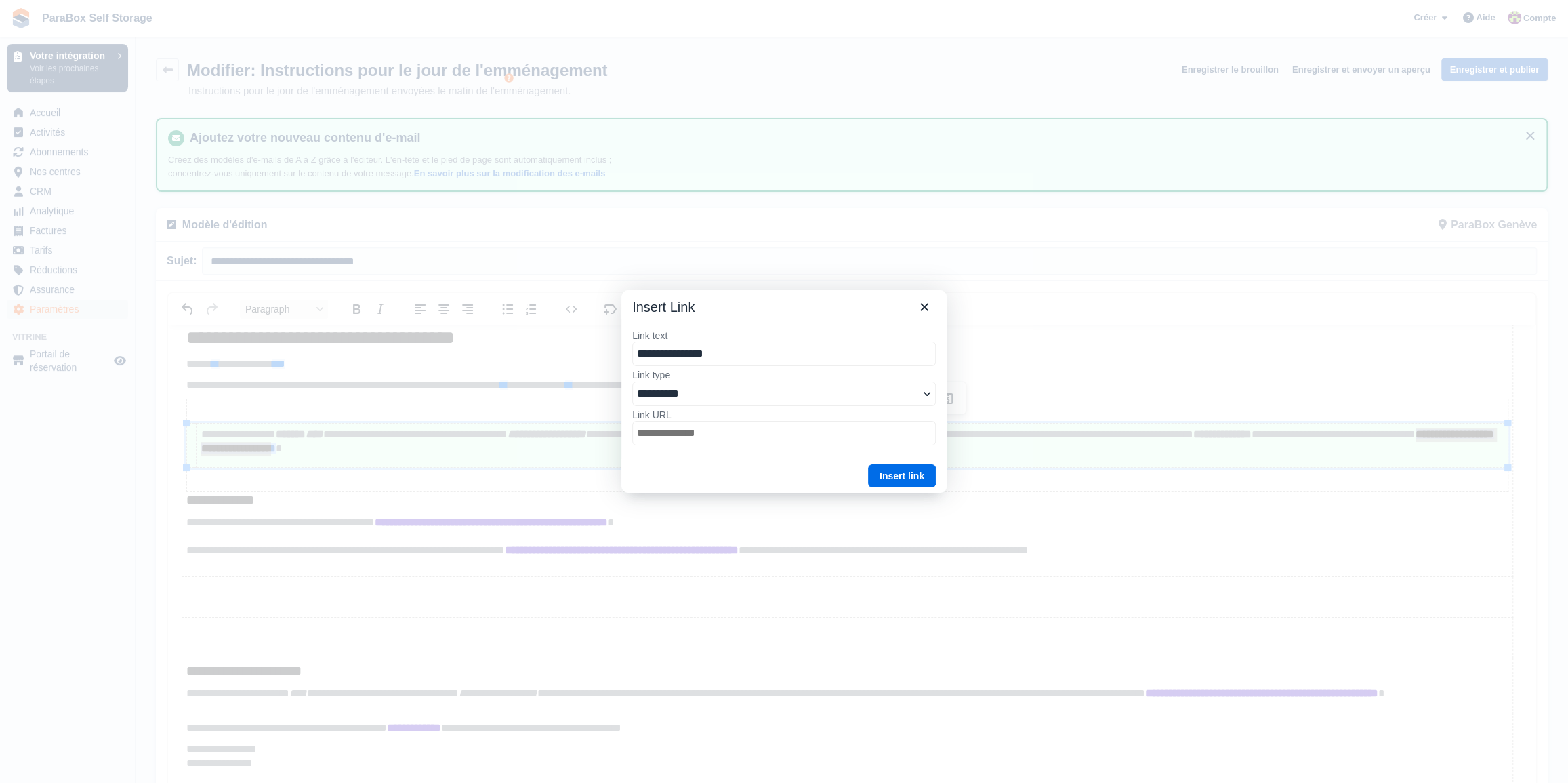 type on "**********" 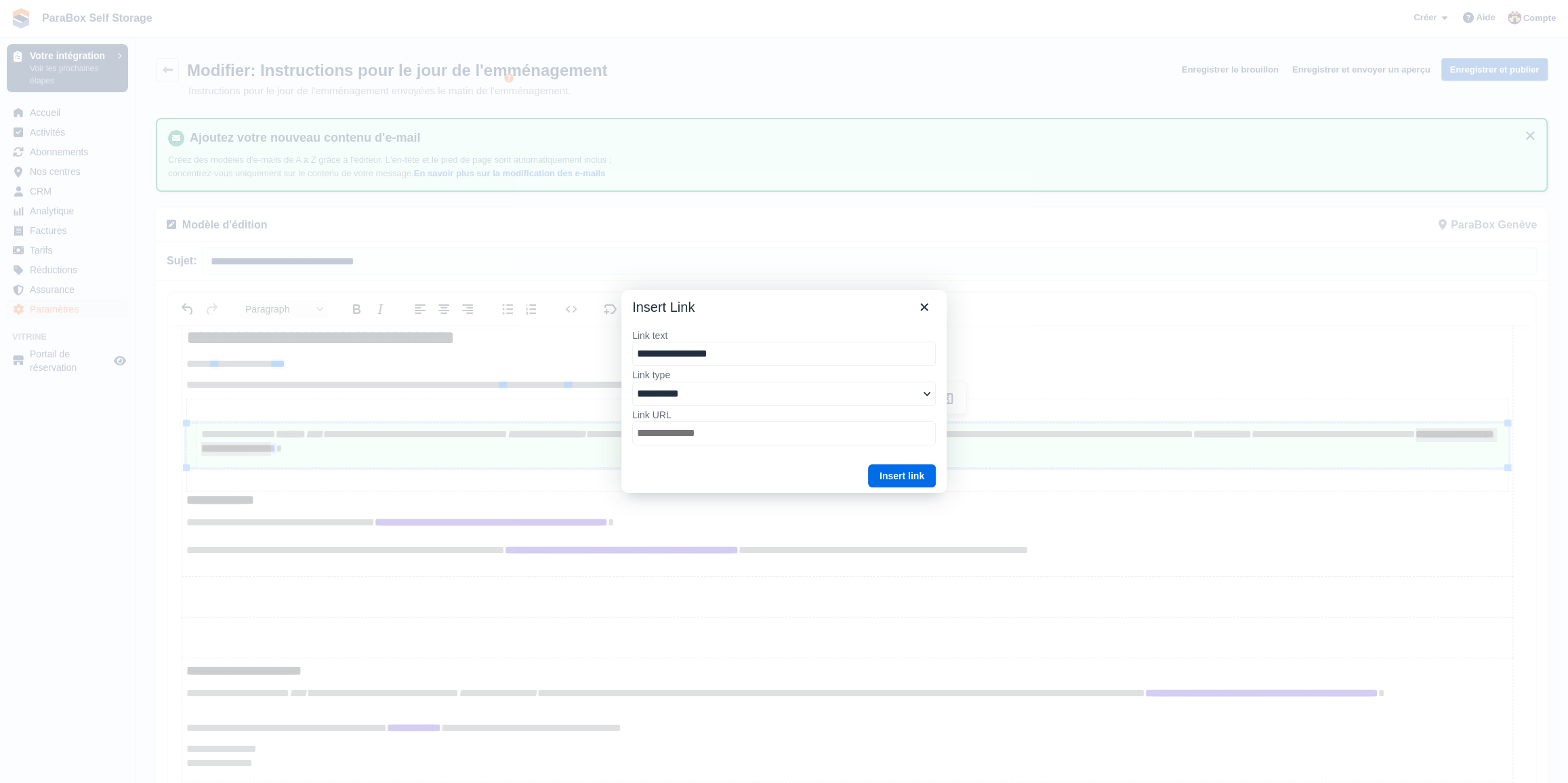 select on "******" 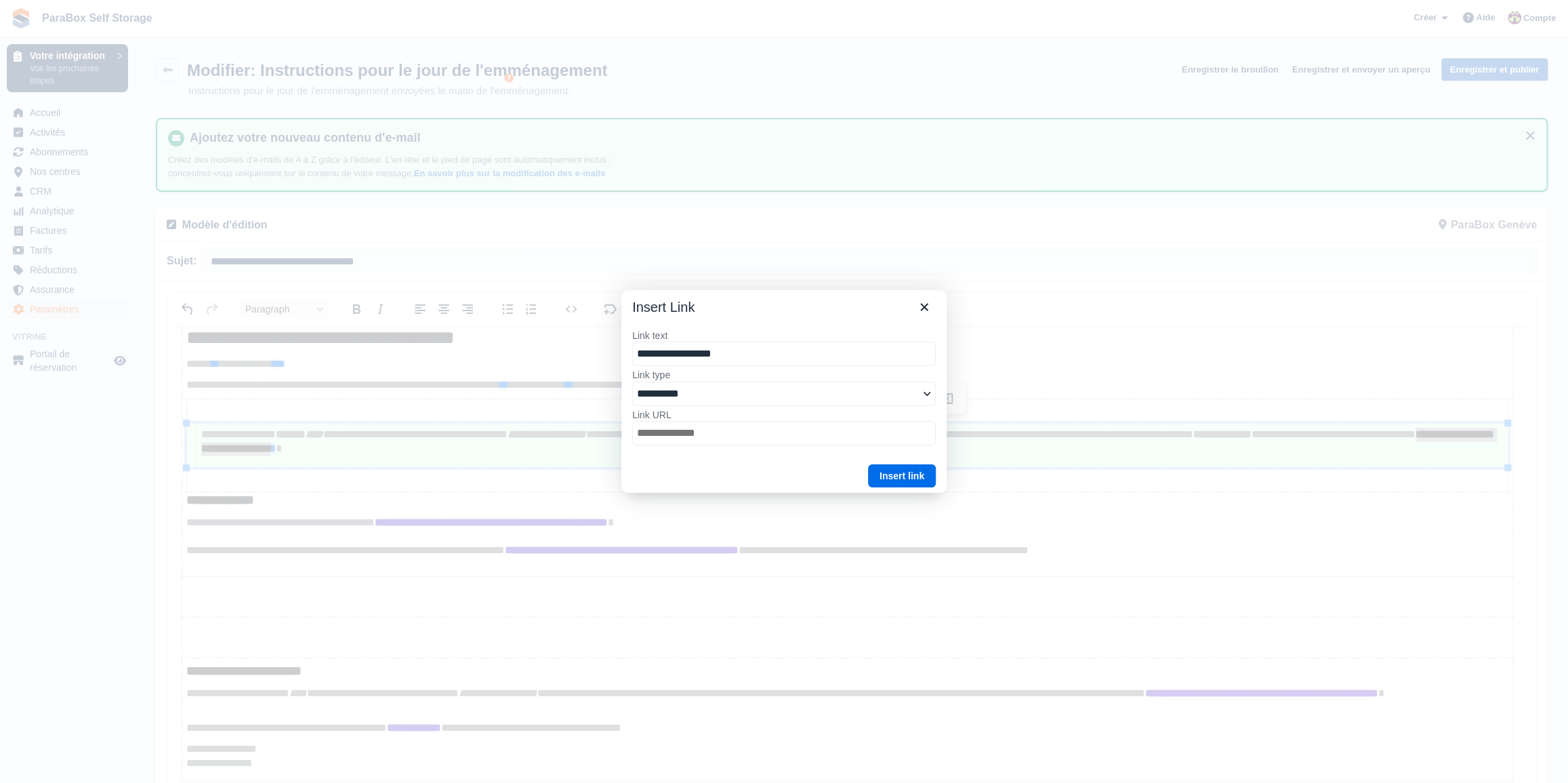 type on "**********" 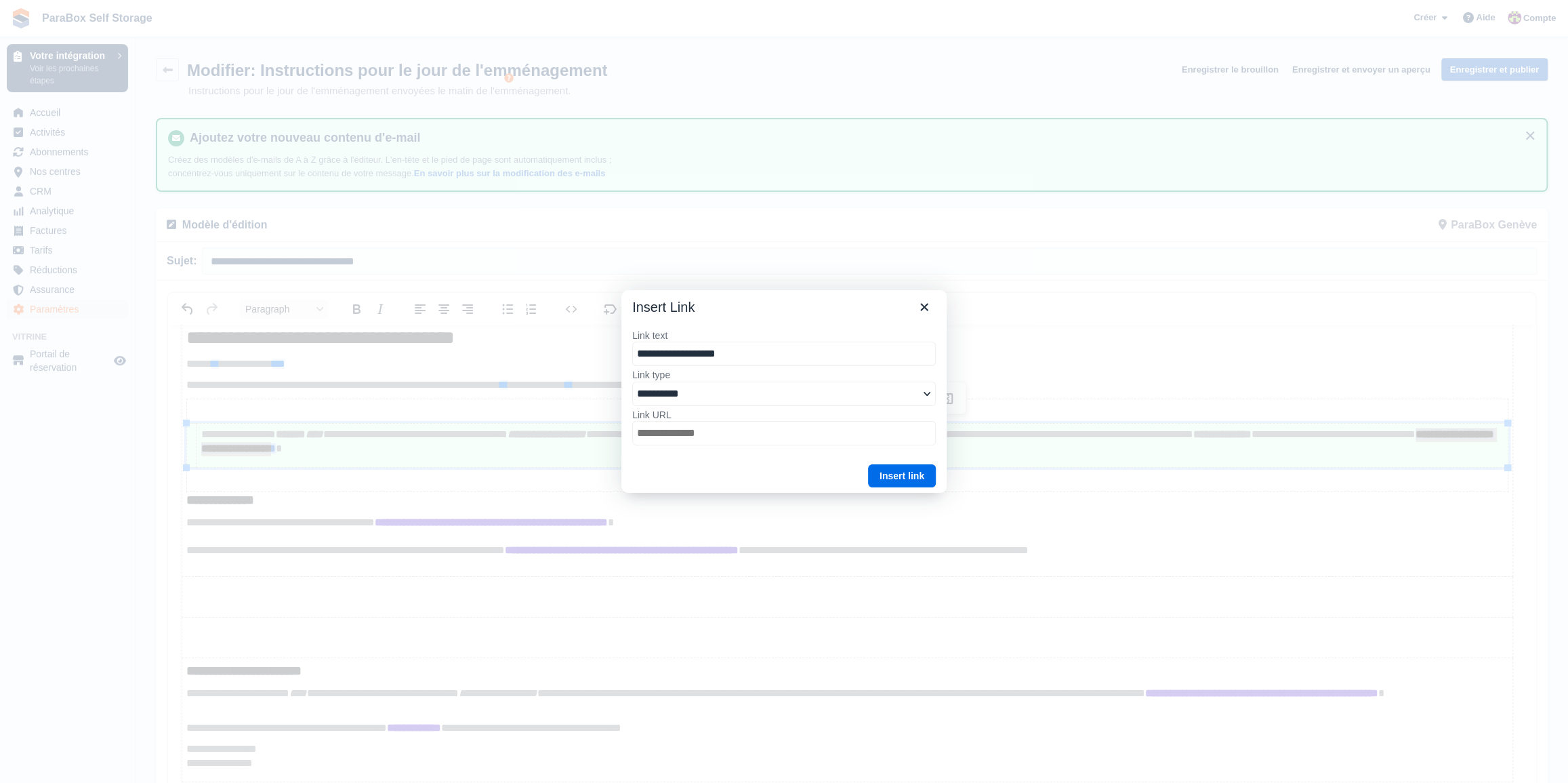 type on "**********" 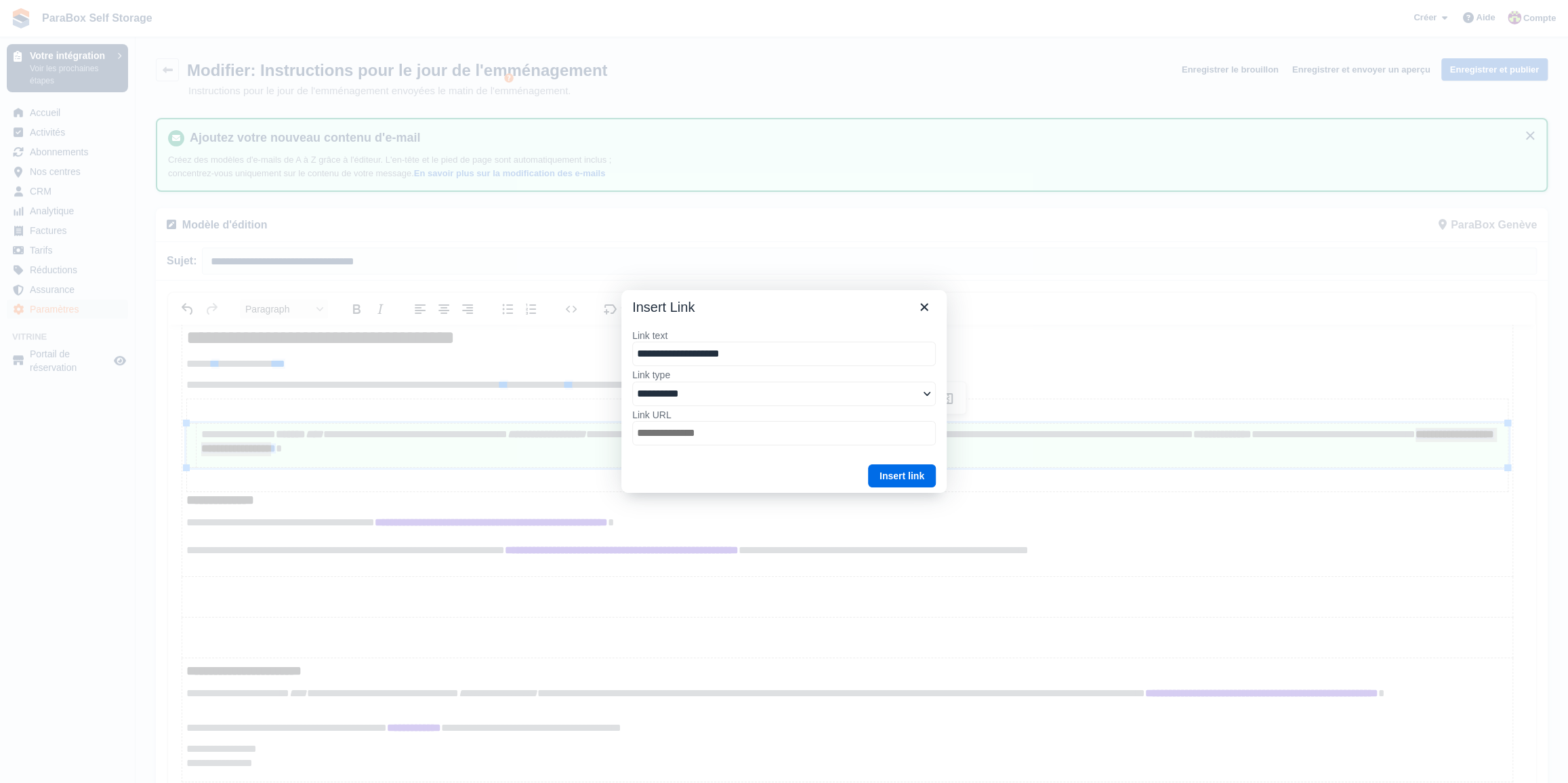 type on "**********" 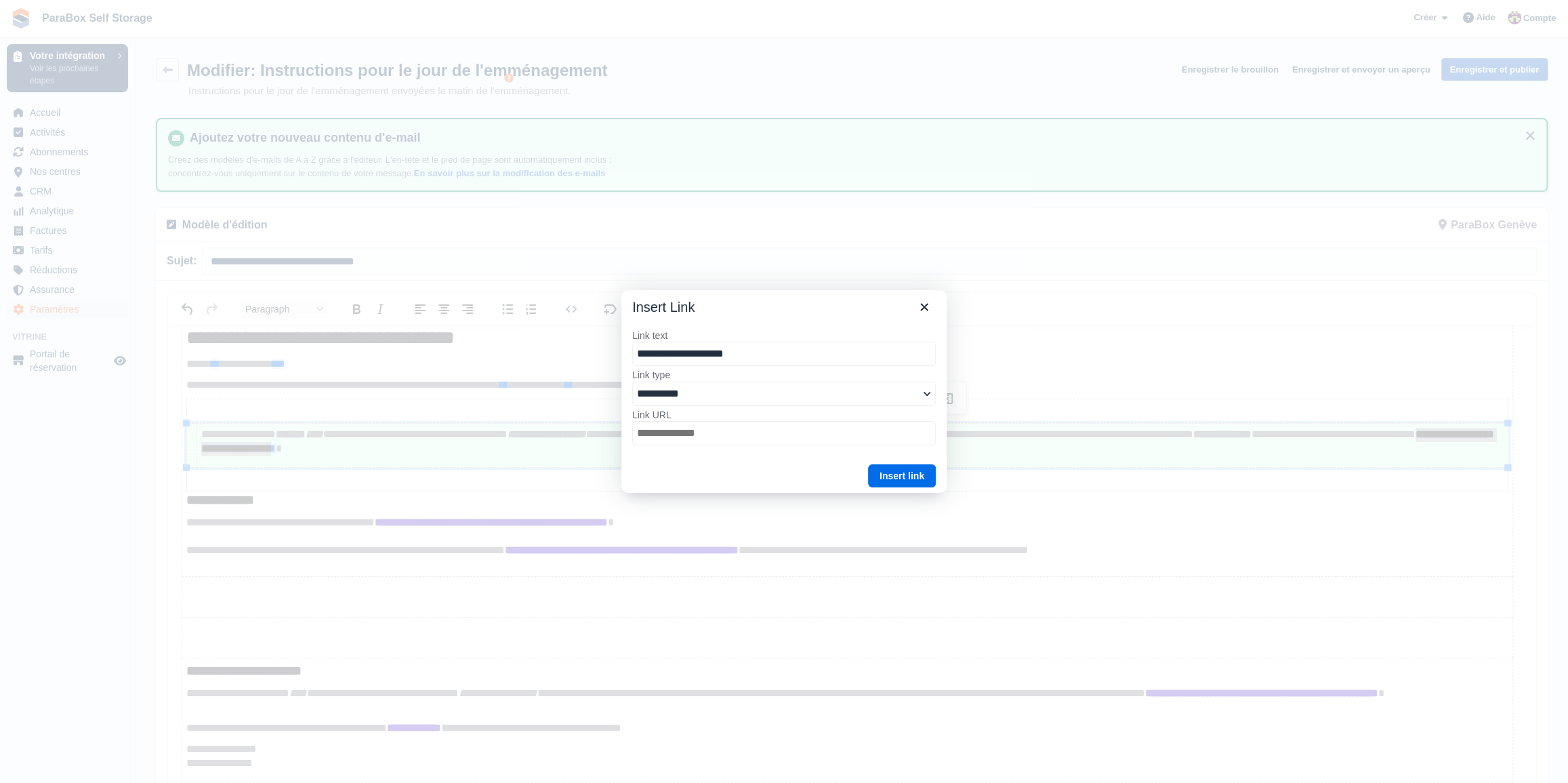 type on "**********" 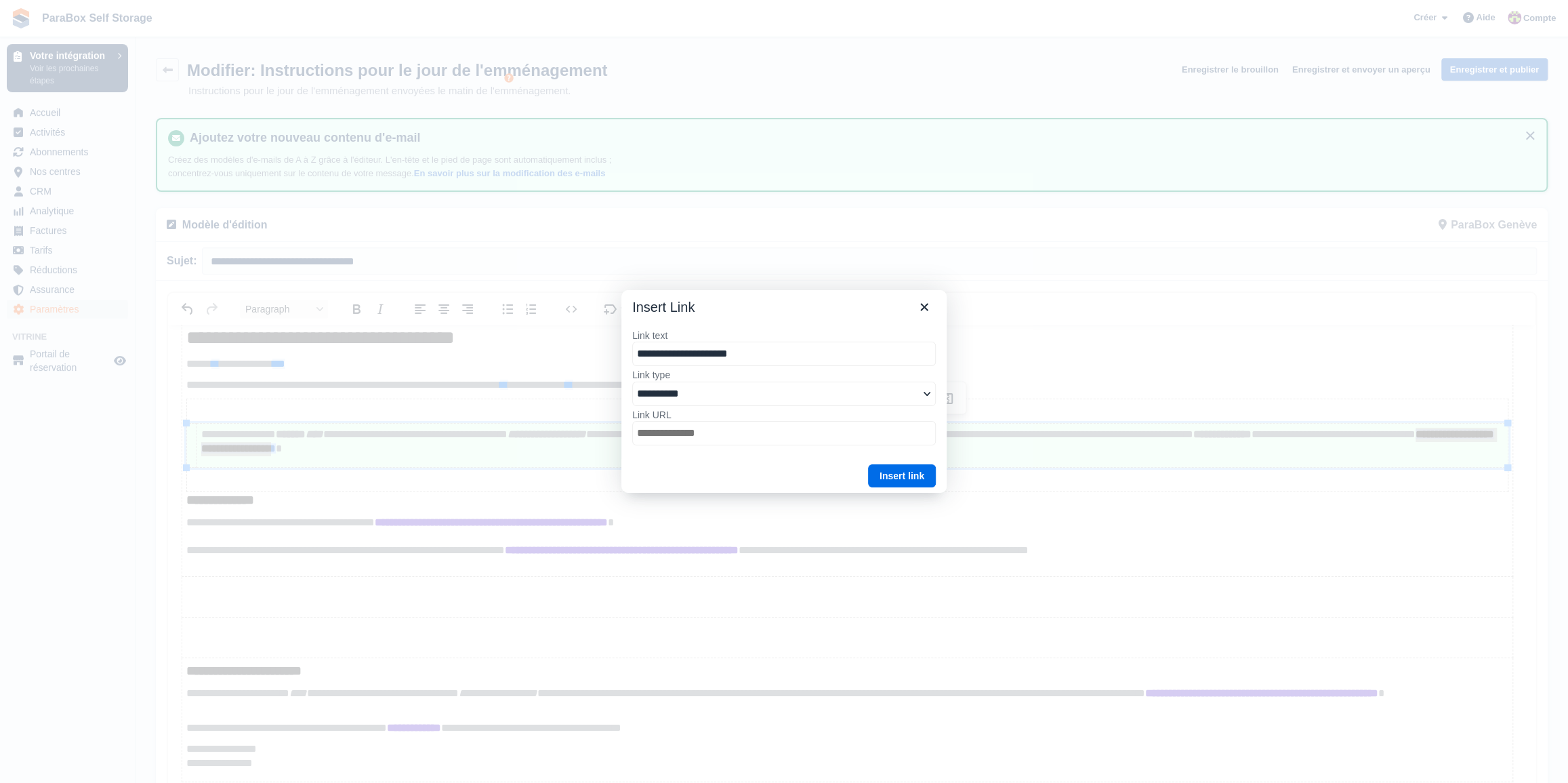 type on "**********" 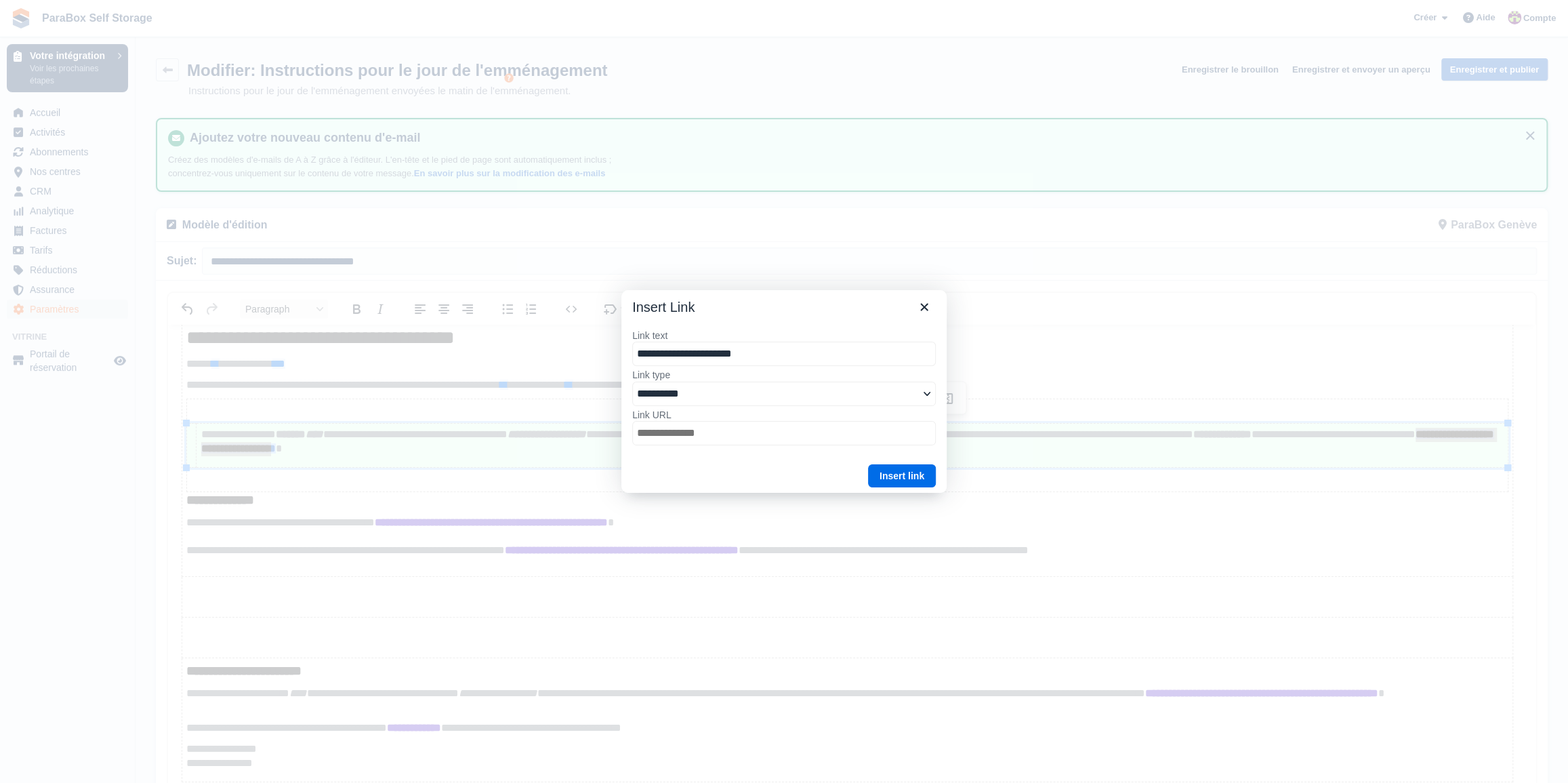 type on "**********" 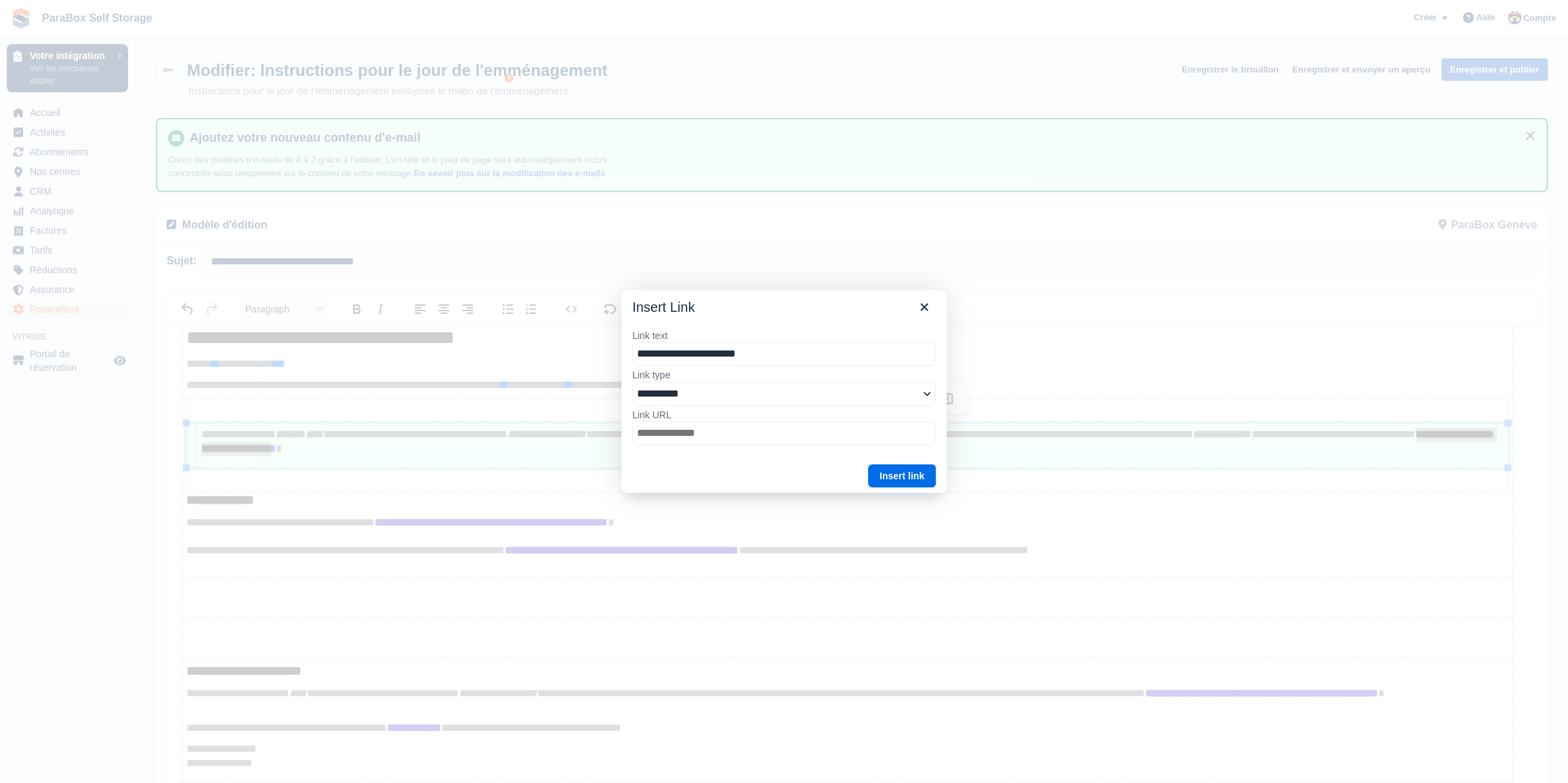 type on "**********" 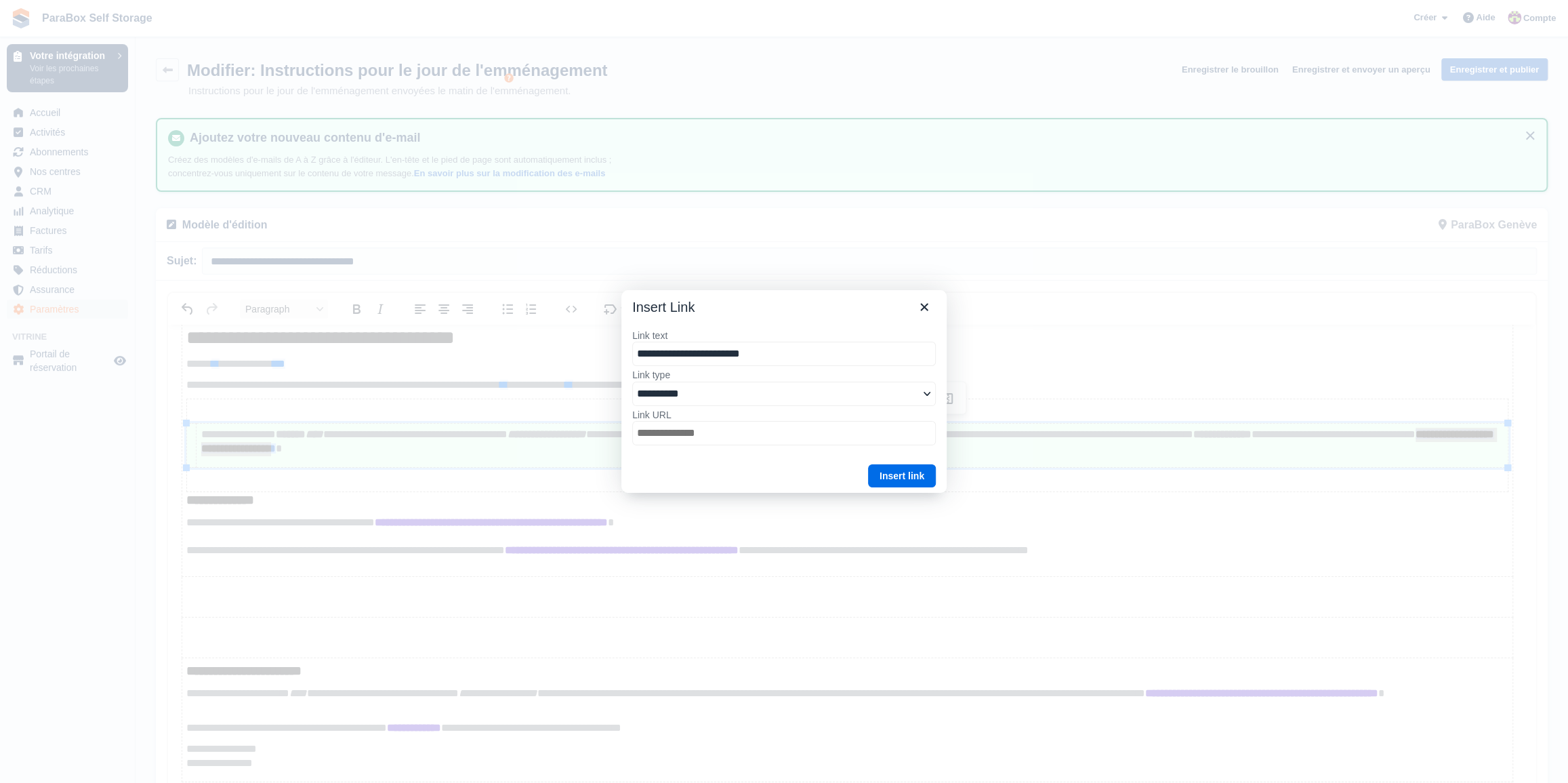 type on "**********" 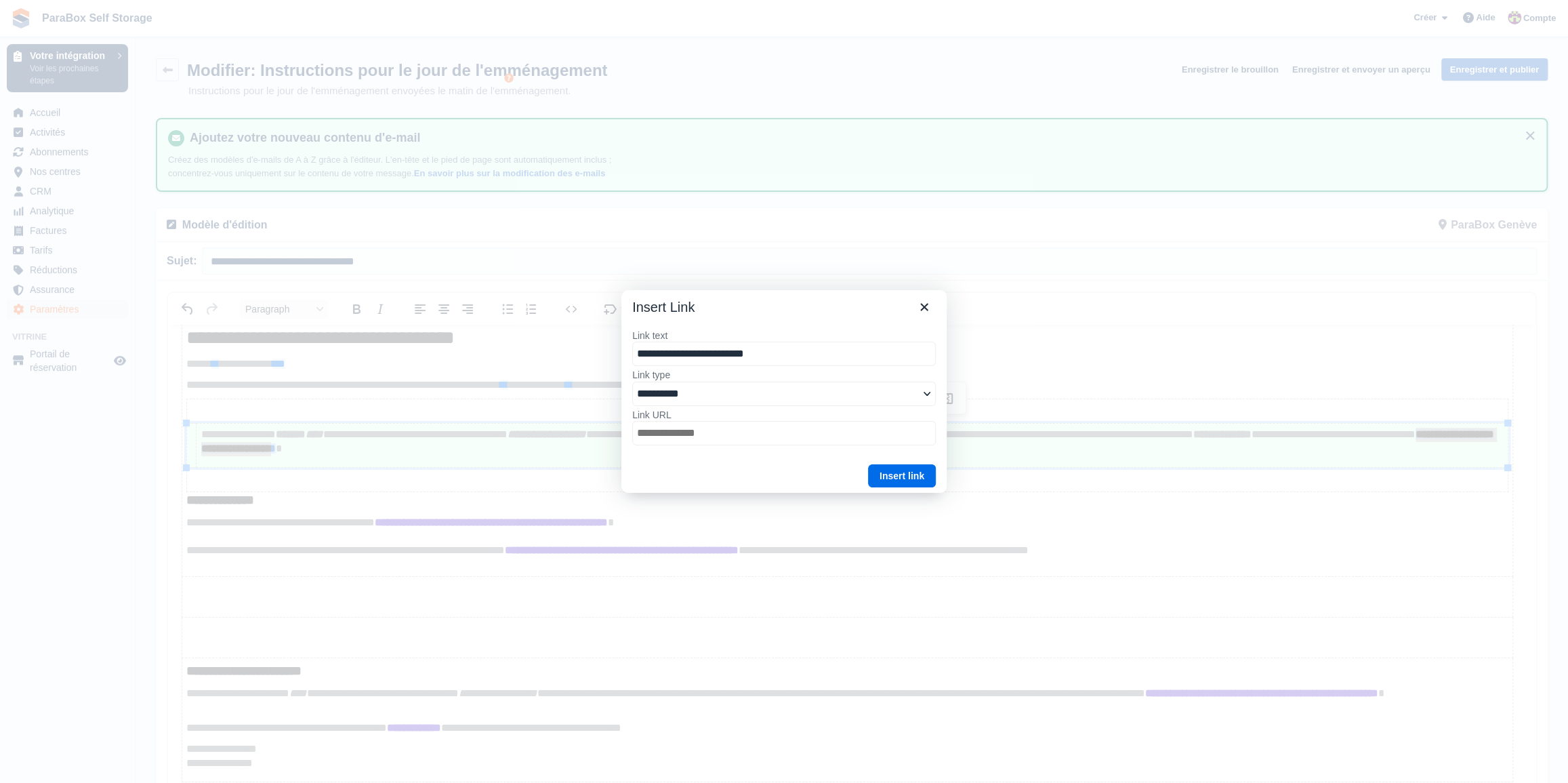 type on "**********" 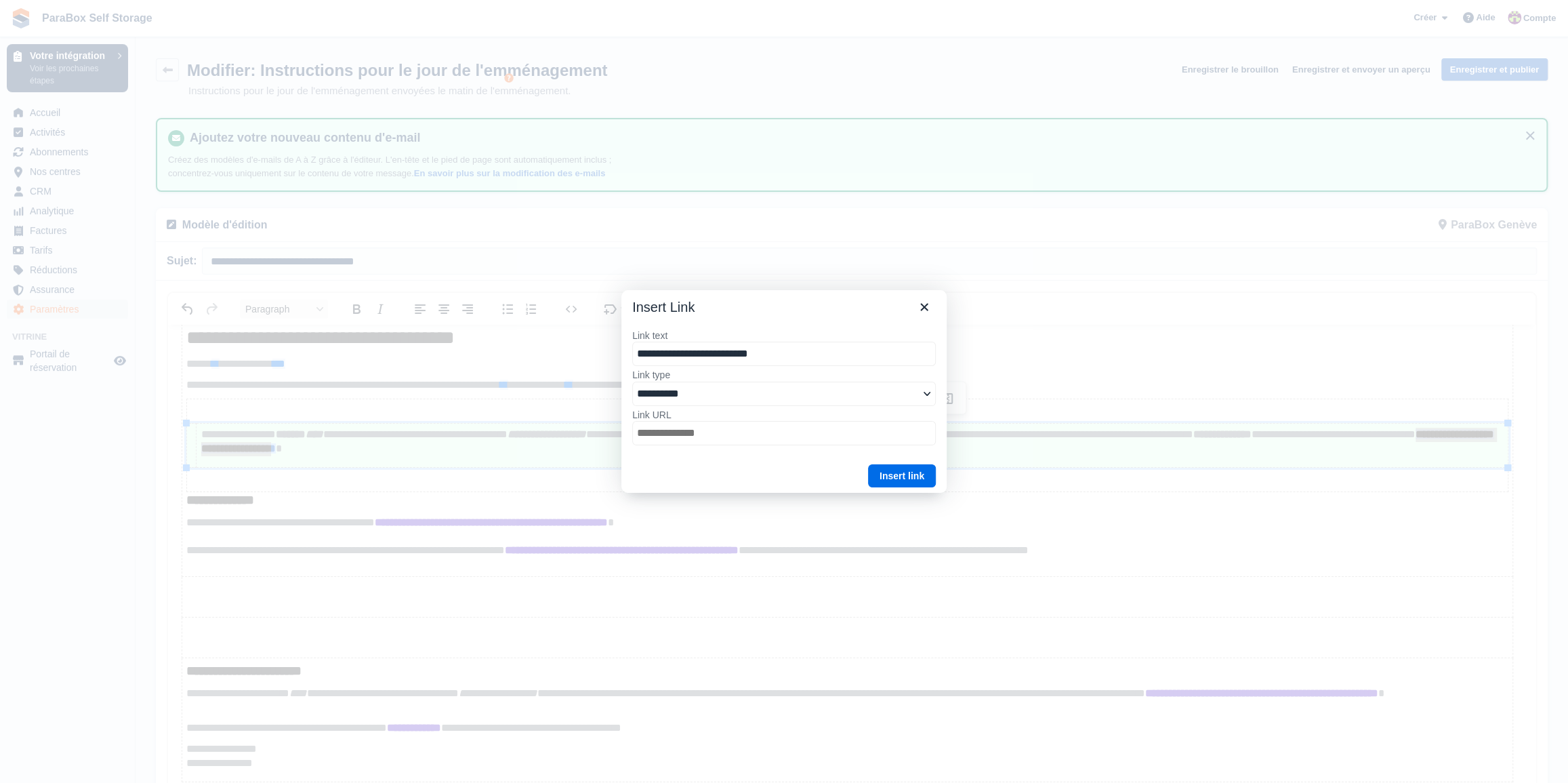 type on "**********" 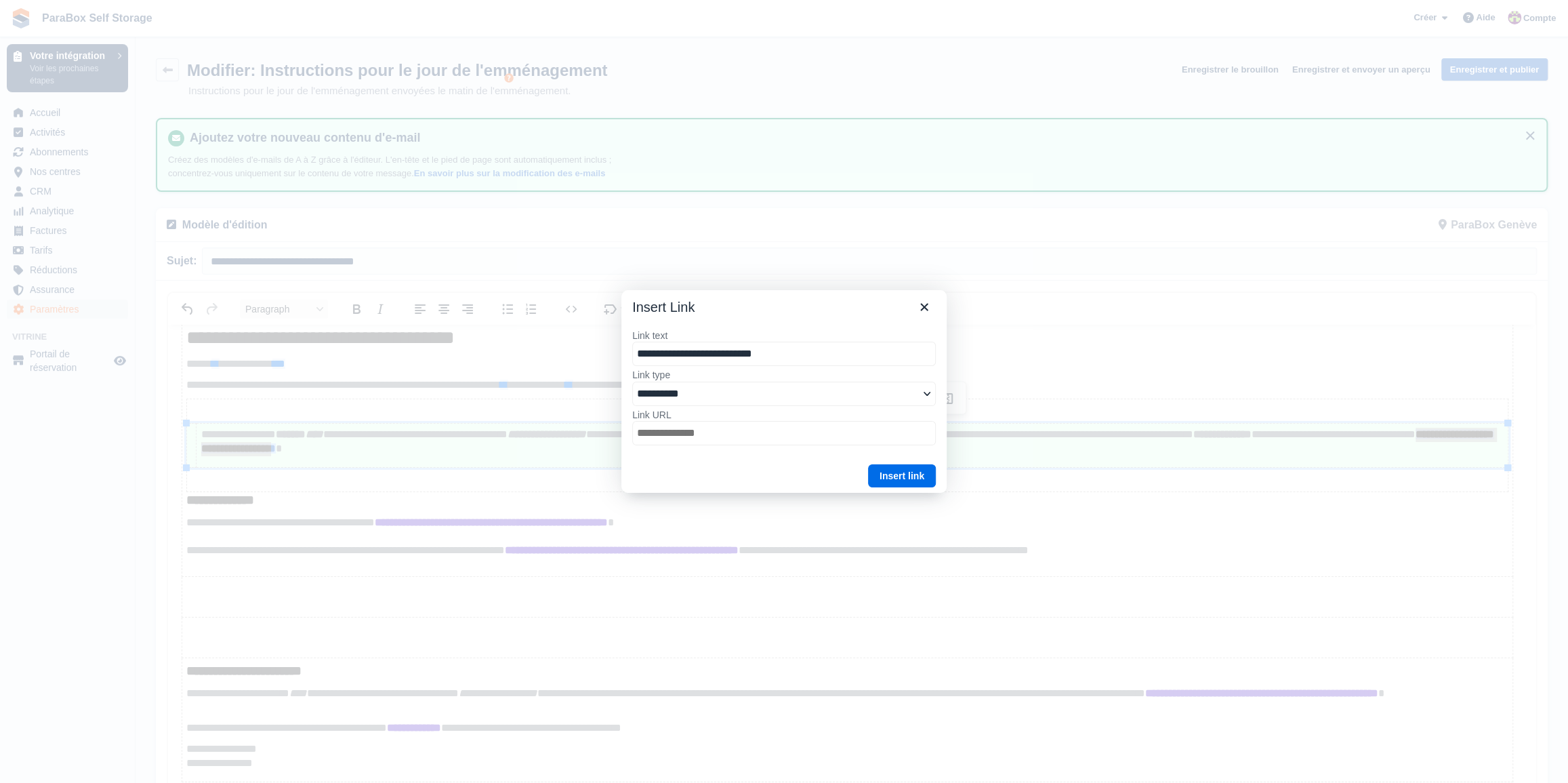 type on "**********" 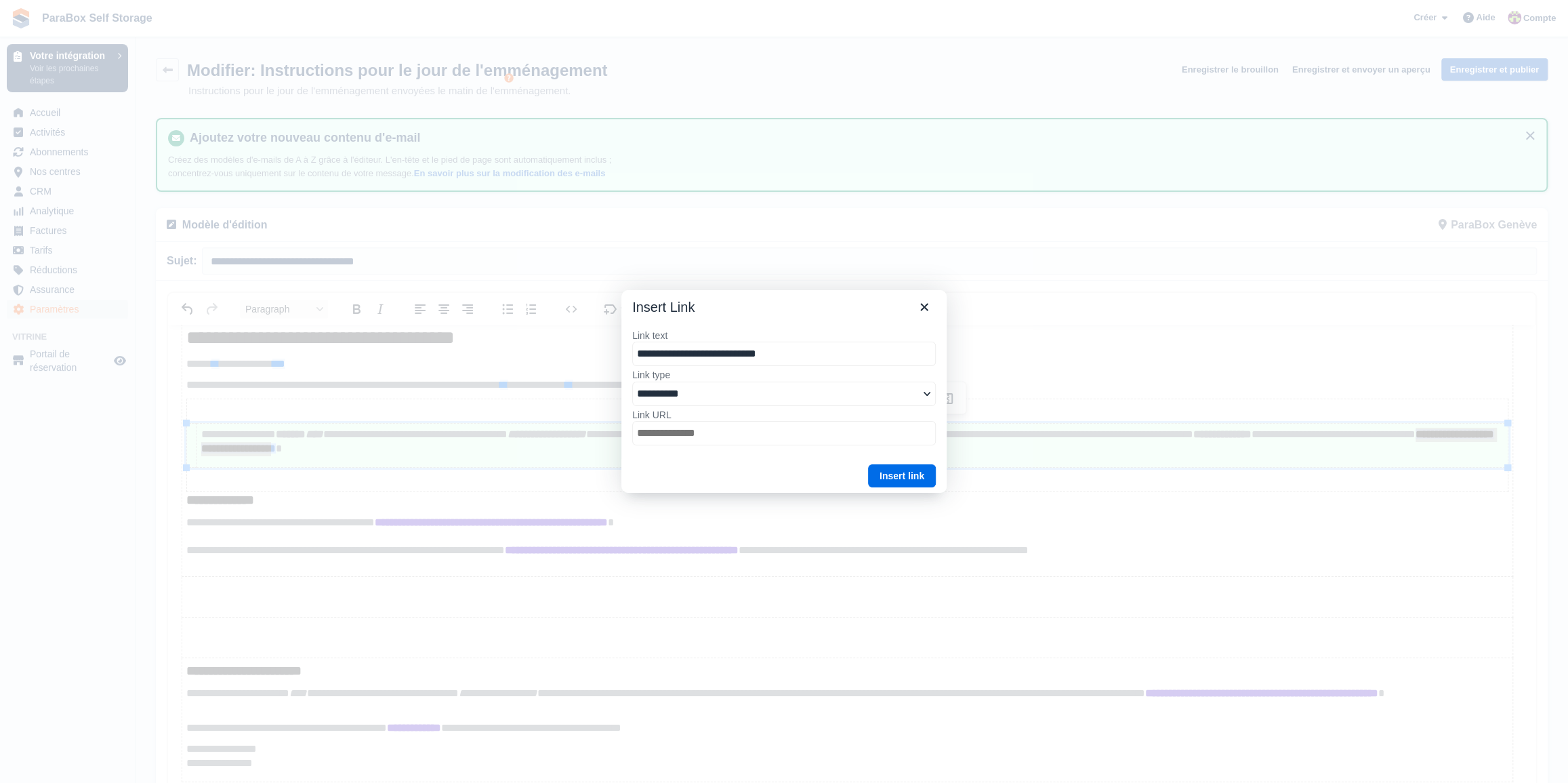 type on "**********" 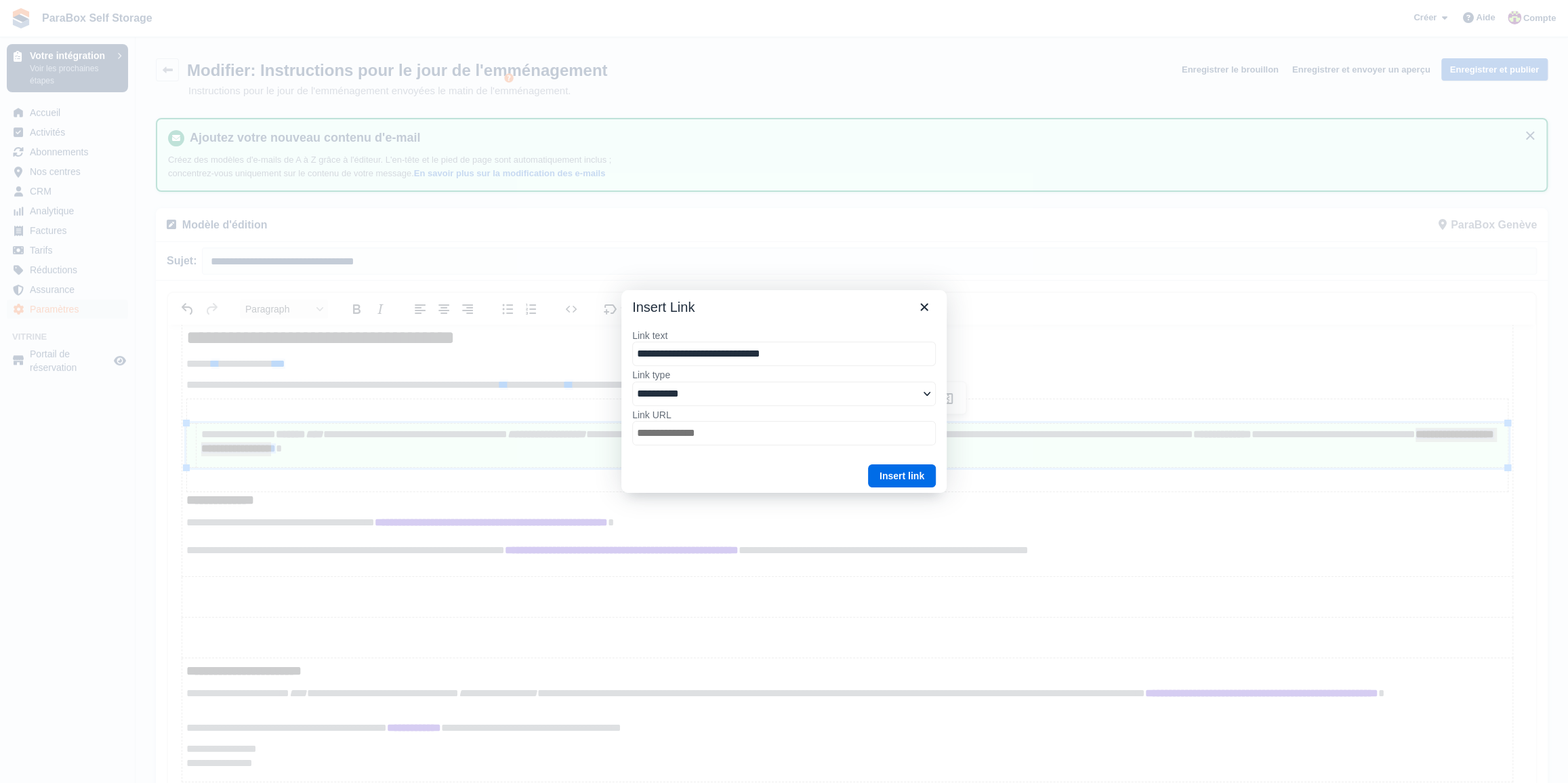 type on "**********" 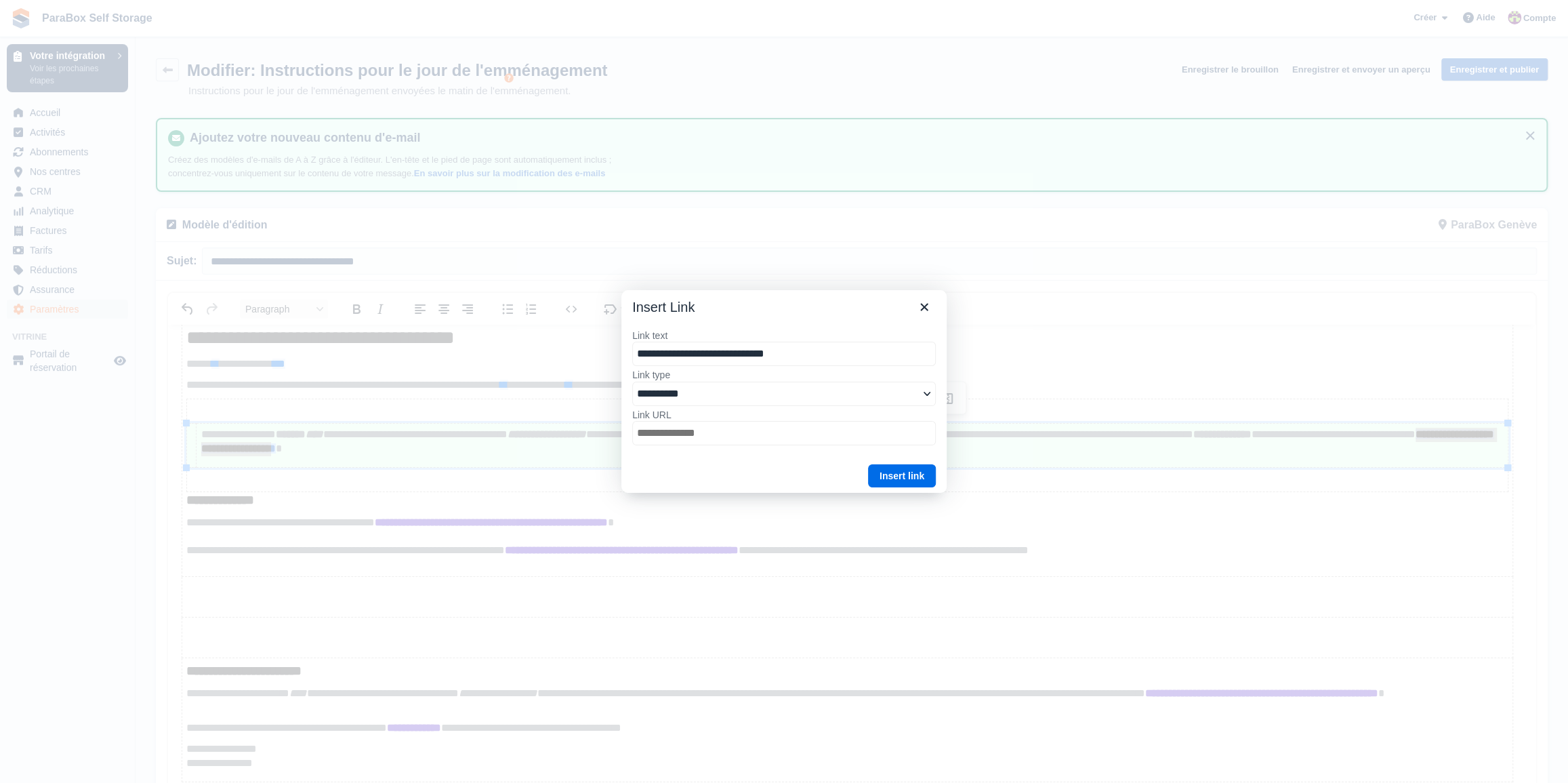 type on "**********" 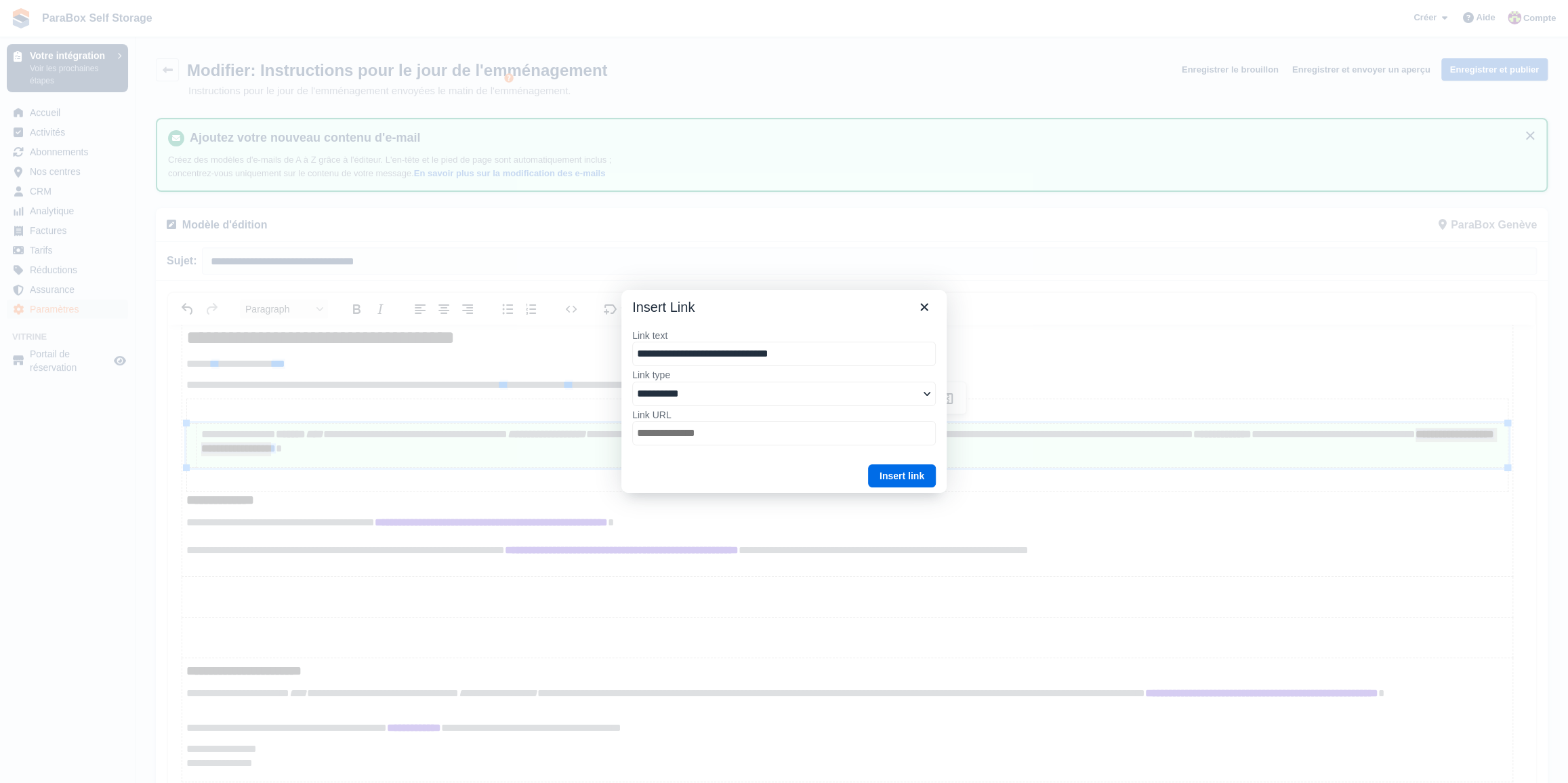 type on "**********" 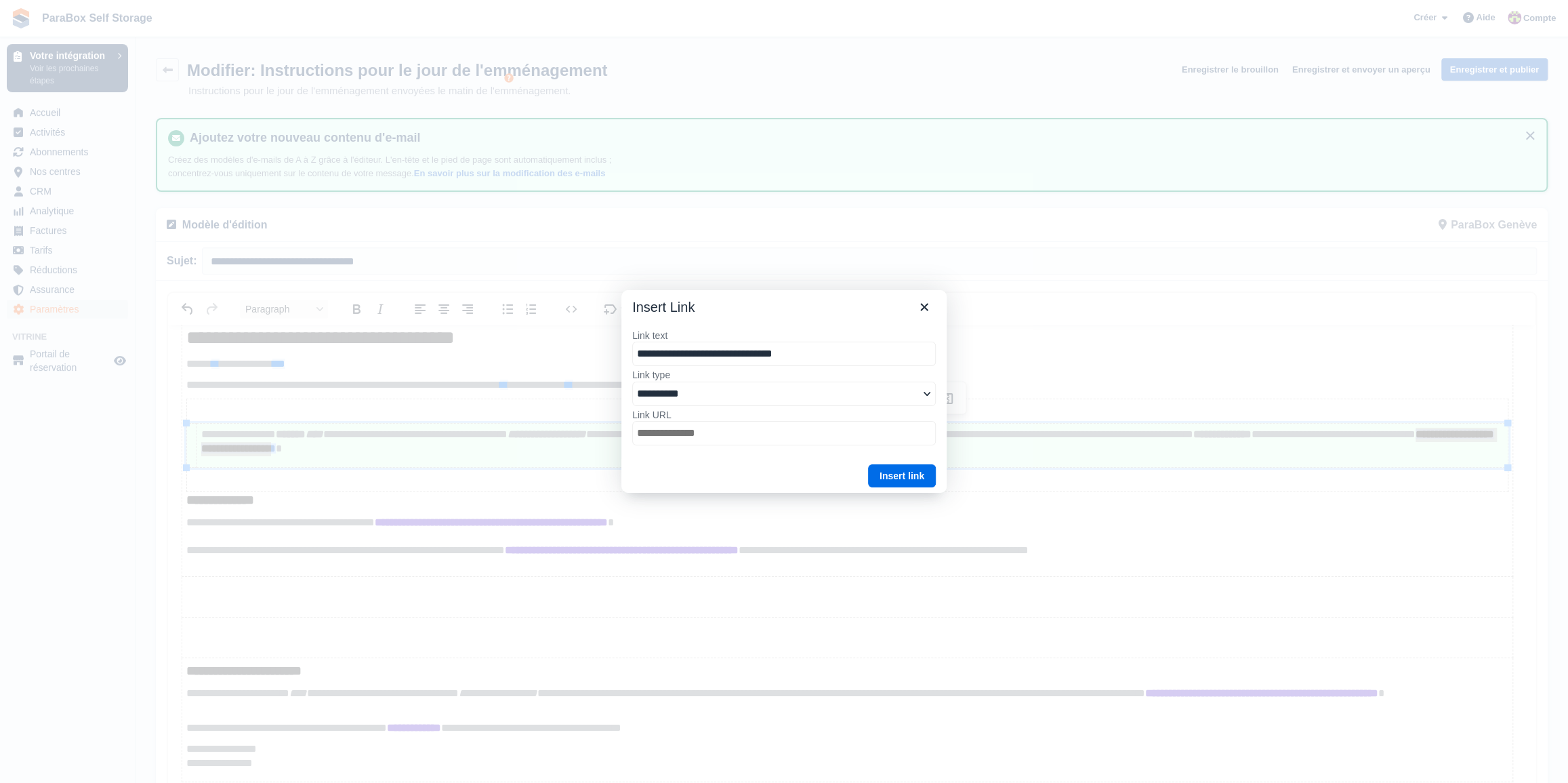 select on "******" 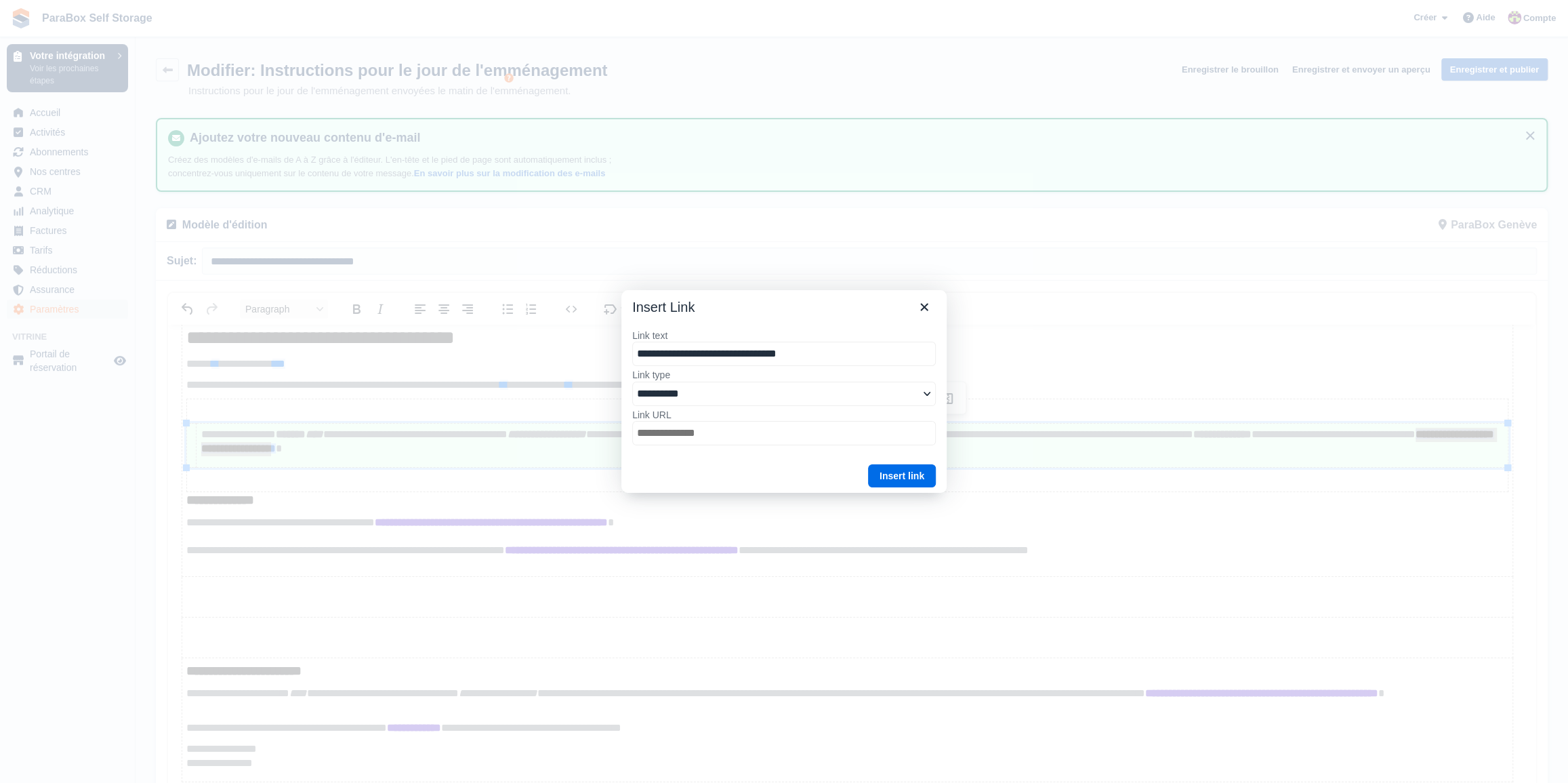 type on "**********" 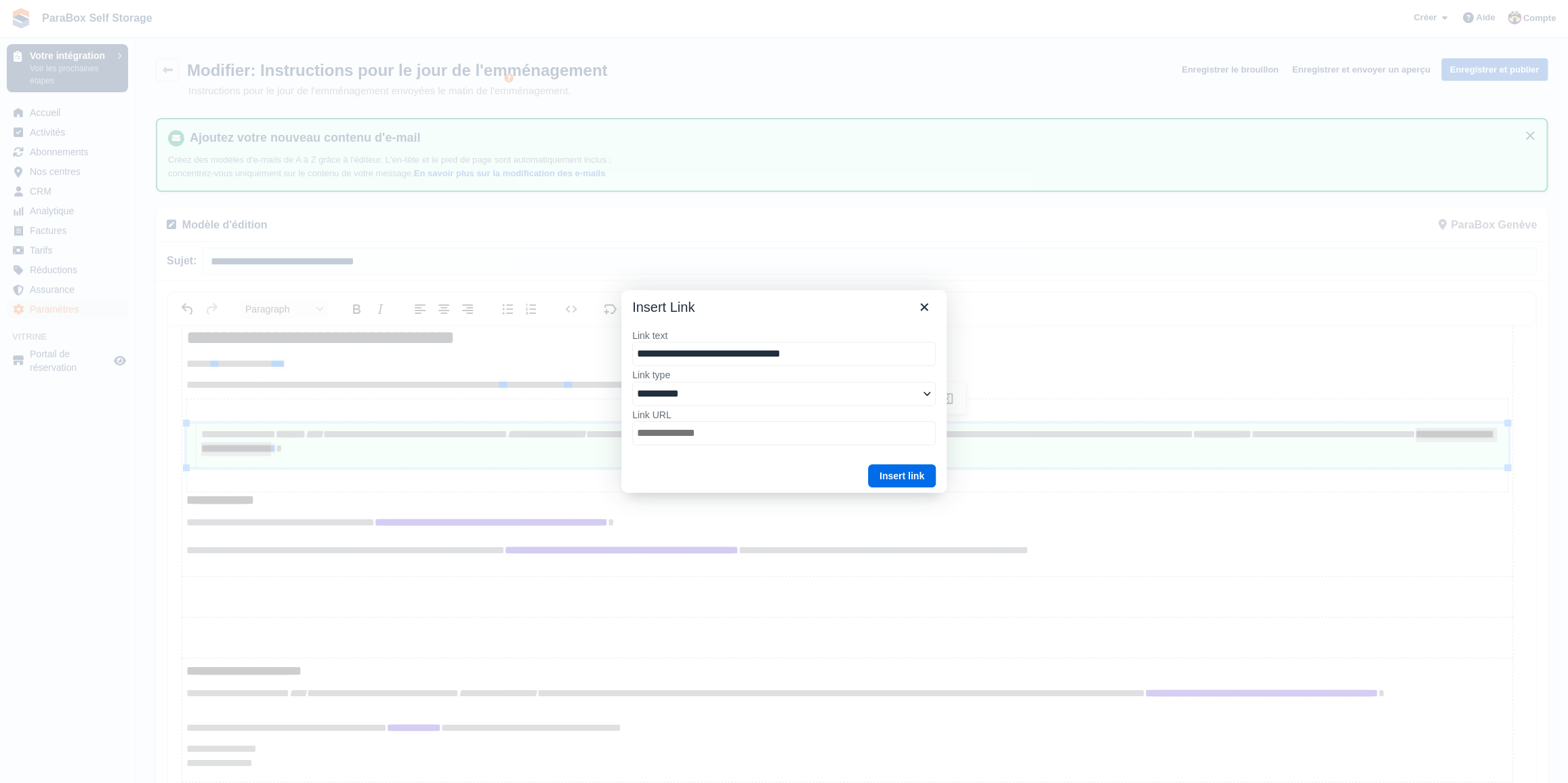 type on "**********" 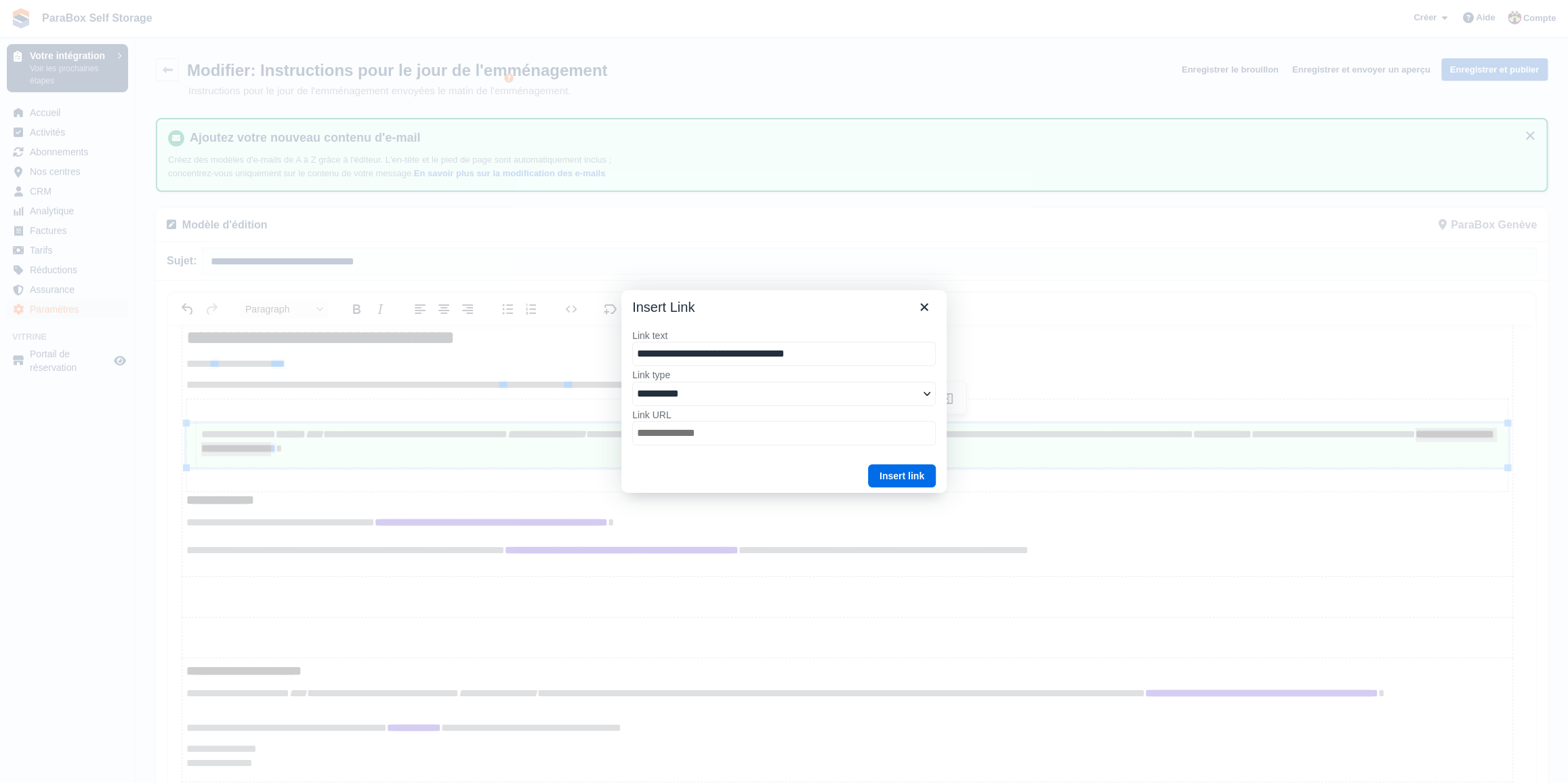 type on "**********" 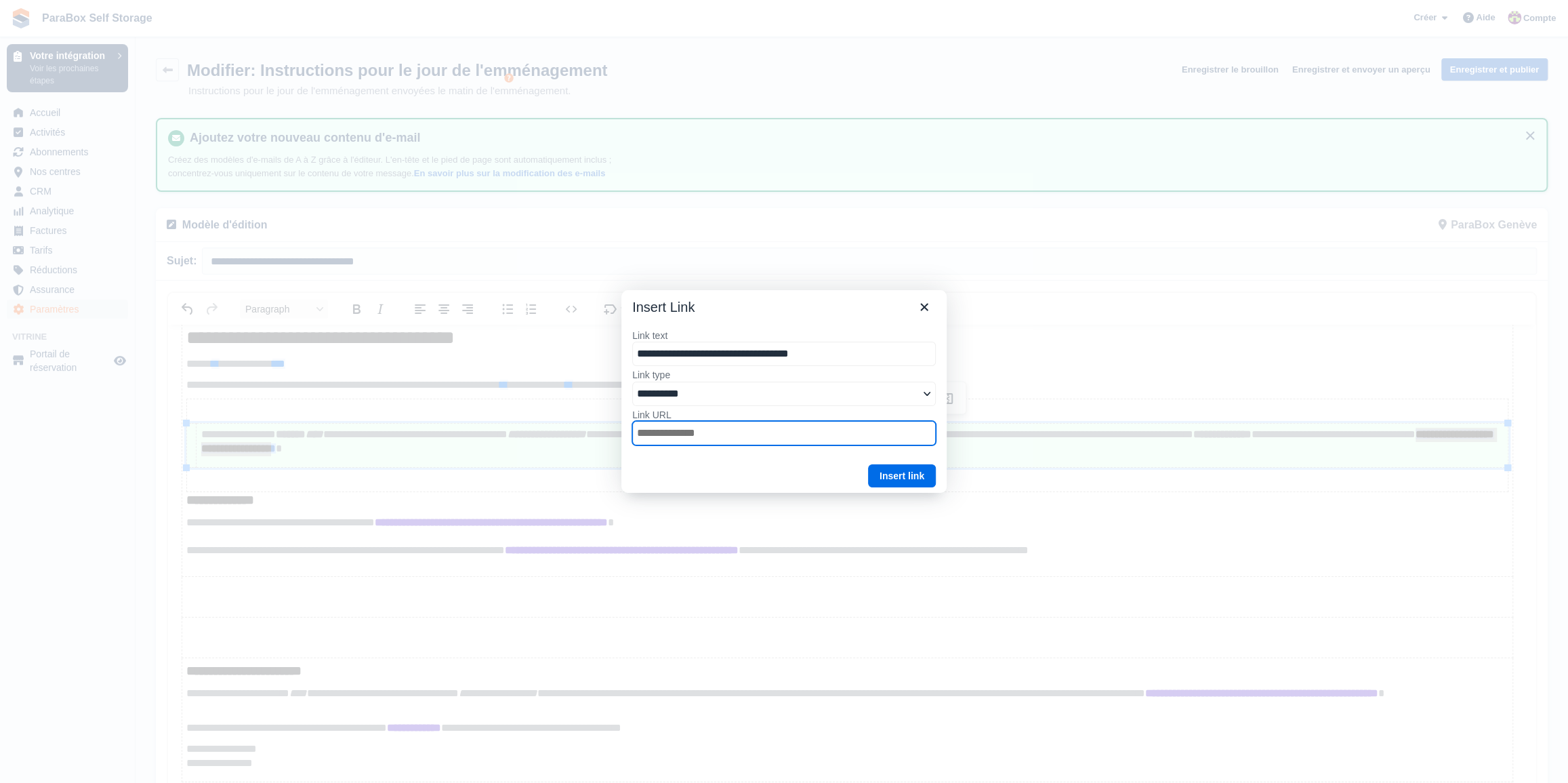 click on "Link URL" at bounding box center (784, 433) 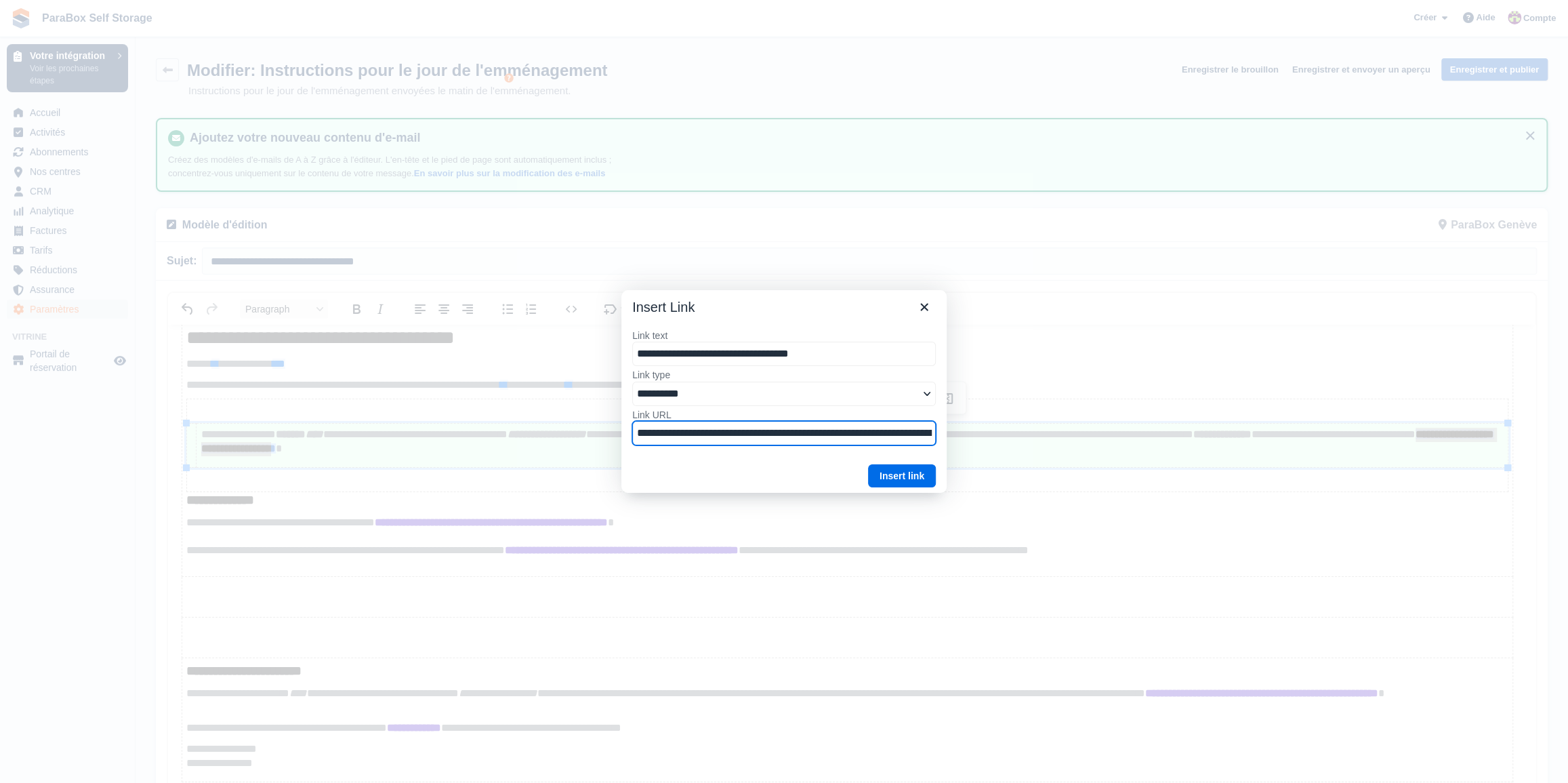 scroll, scrollTop: 0, scrollLeft: 124, axis: horizontal 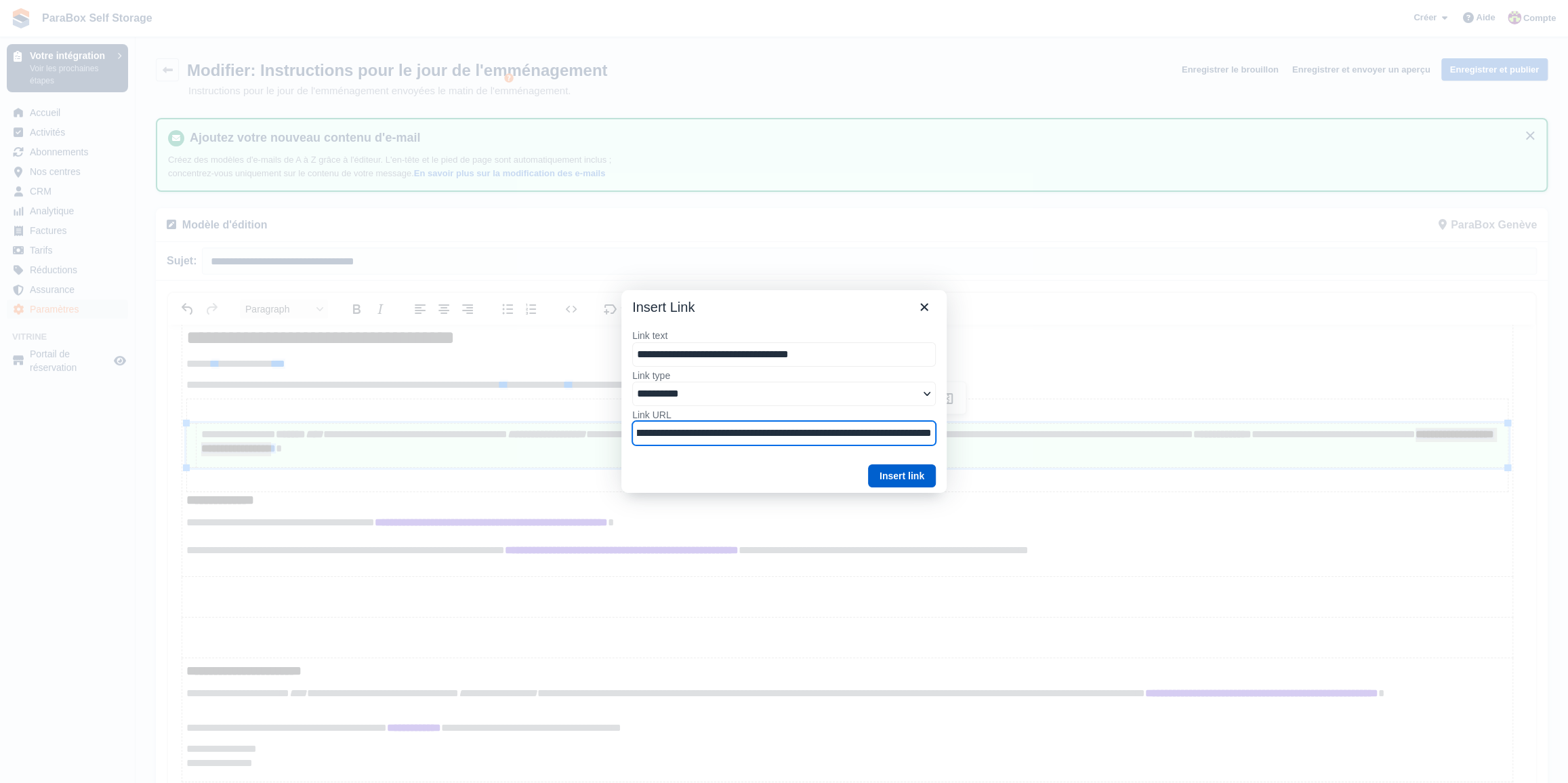 type on "**********" 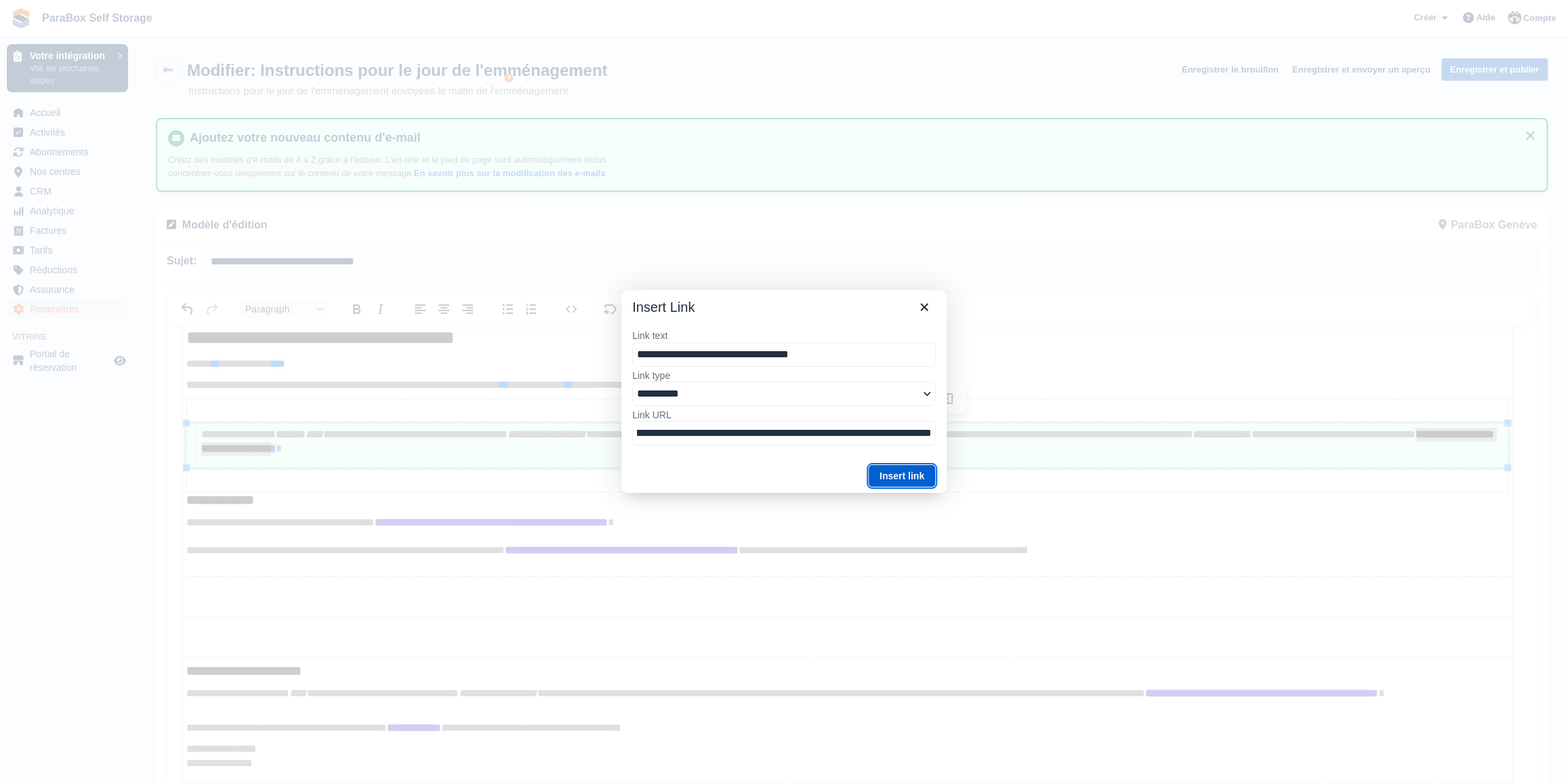 scroll, scrollTop: 0, scrollLeft: 0, axis: both 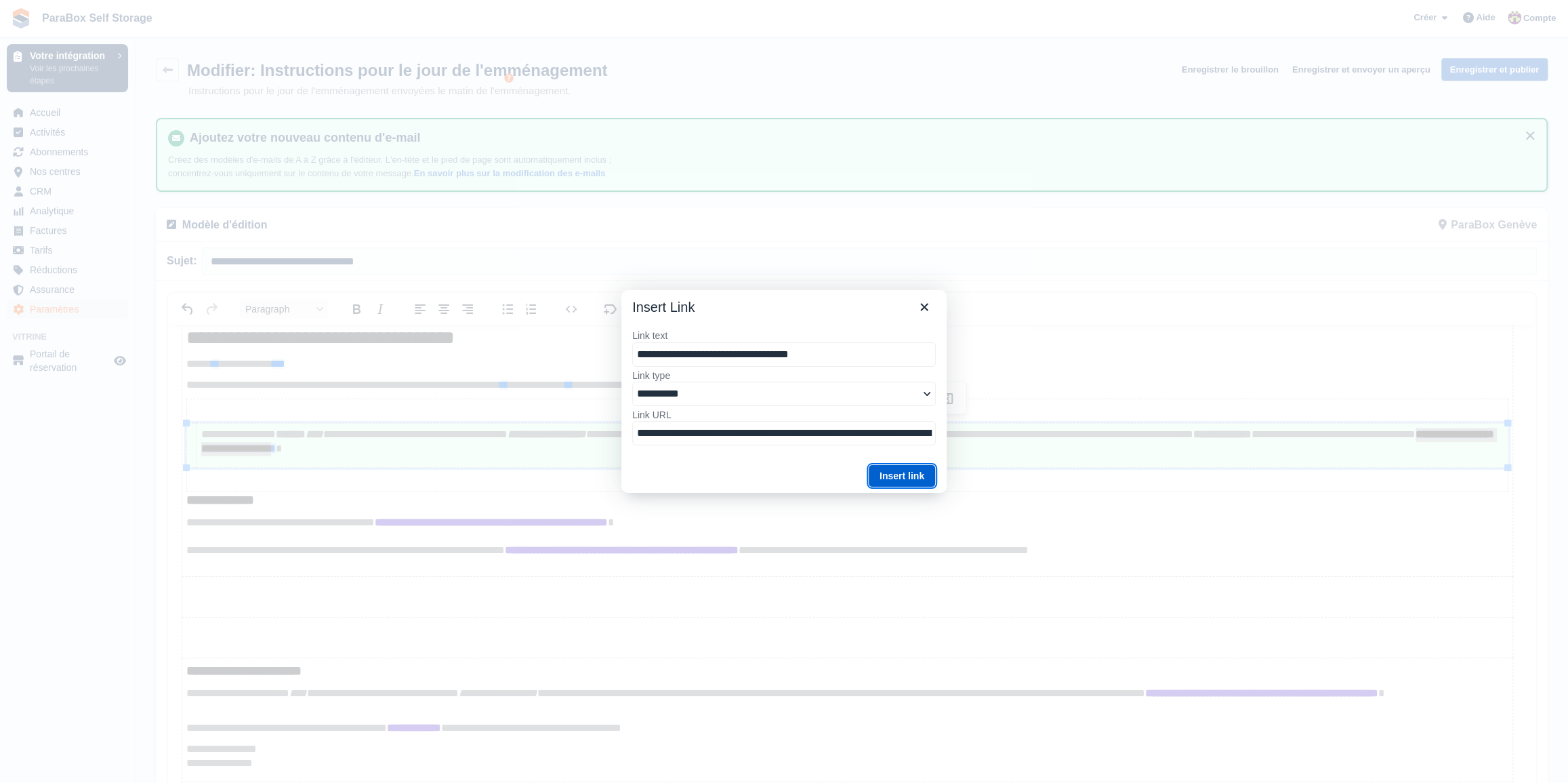 click on "Insert link" at bounding box center [902, 476] 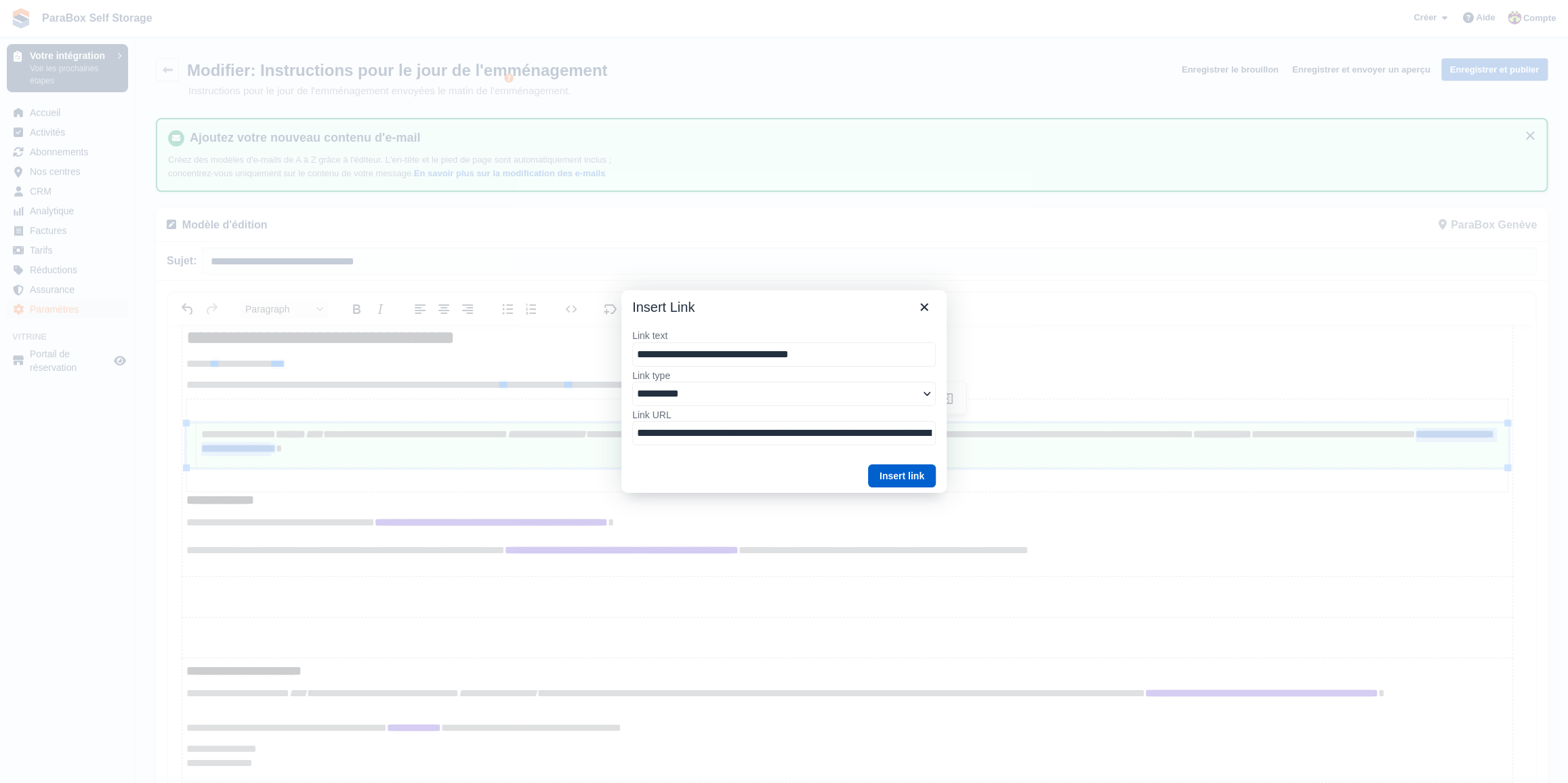 type 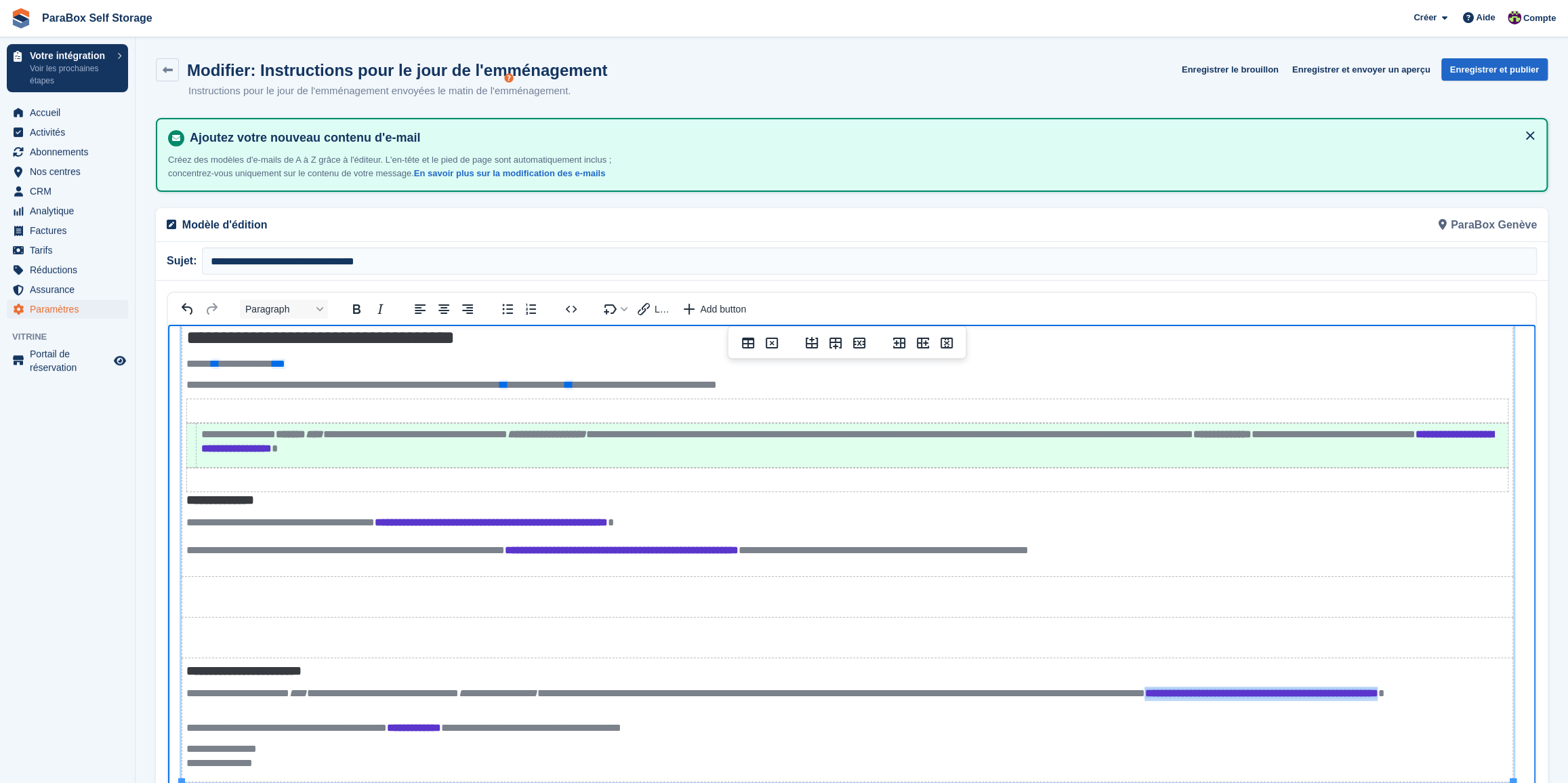 drag, startPoint x: 1327, startPoint y: 691, endPoint x: 286, endPoint y: 703, distance: 1041.0692 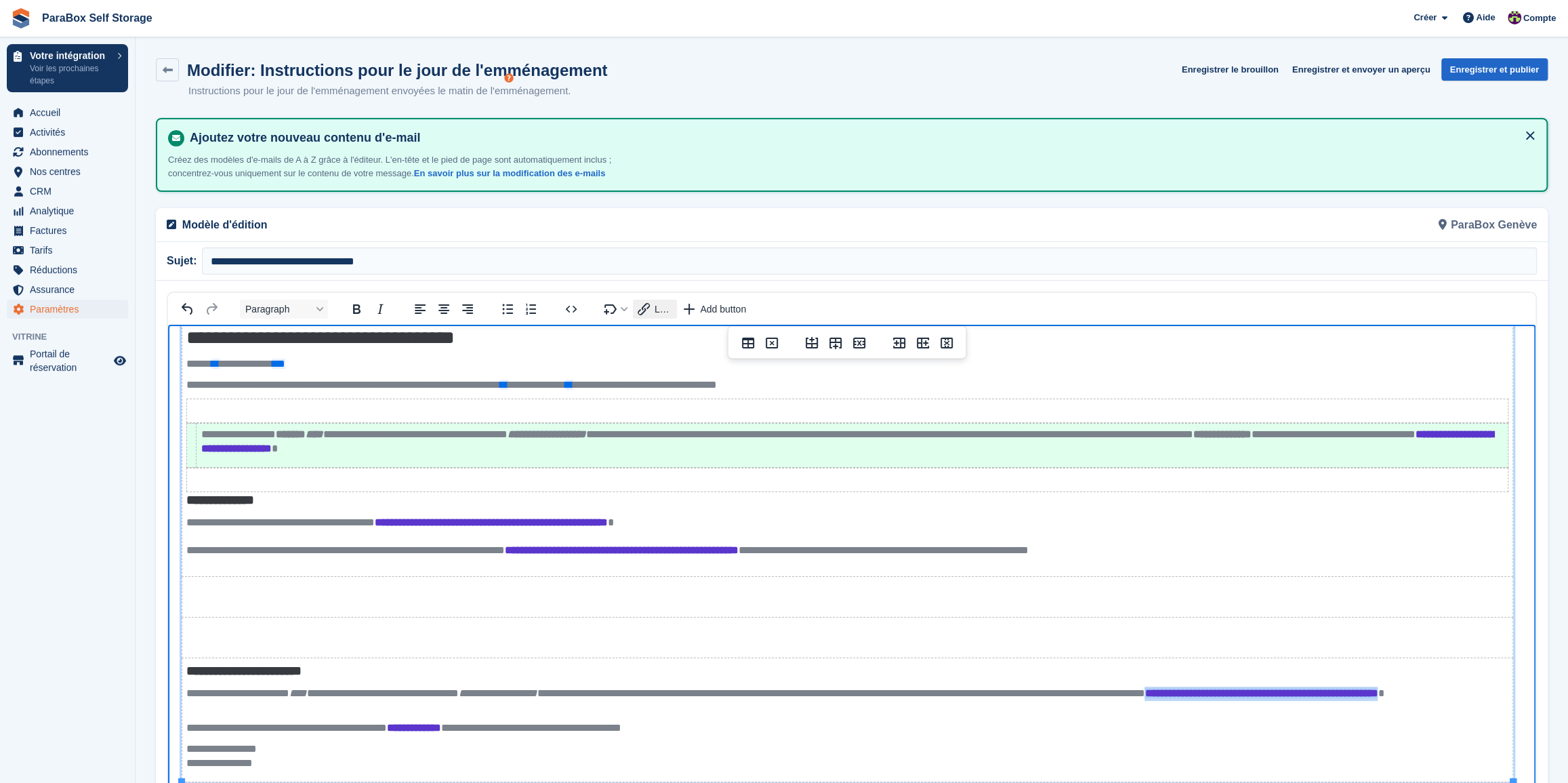 click 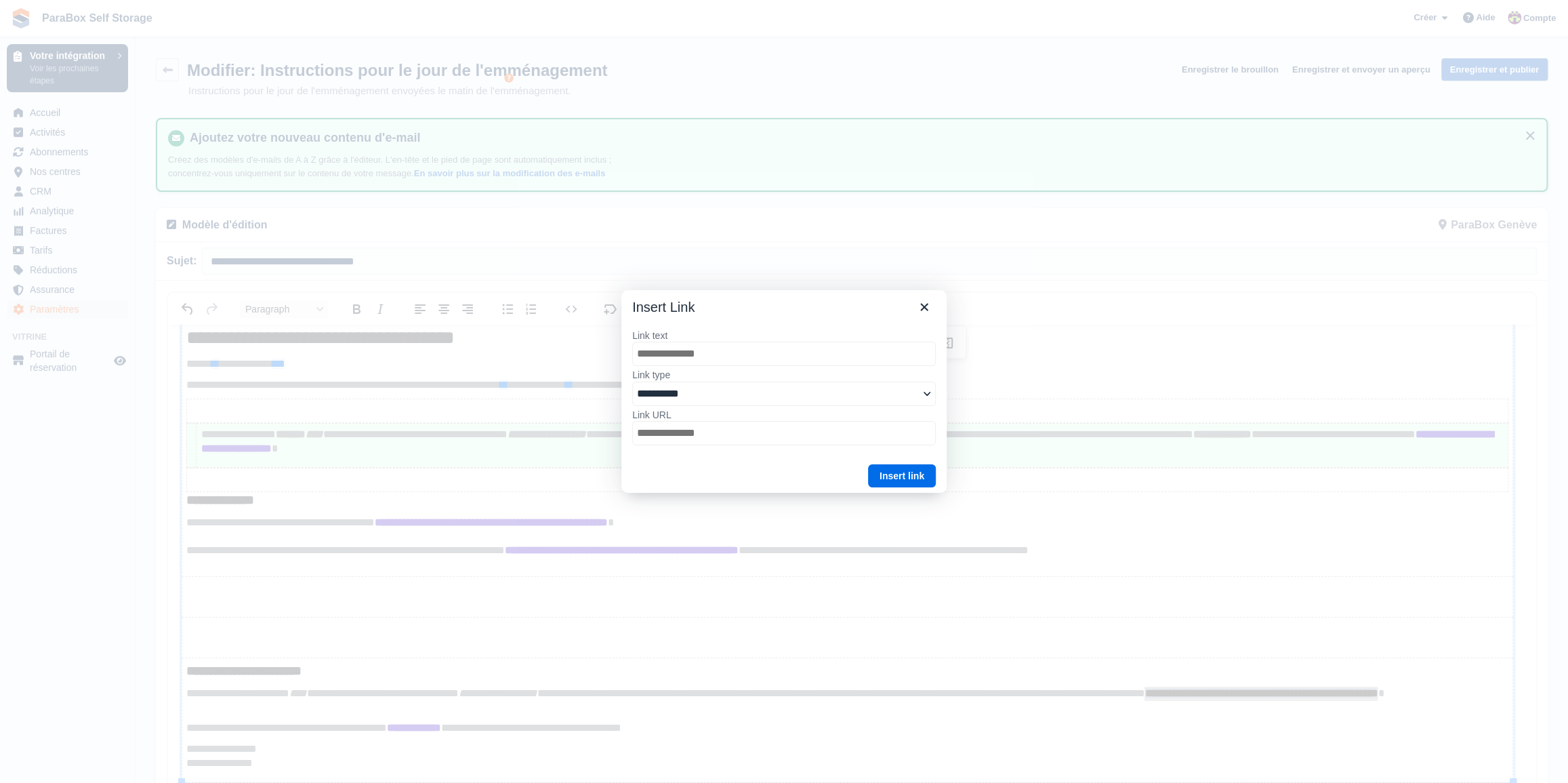 type on "*" 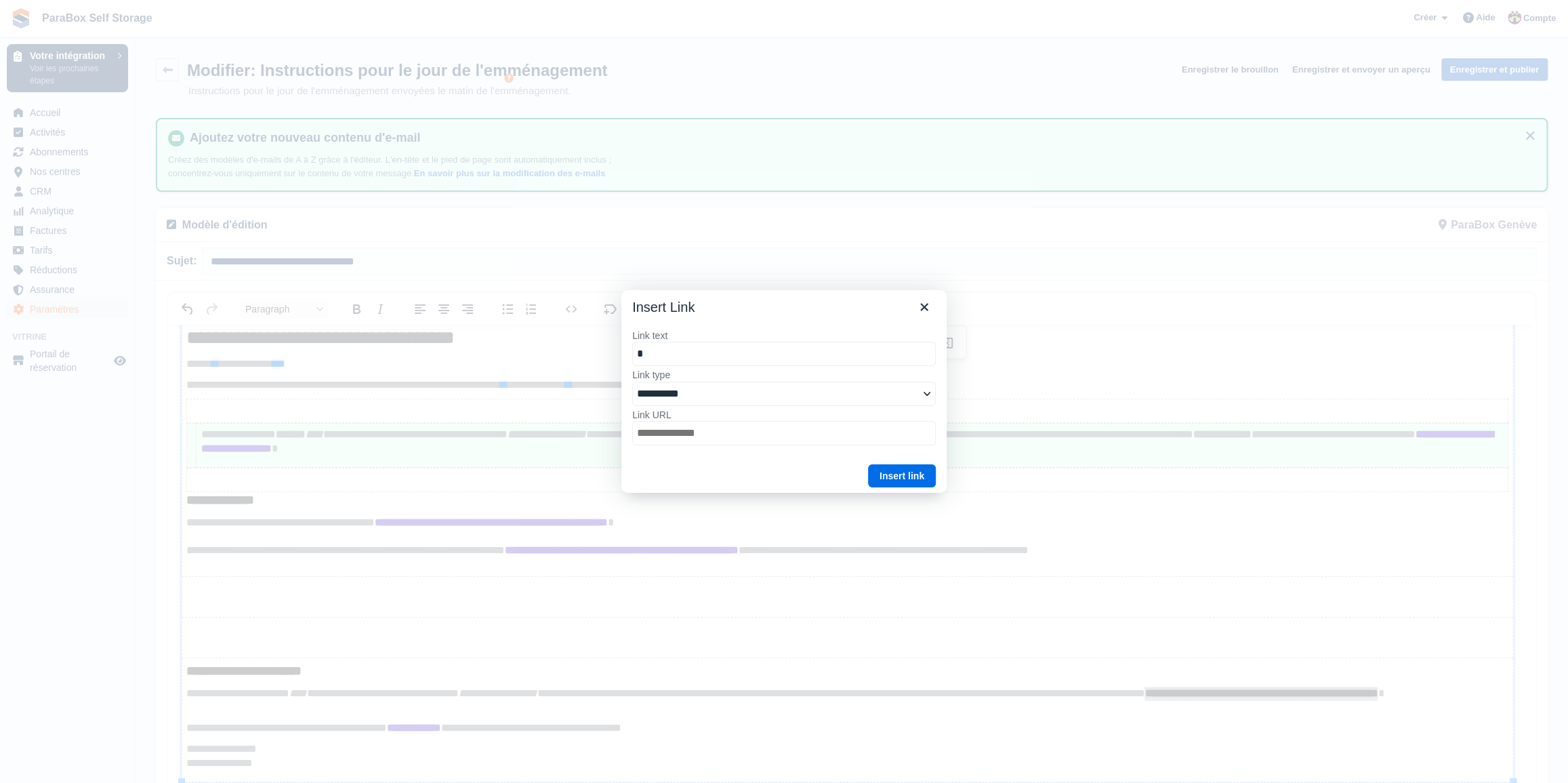 type on "**" 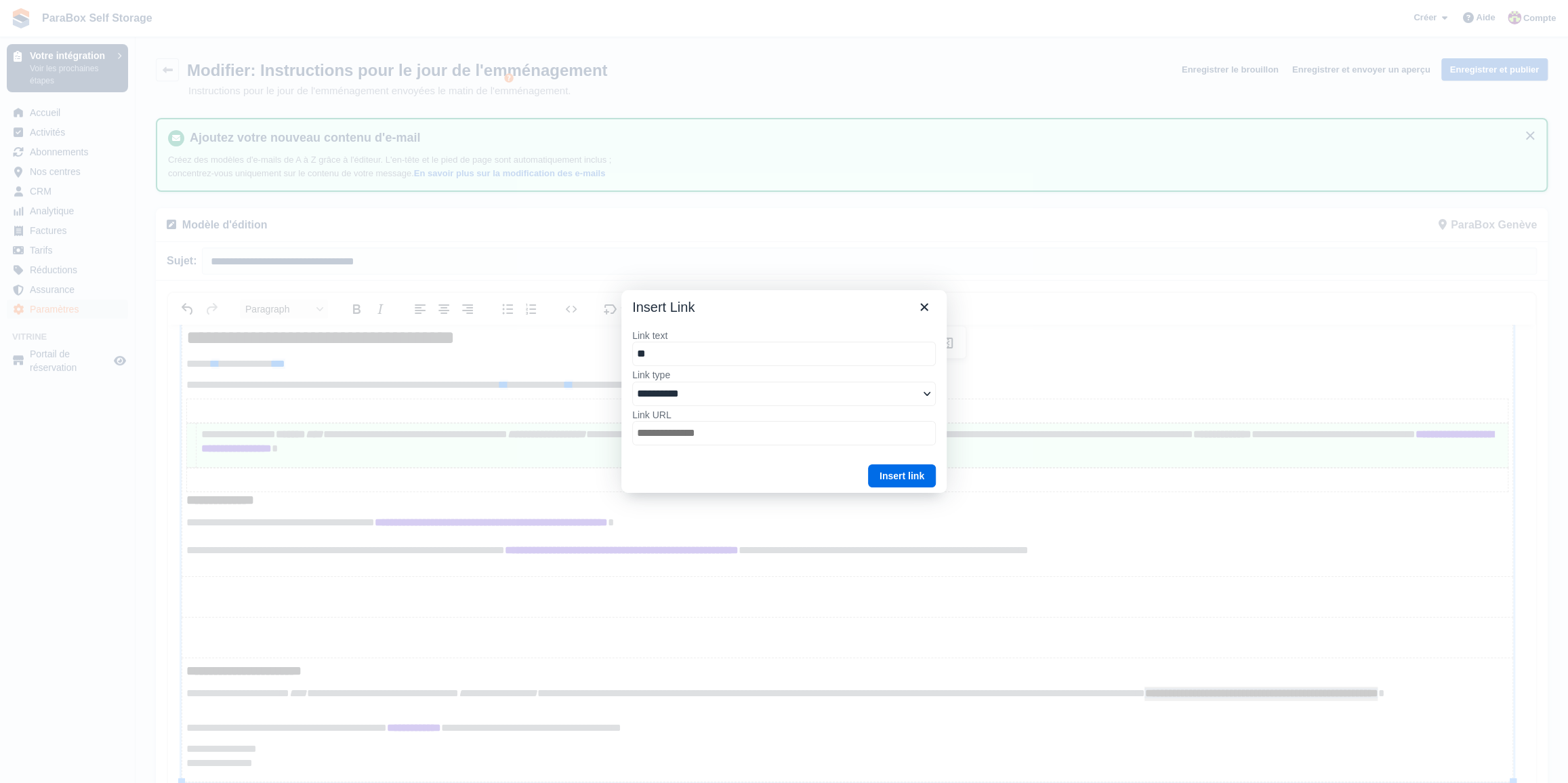 type on "***" 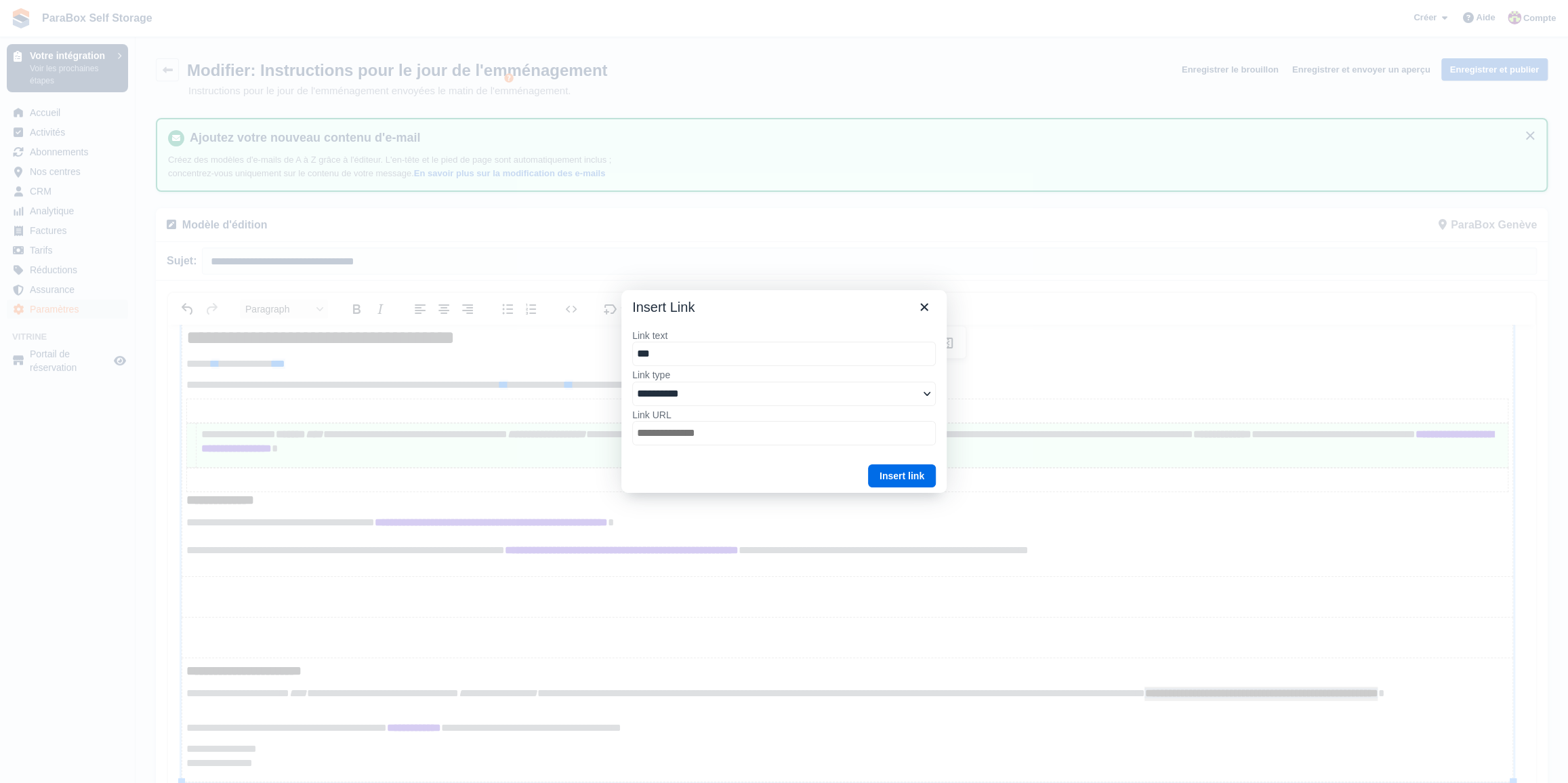 select on "******" 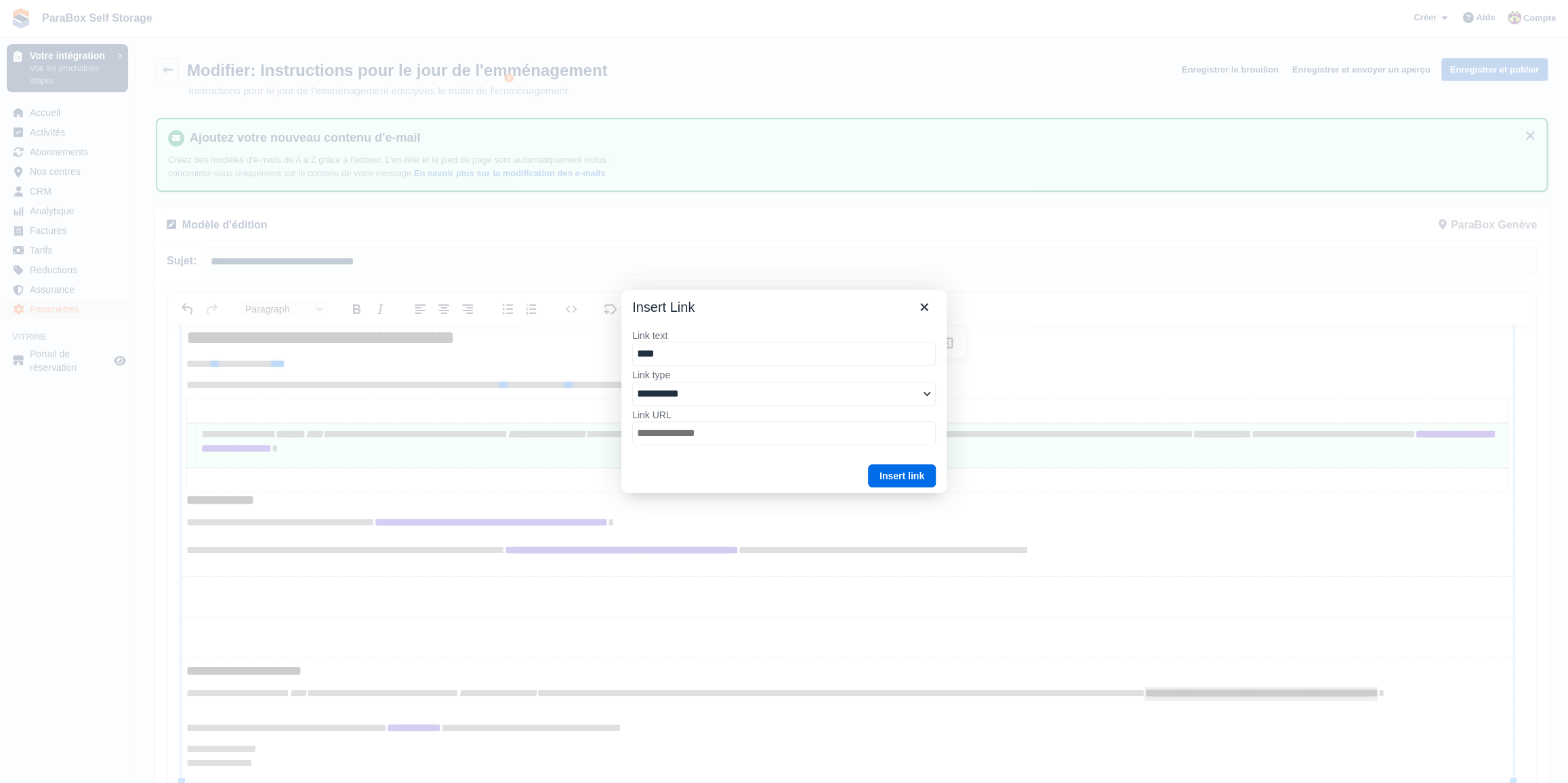 type on "****" 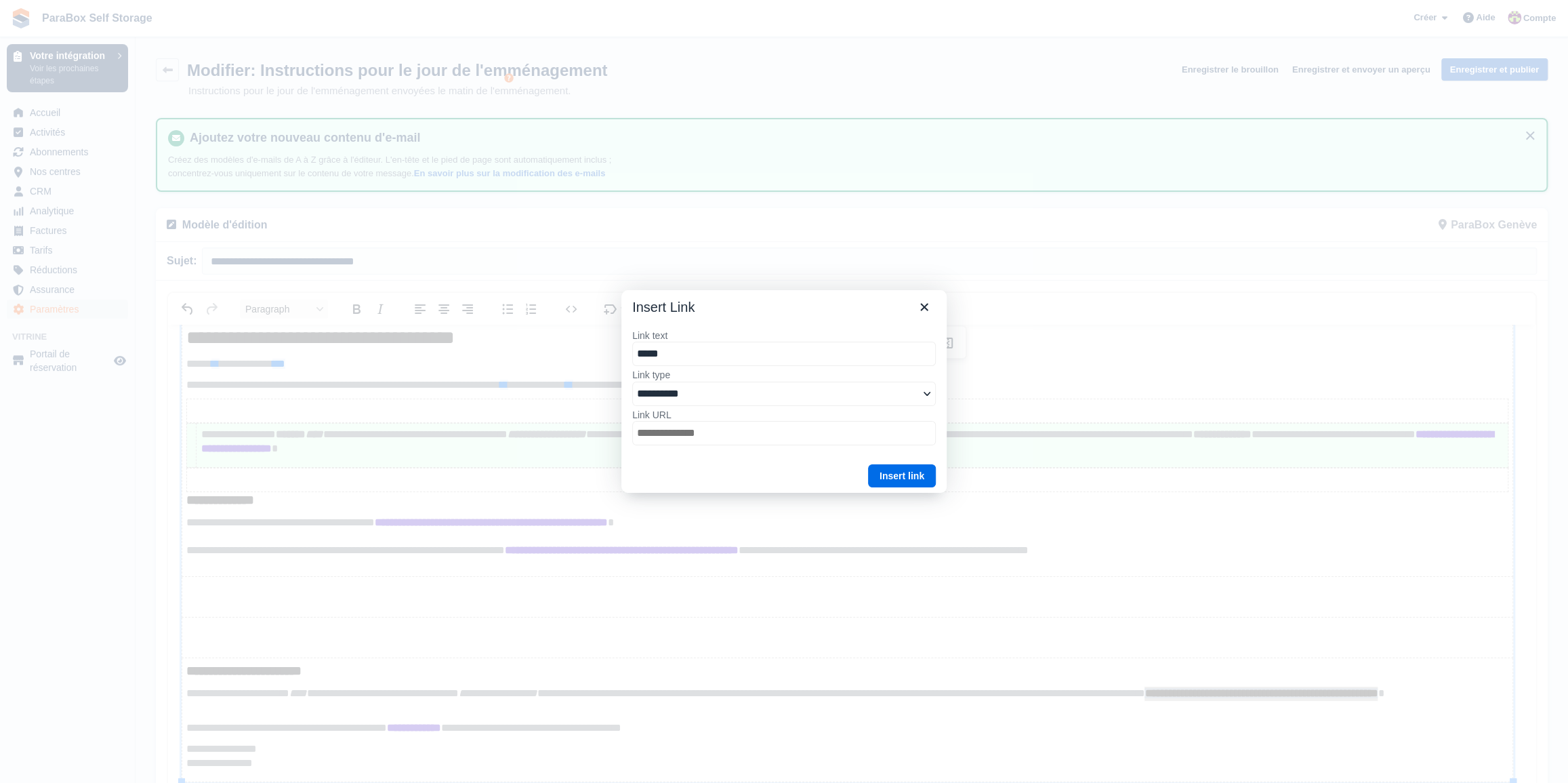 type on "******" 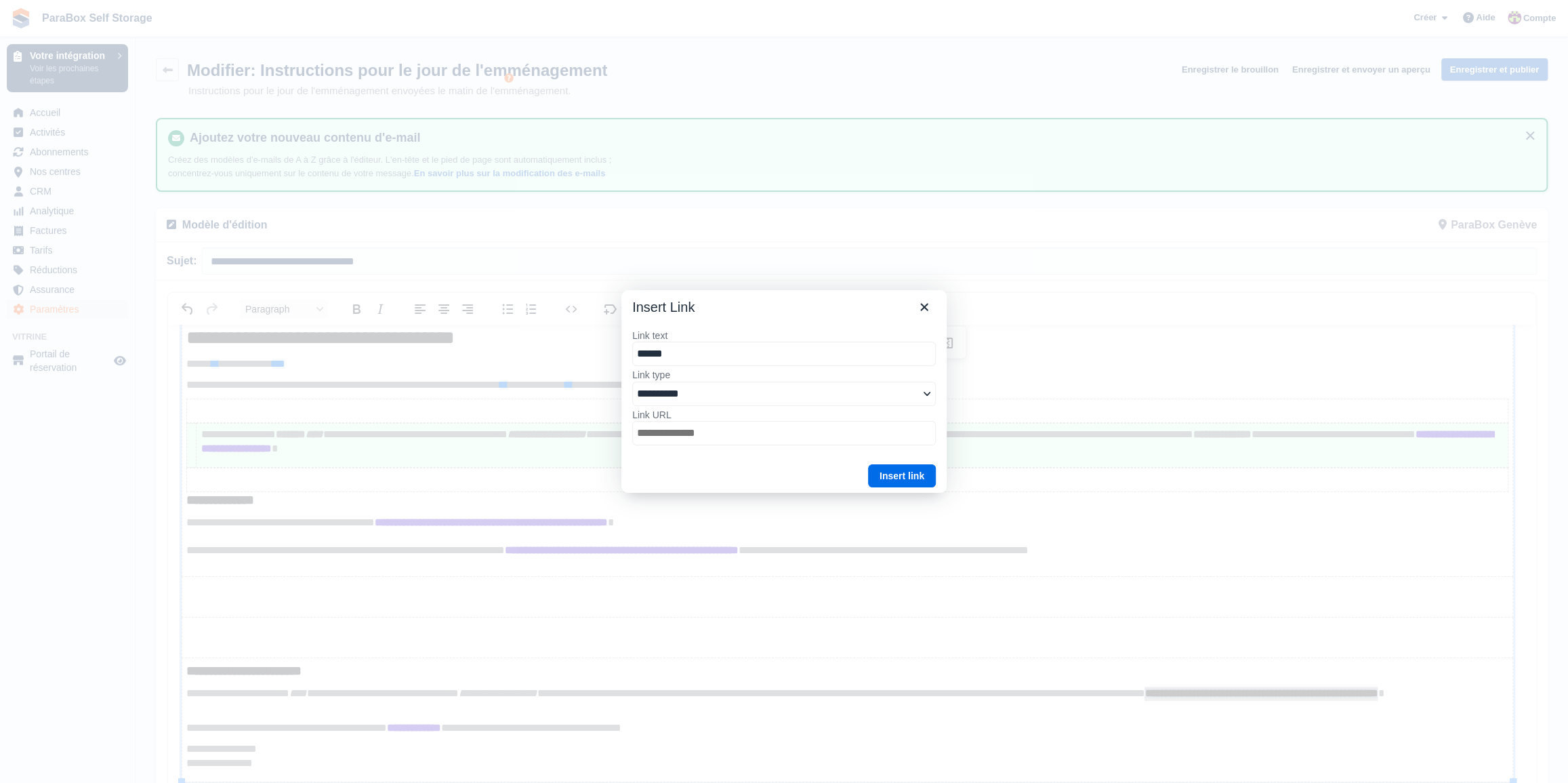 type on "*******" 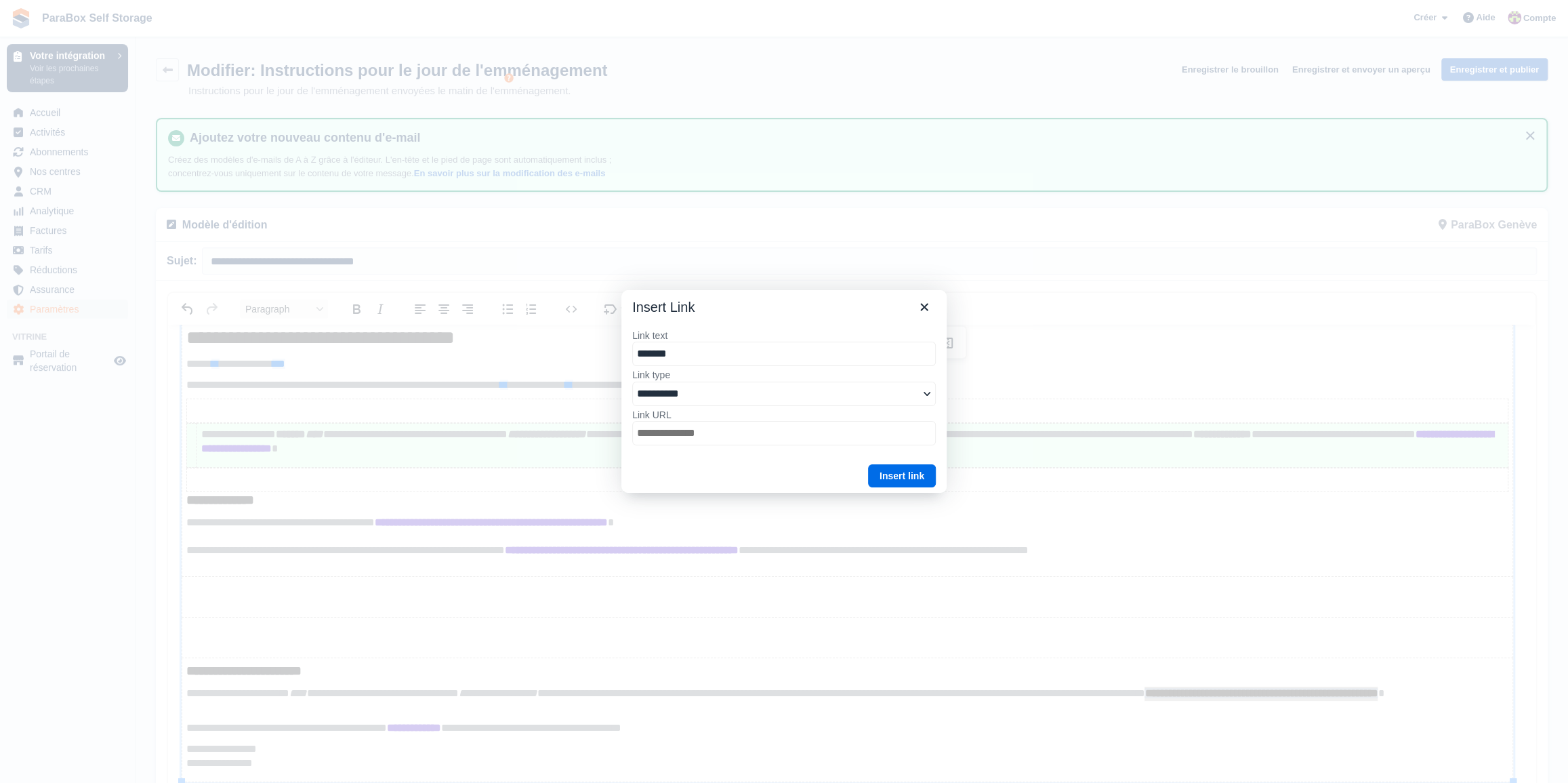 type on "********" 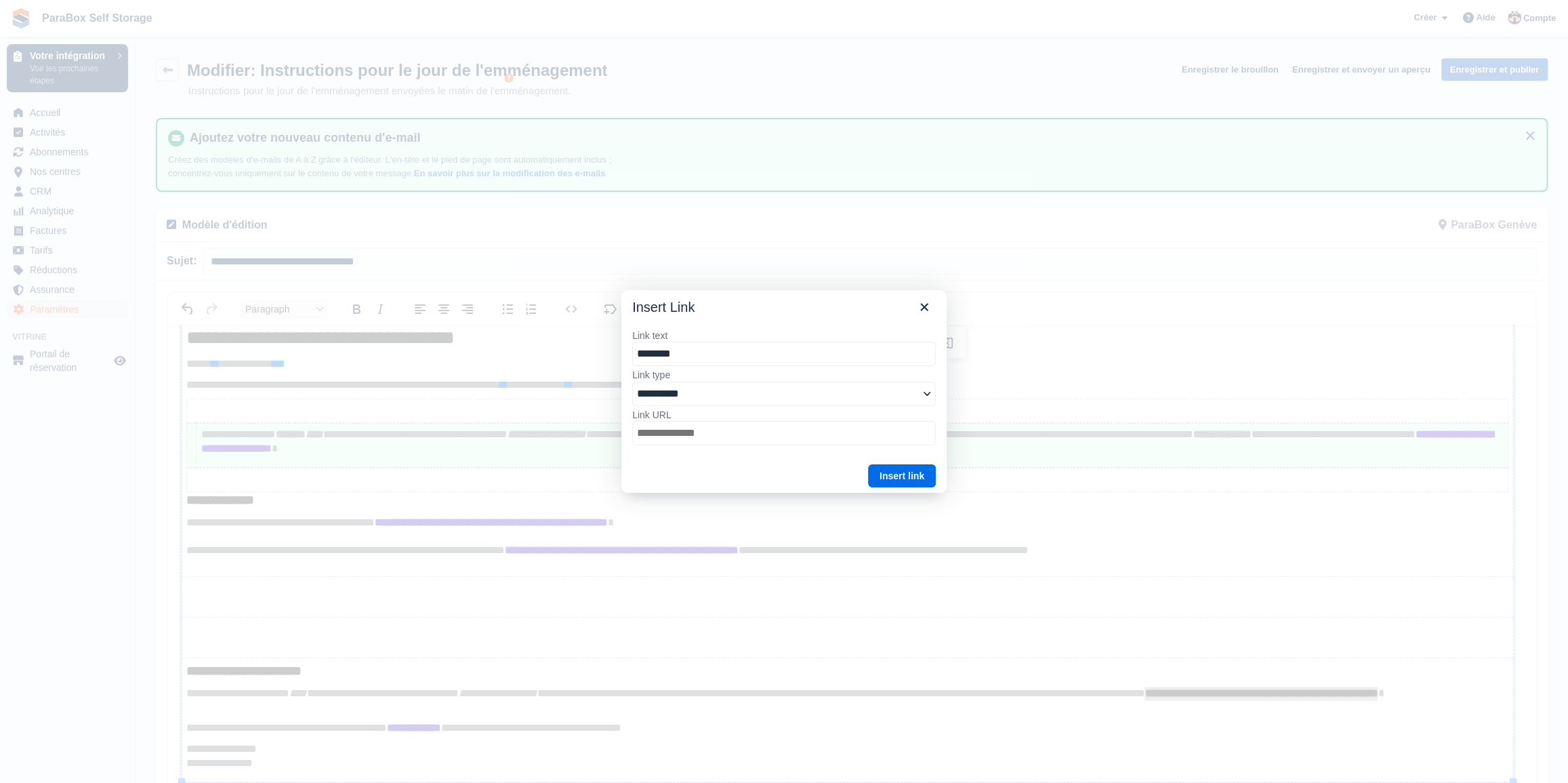 type on "*********" 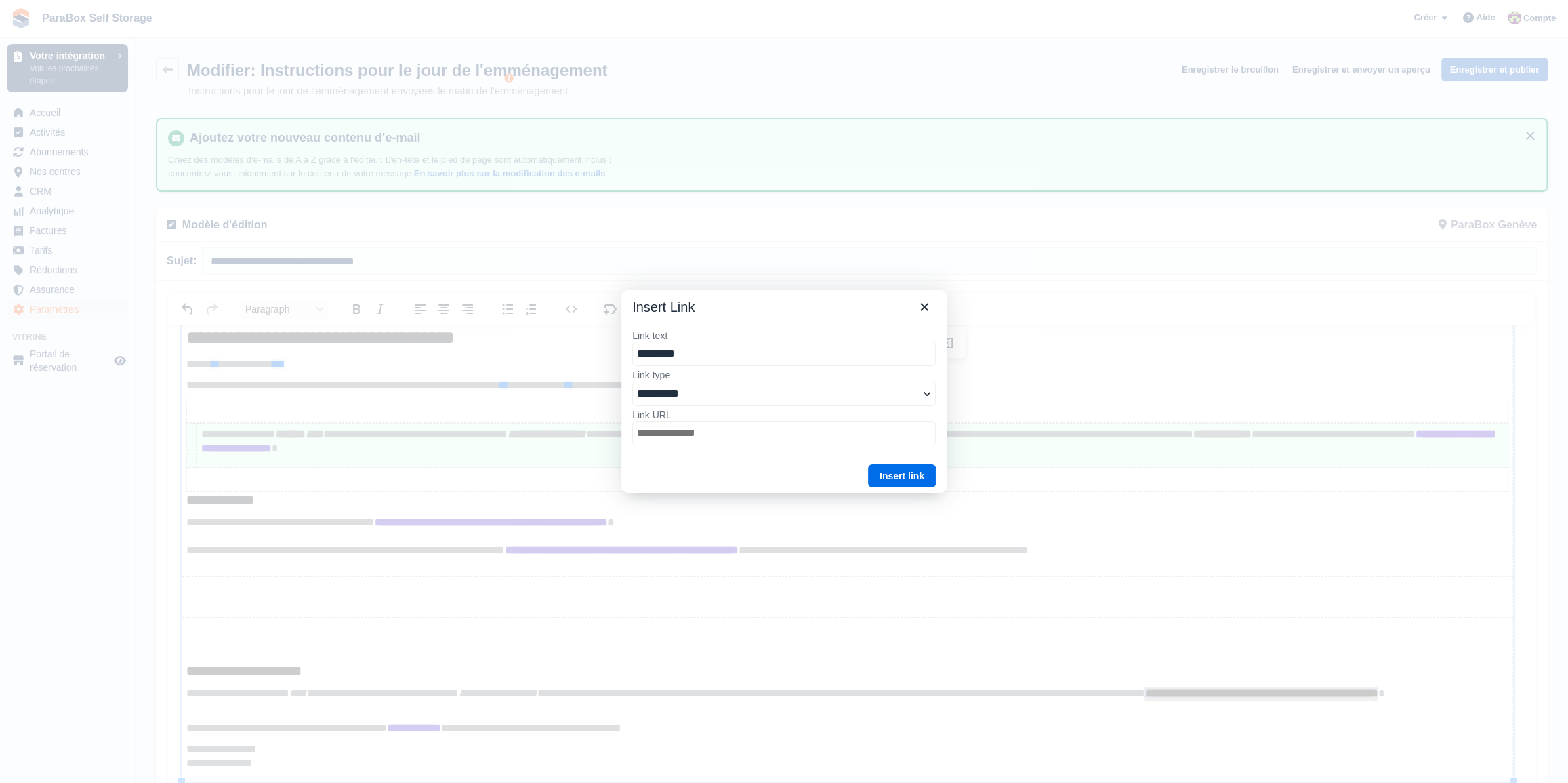 type on "**********" 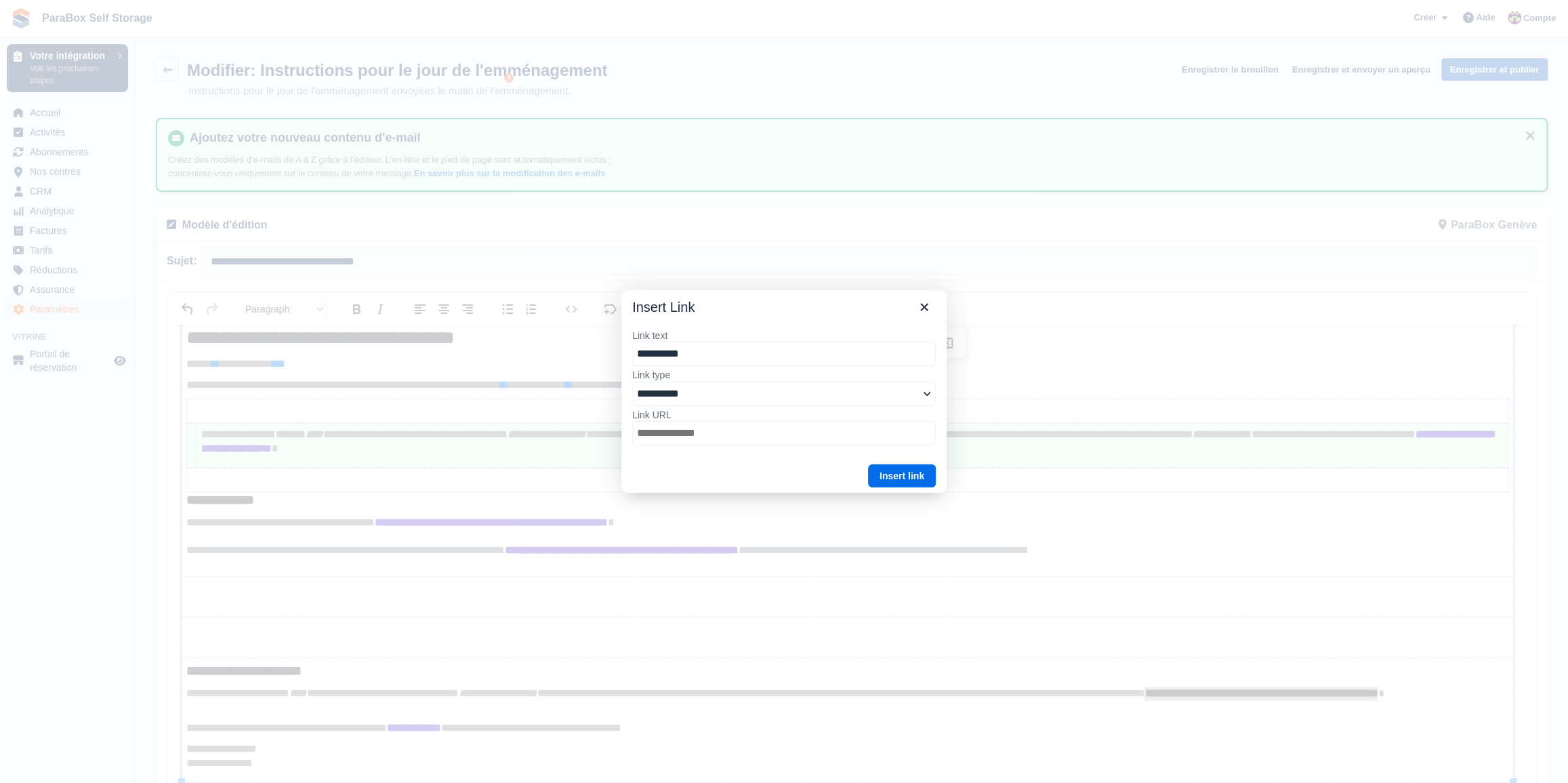 type on "**********" 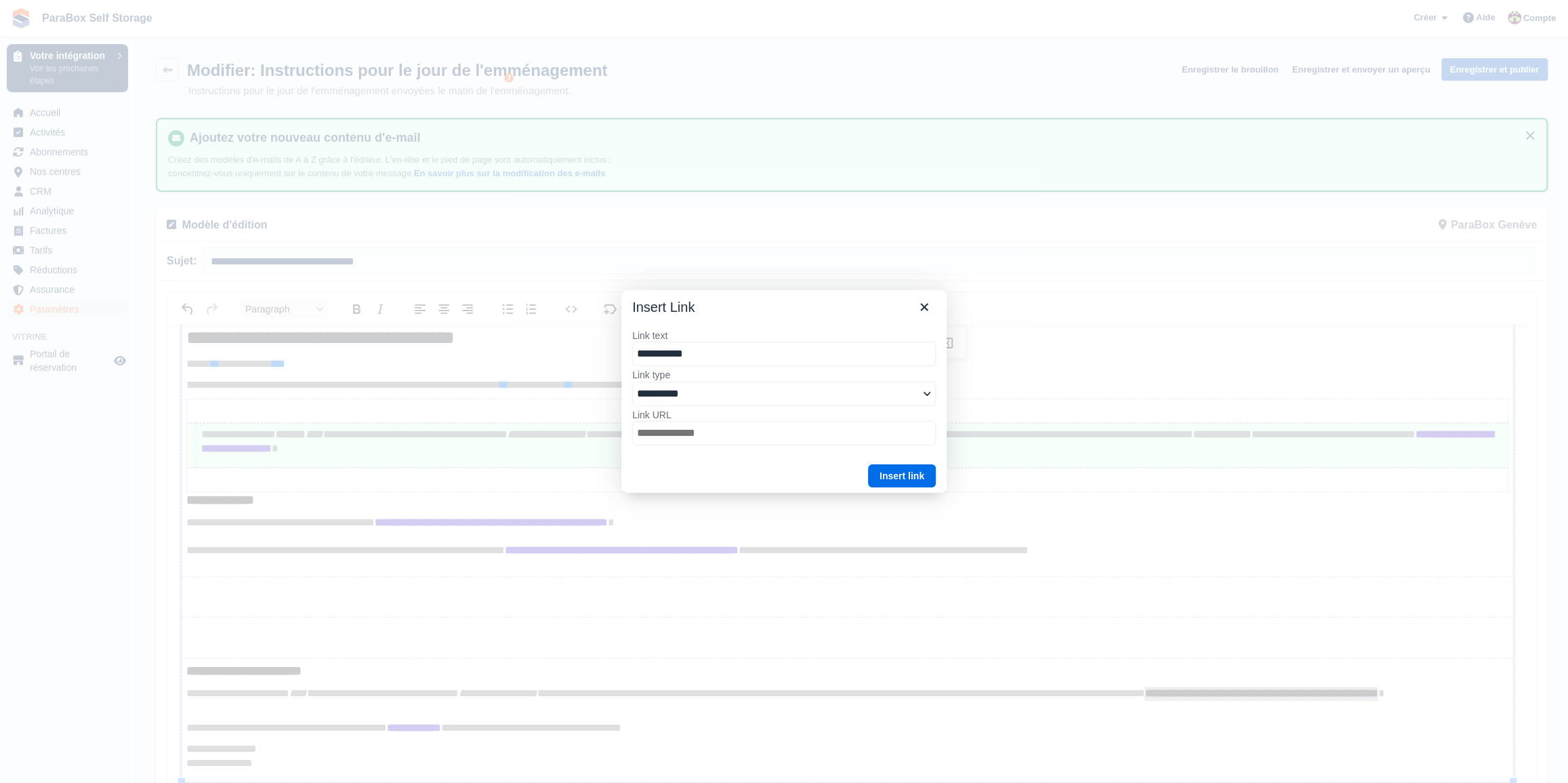 type on "**********" 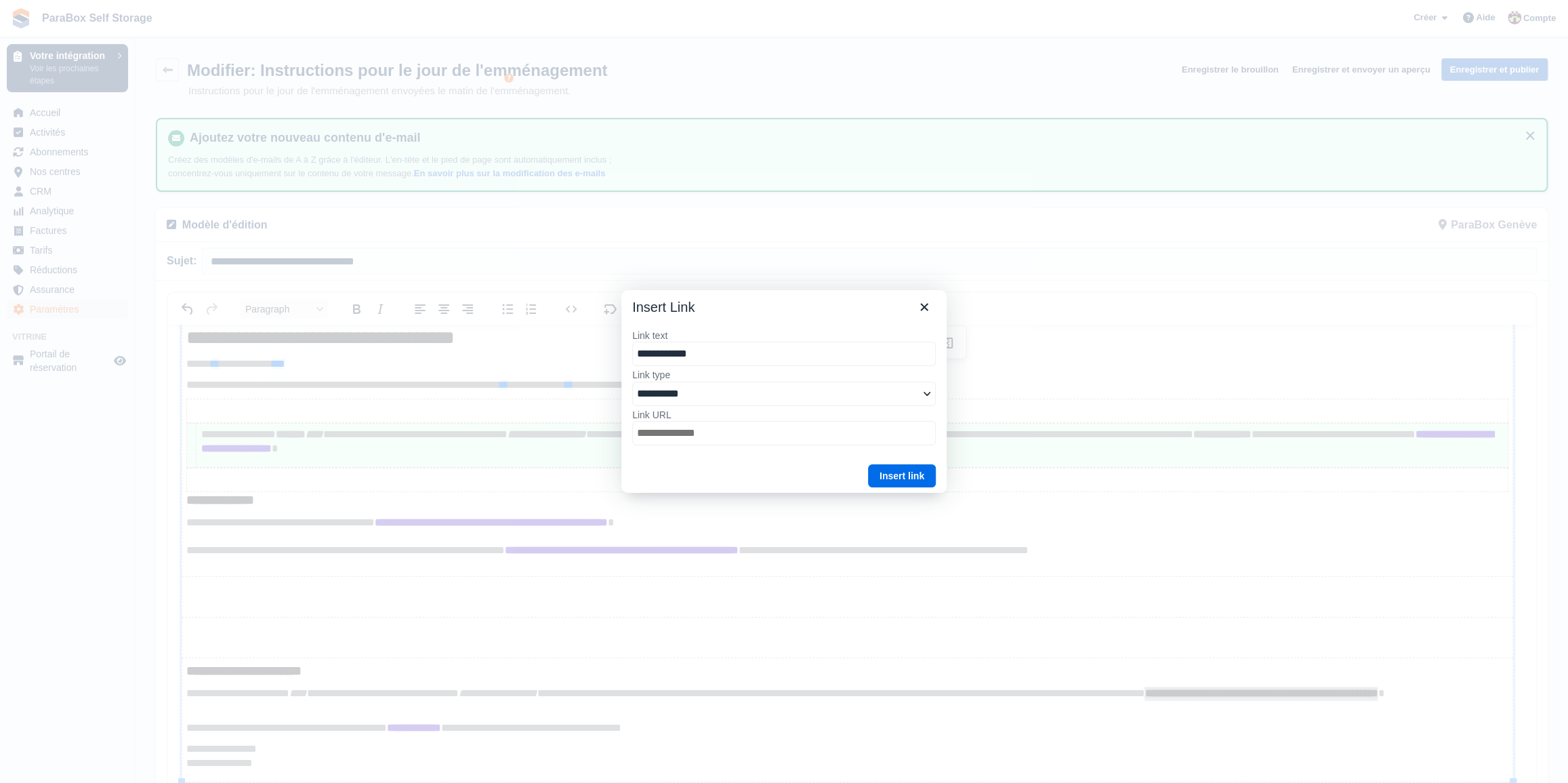 type on "**********" 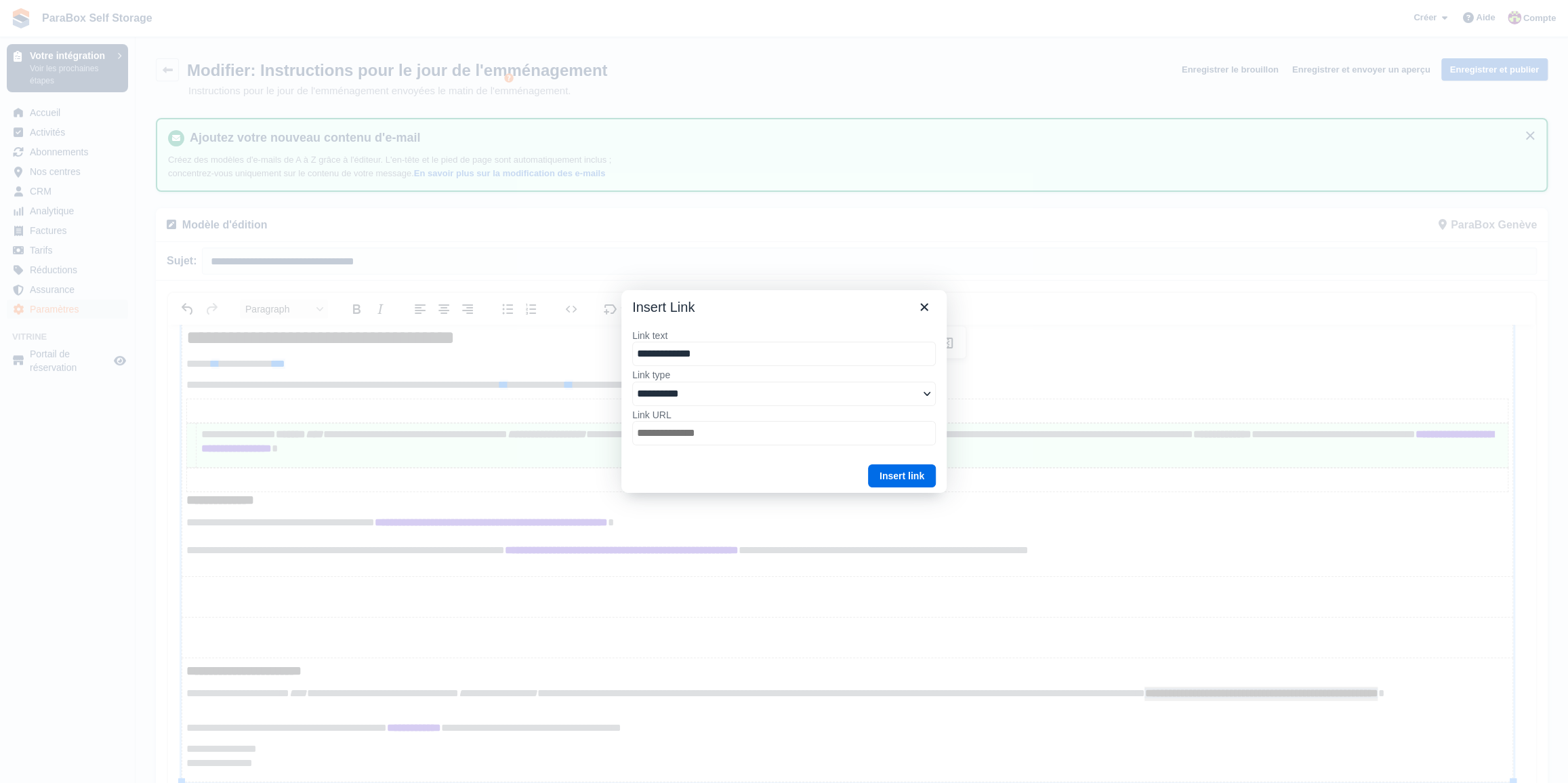 type on "**********" 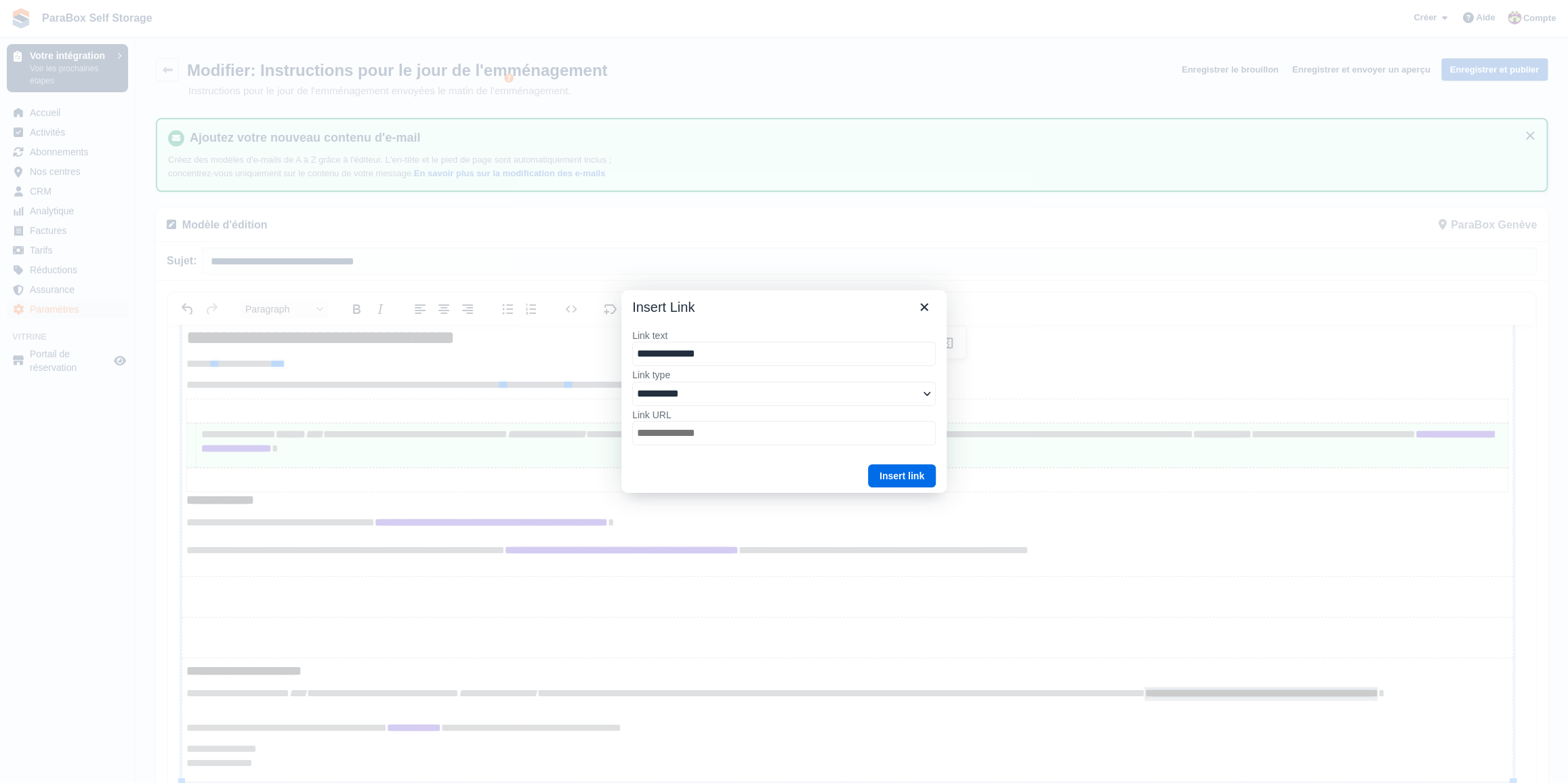 type on "**********" 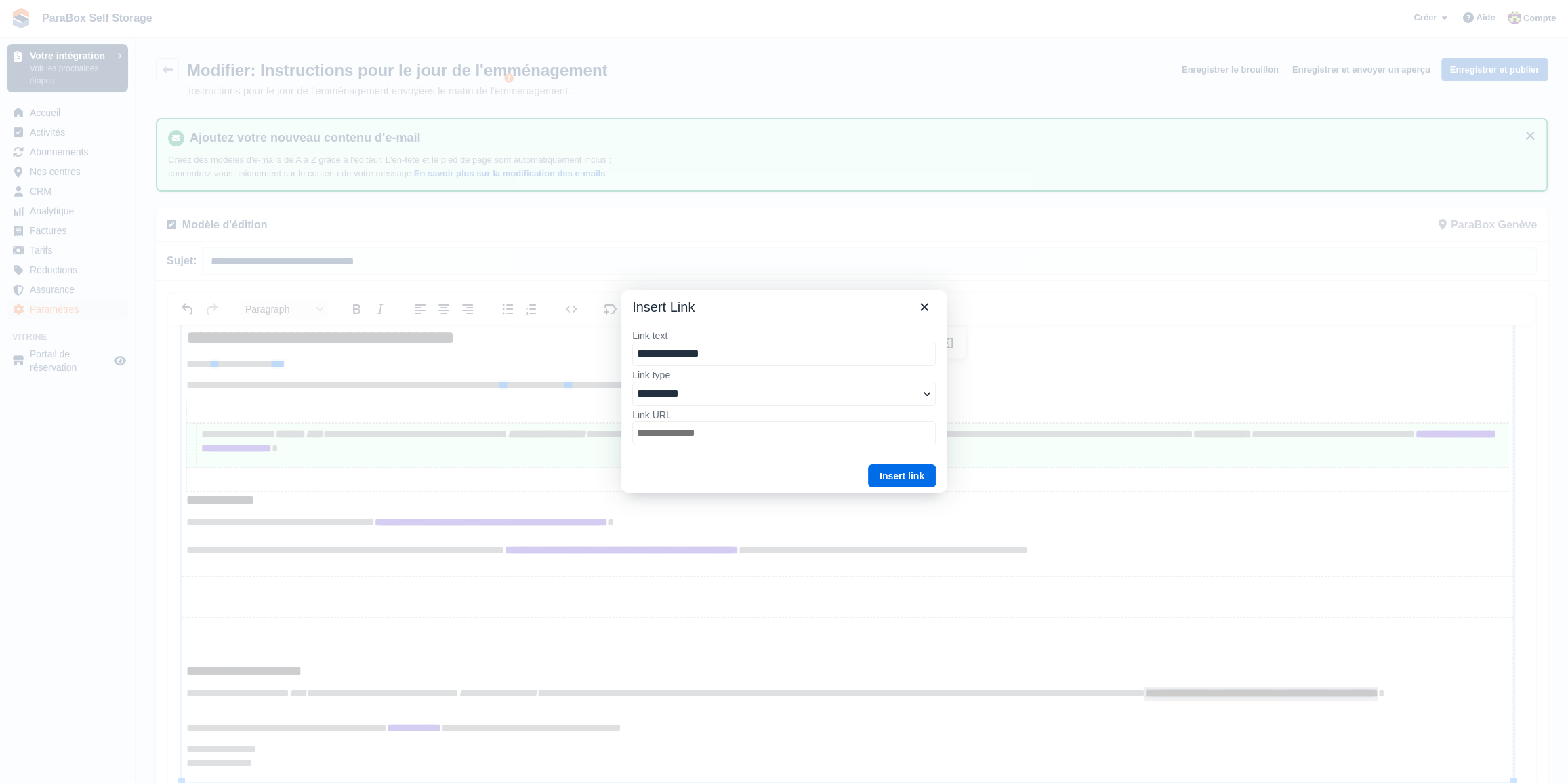 type on "**********" 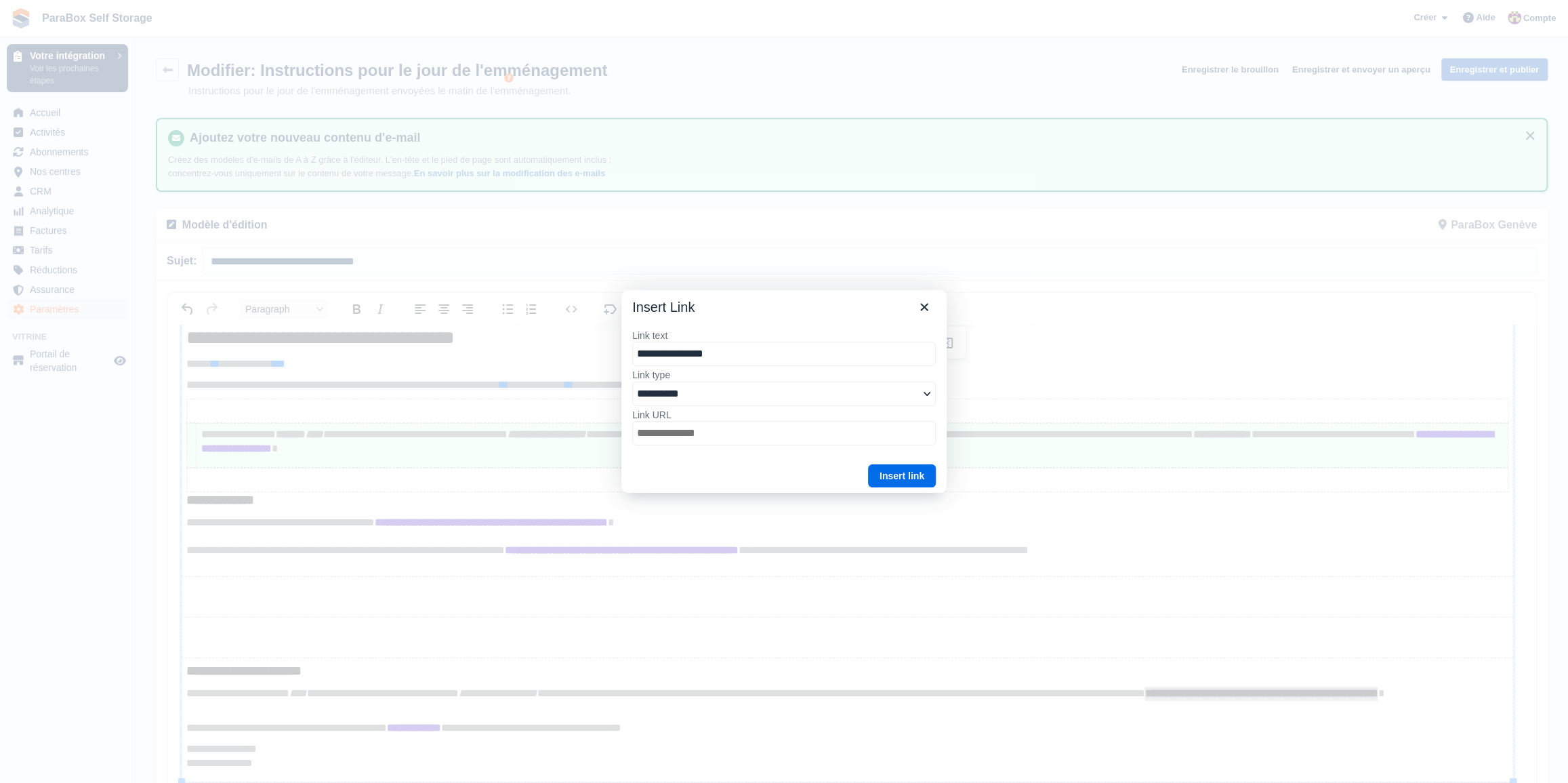 type on "**********" 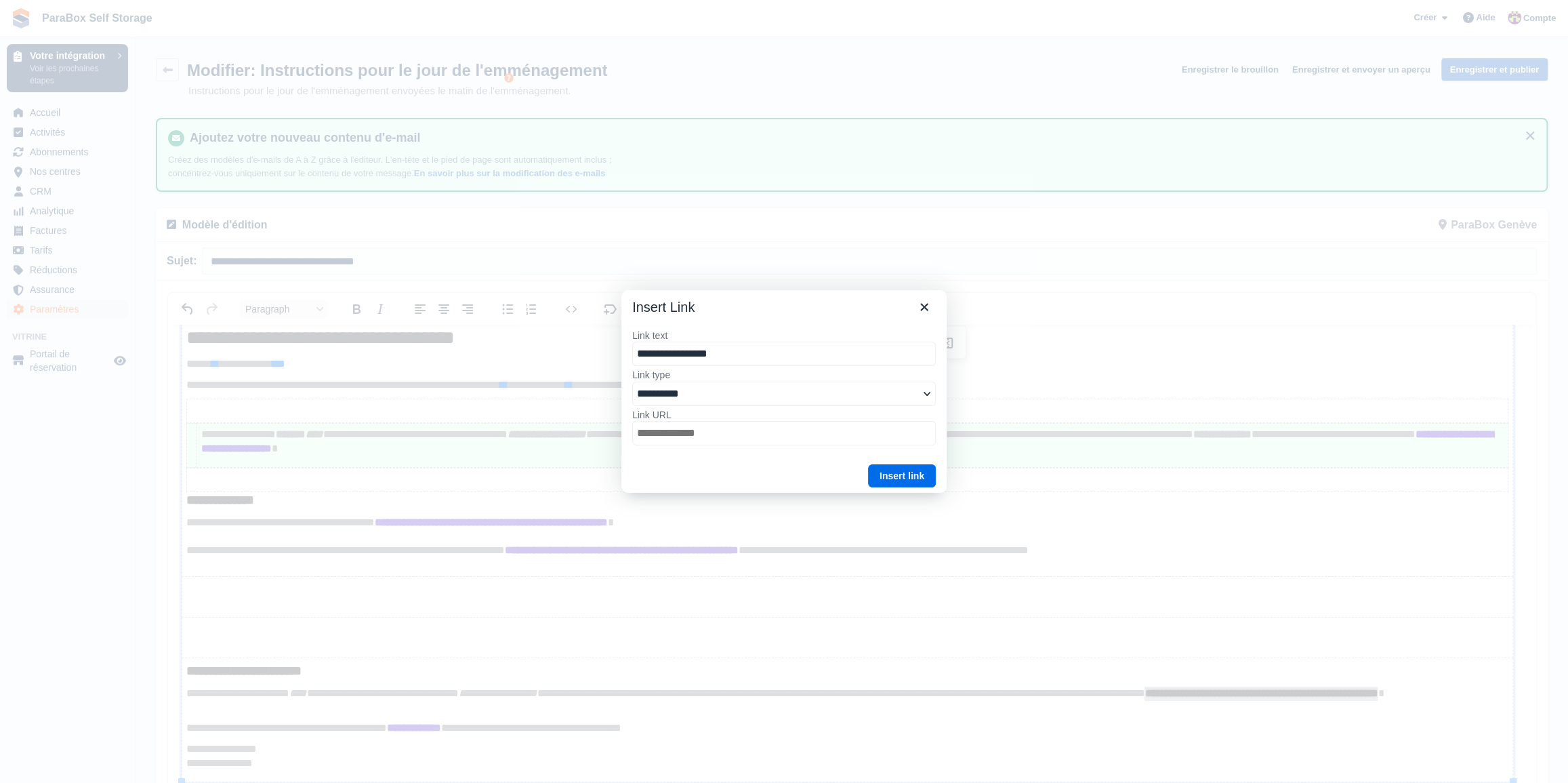 select on "******" 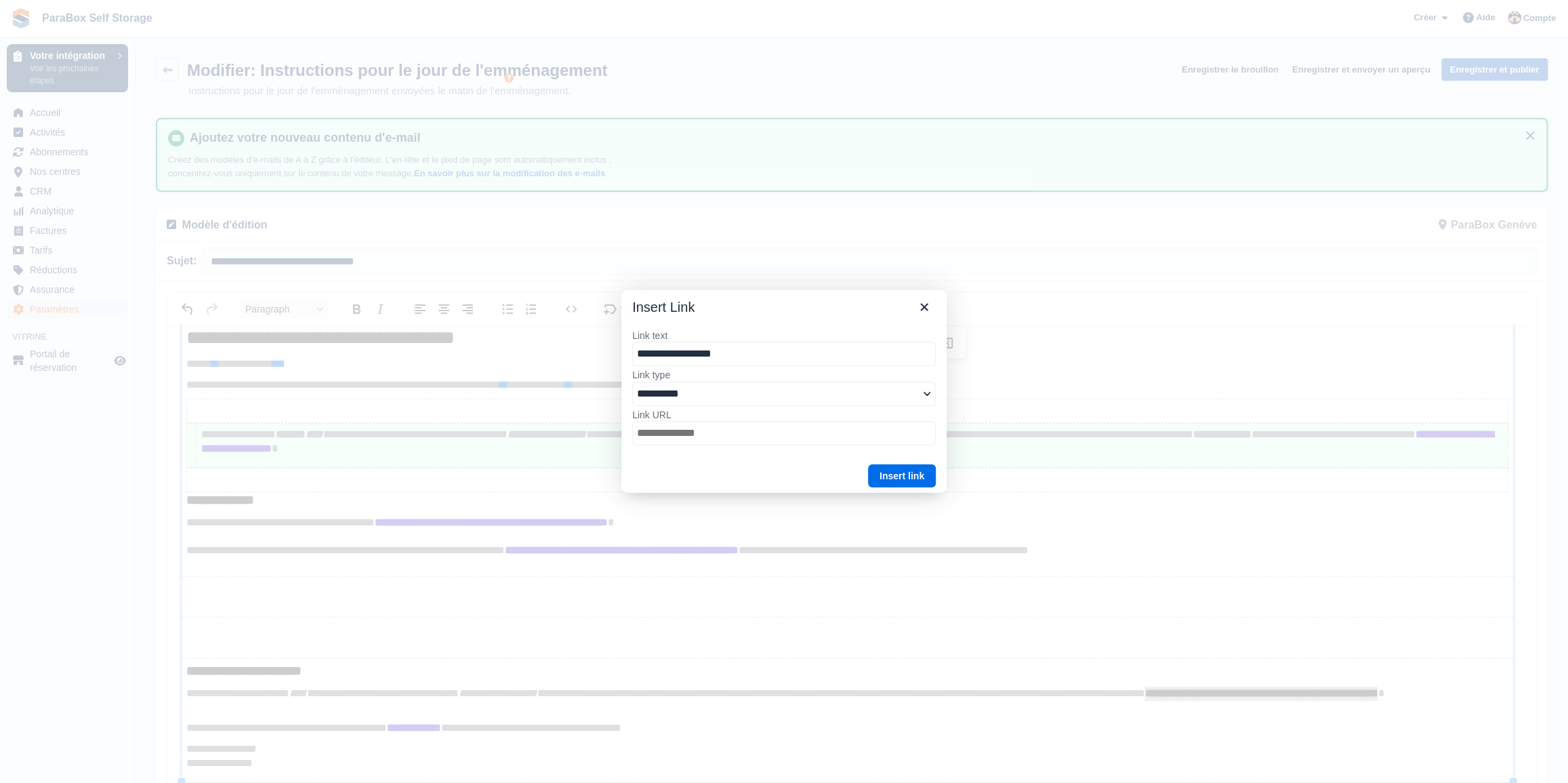type on "**********" 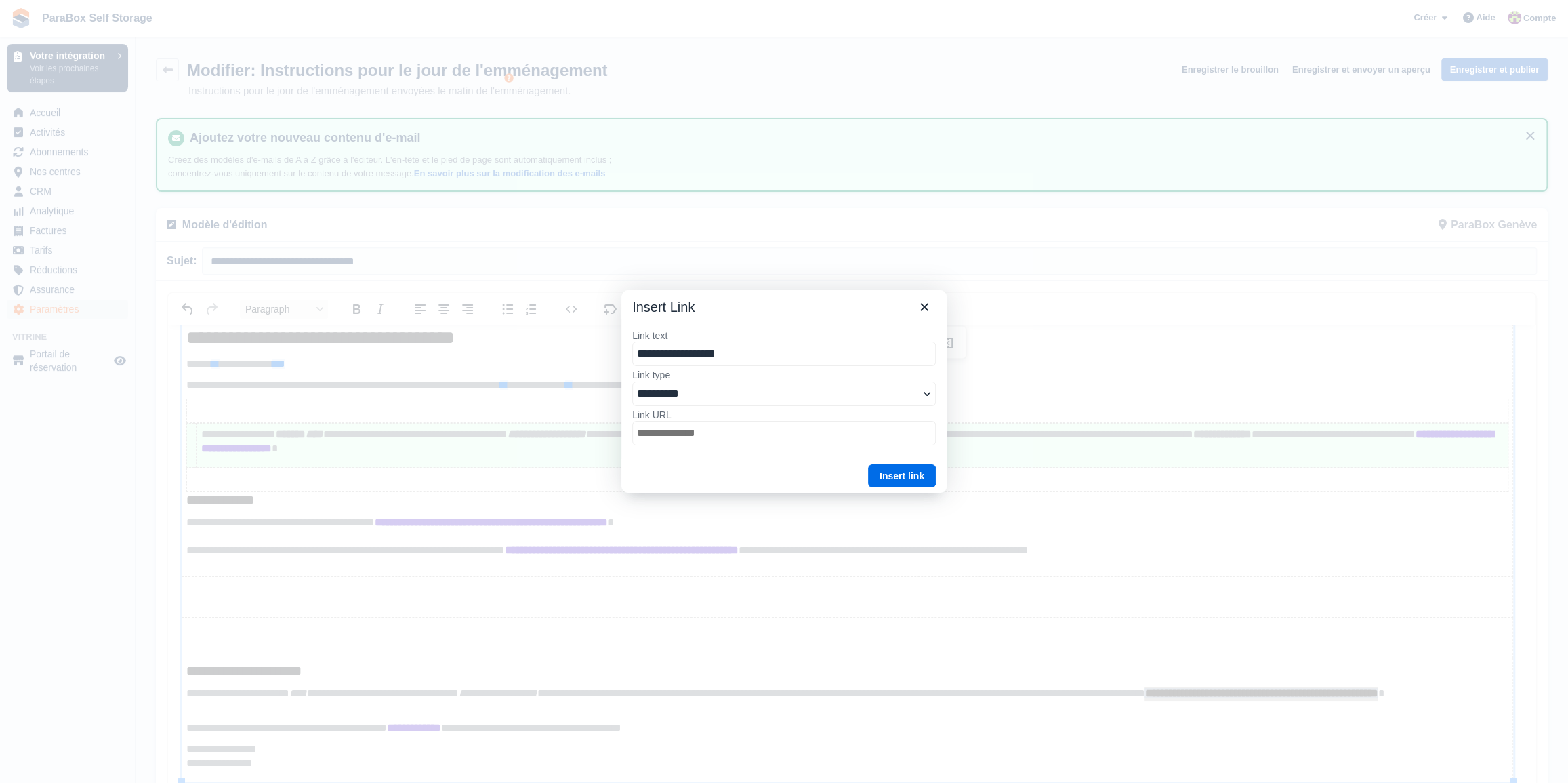 type on "**********" 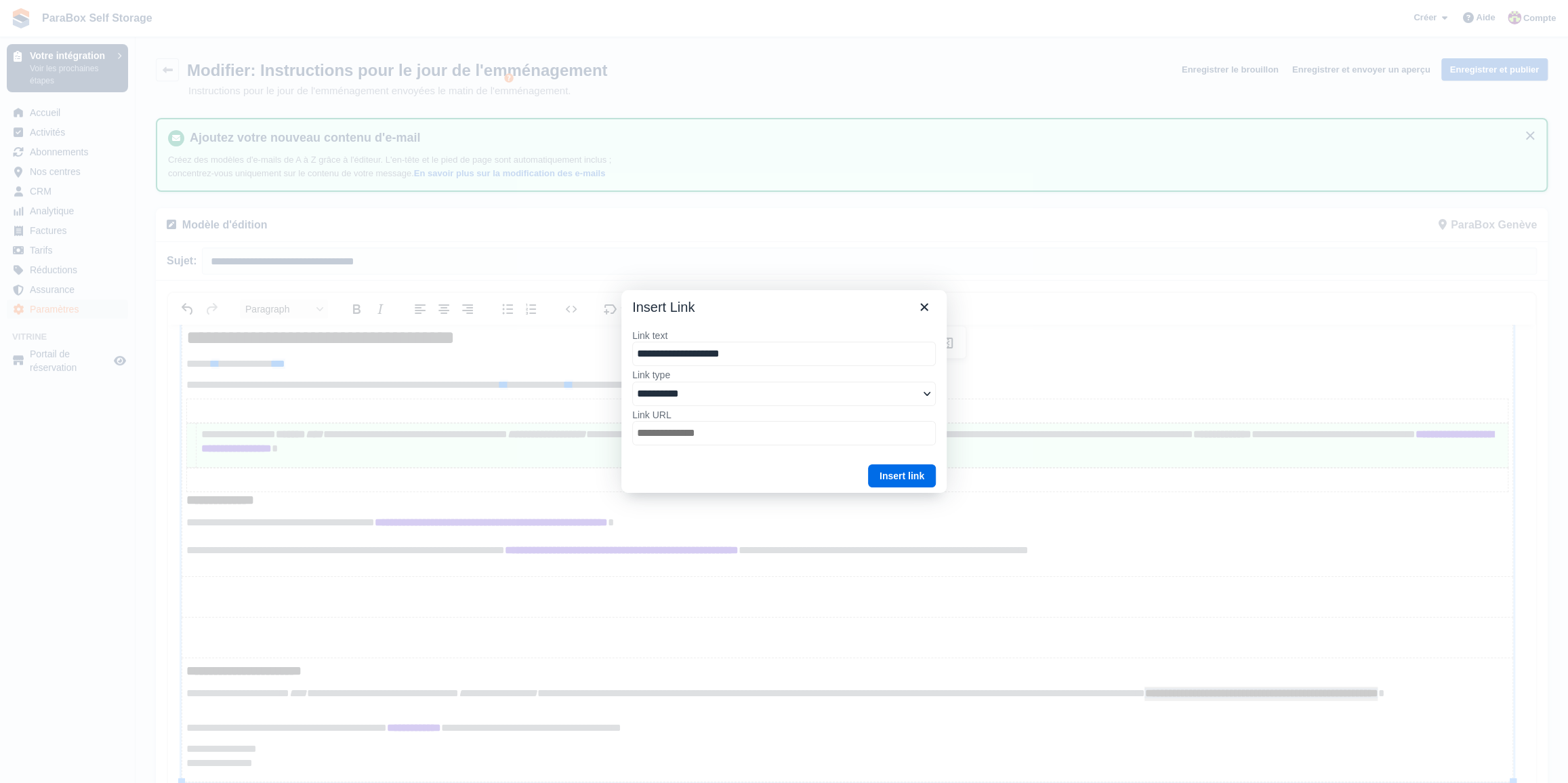 type on "**********" 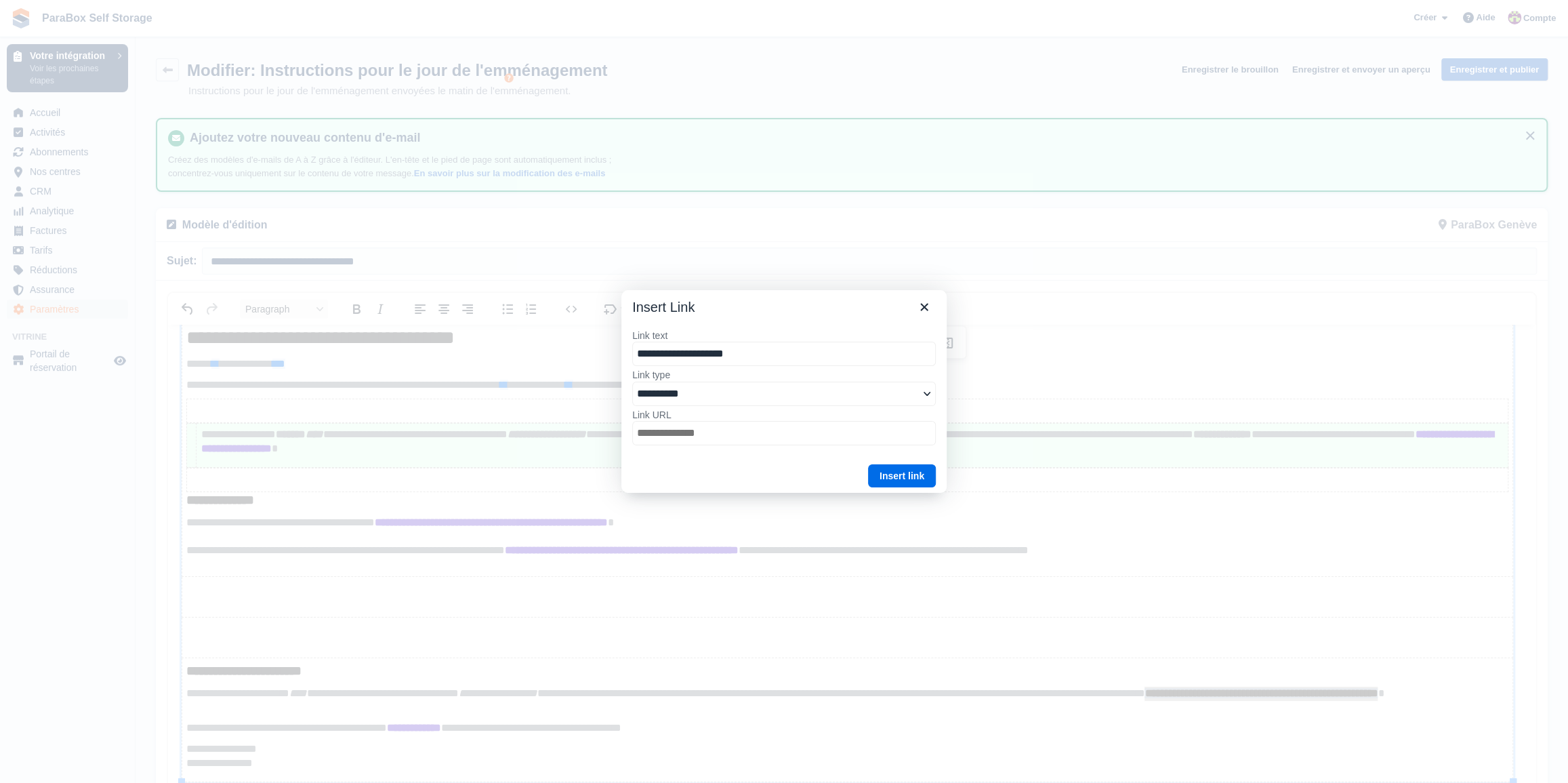 type on "**********" 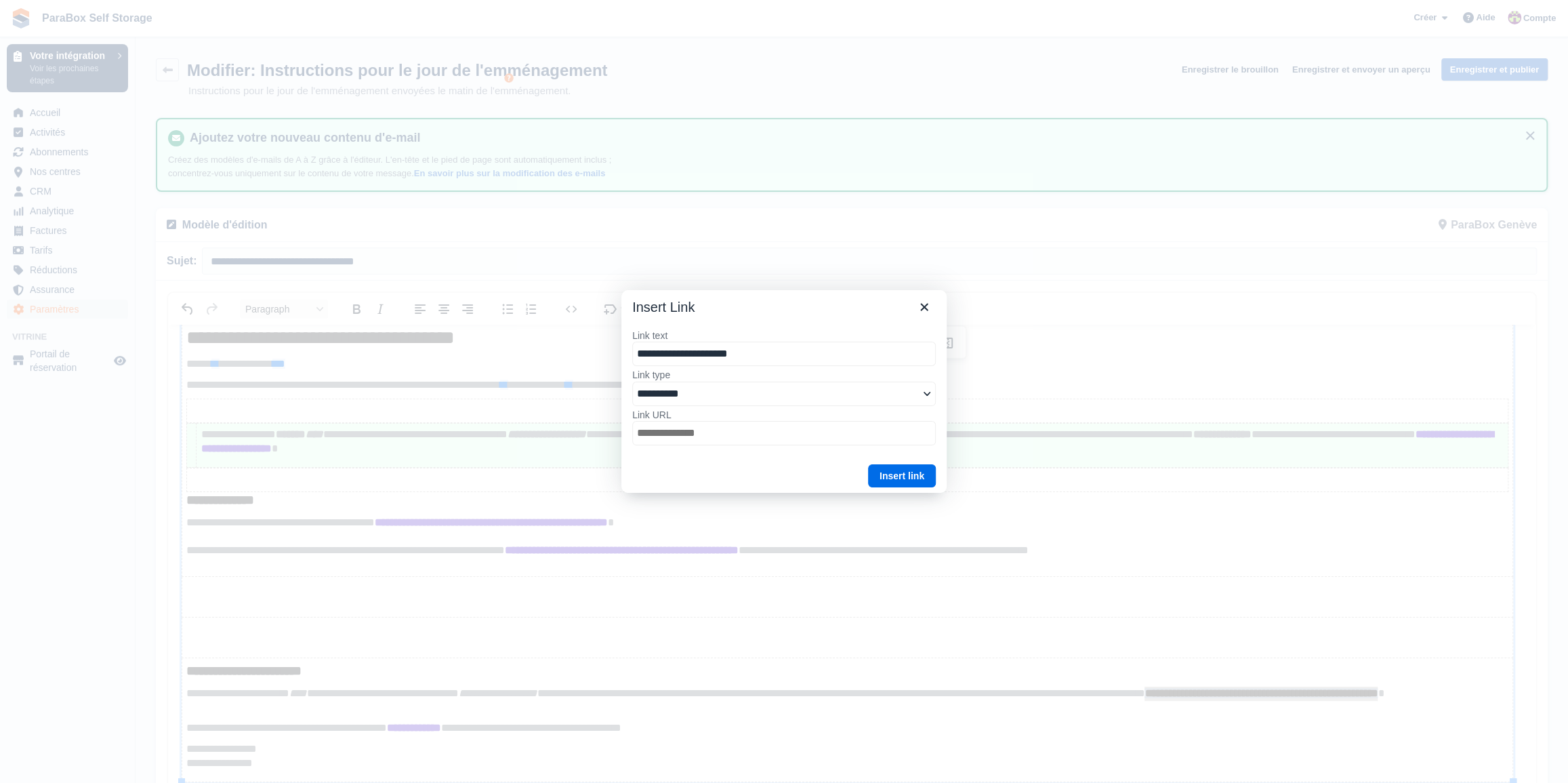 type on "**********" 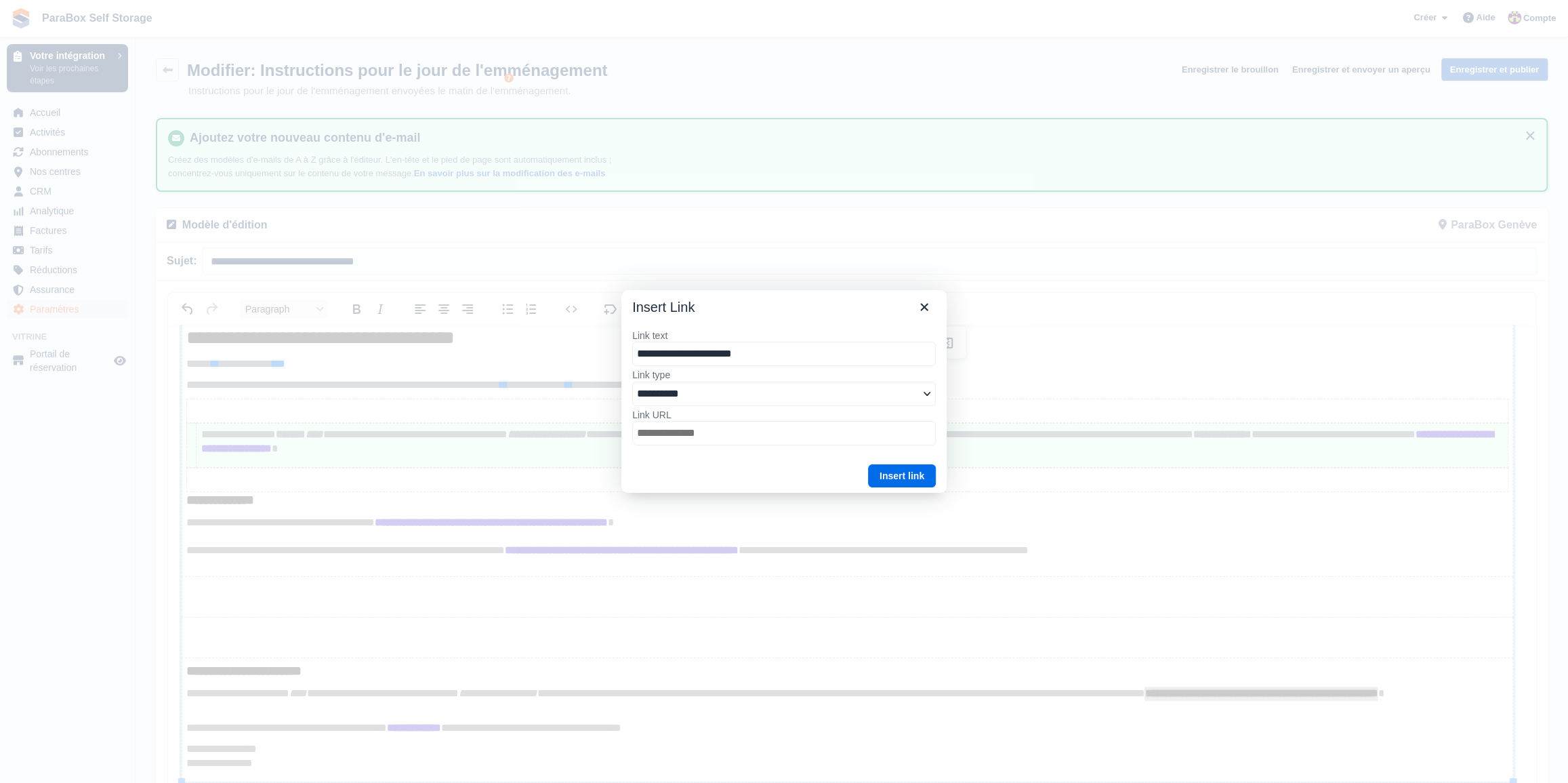 select on "******" 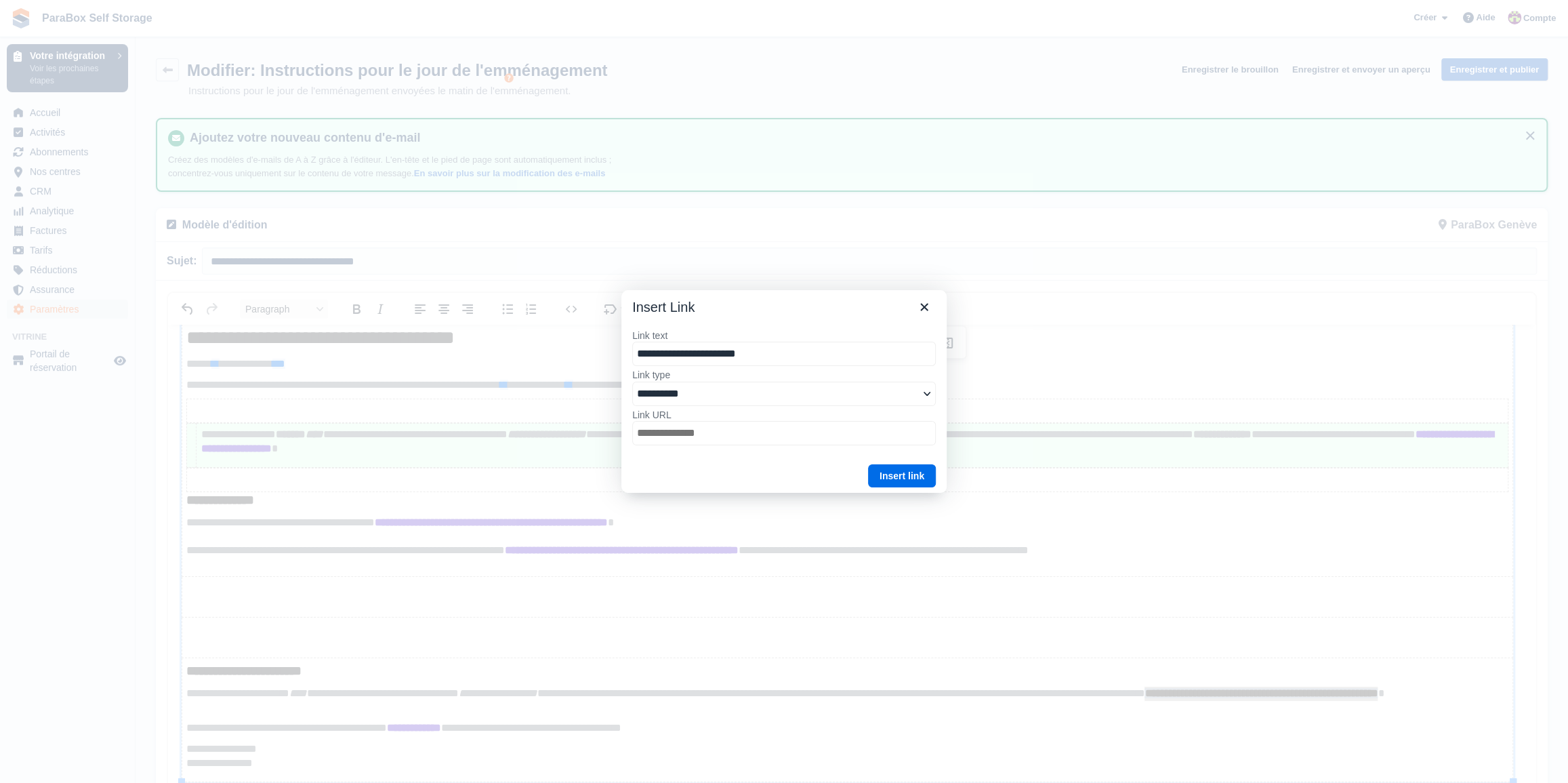 type on "**********" 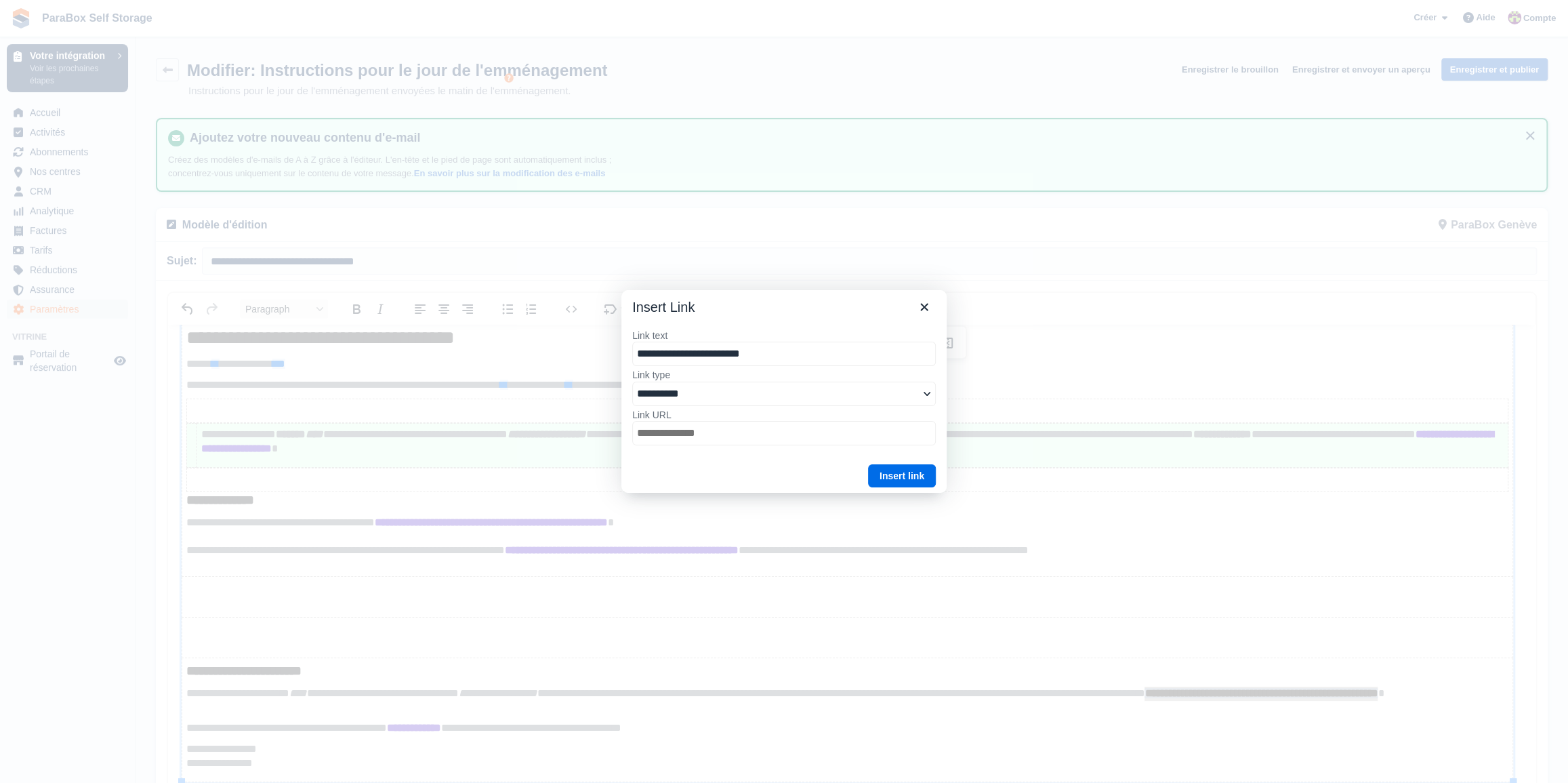 type on "**********" 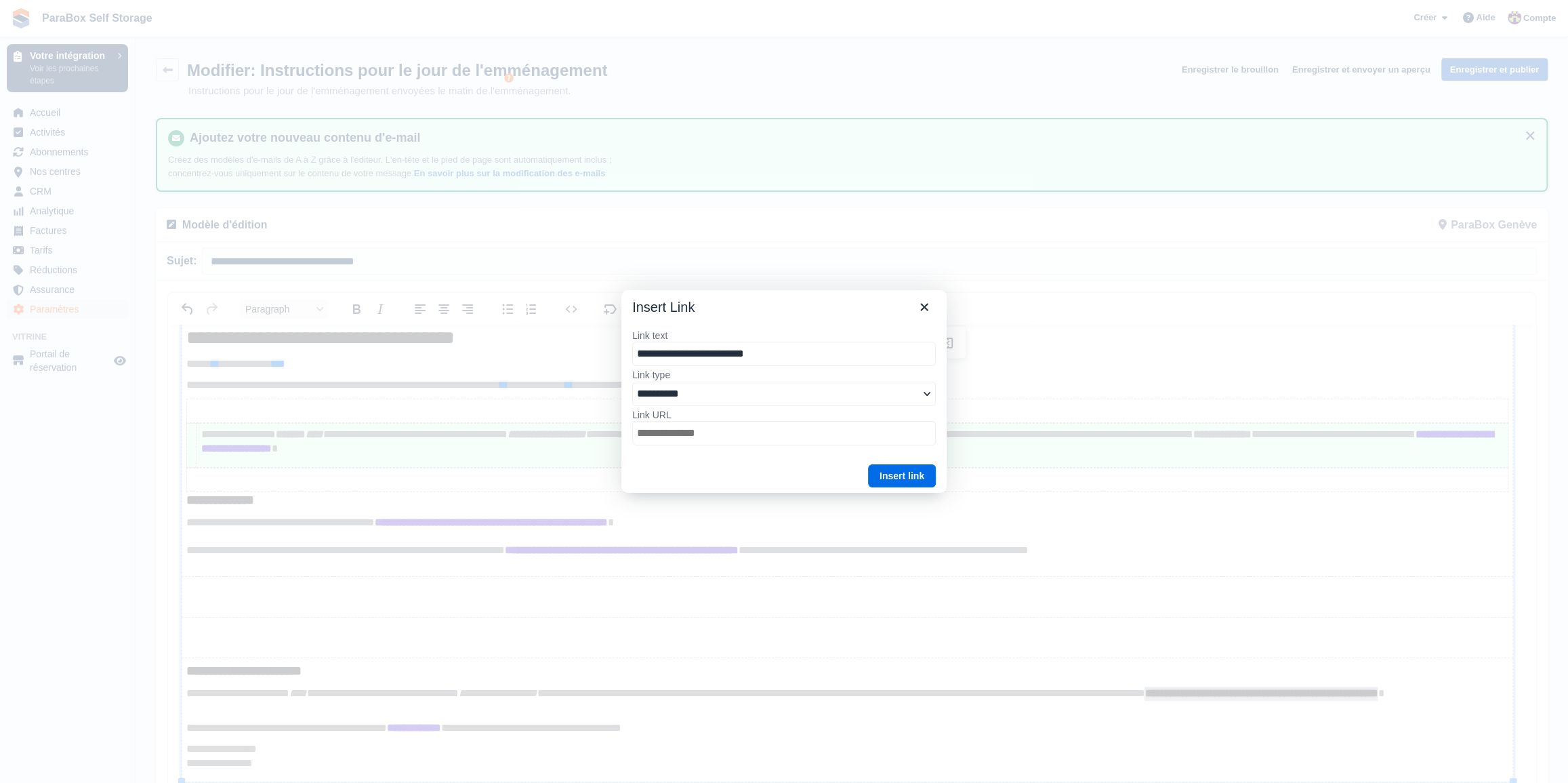 type on "**********" 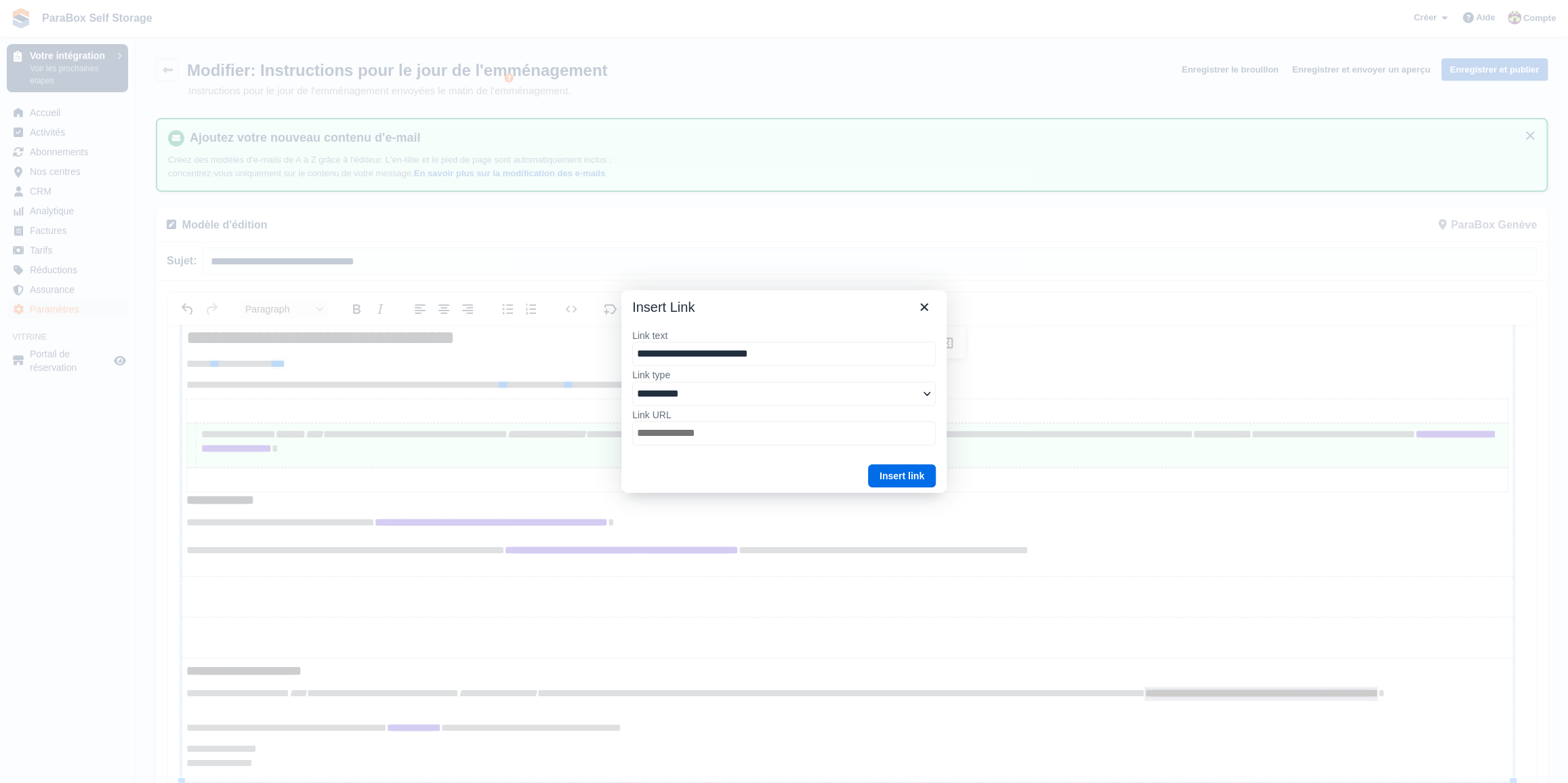 type on "**********" 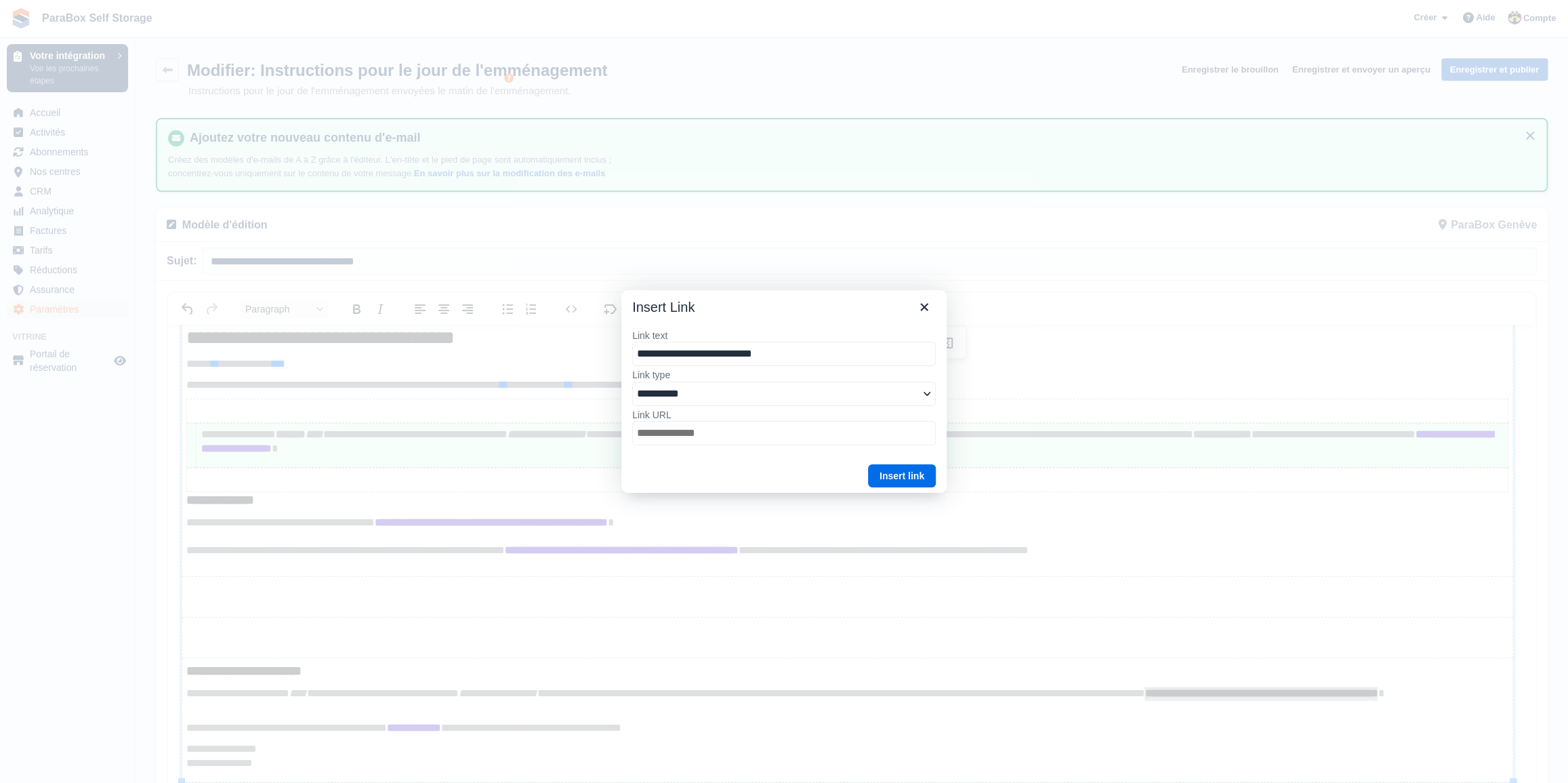 select on "******" 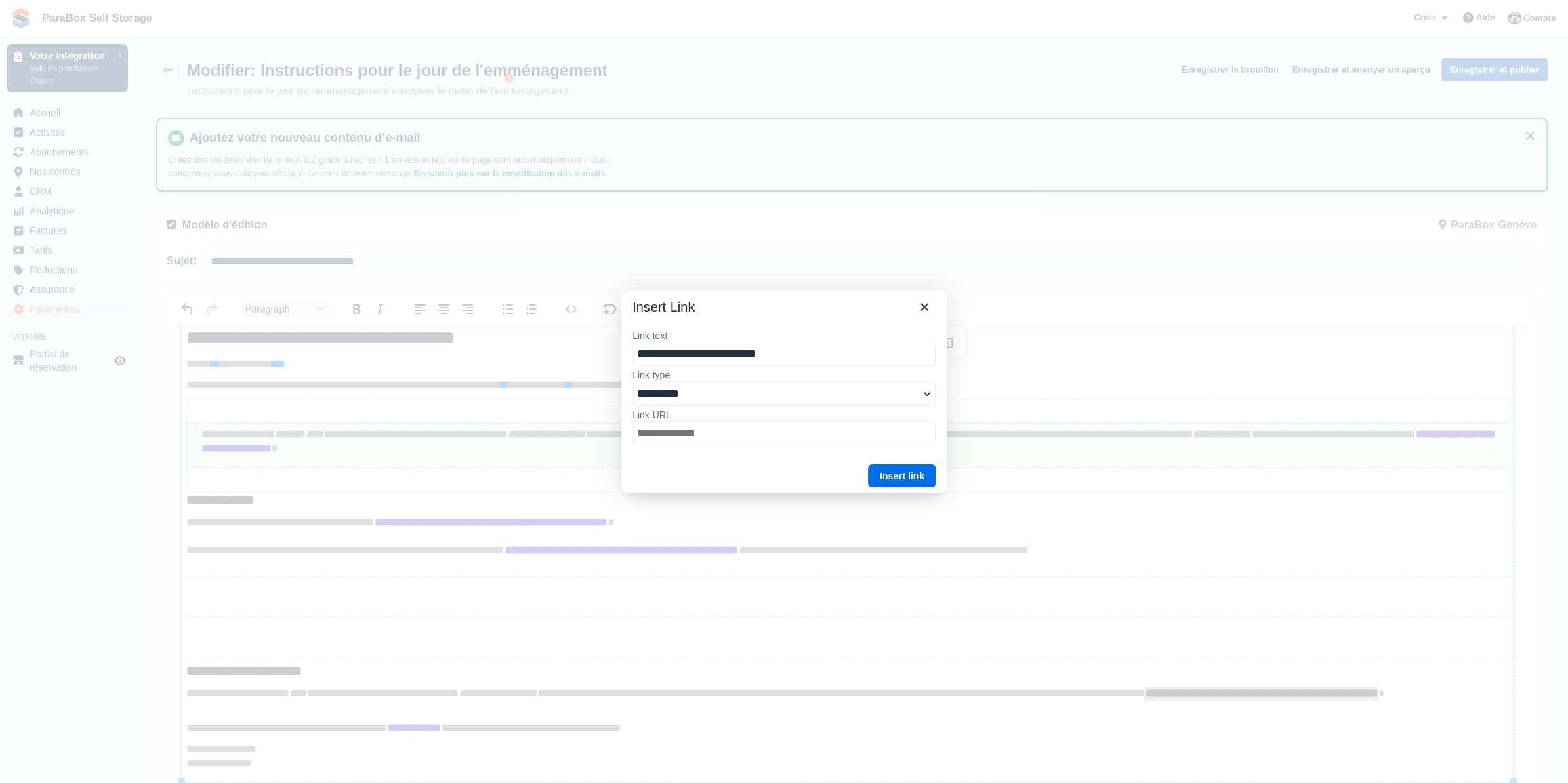 type on "**********" 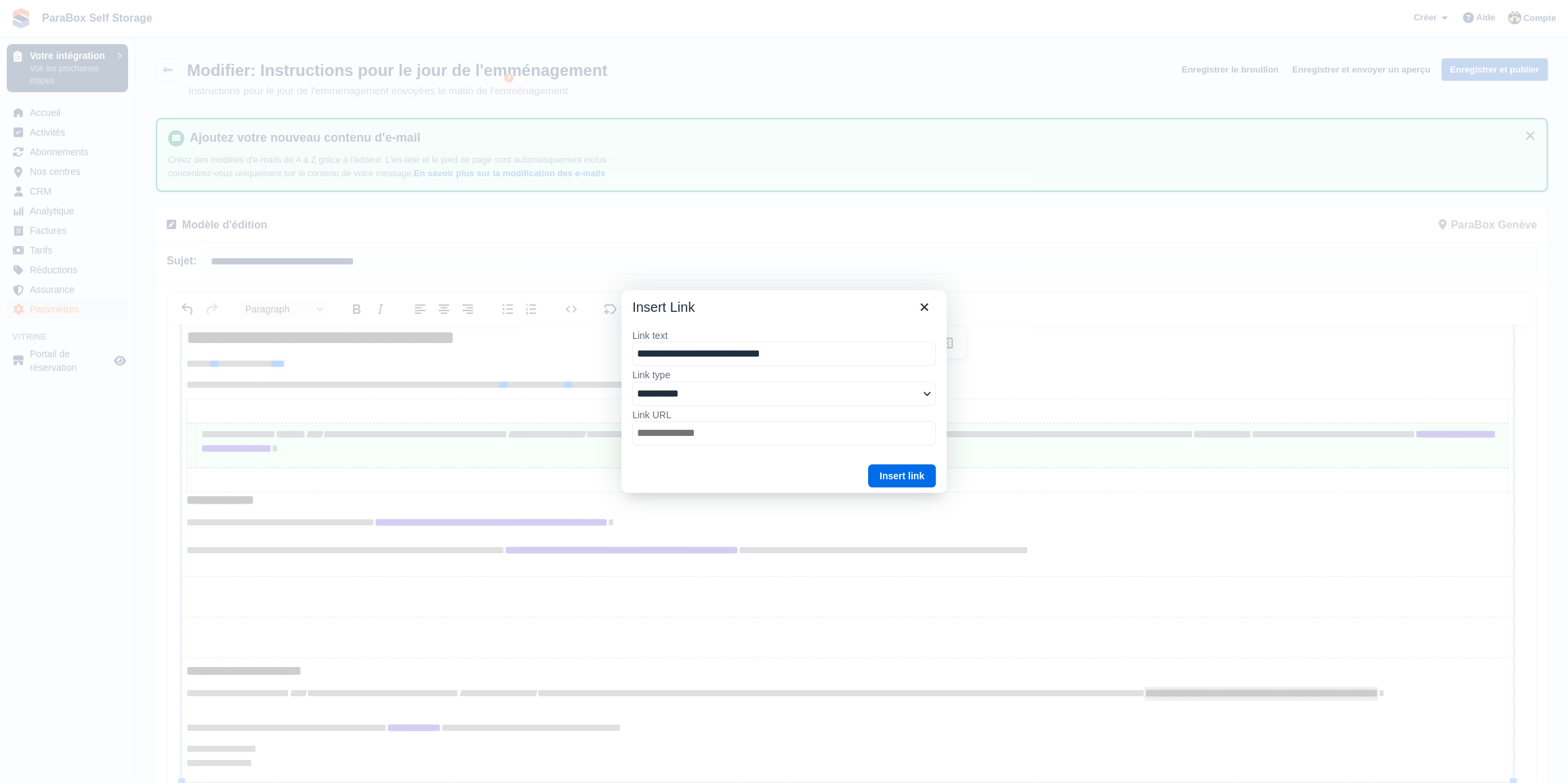 type on "**********" 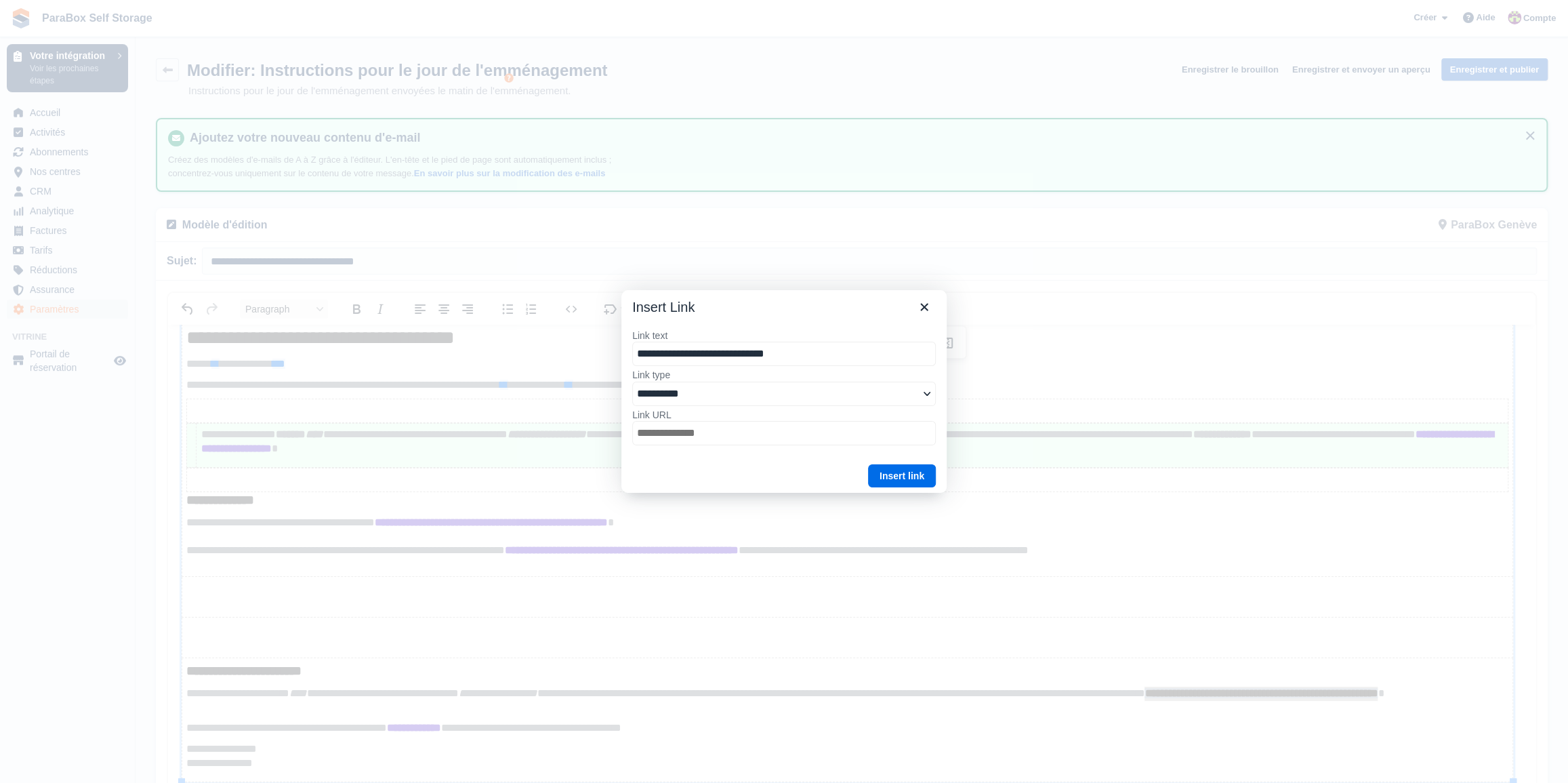 type on "**********" 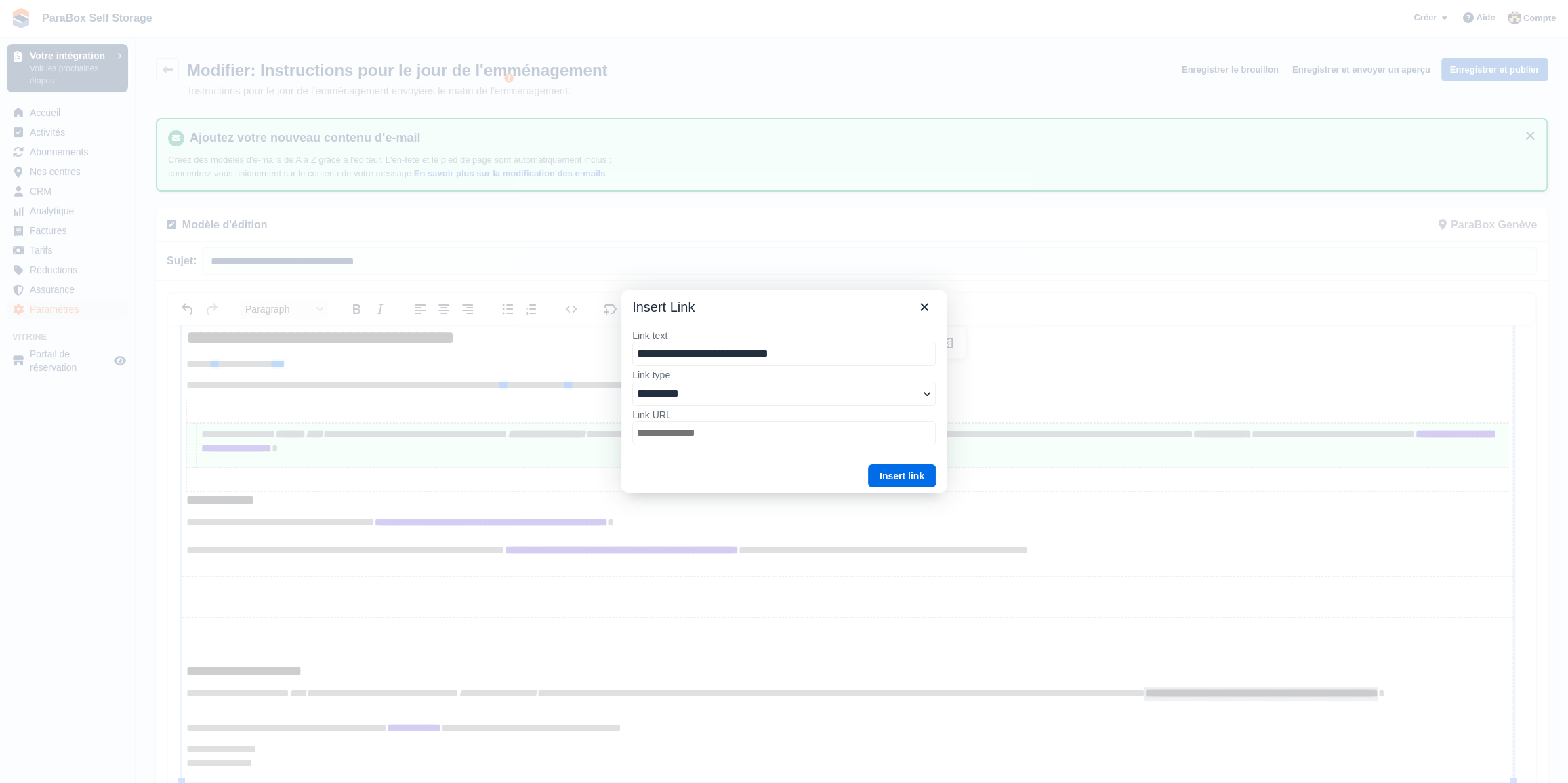 type on "**********" 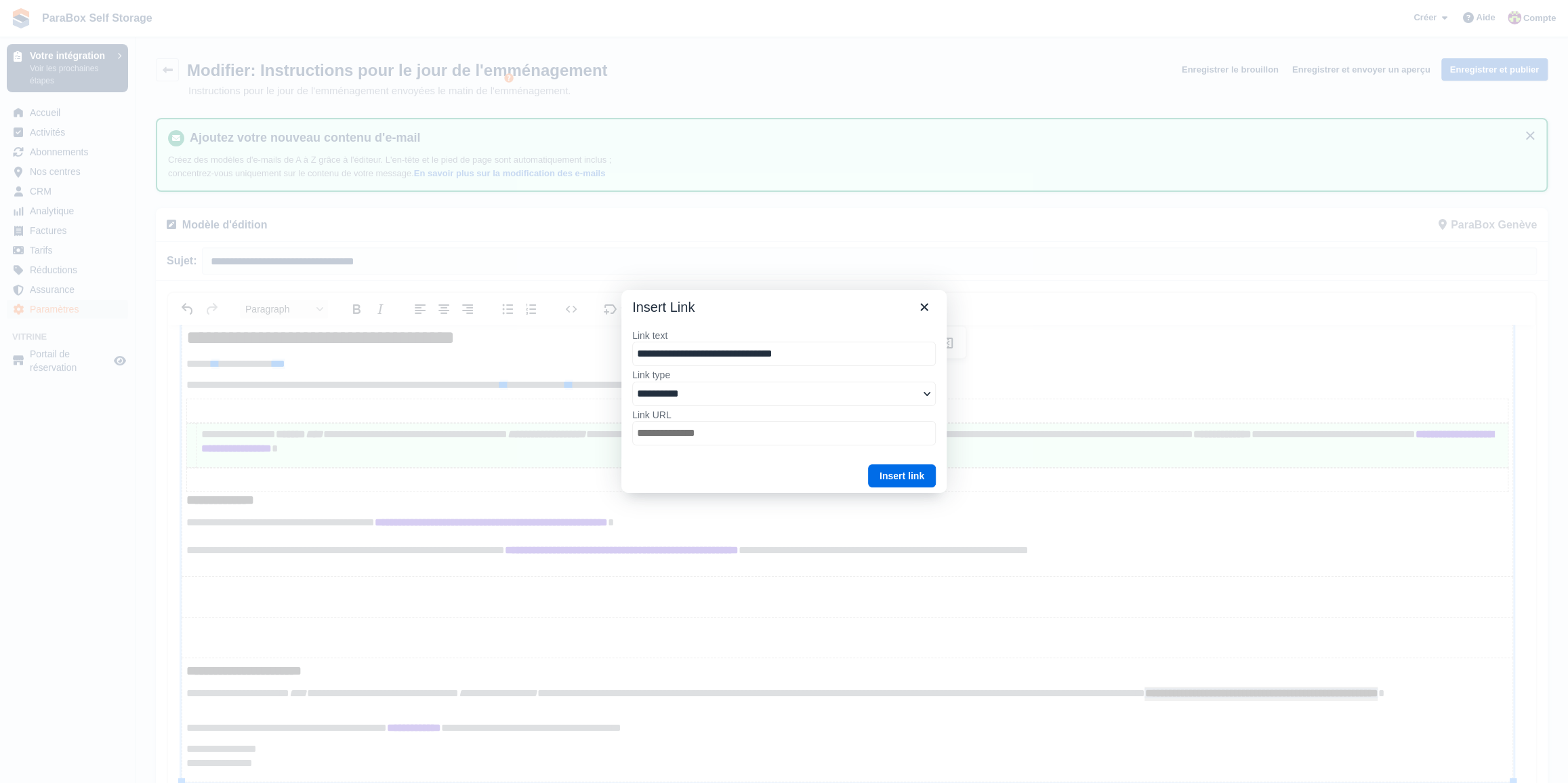 type on "**********" 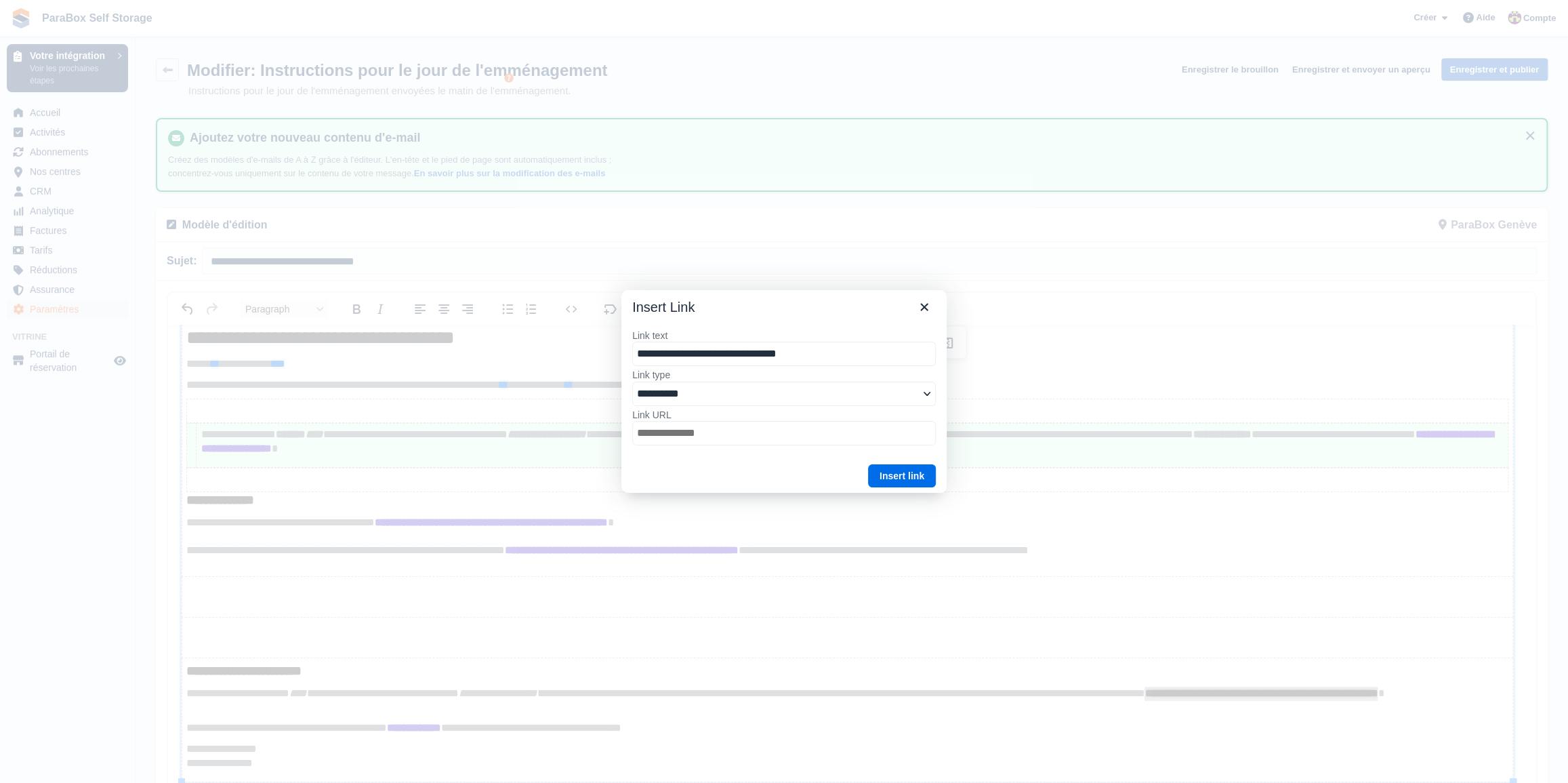 type on "**********" 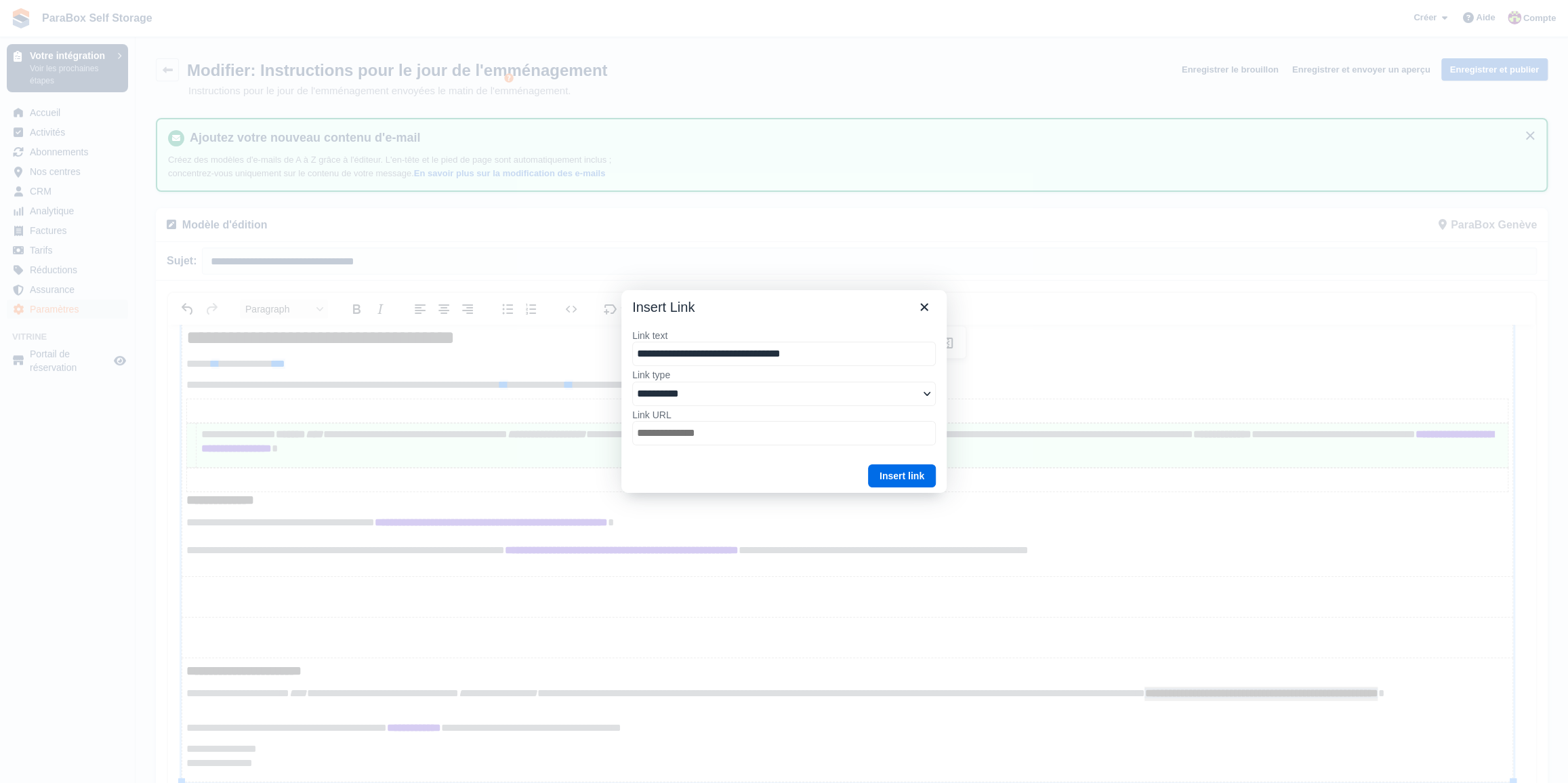 type on "**********" 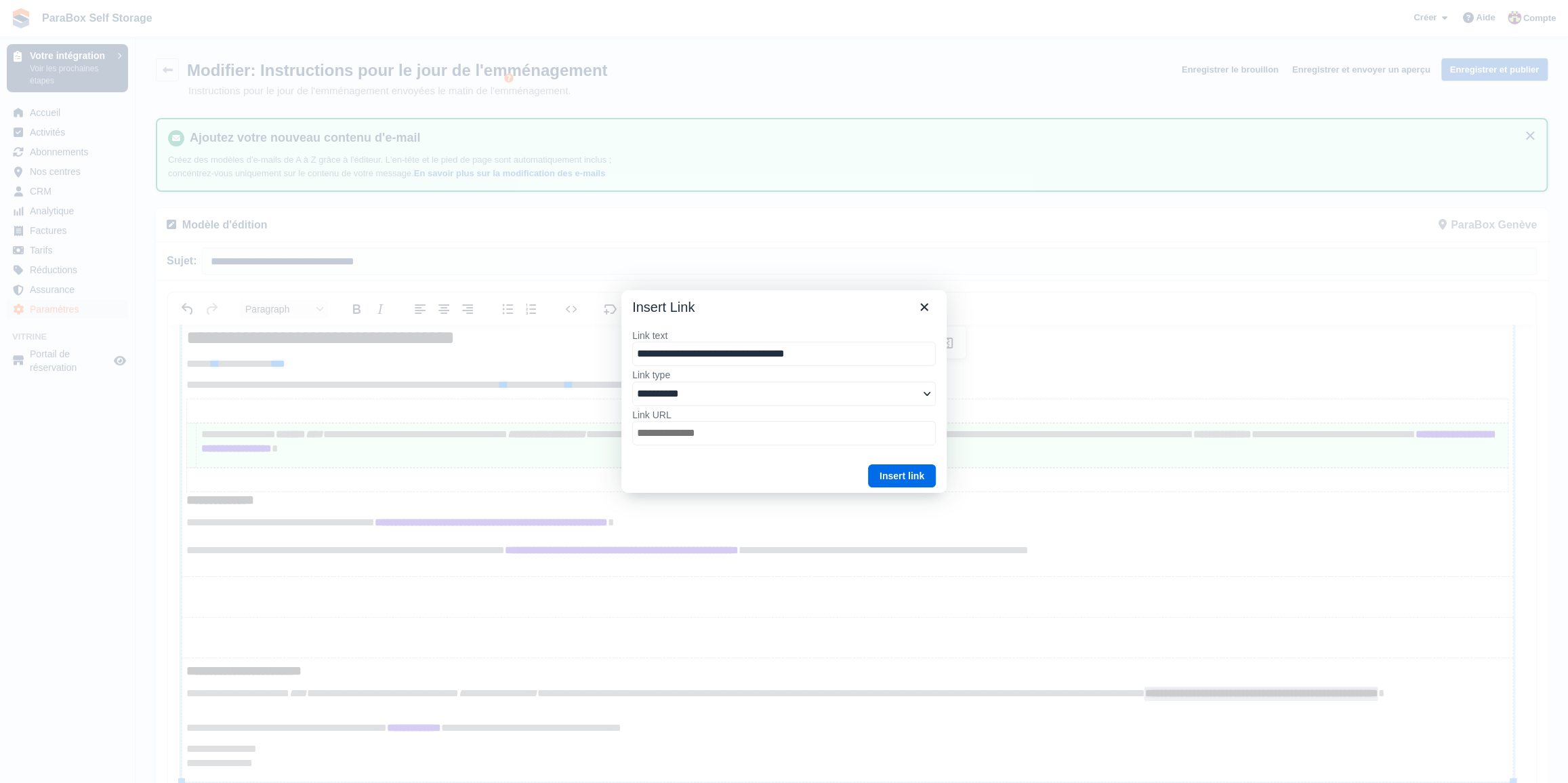 type on "**********" 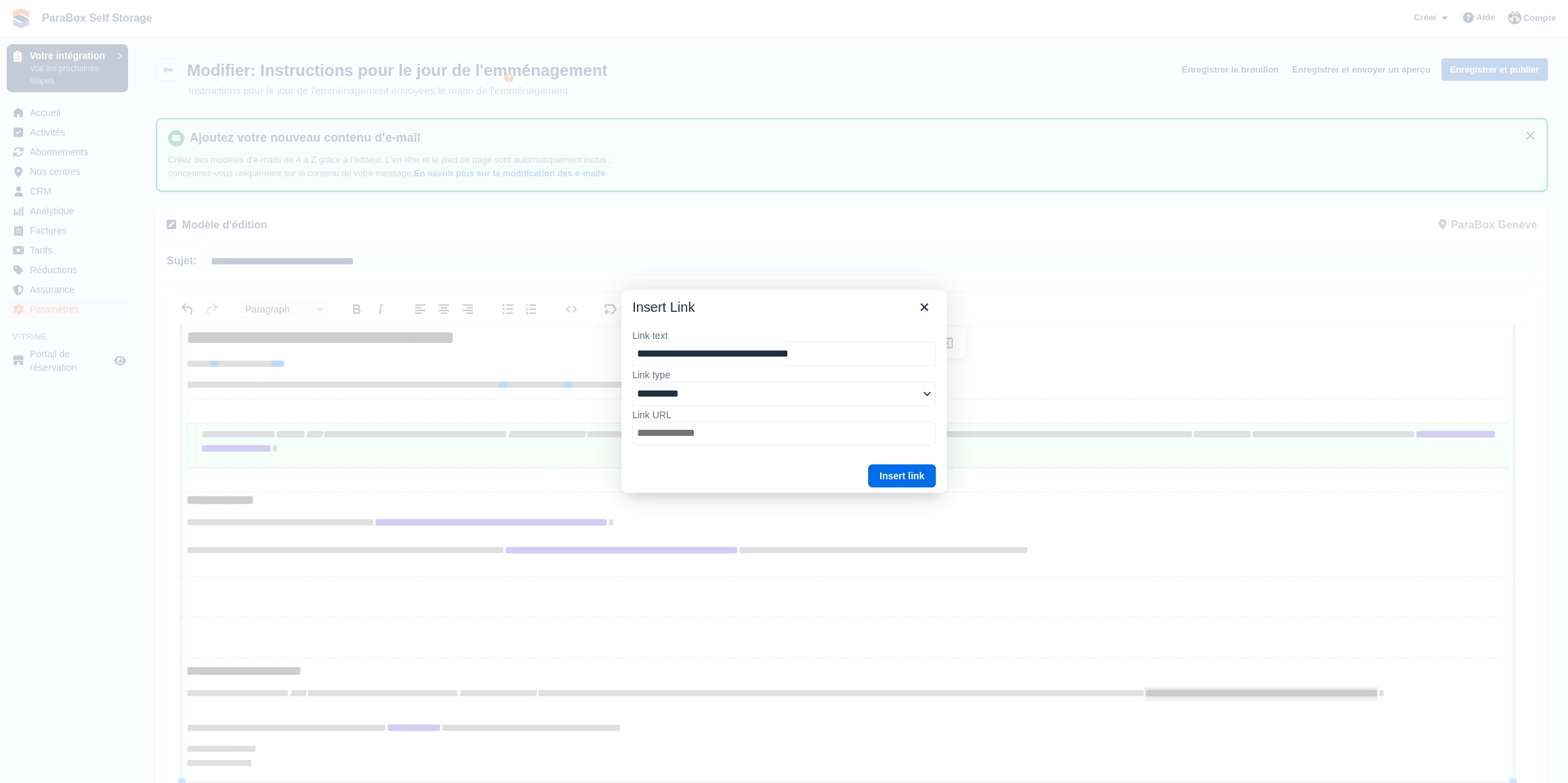 type on "**********" 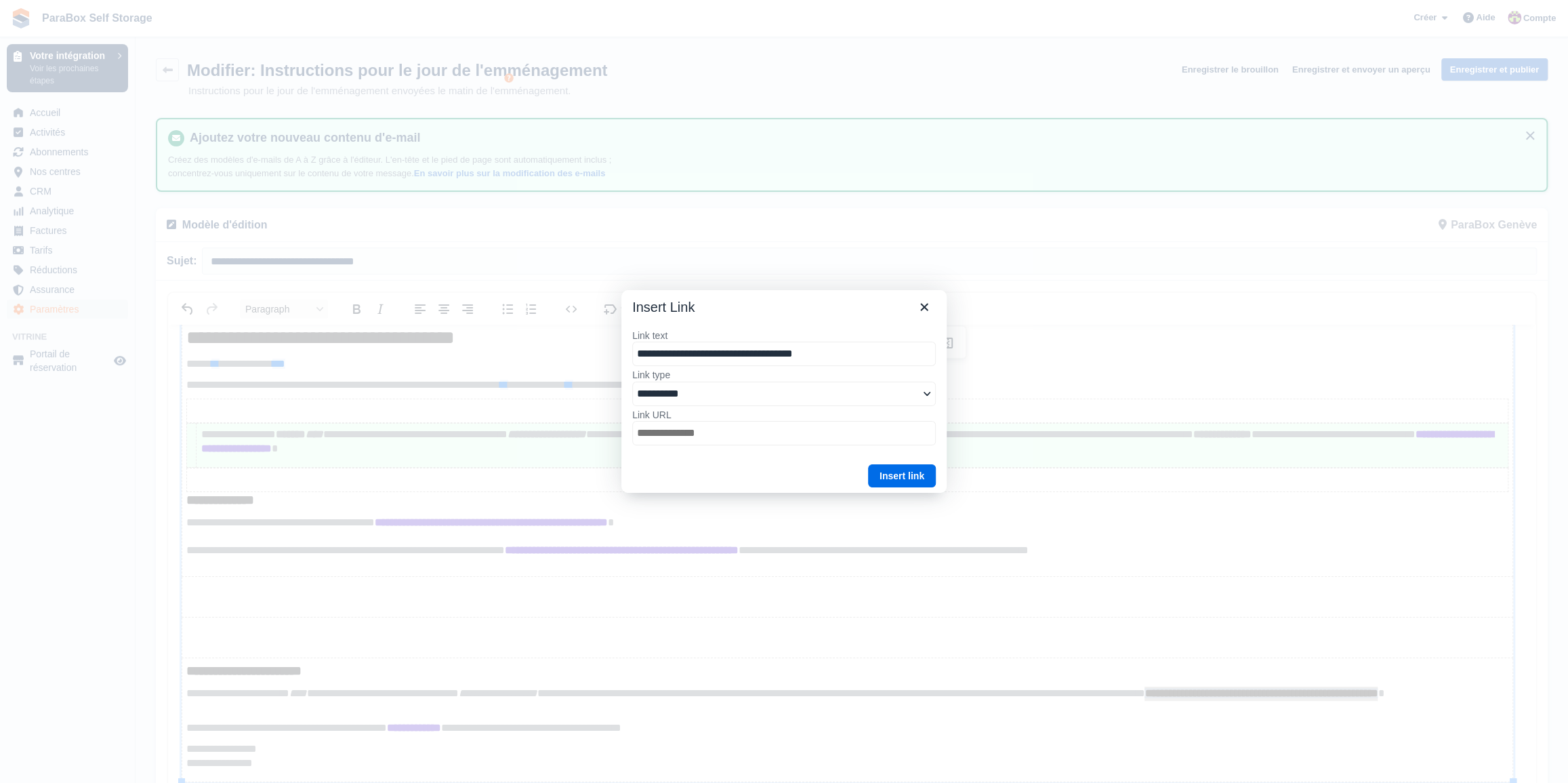 type on "**********" 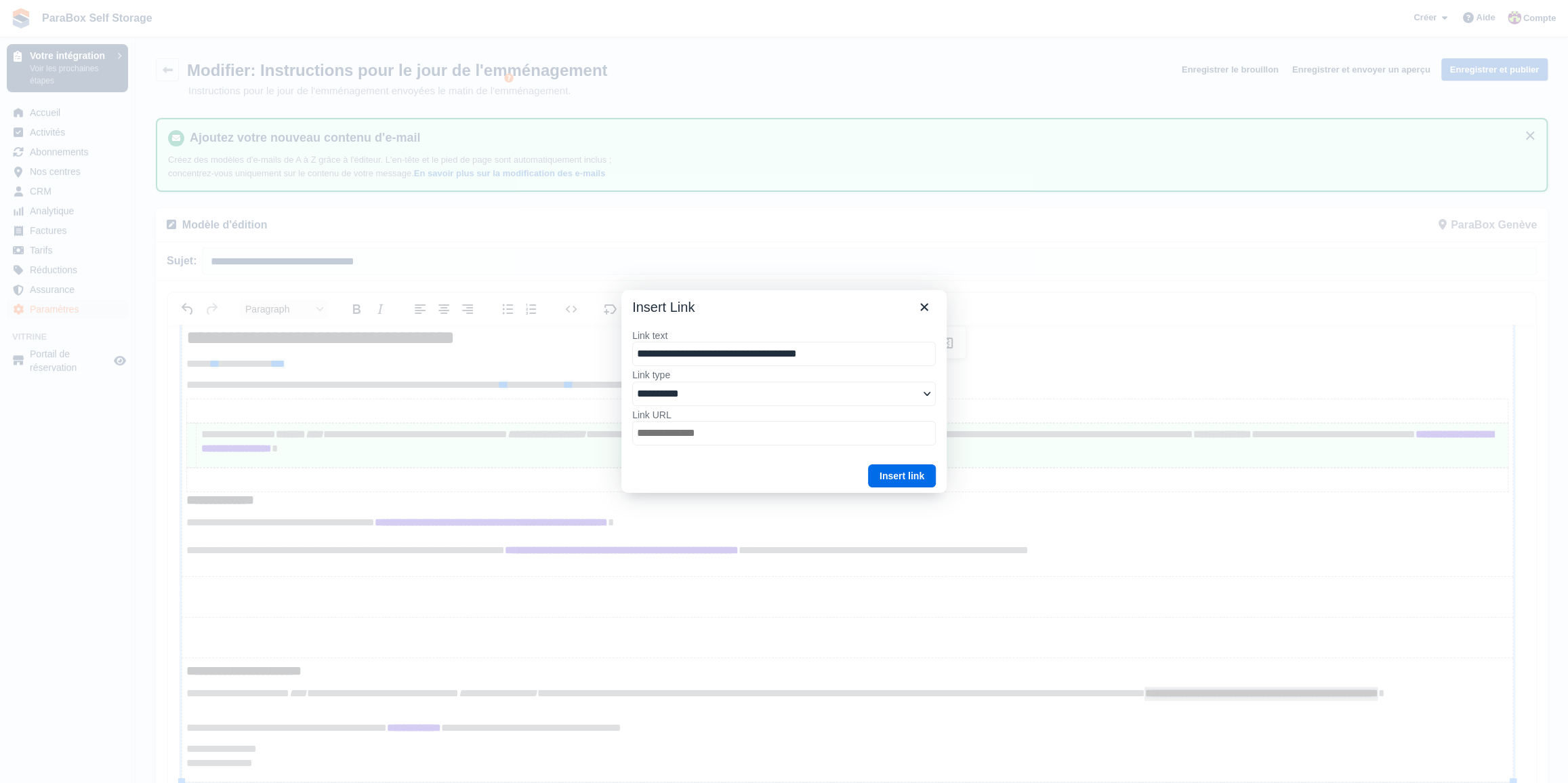 type on "**********" 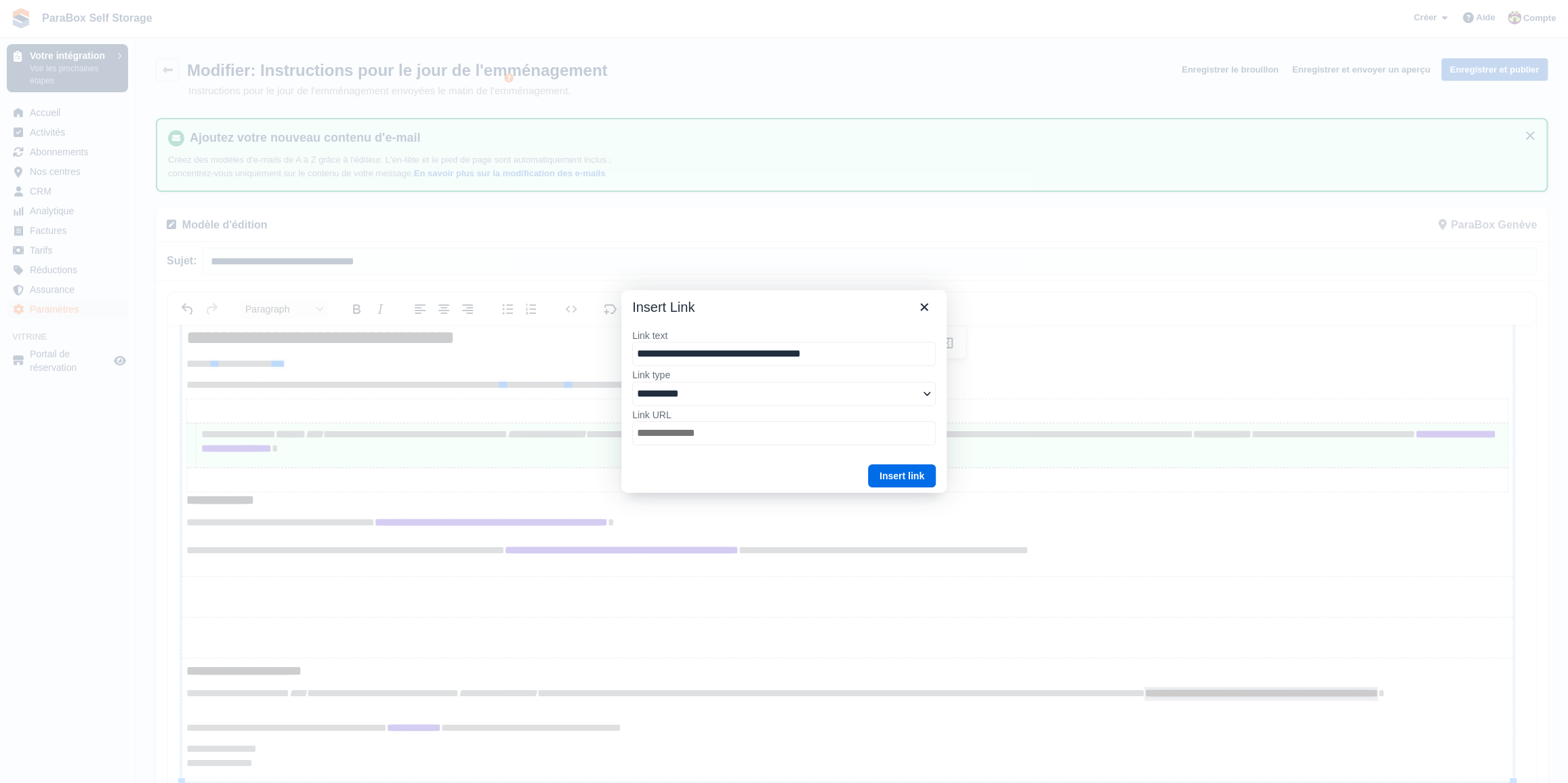 select on "******" 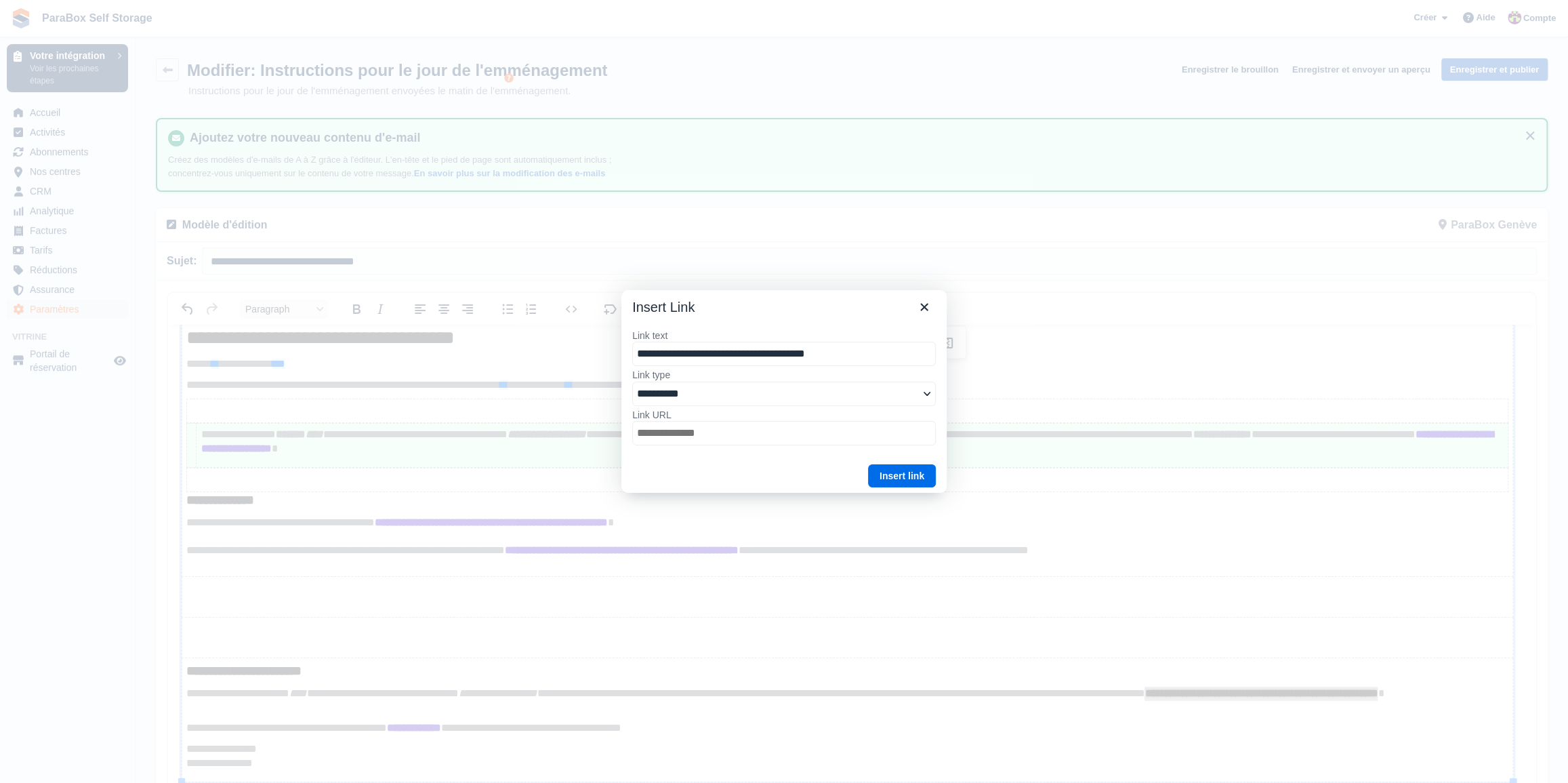 select on "******" 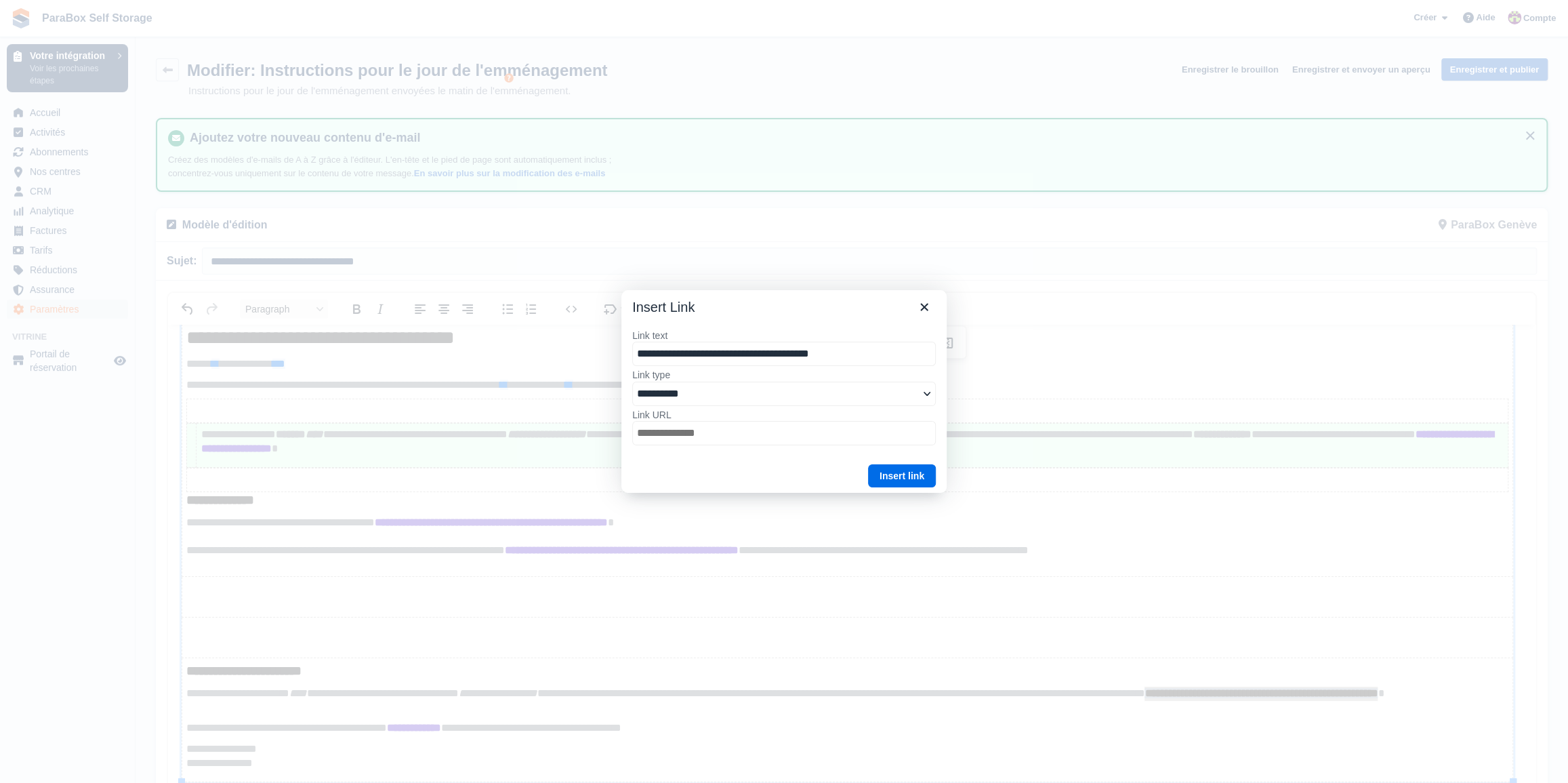 type on "**********" 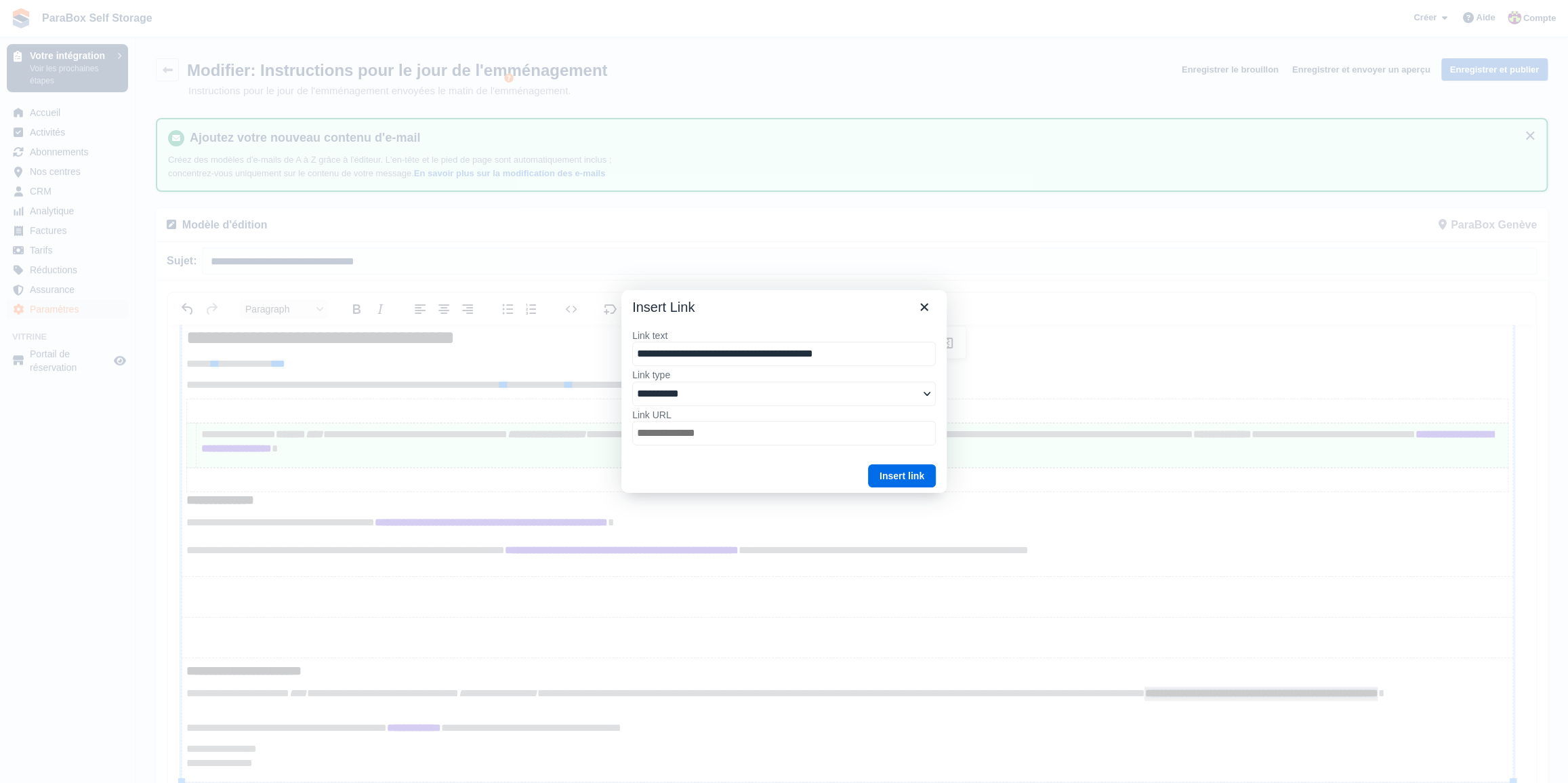 type on "**********" 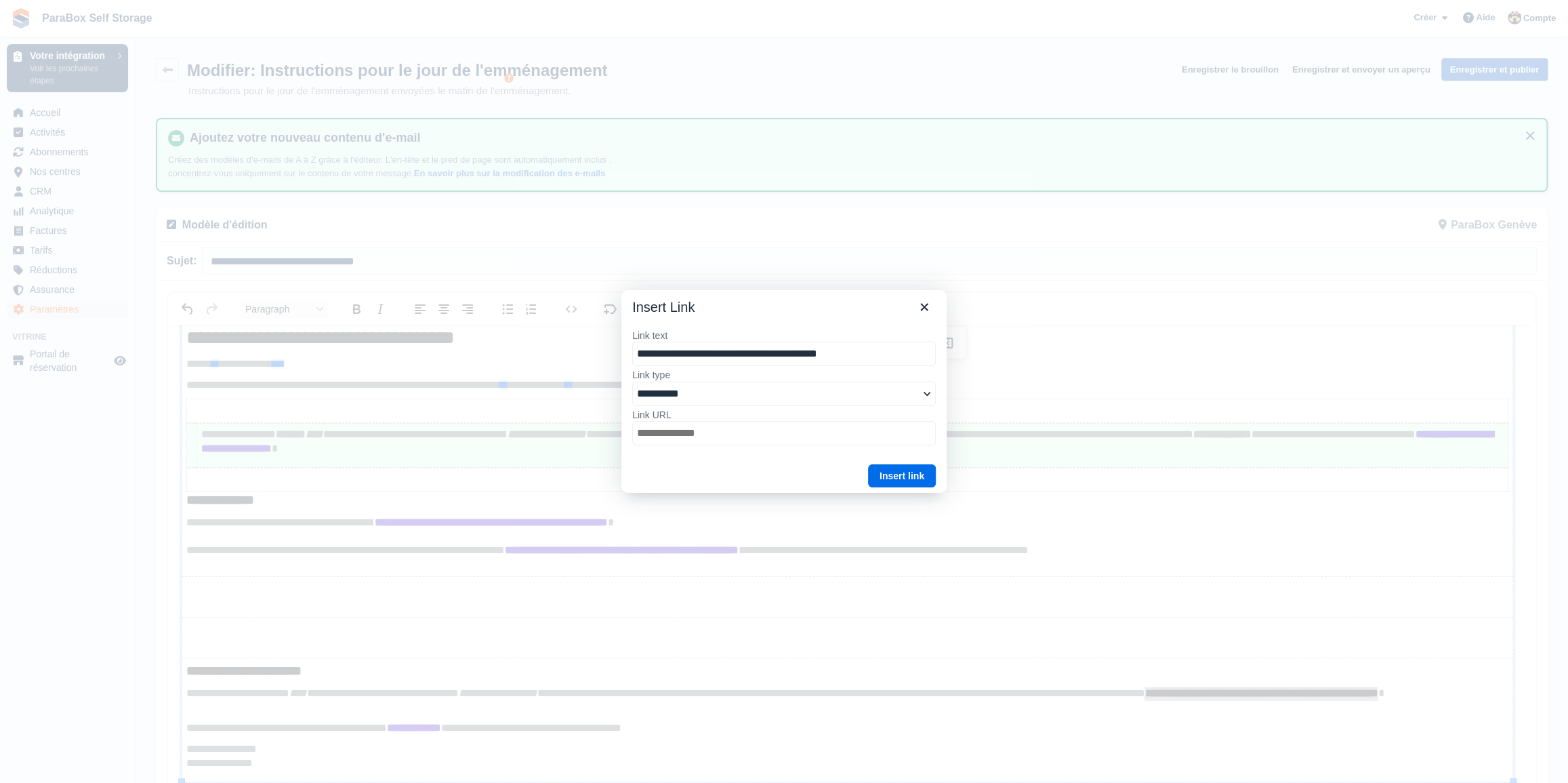type on "**********" 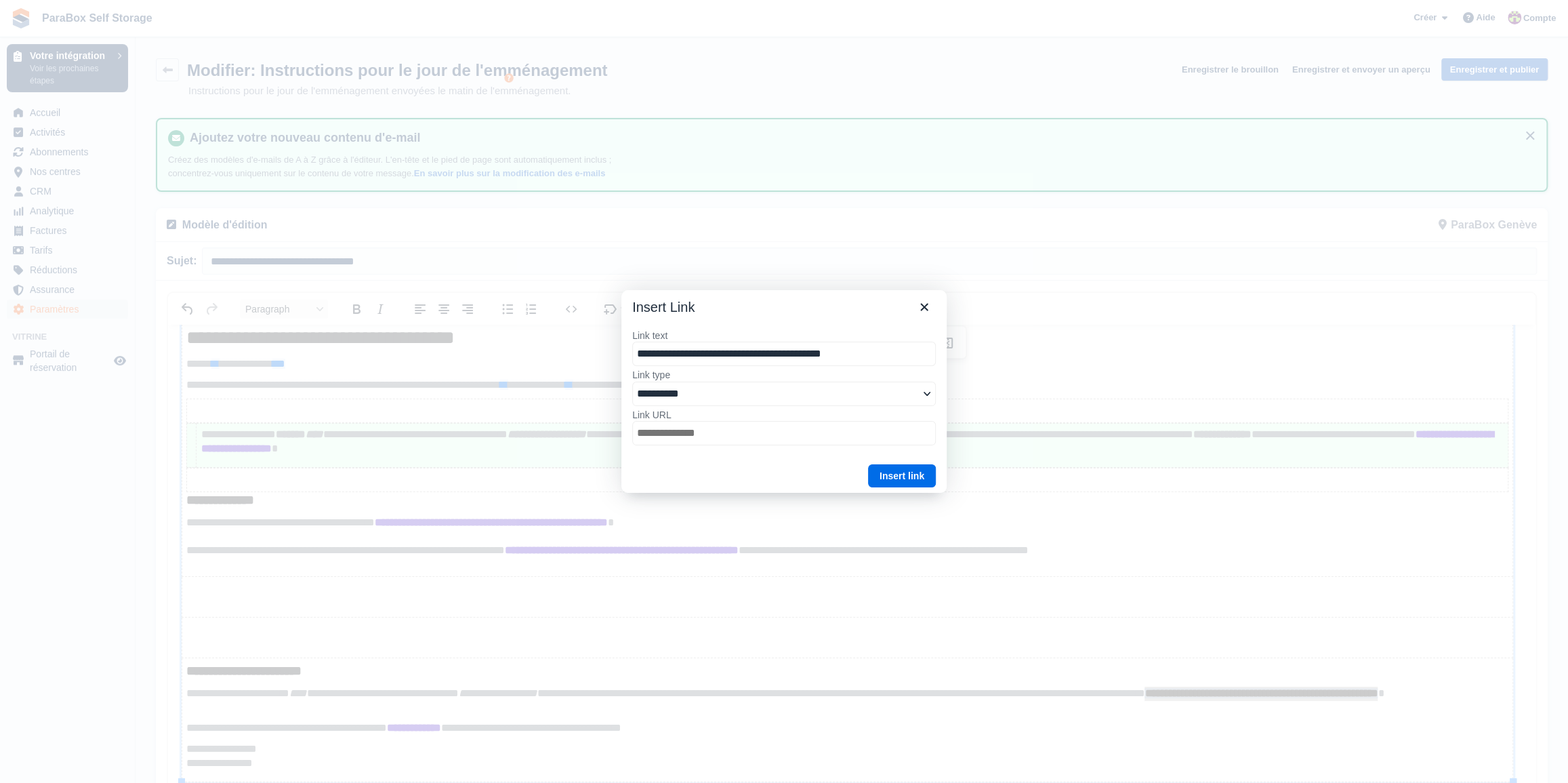 type on "**********" 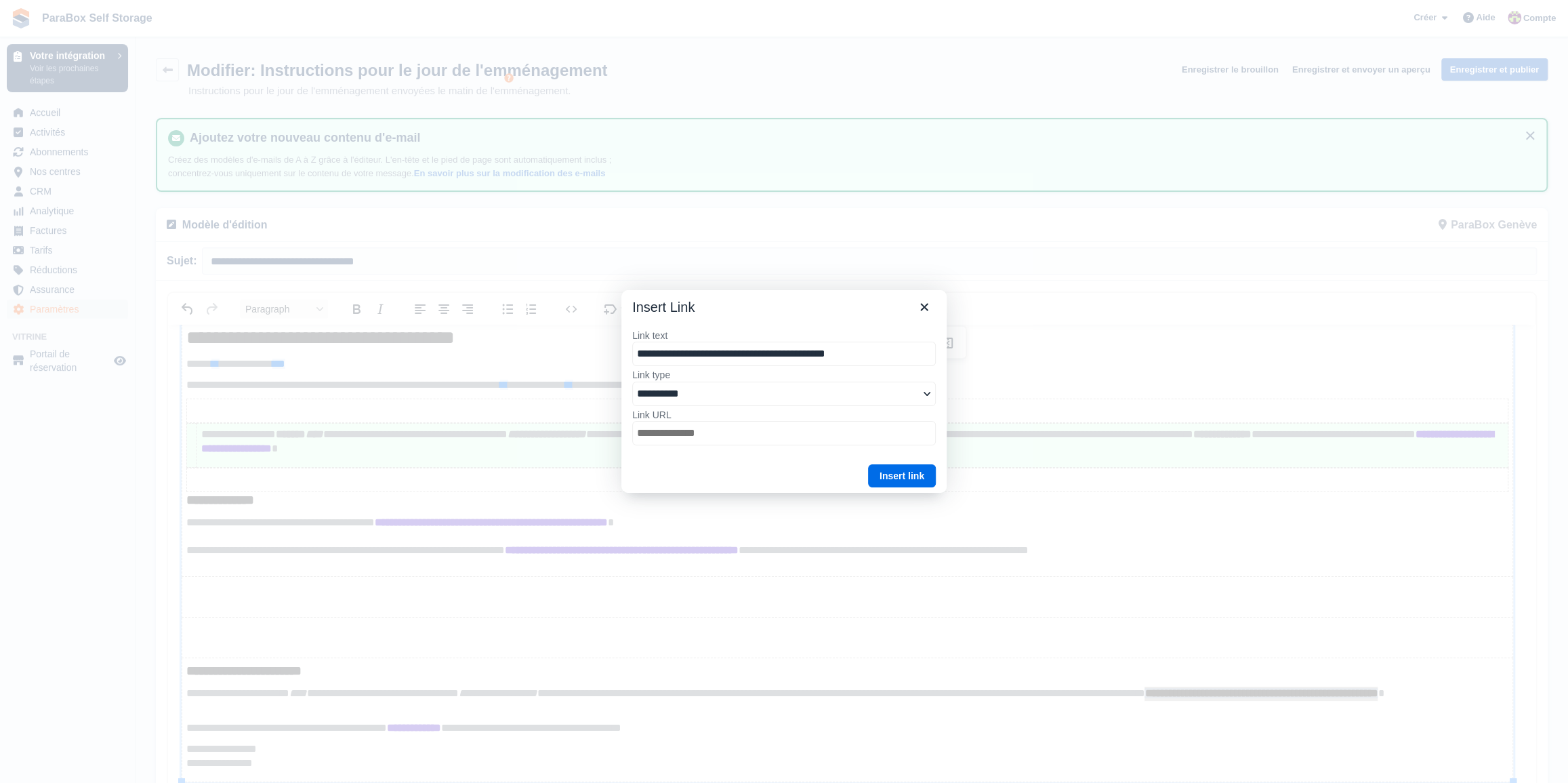 type on "**********" 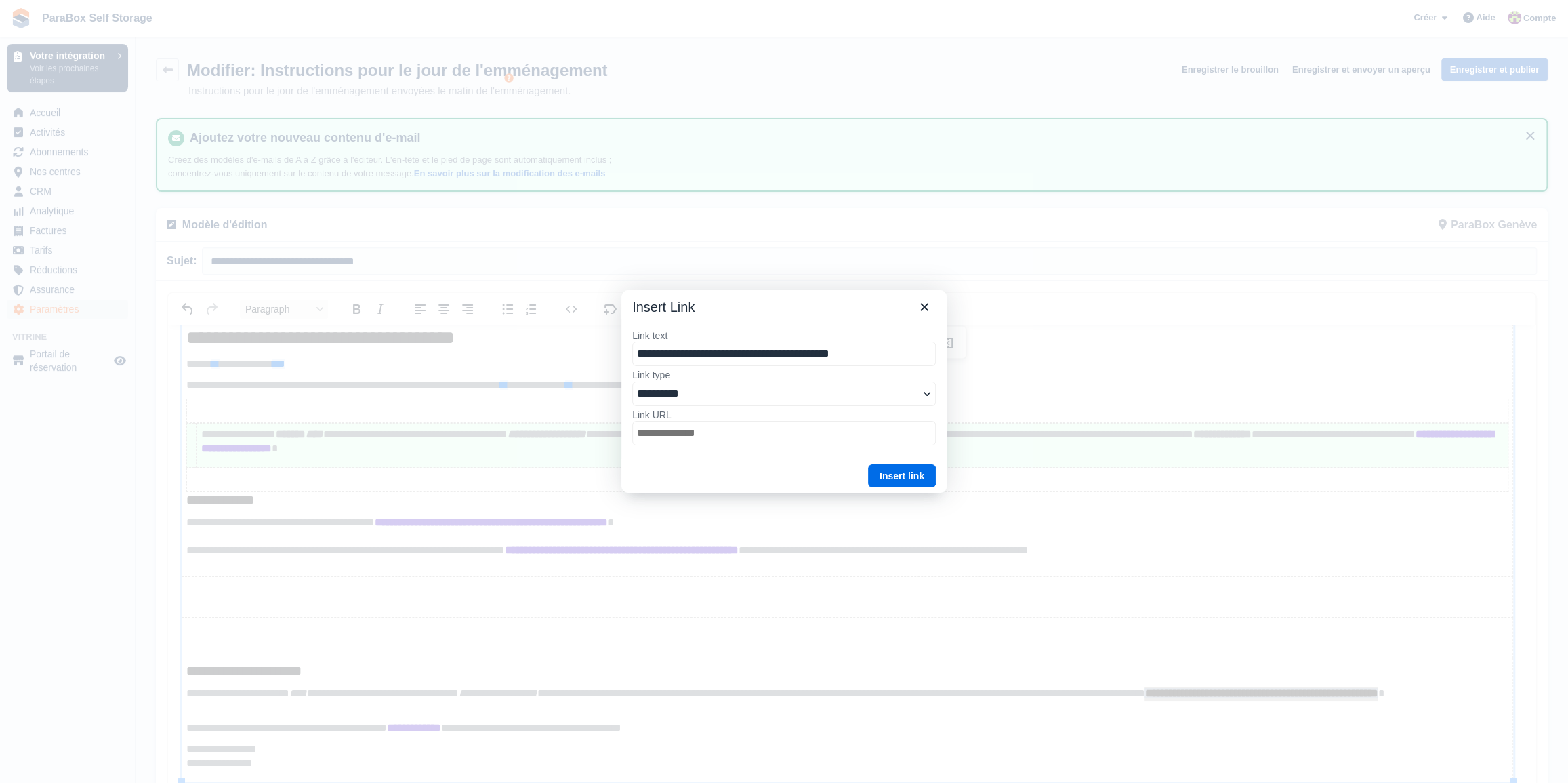 type on "**********" 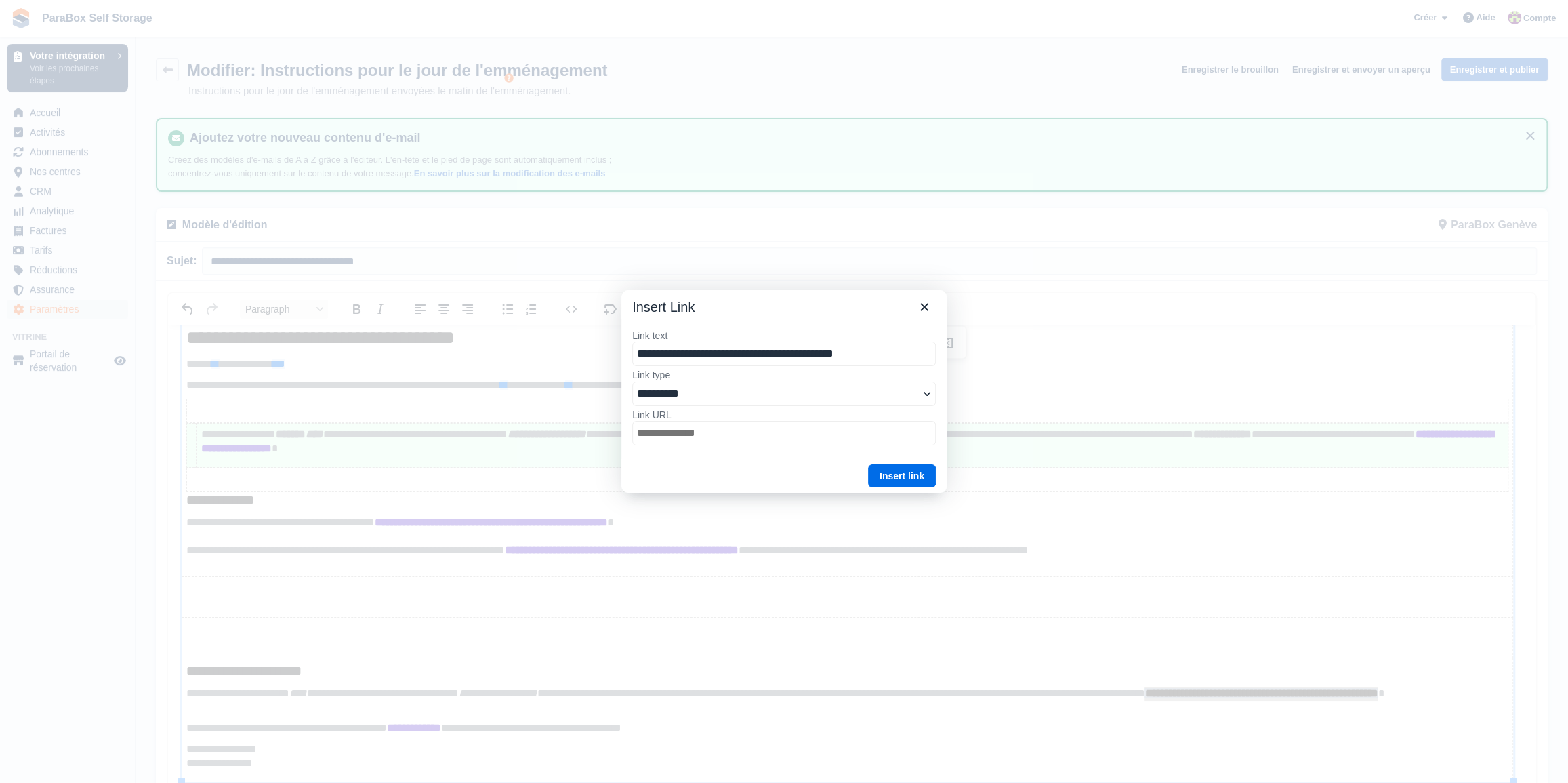 type on "**********" 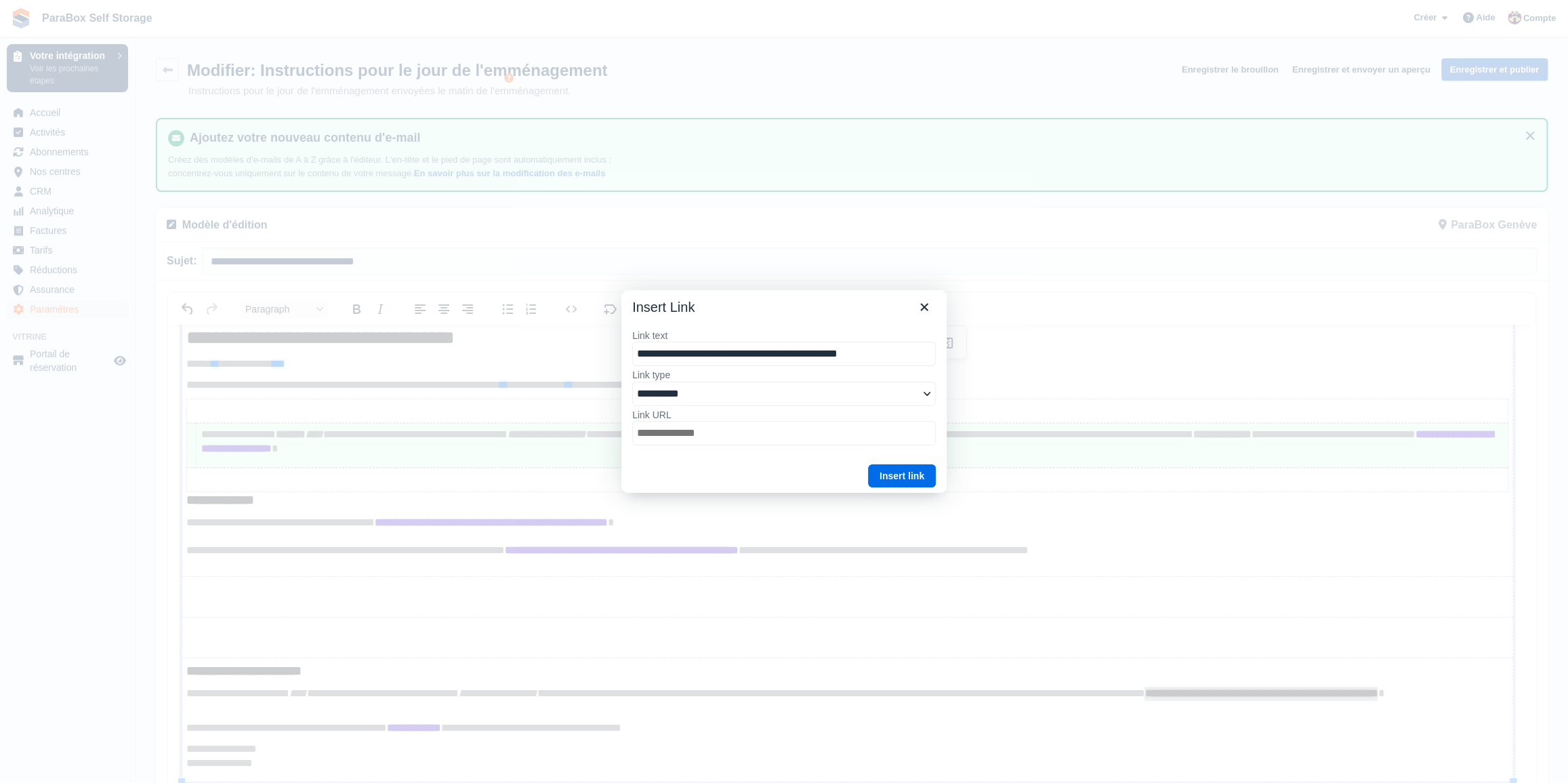 select on "******" 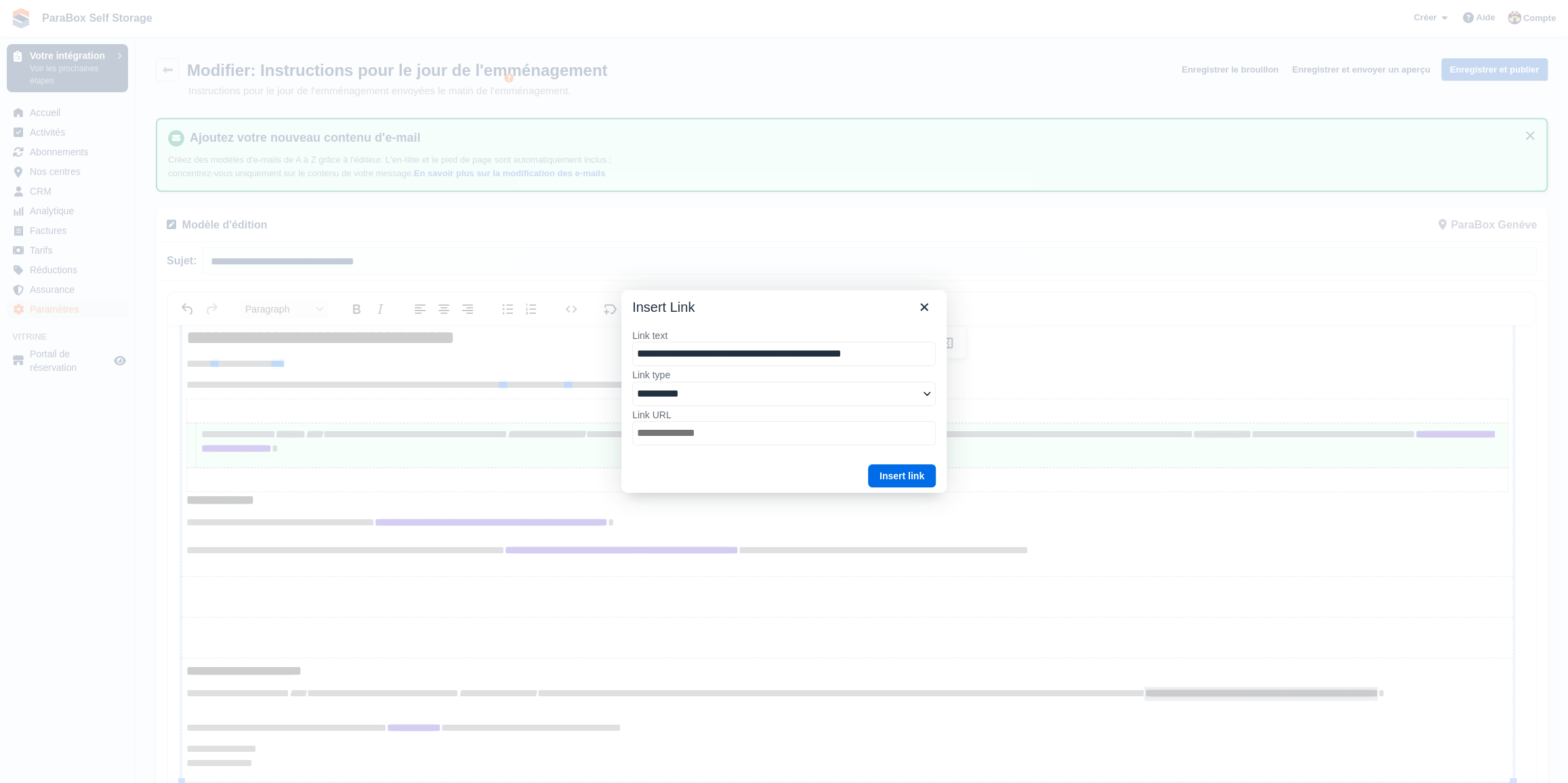 type on "**********" 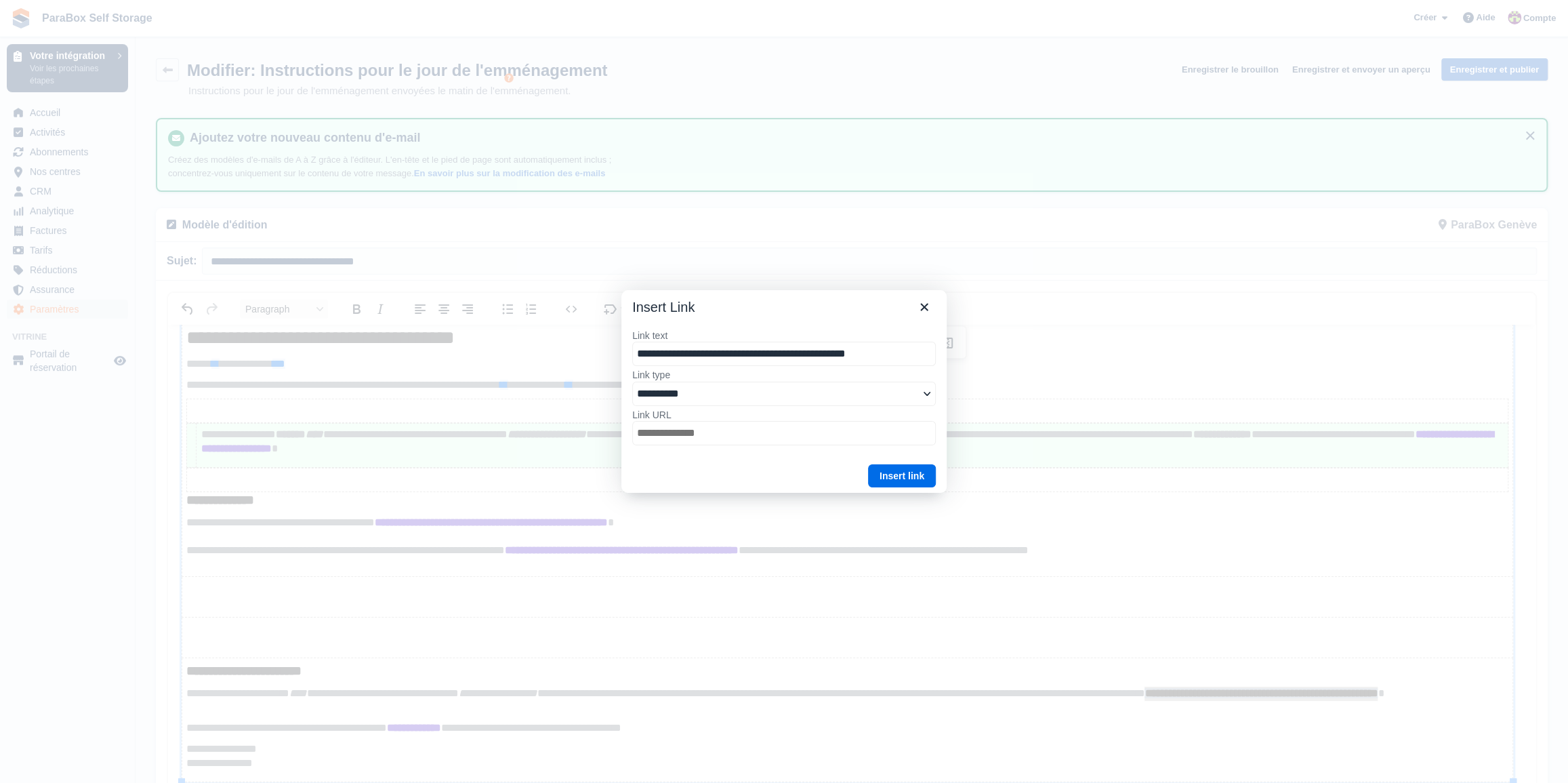 type on "**********" 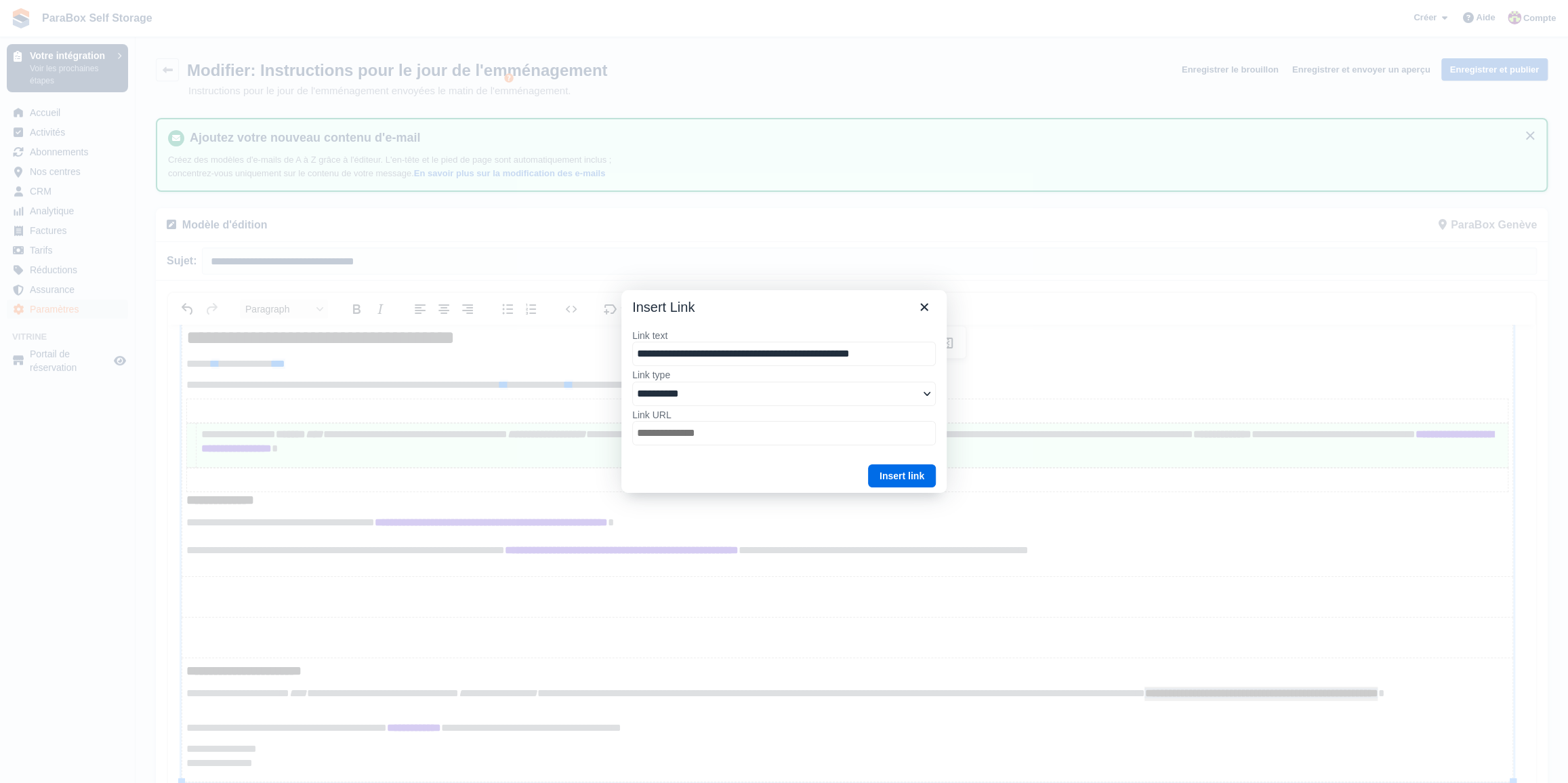type on "**********" 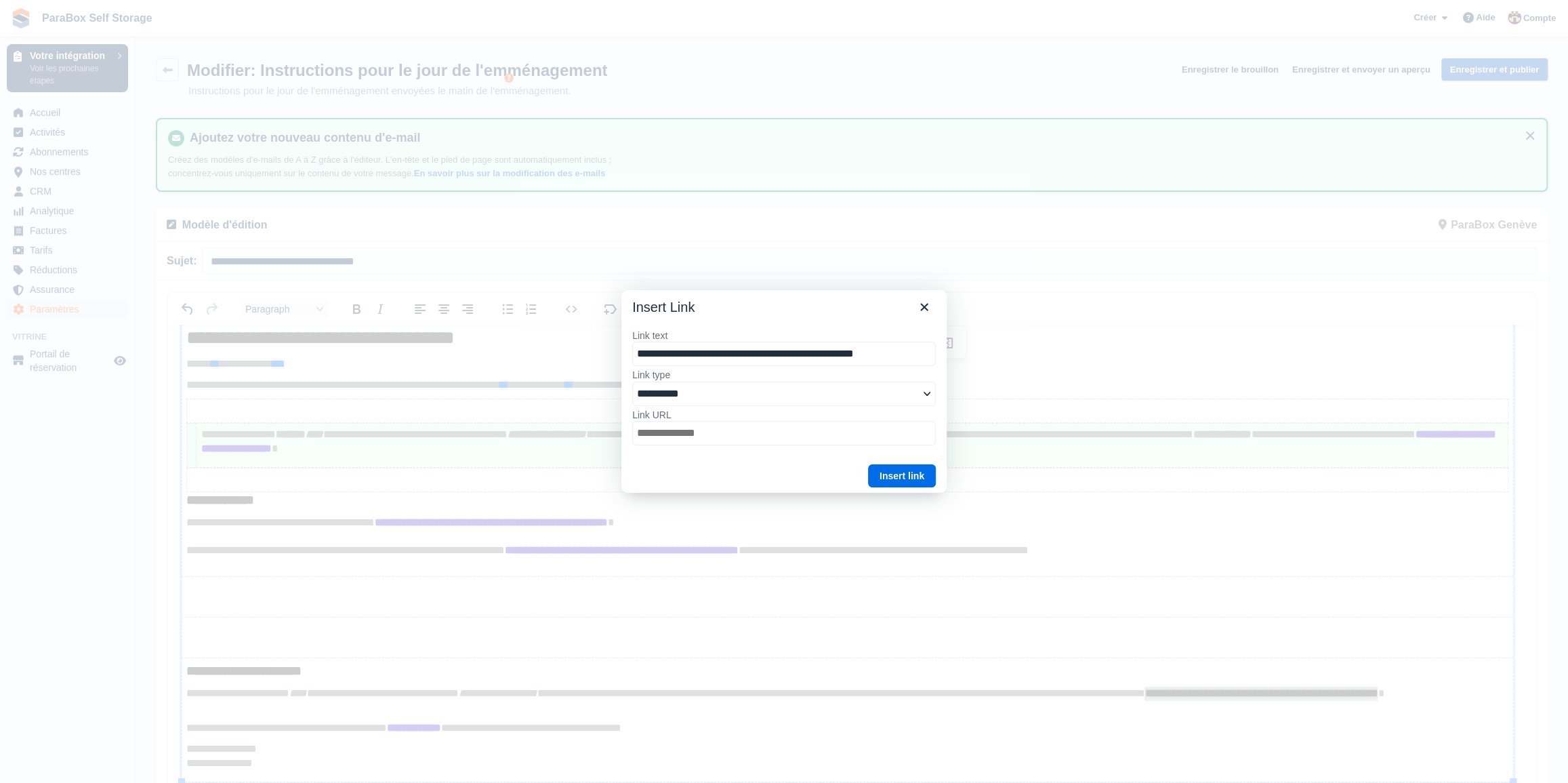type on "**********" 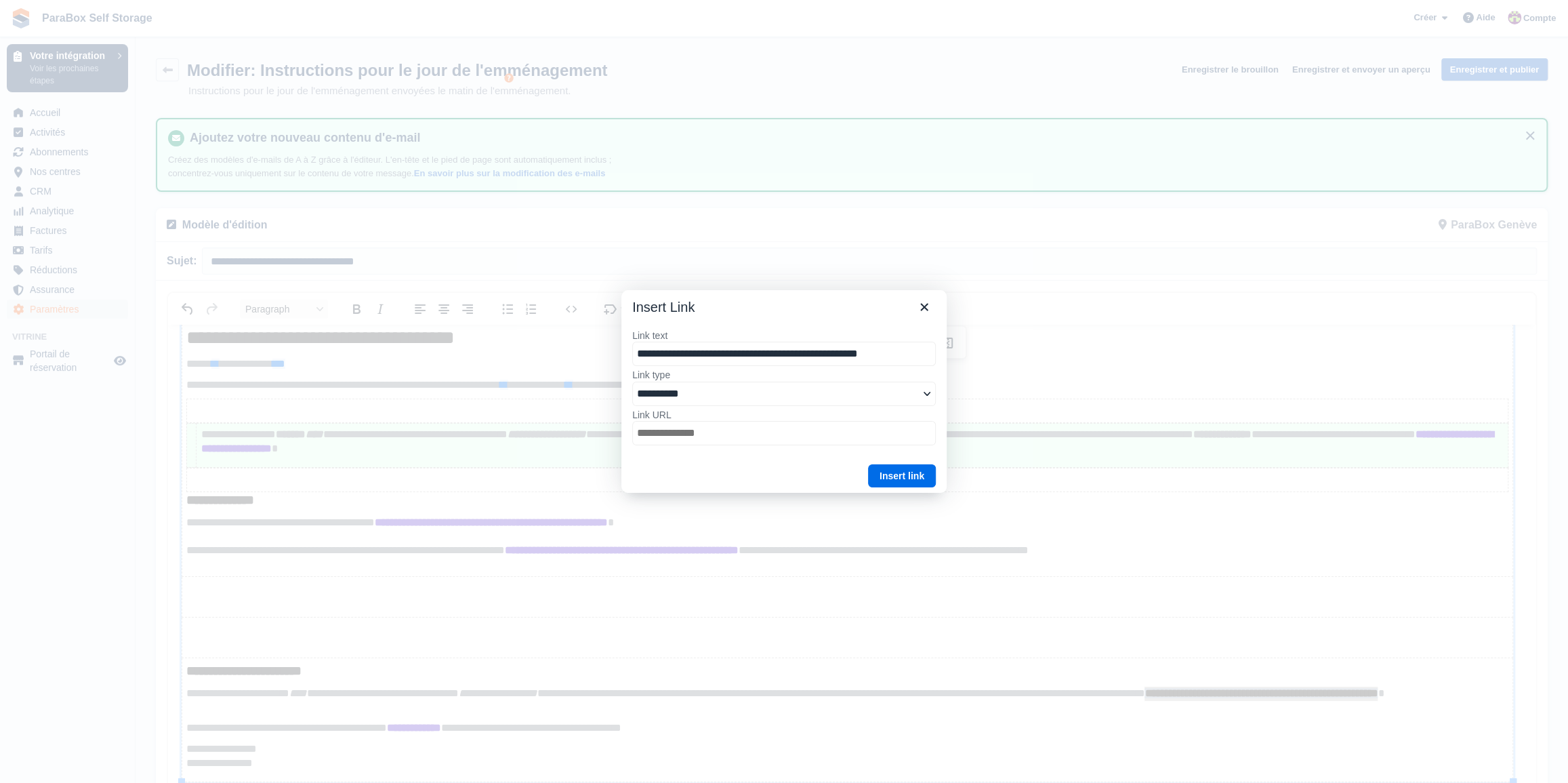 type on "**********" 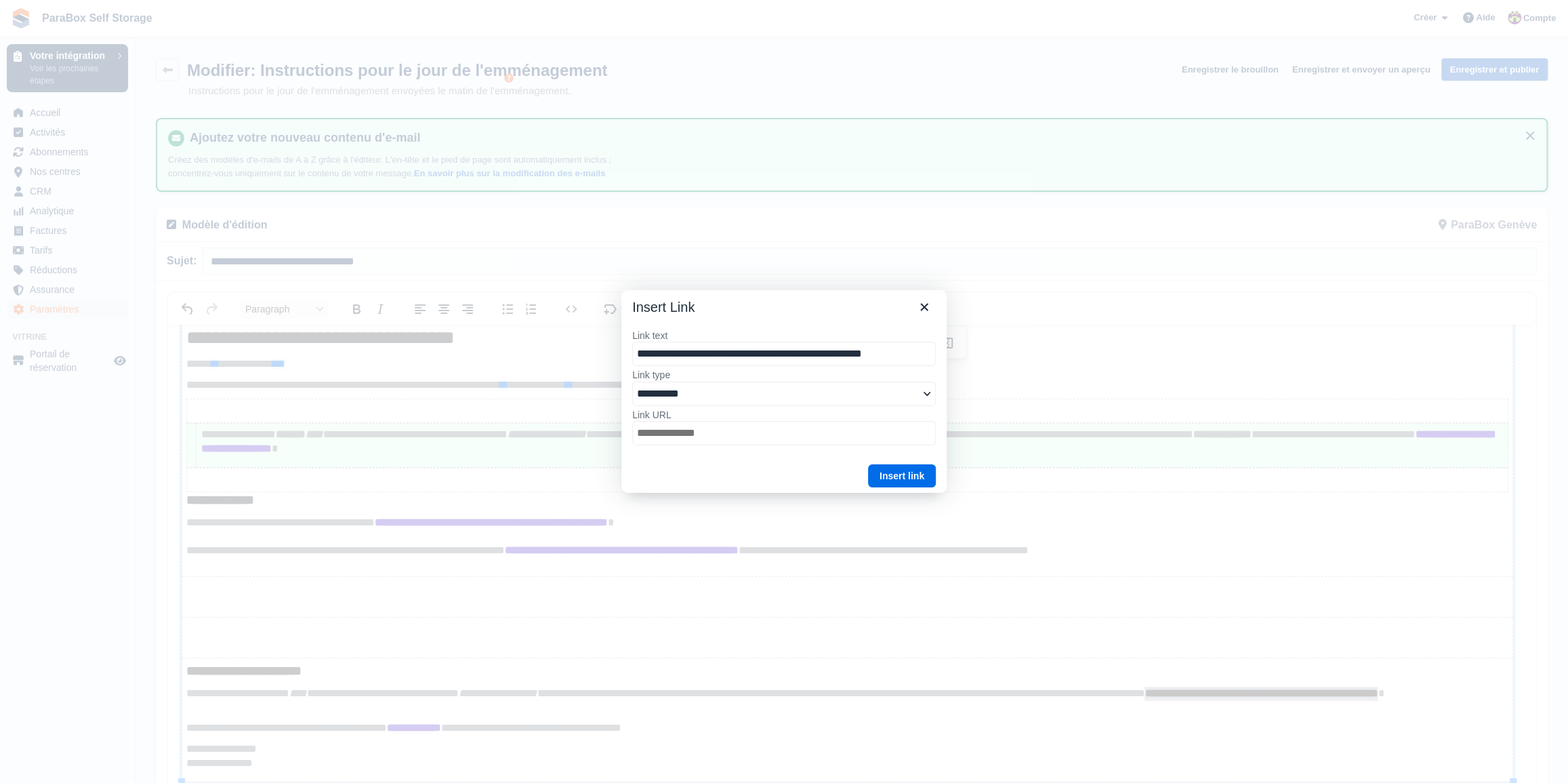 type on "**********" 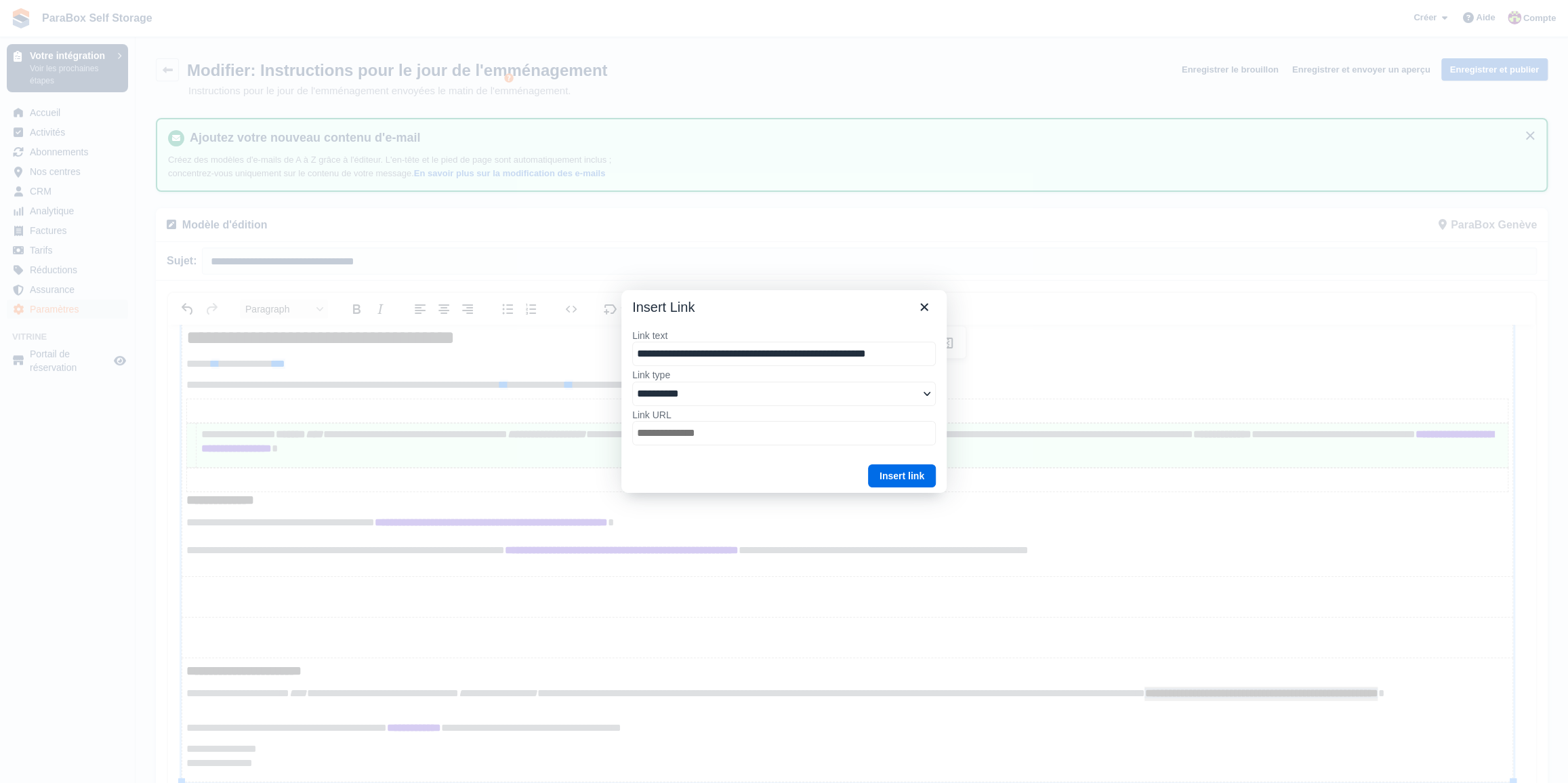 select on "******" 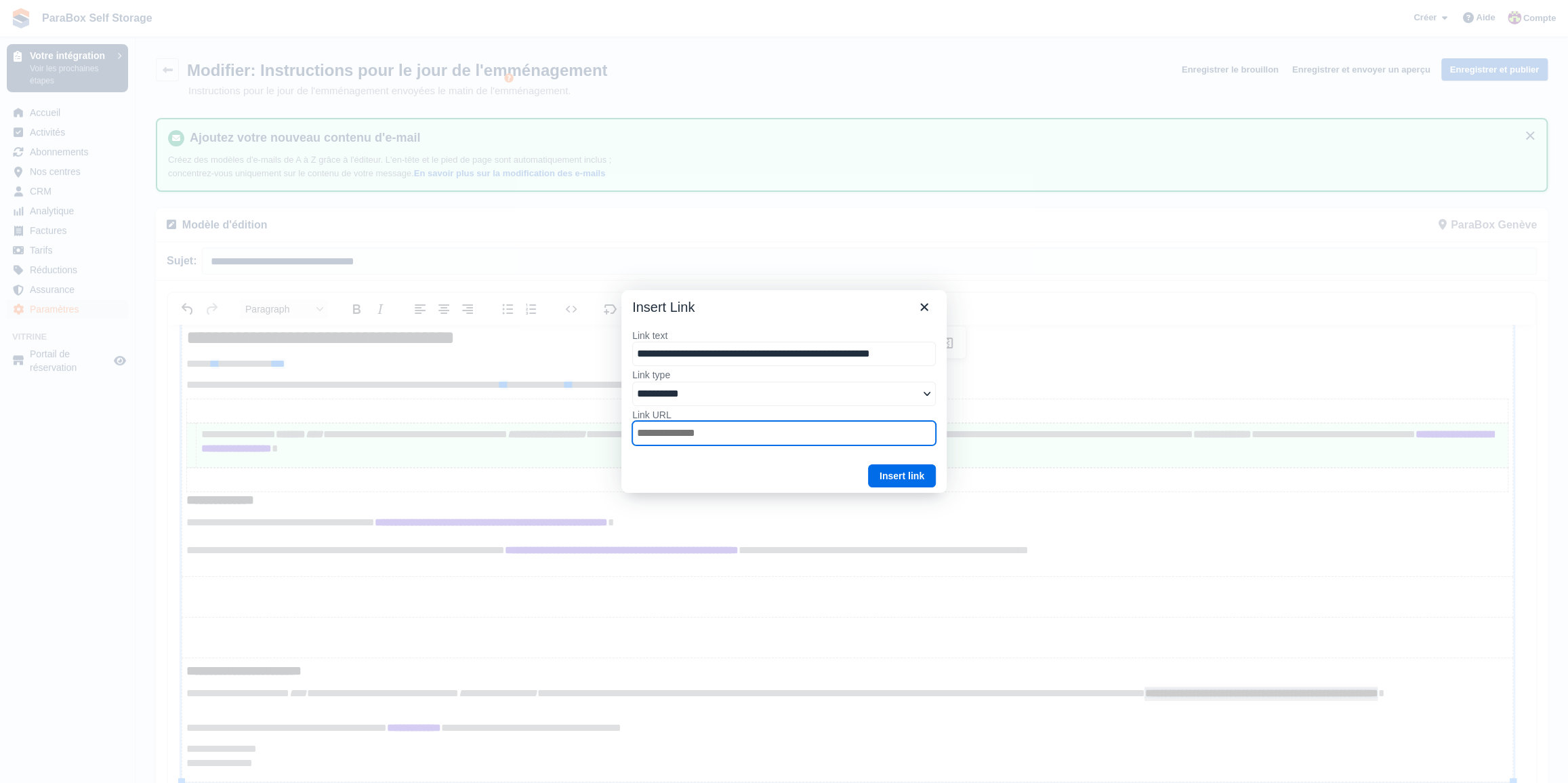 click on "Link URL" at bounding box center (784, 433) 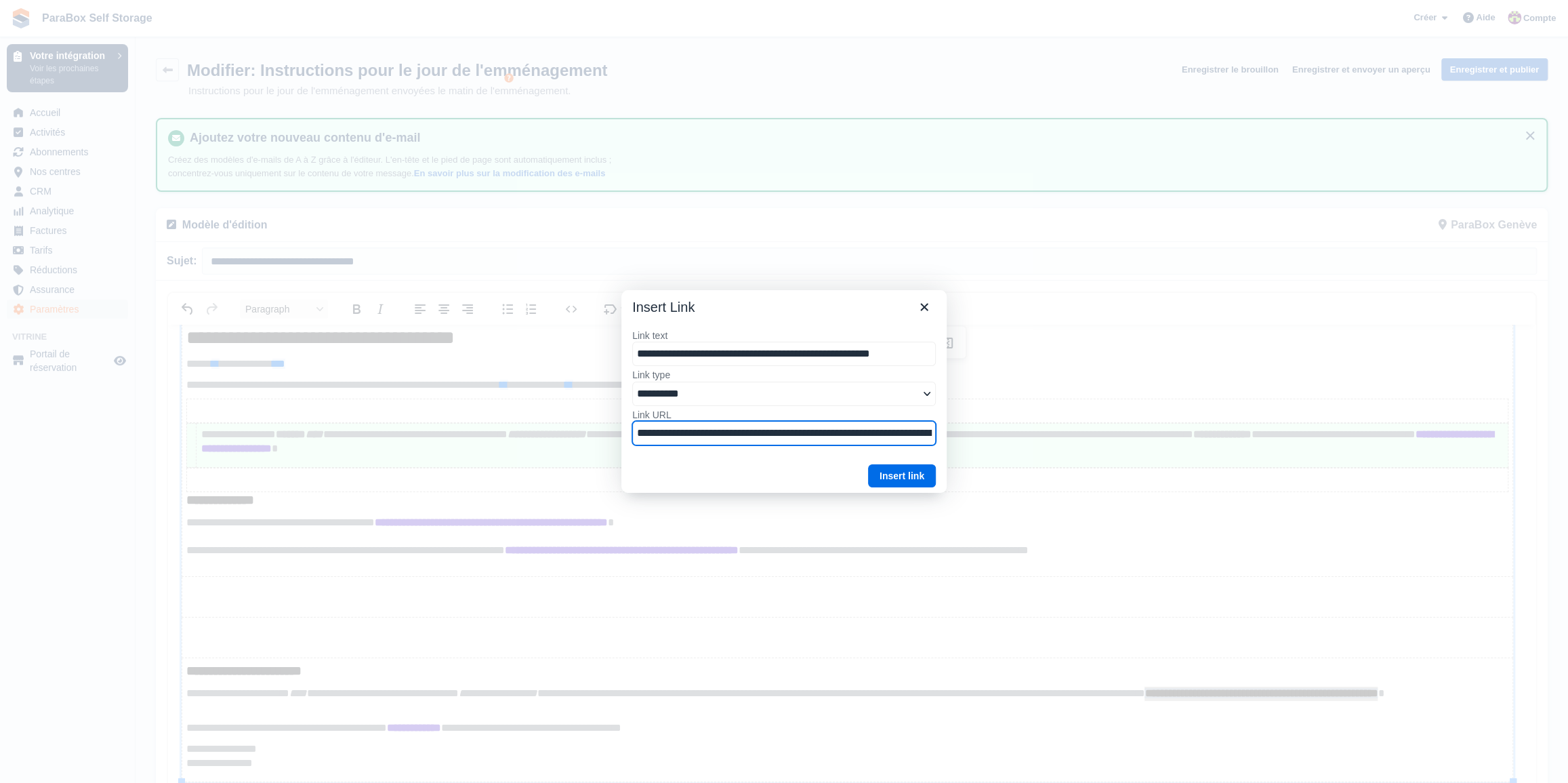 scroll, scrollTop: 0, scrollLeft: 124, axis: horizontal 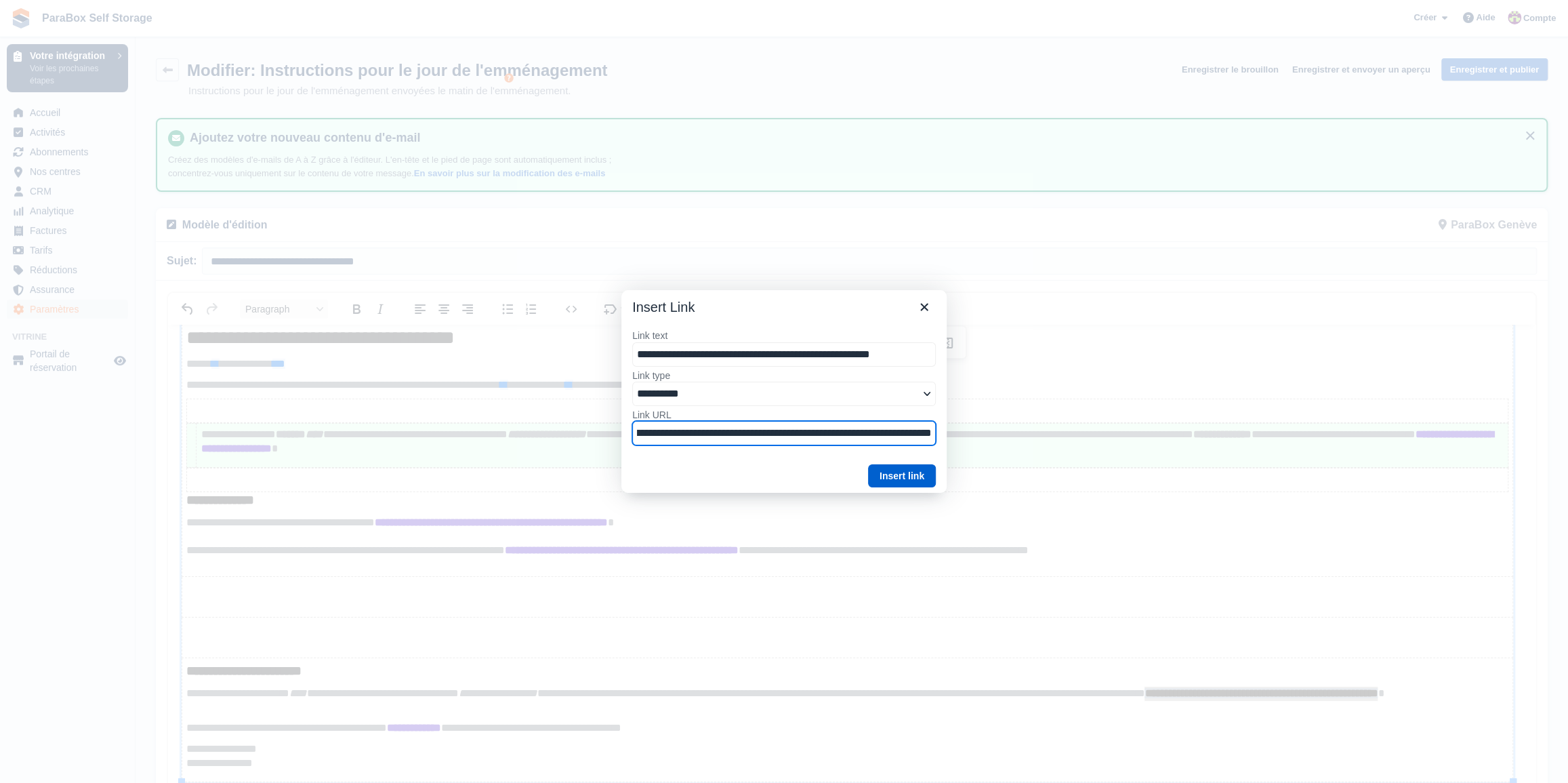 type on "**********" 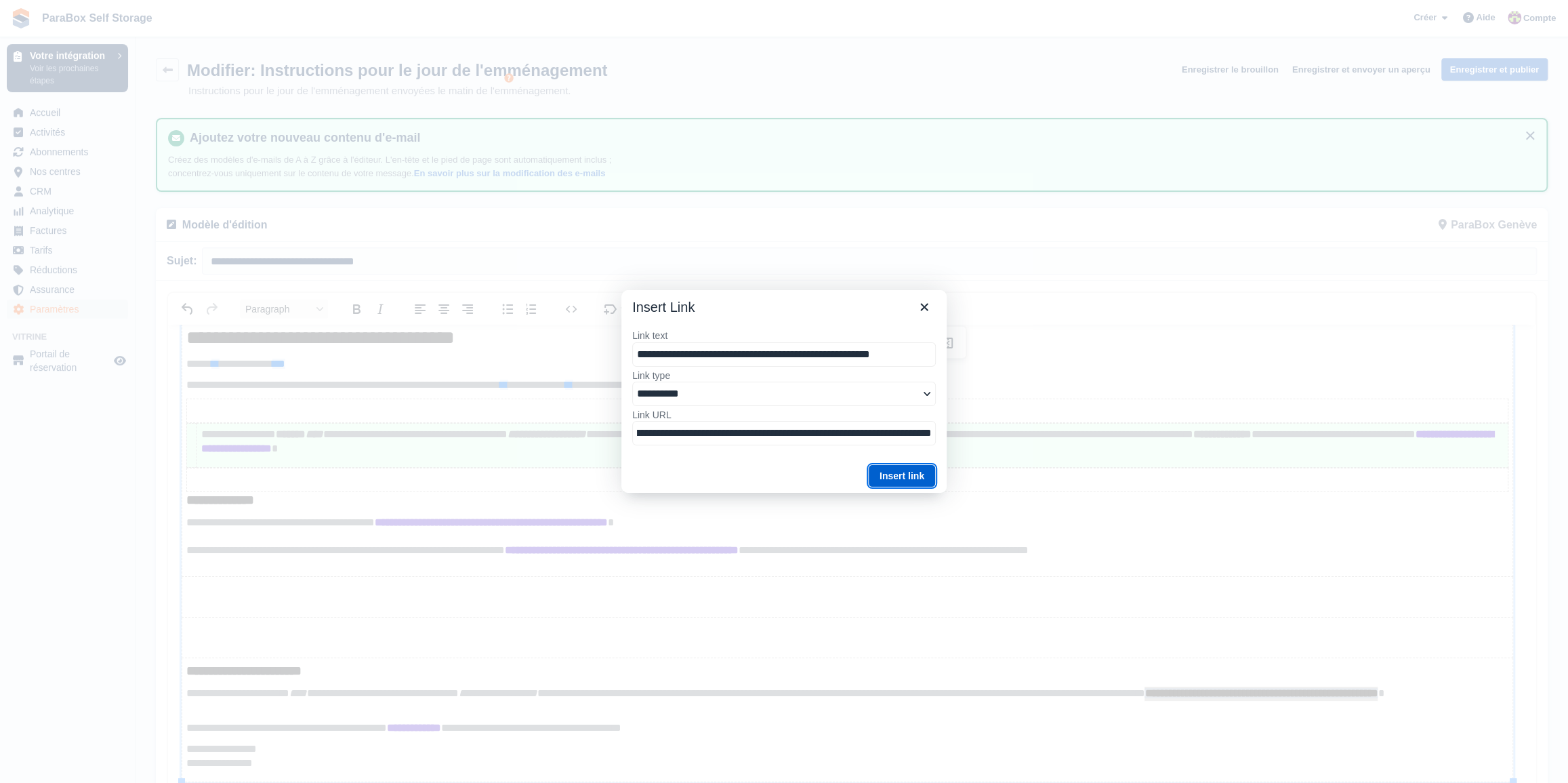 scroll, scrollTop: 0, scrollLeft: 0, axis: both 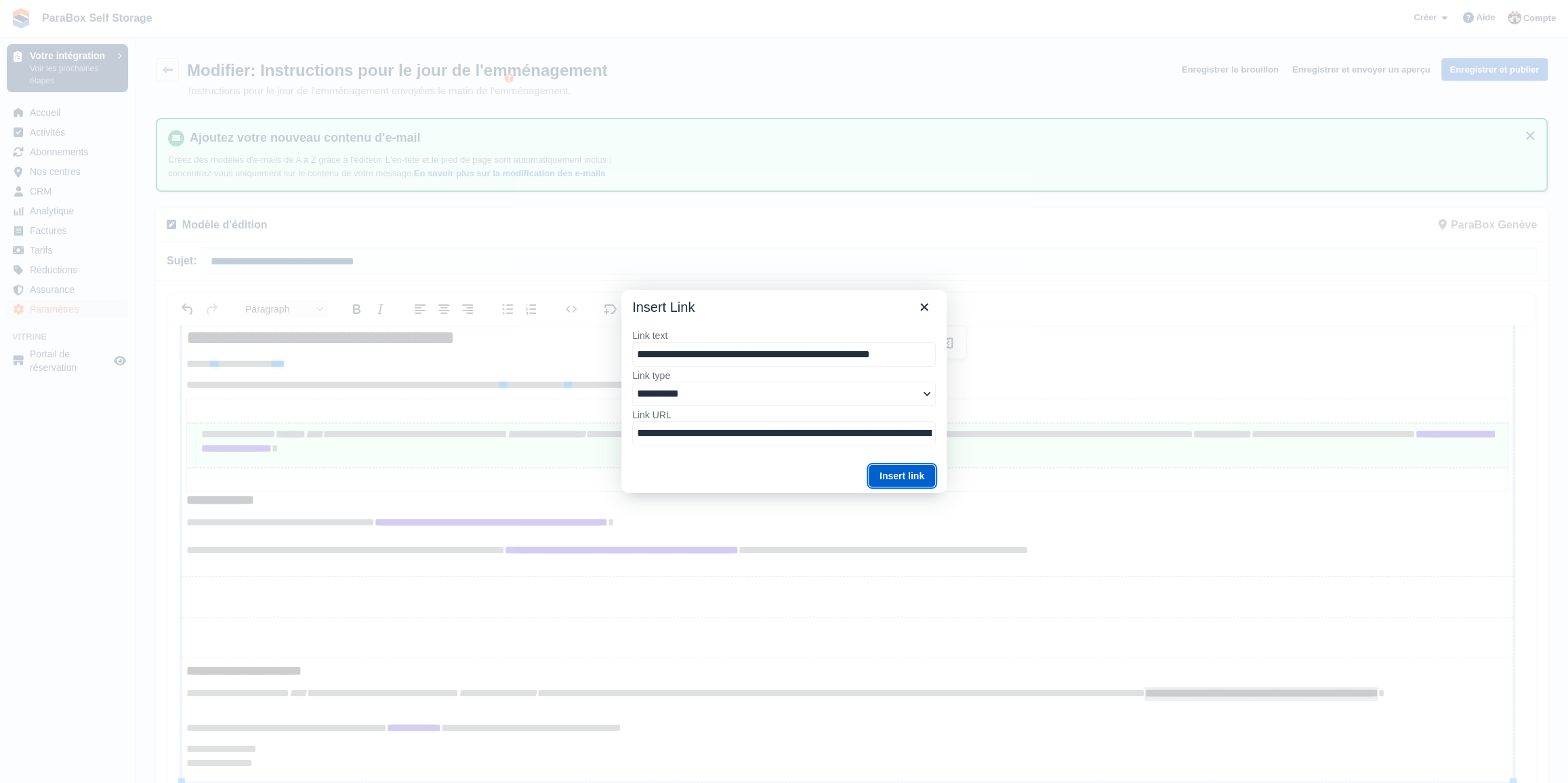click on "Insert link" at bounding box center (902, 476) 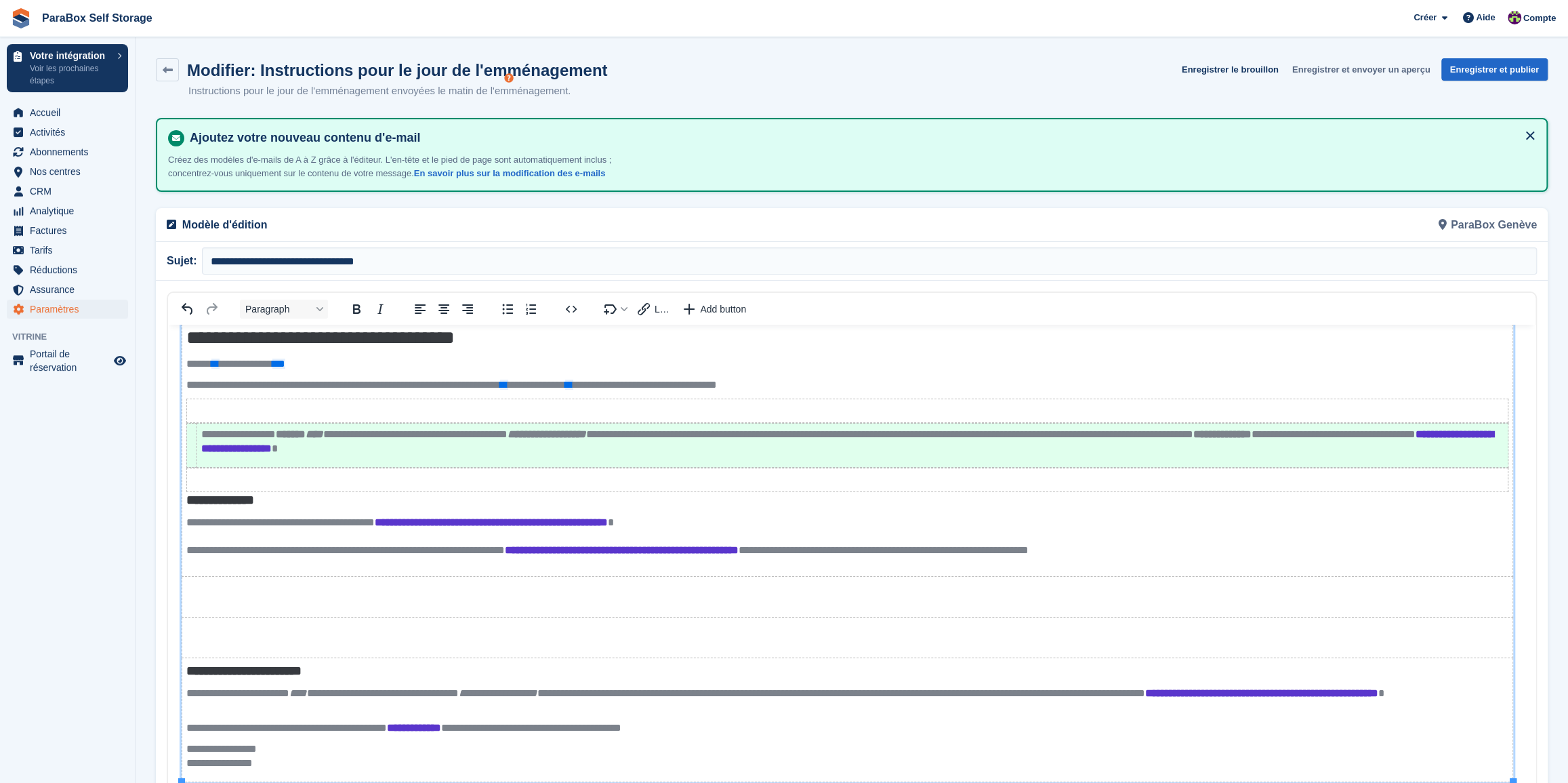 click on "Enregistrer et envoyer un aperçu" at bounding box center (1361, 69) 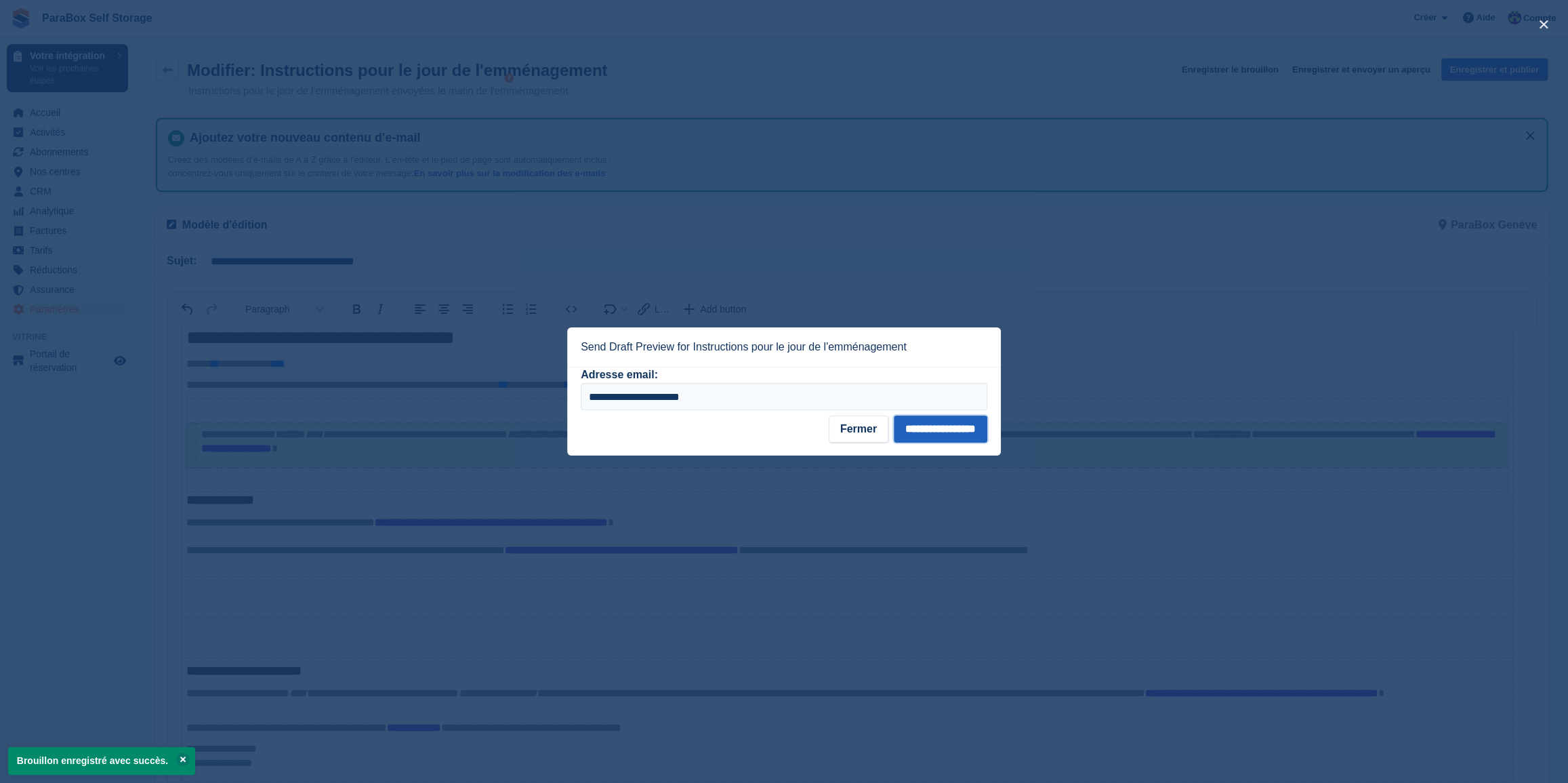 click on "**********" at bounding box center [941, 429] 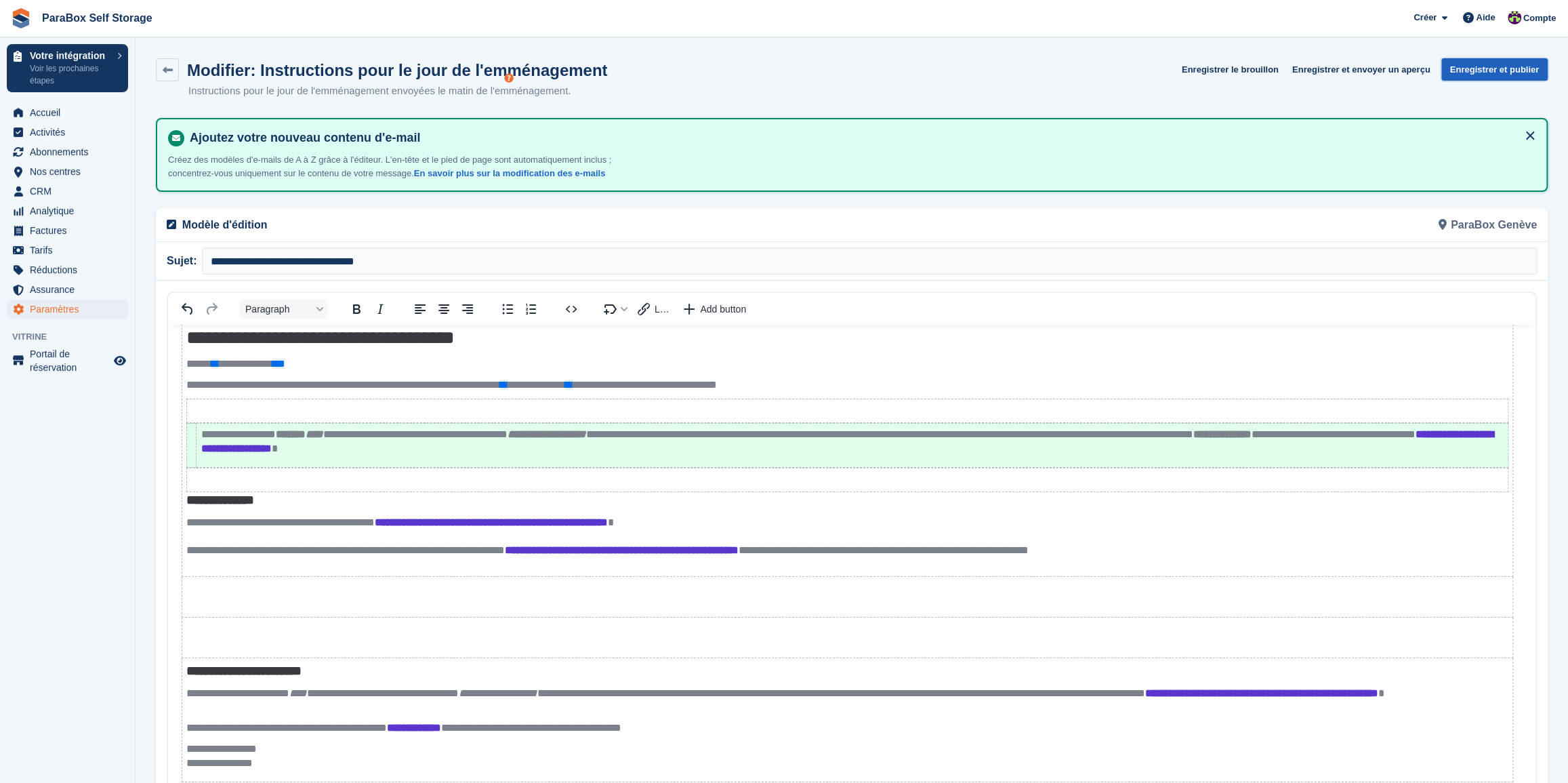 click on "Enregistrer et publier" at bounding box center (1494, 69) 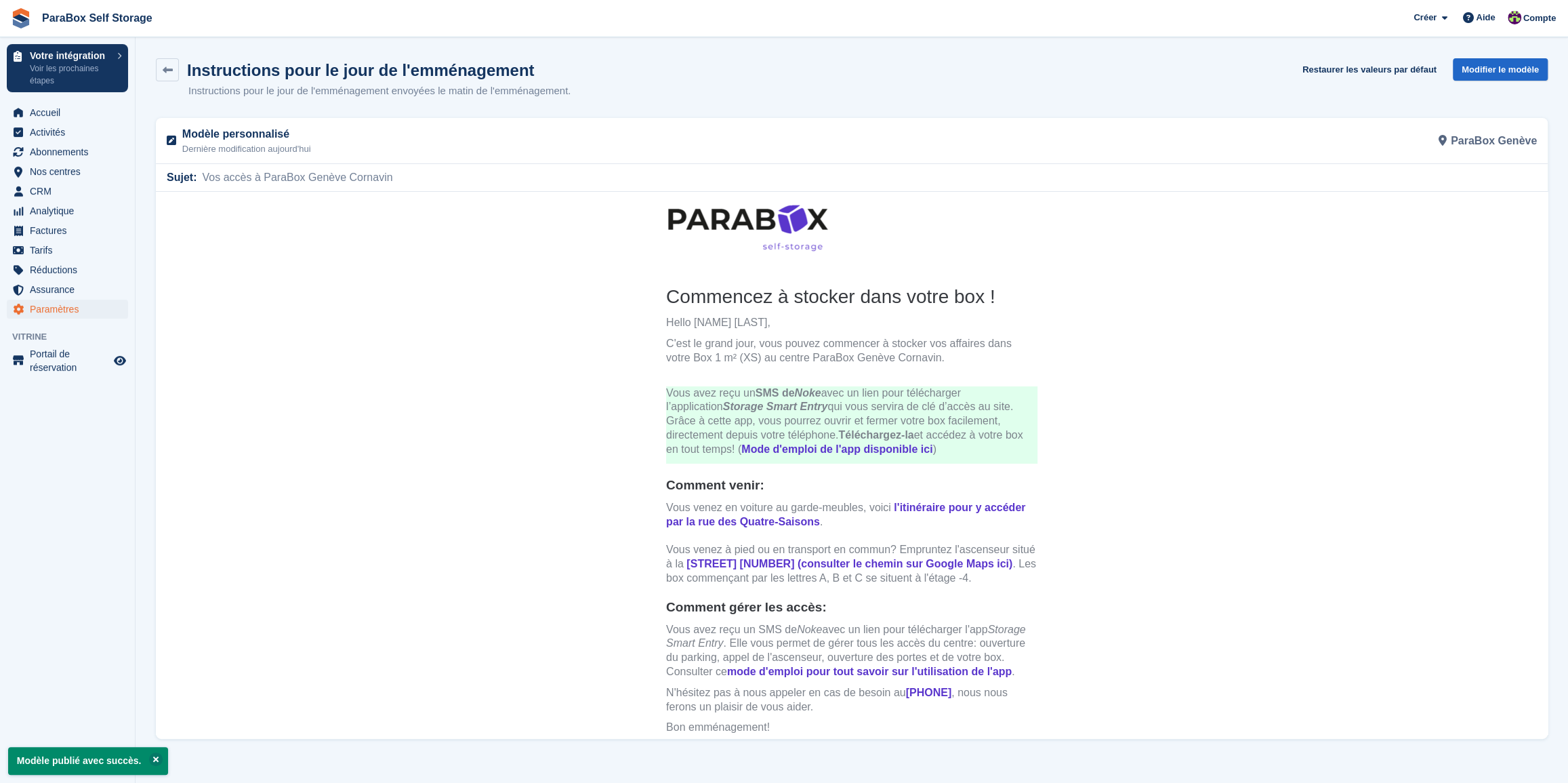 scroll, scrollTop: 0, scrollLeft: 0, axis: both 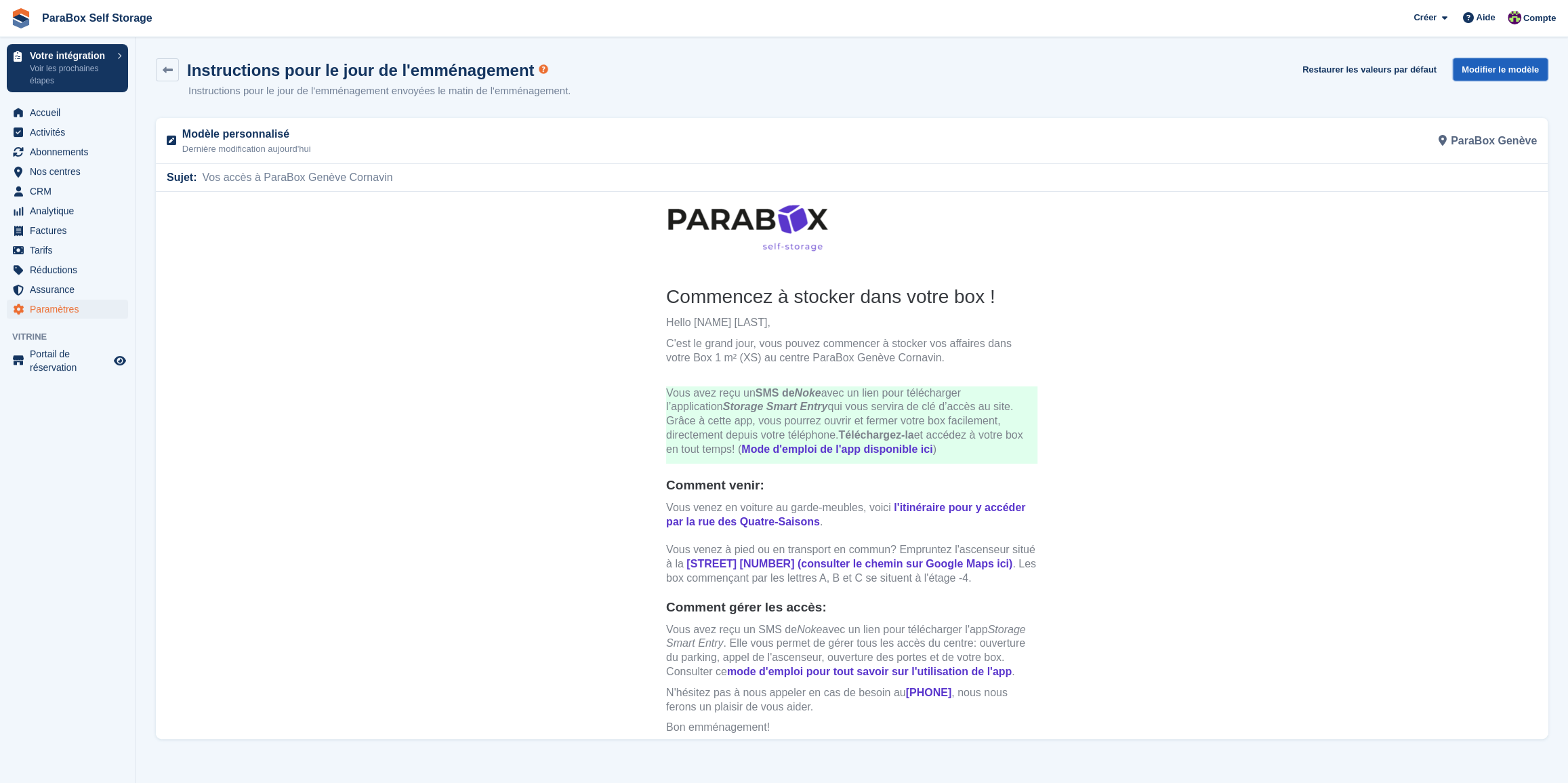 click on "Modifier le modèle" at bounding box center (1500, 69) 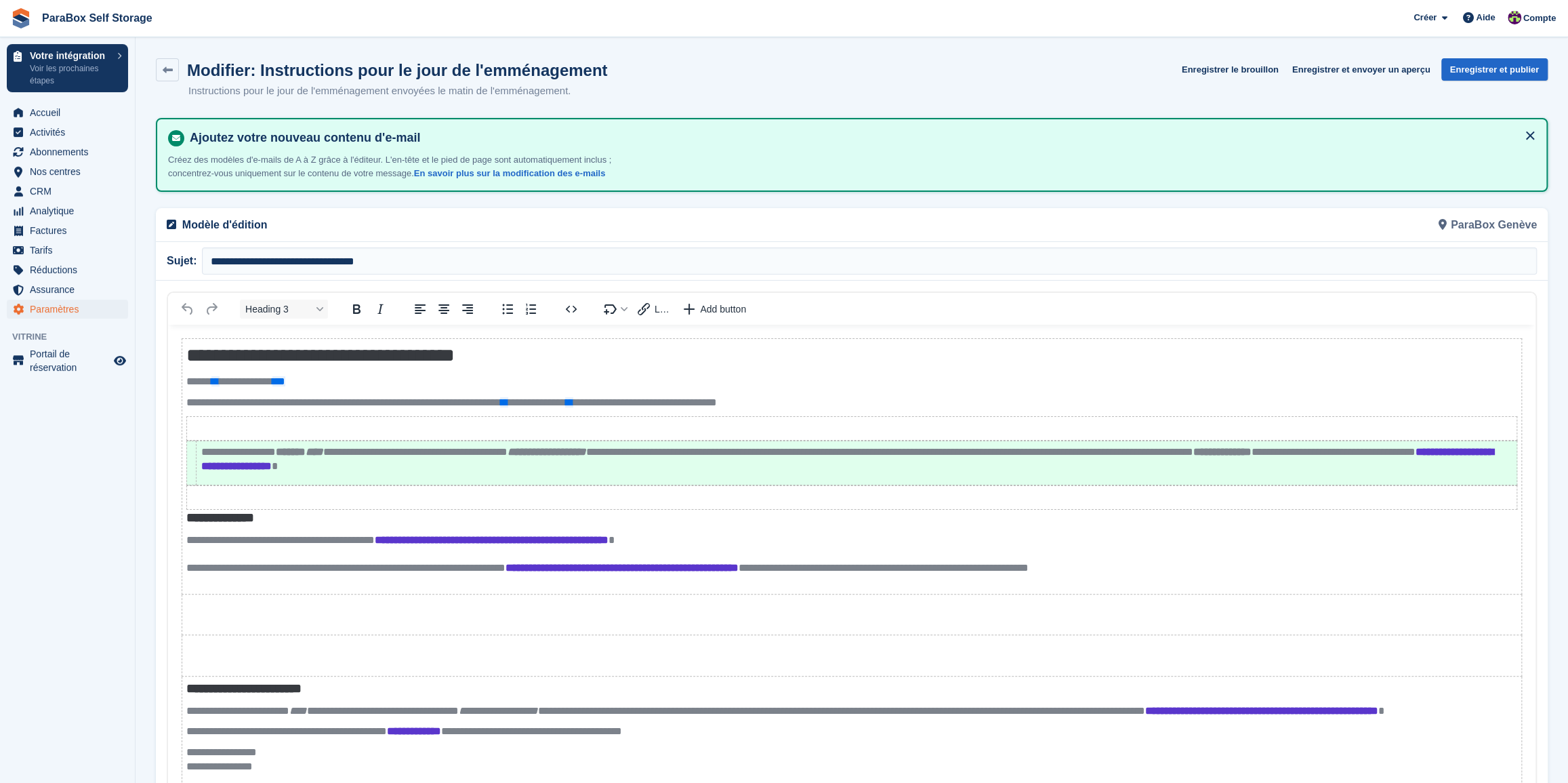 scroll, scrollTop: 0, scrollLeft: 0, axis: both 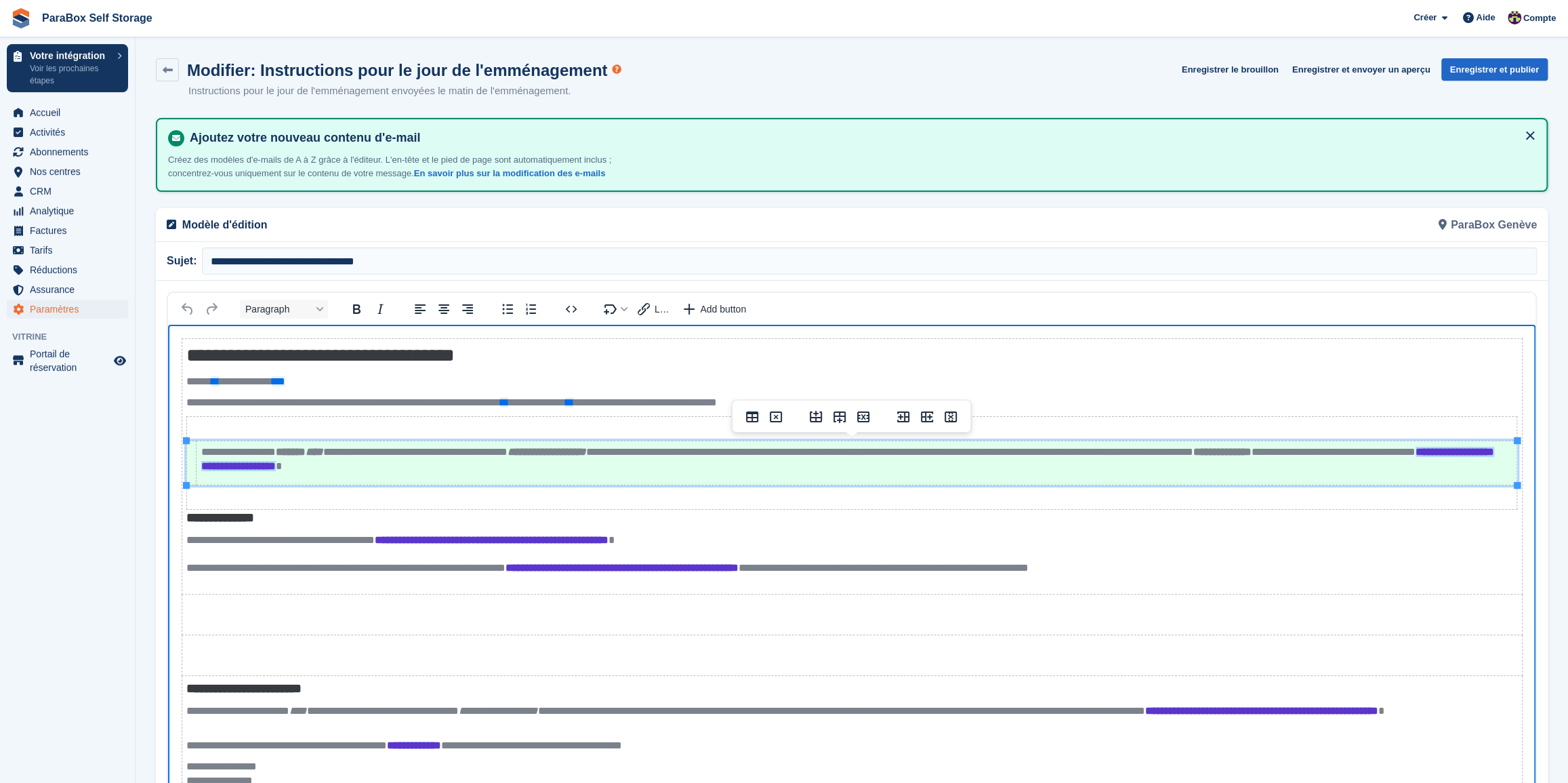 drag, startPoint x: 524, startPoint y: 466, endPoint x: 421, endPoint y: 472, distance: 103.17461 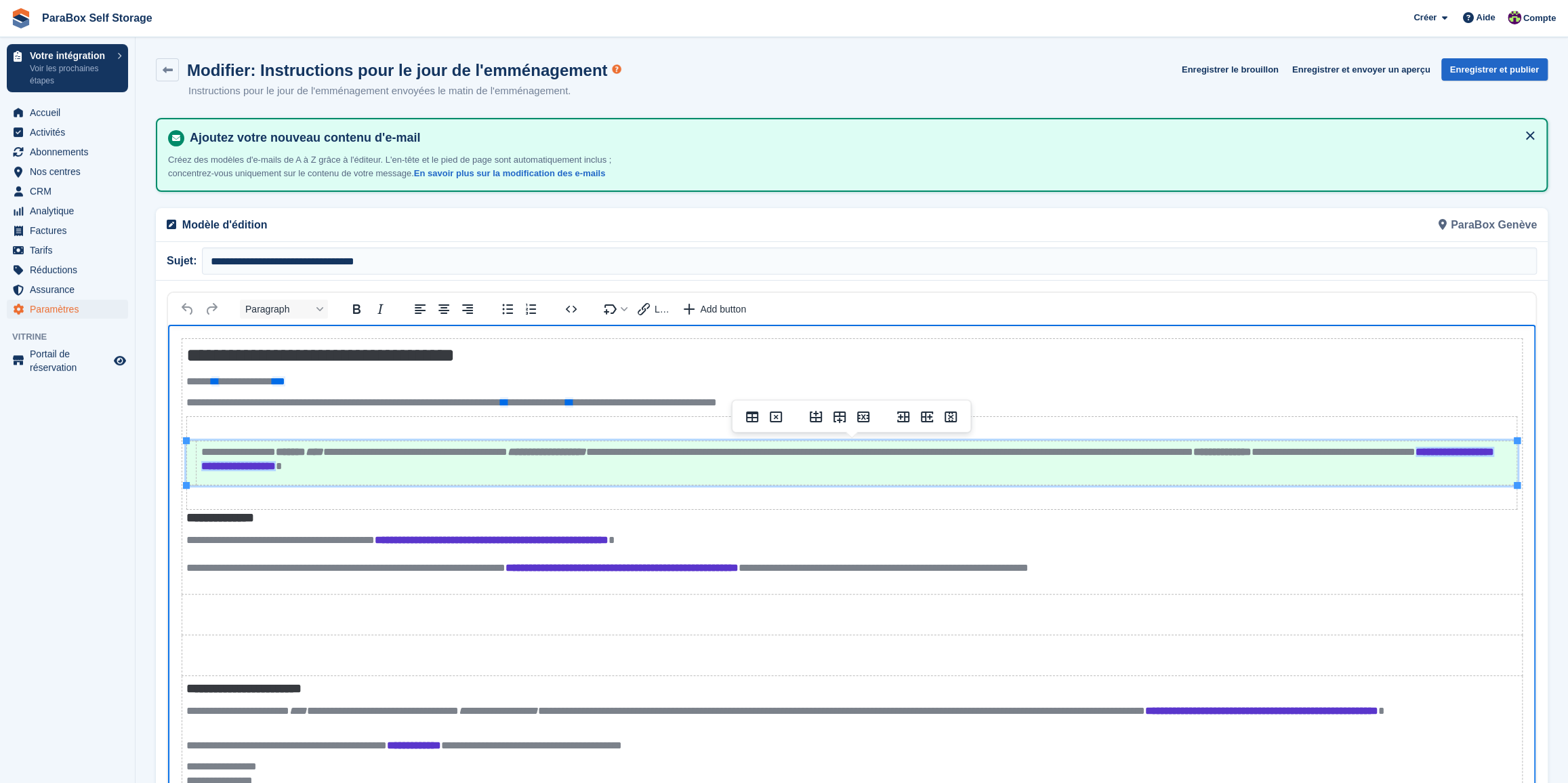 click on "**********" at bounding box center [857, 460] 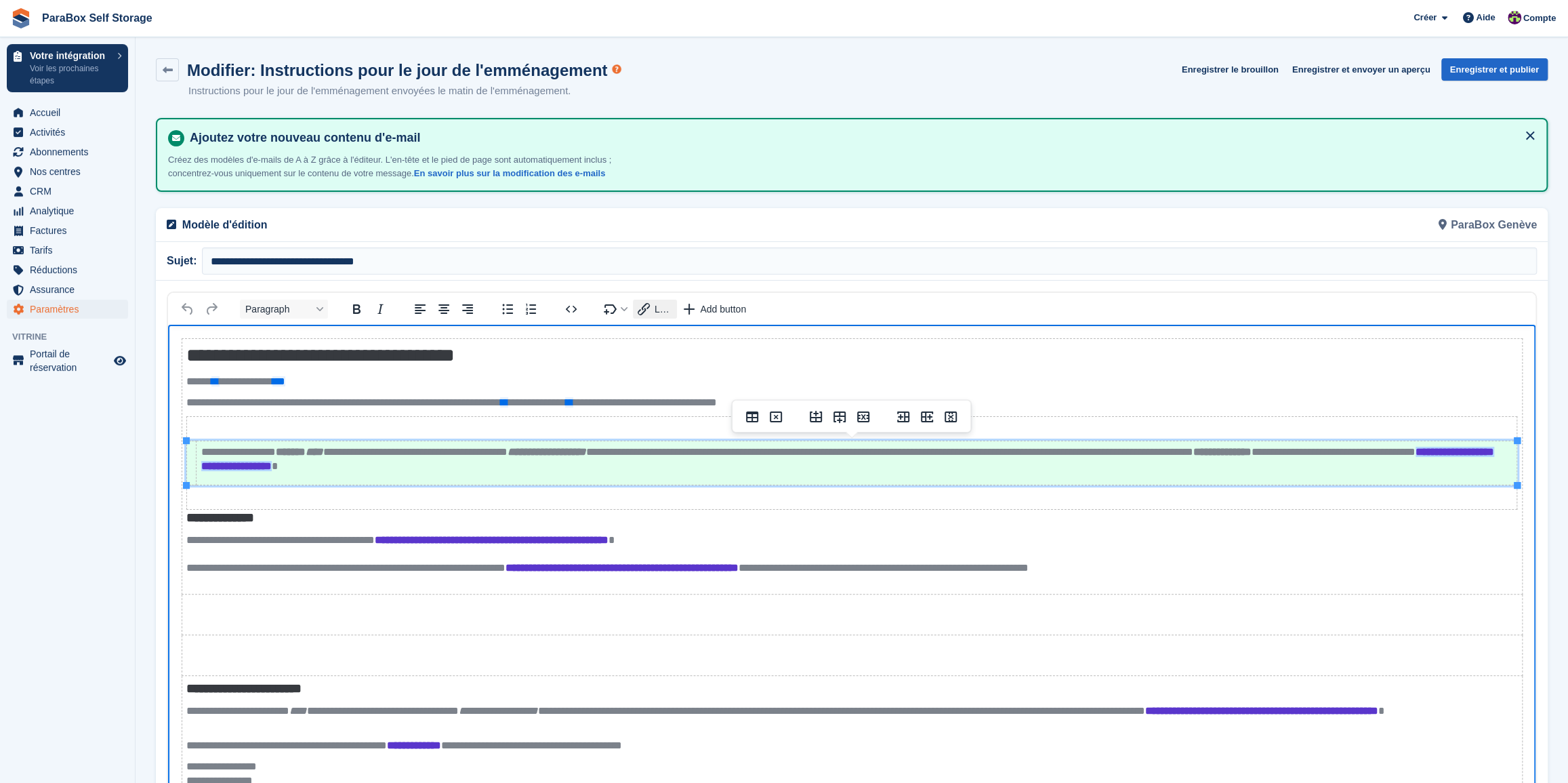 click on "Link" at bounding box center (655, 309) 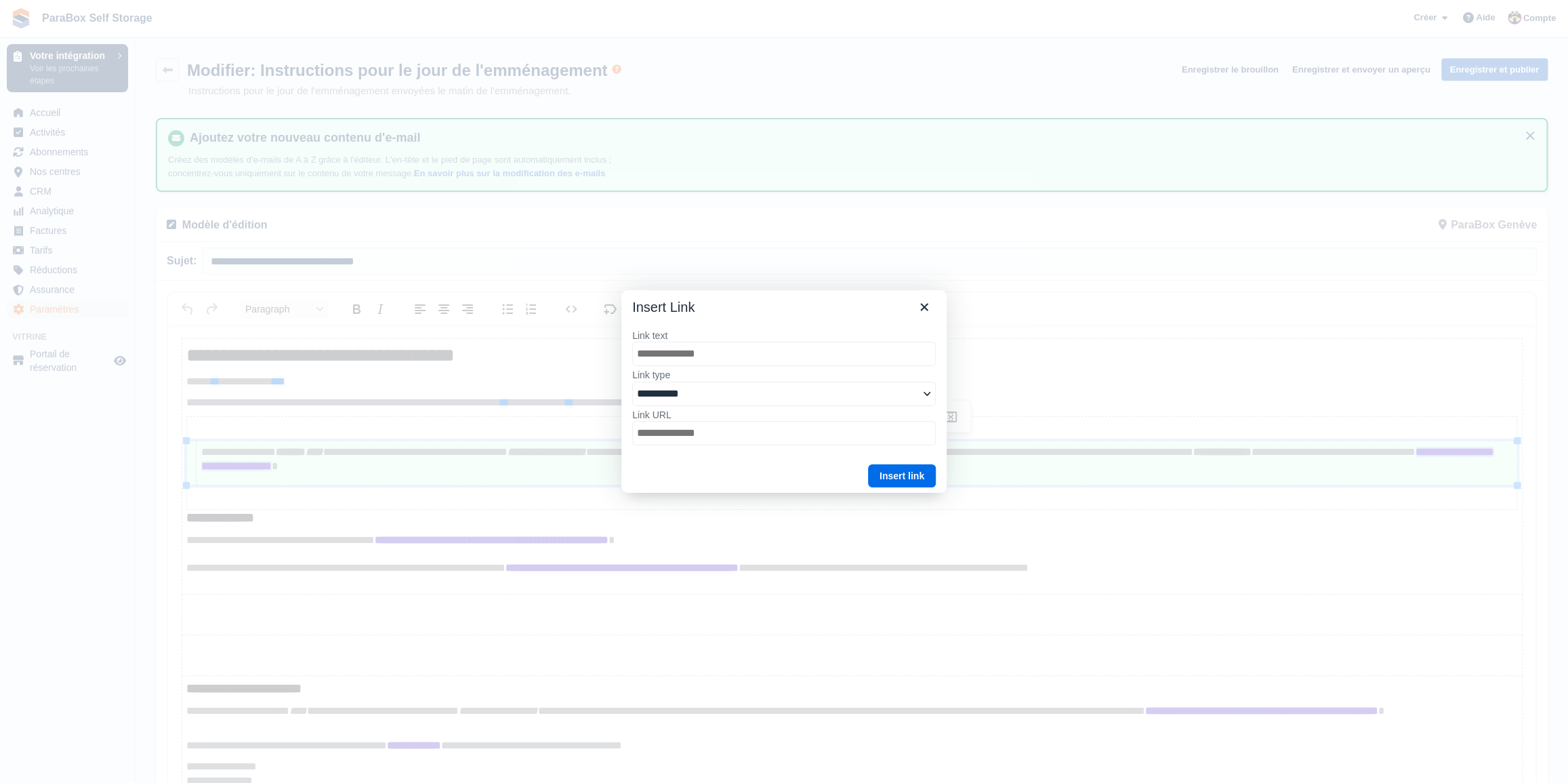 type on "*" 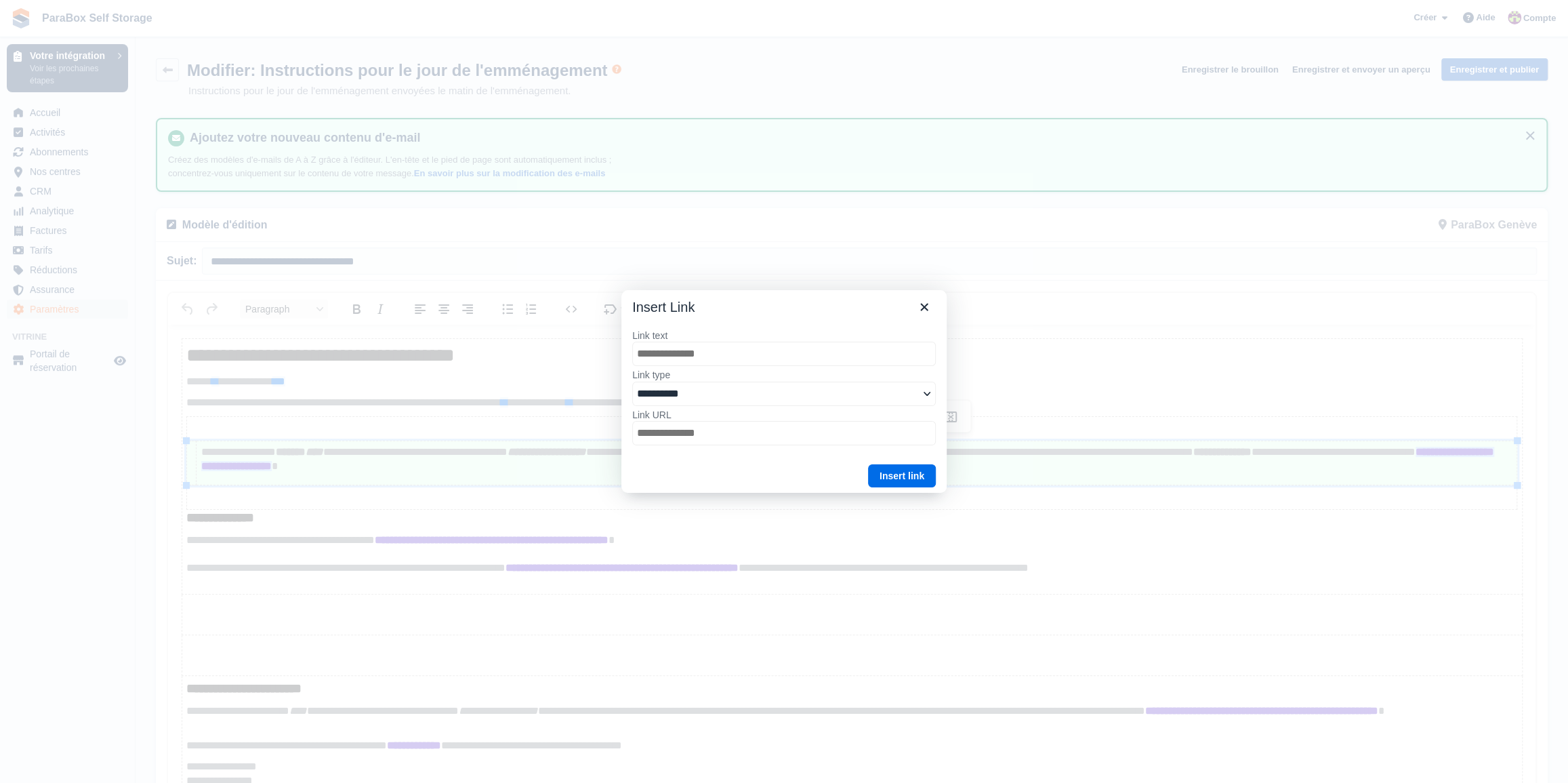 select on "******" 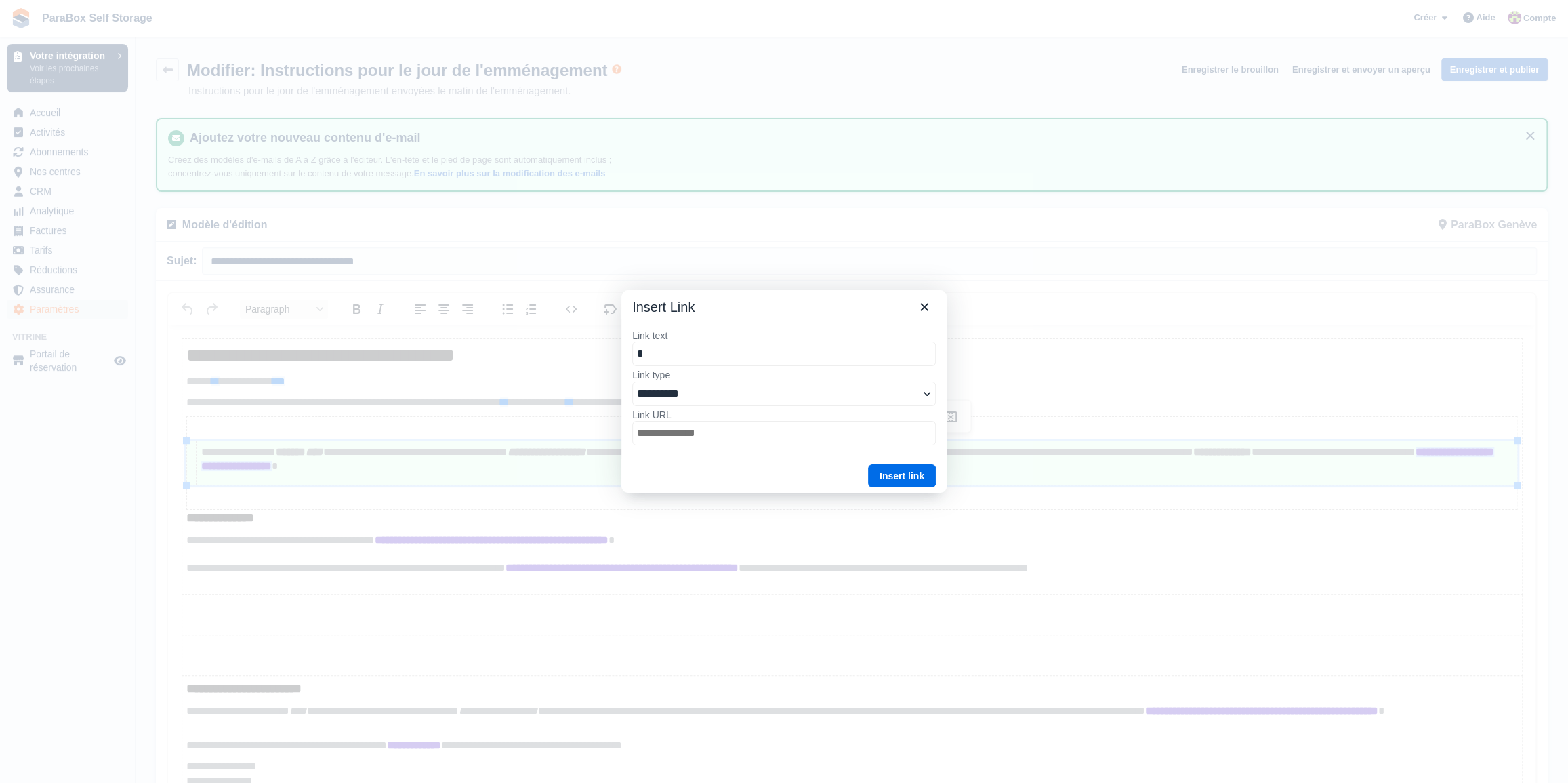 type on "**" 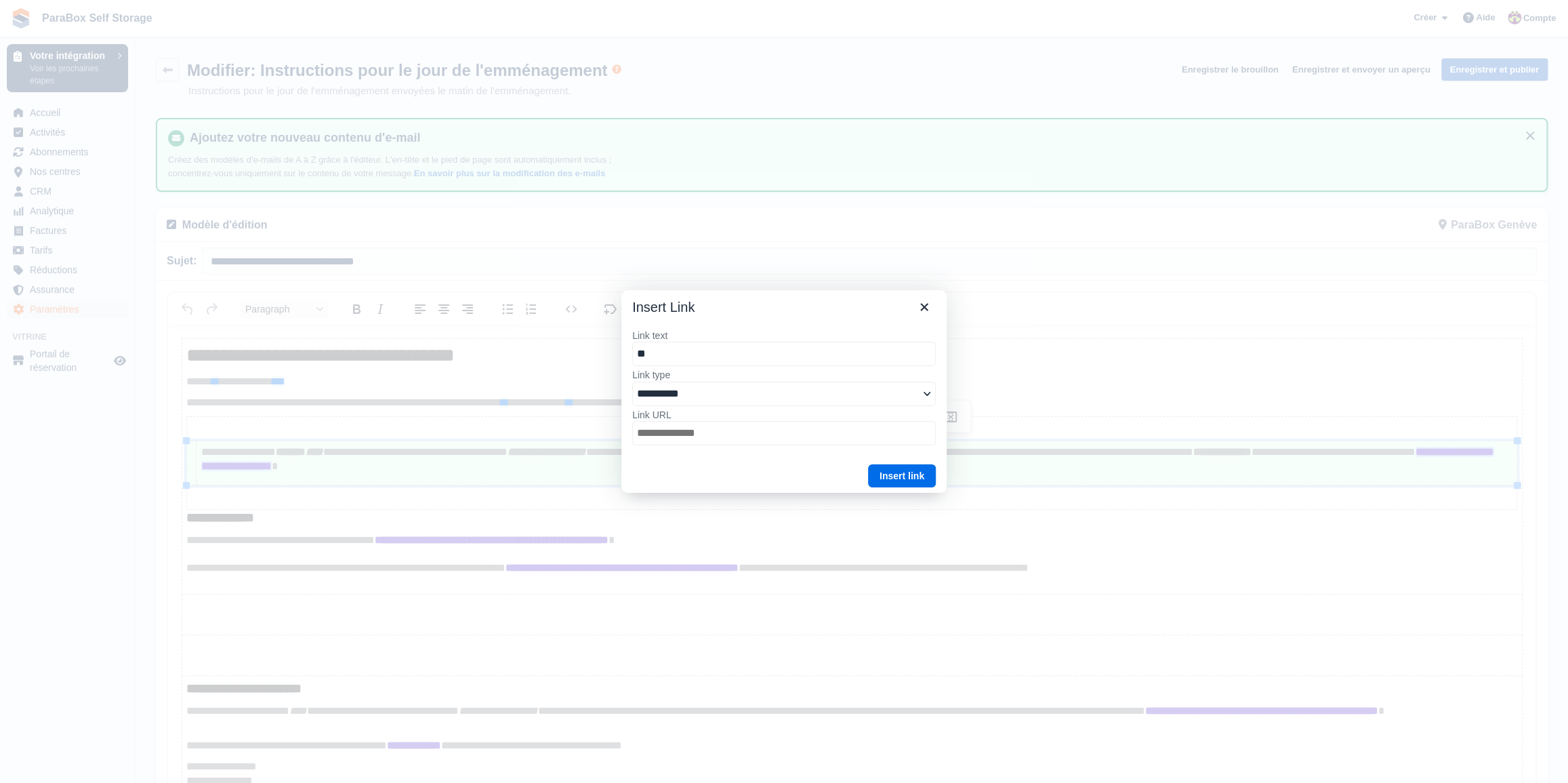 type 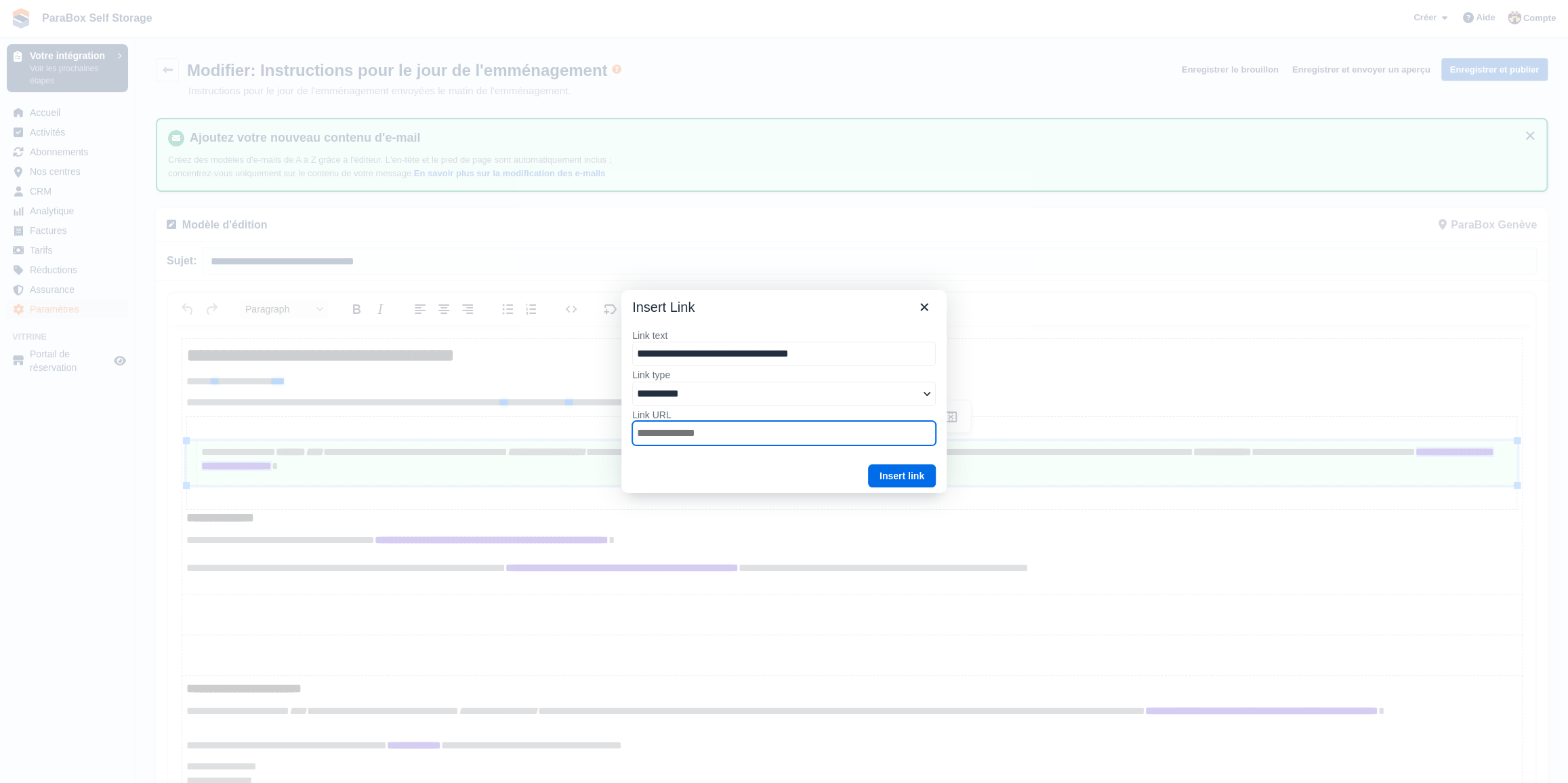 click on "Link URL" at bounding box center [784, 433] 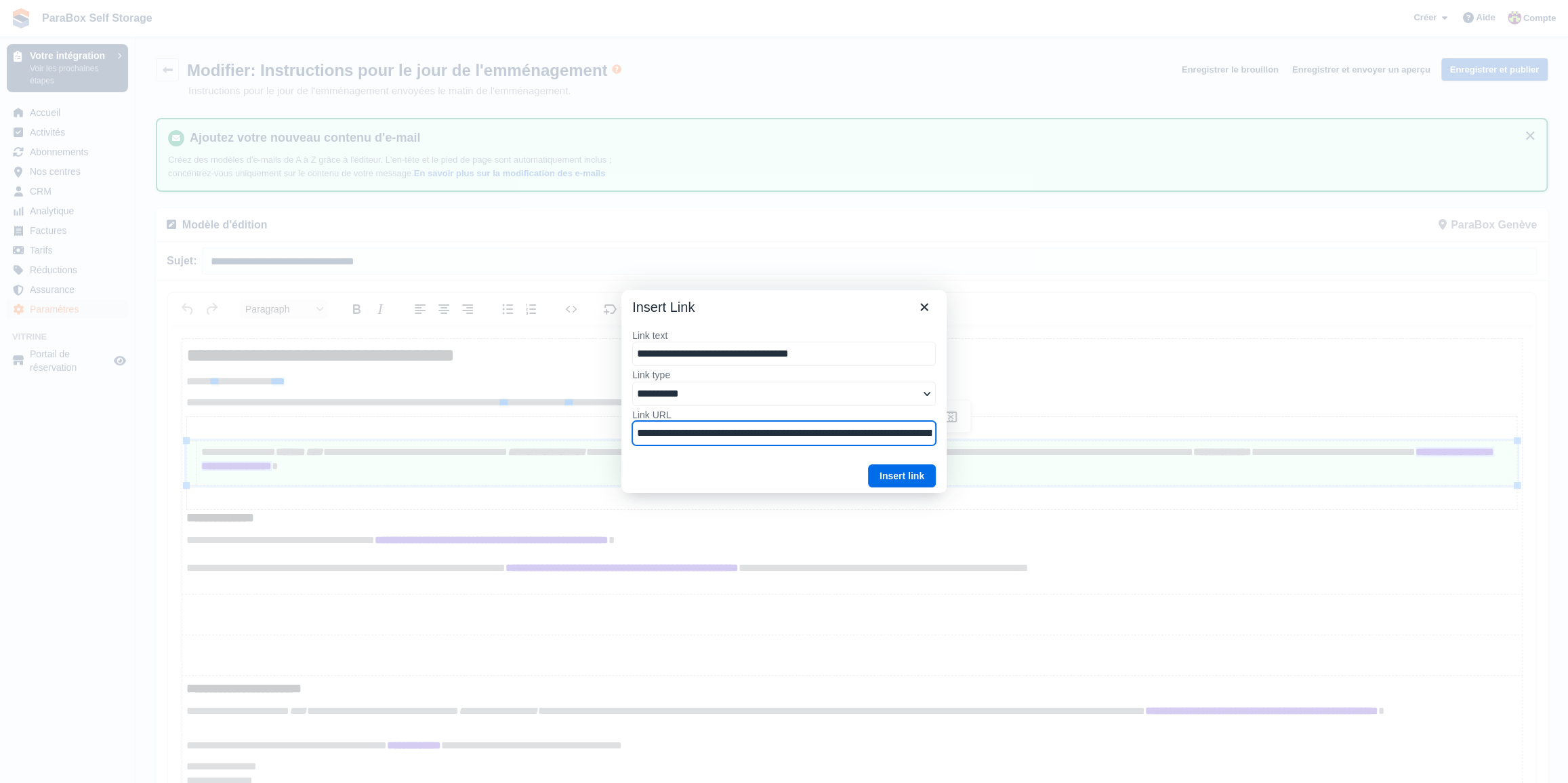 scroll, scrollTop: 0, scrollLeft: 130, axis: horizontal 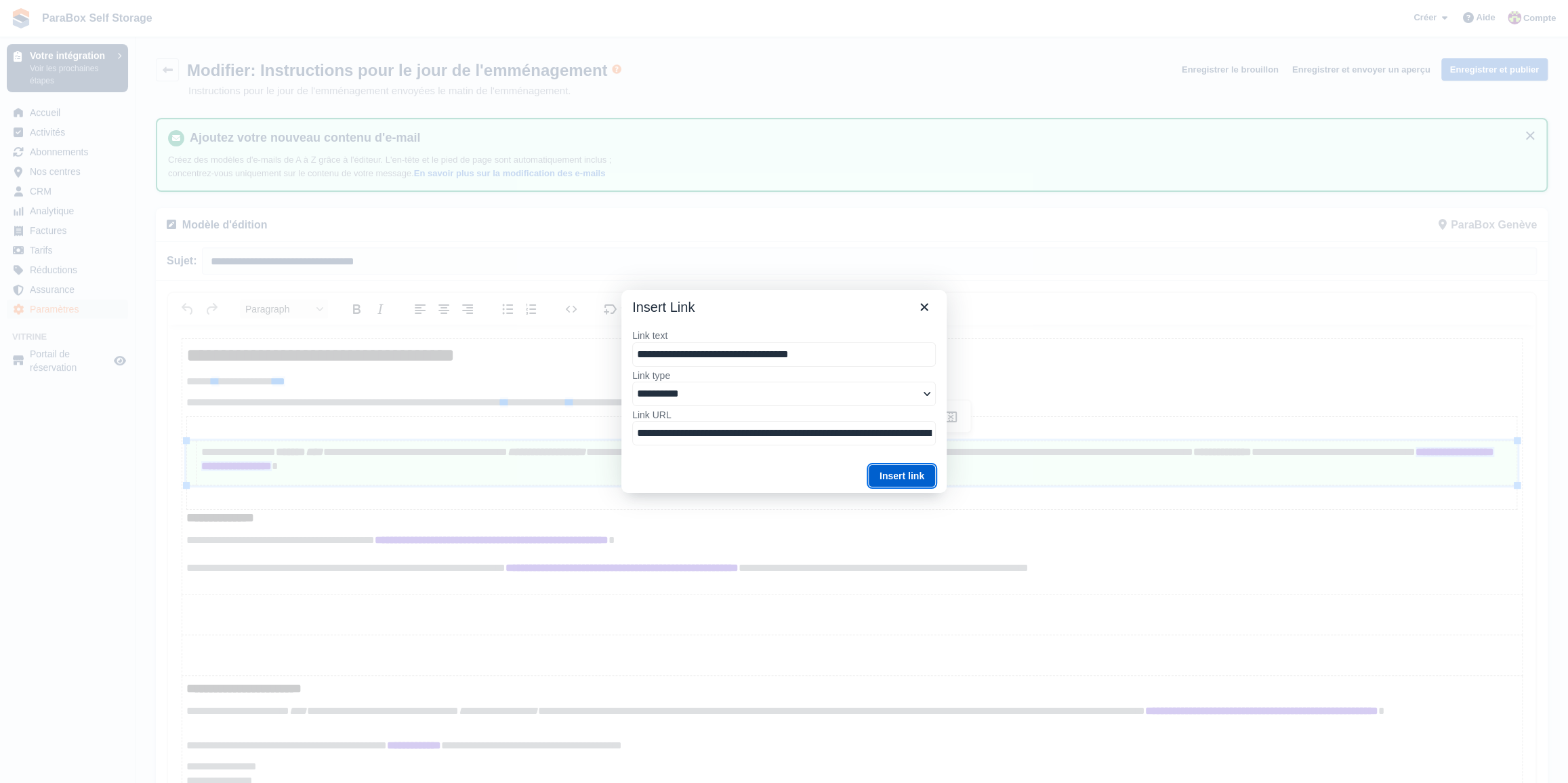 click on "Insert link" at bounding box center (902, 476) 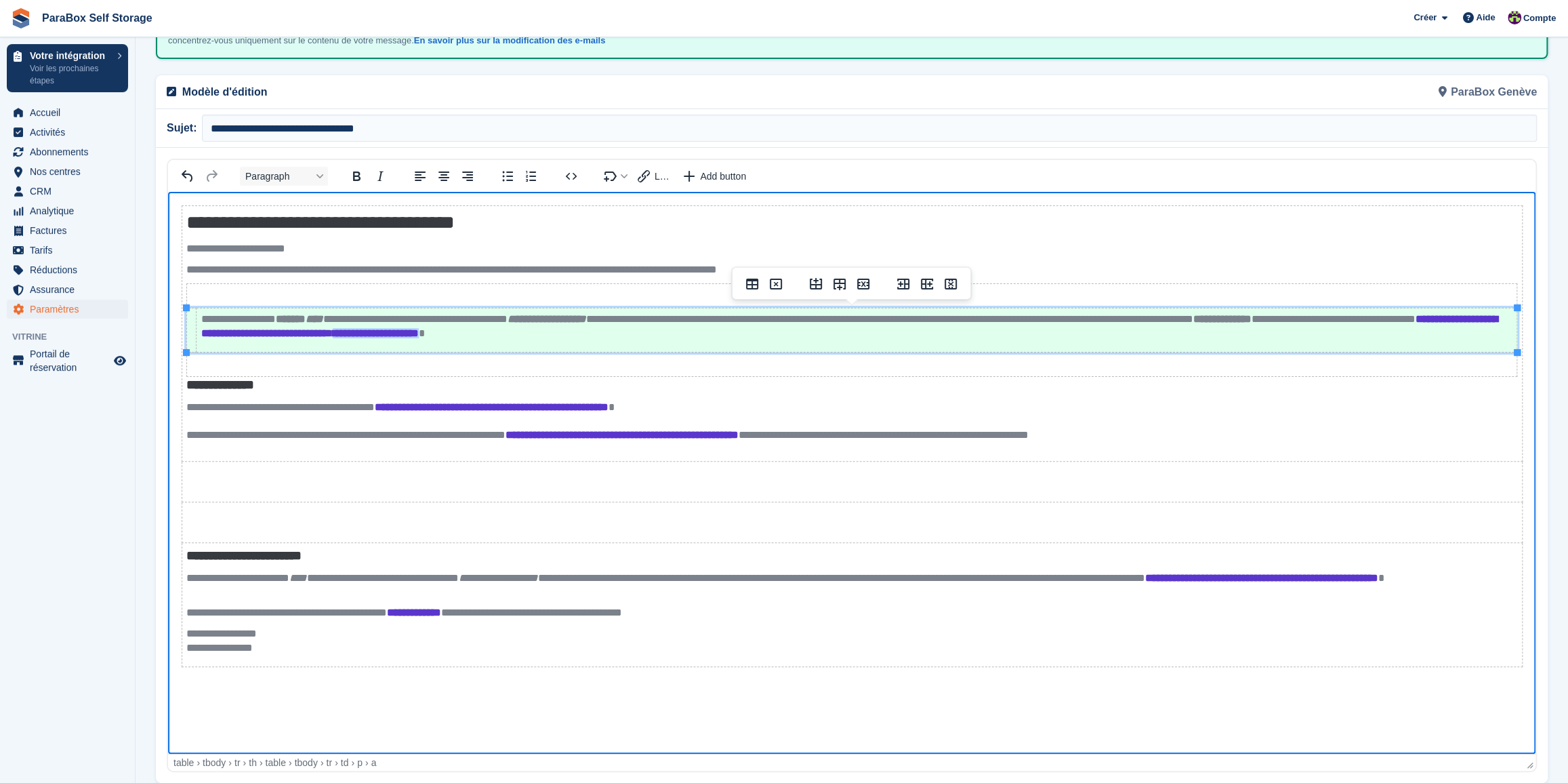 scroll, scrollTop: 160, scrollLeft: 0, axis: vertical 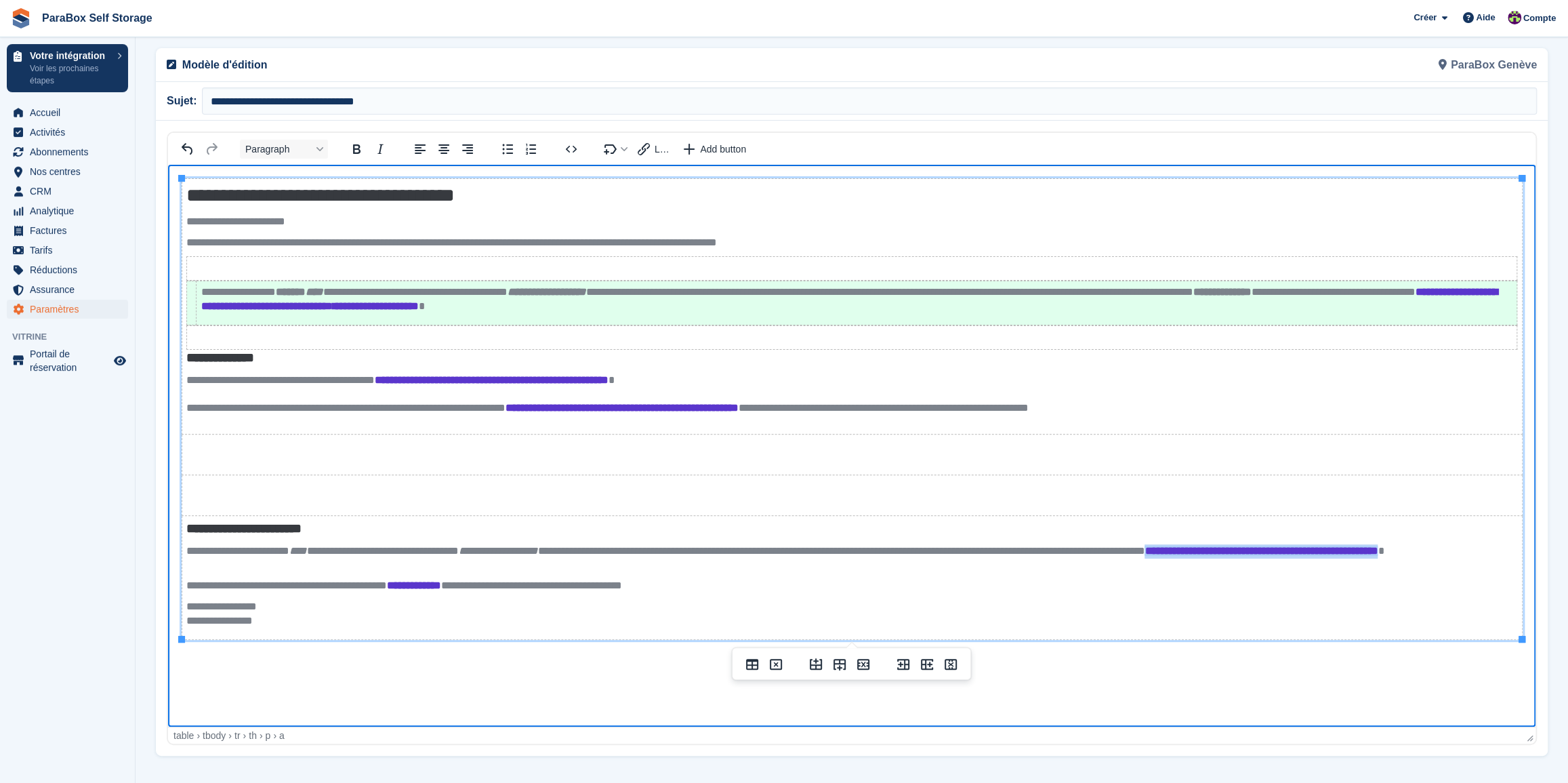 drag, startPoint x: 1324, startPoint y: 550, endPoint x: 286, endPoint y: 563, distance: 1038.0814 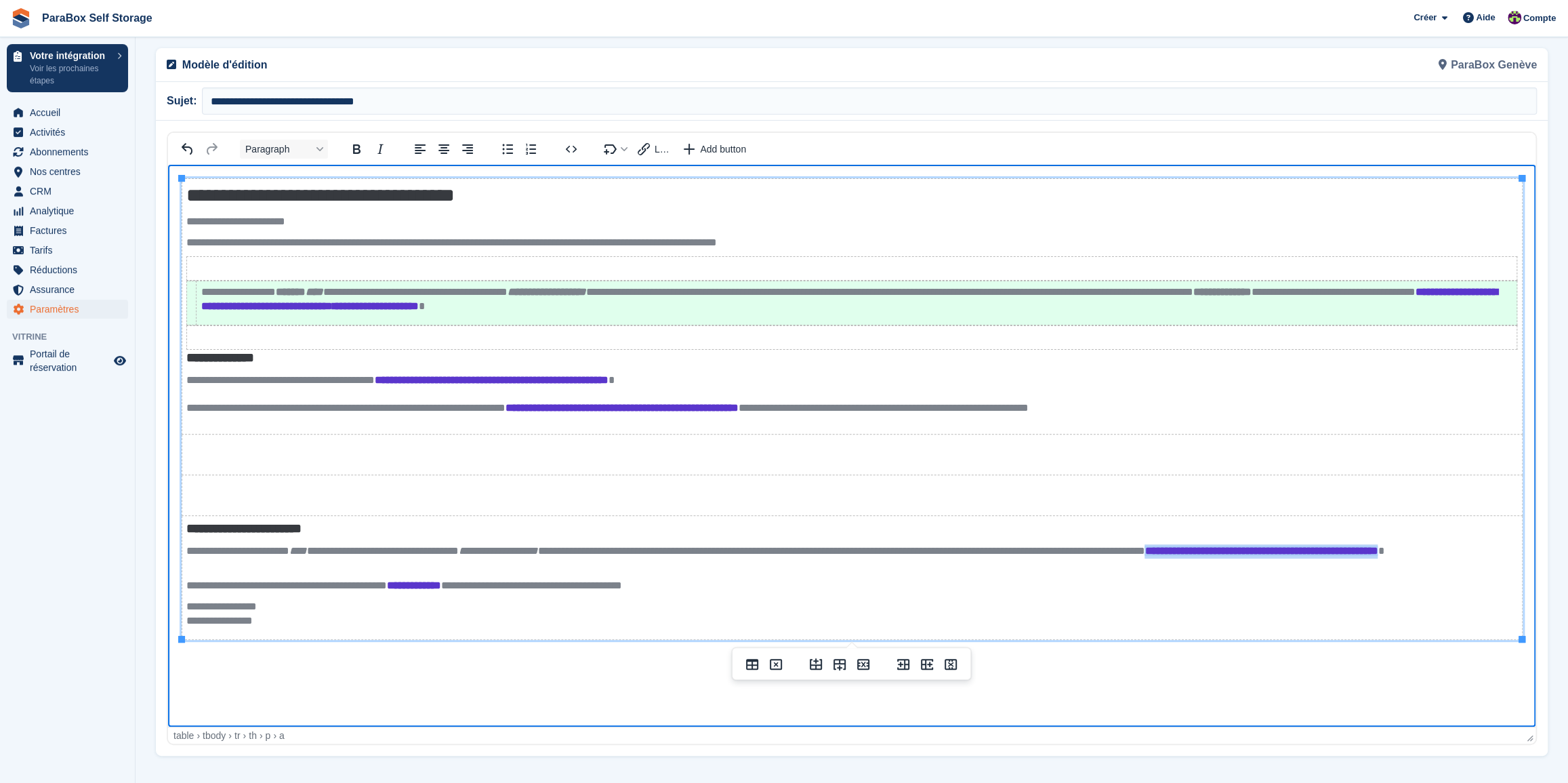 click on "**********" at bounding box center [852, 559] 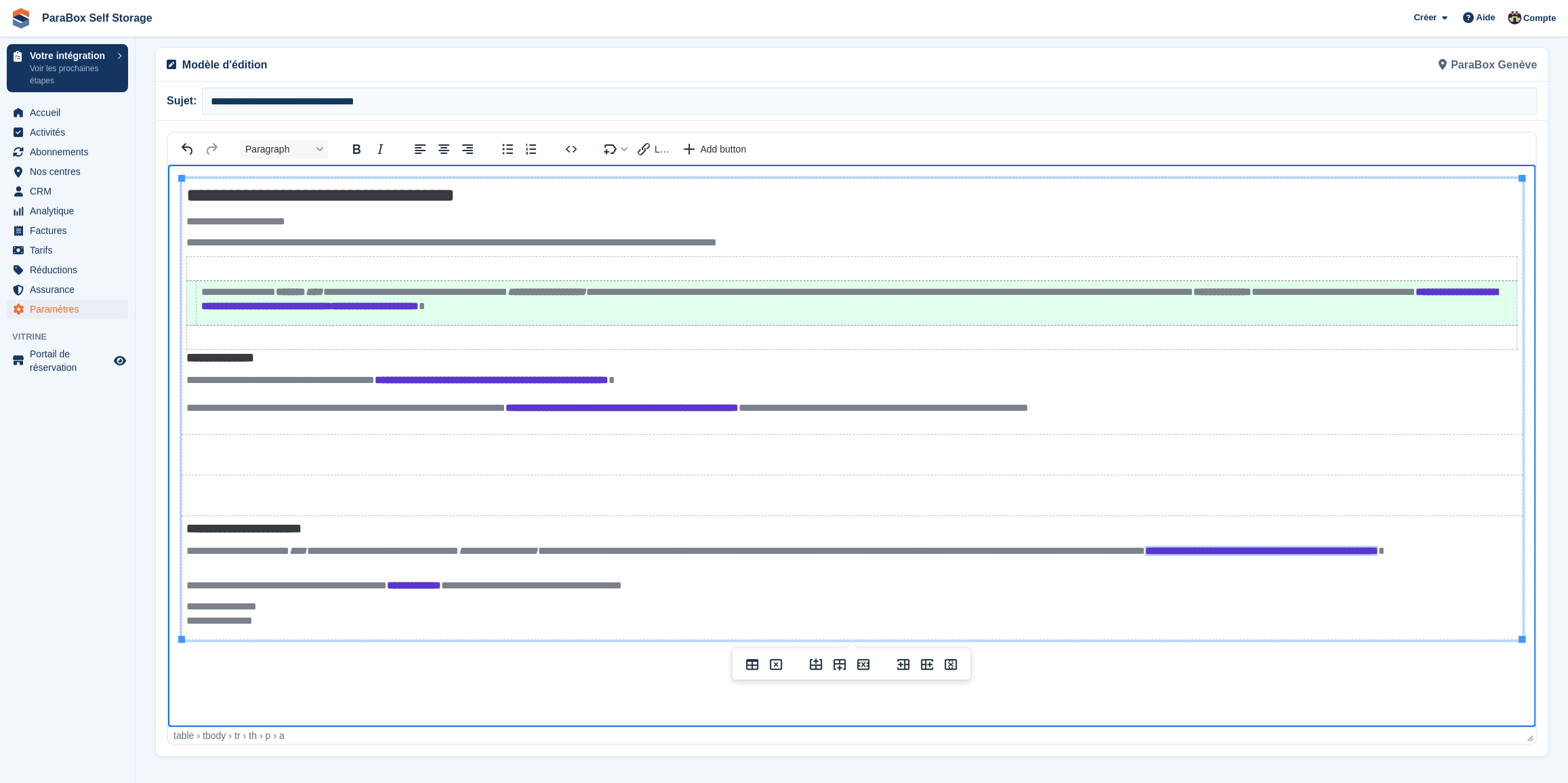 click on "**********" at bounding box center (852, 559) 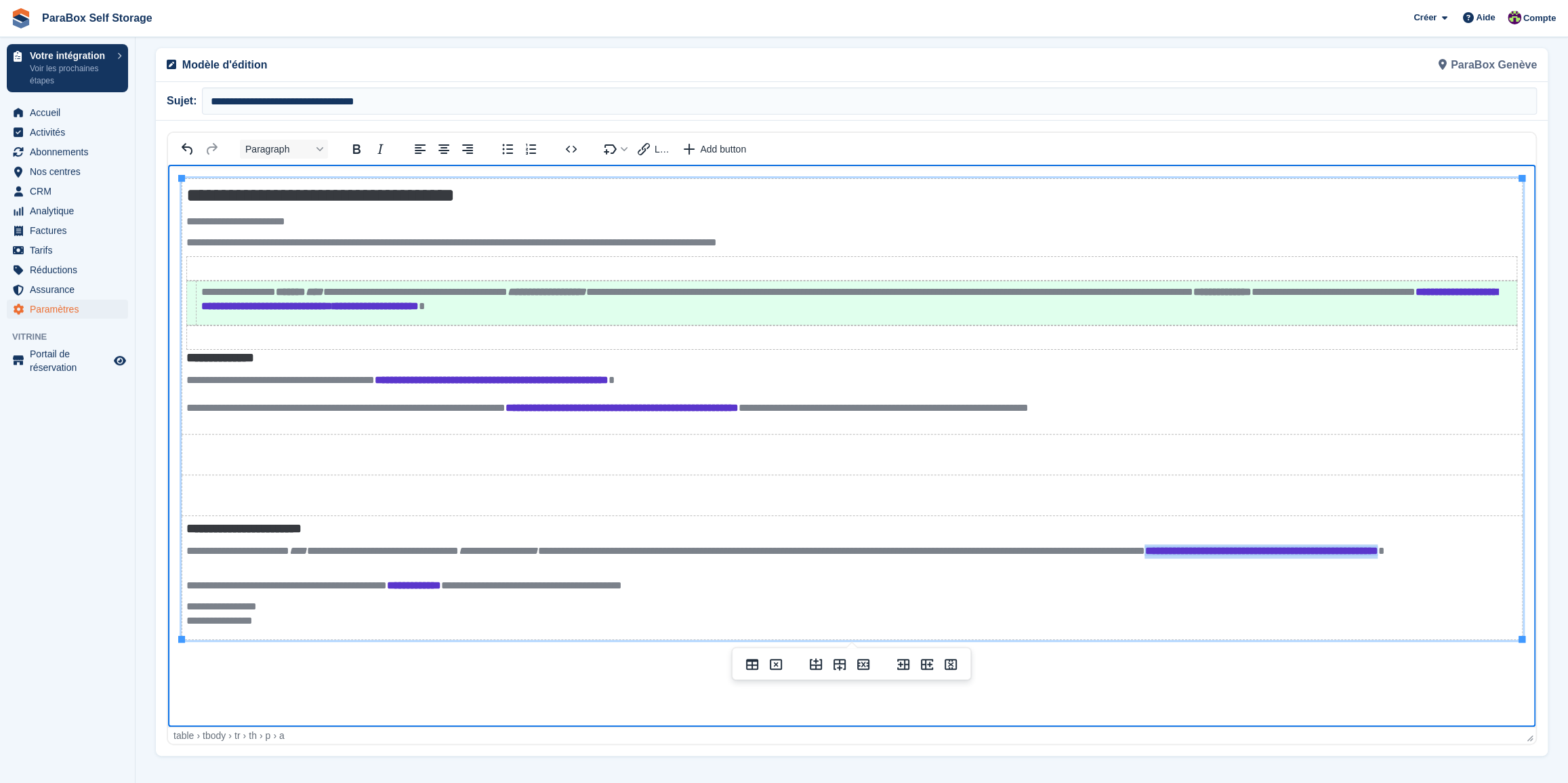 drag, startPoint x: 1323, startPoint y: 548, endPoint x: 285, endPoint y: 566, distance: 1038.156 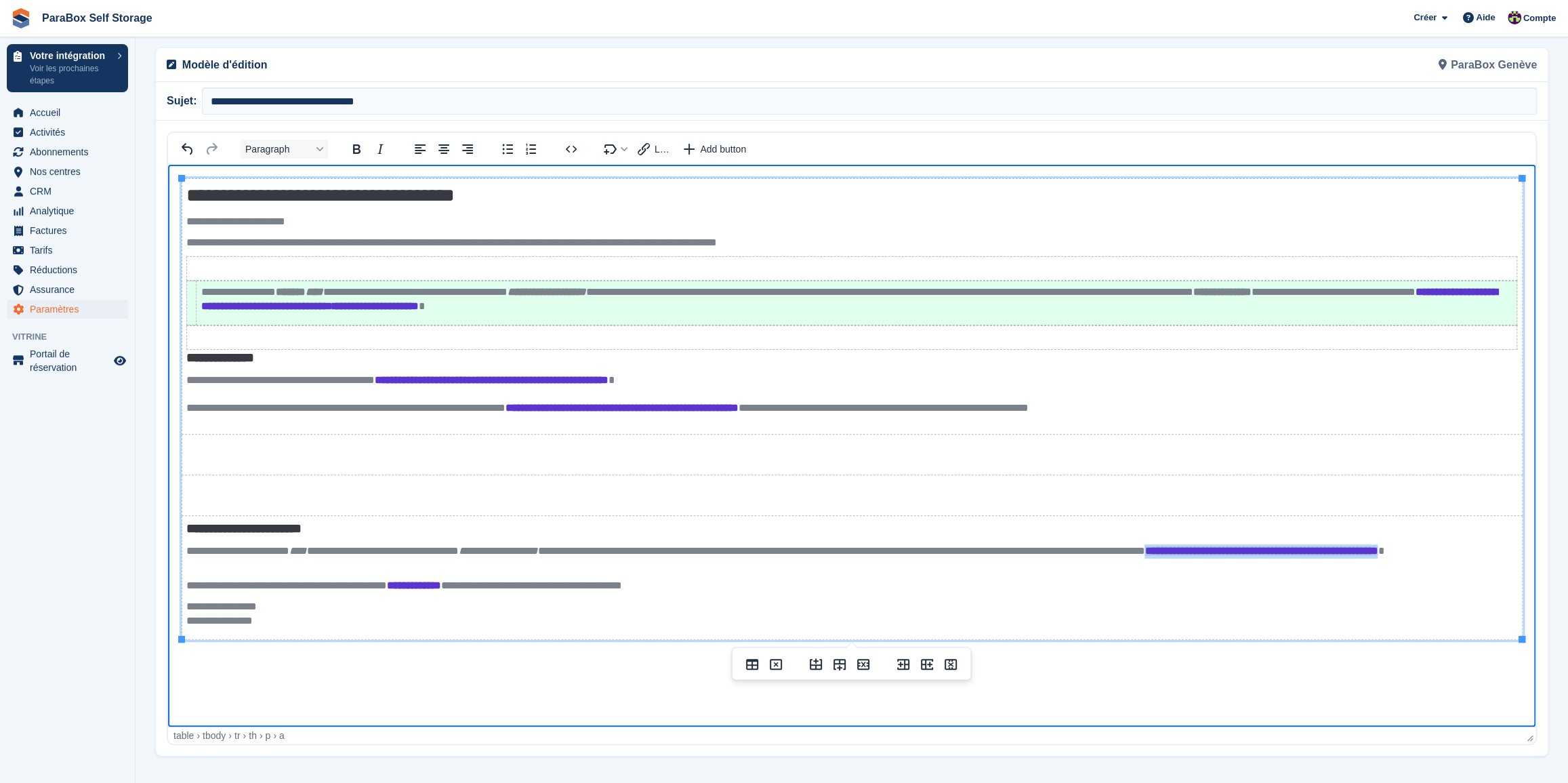 click on "**********" at bounding box center (1261, 550) 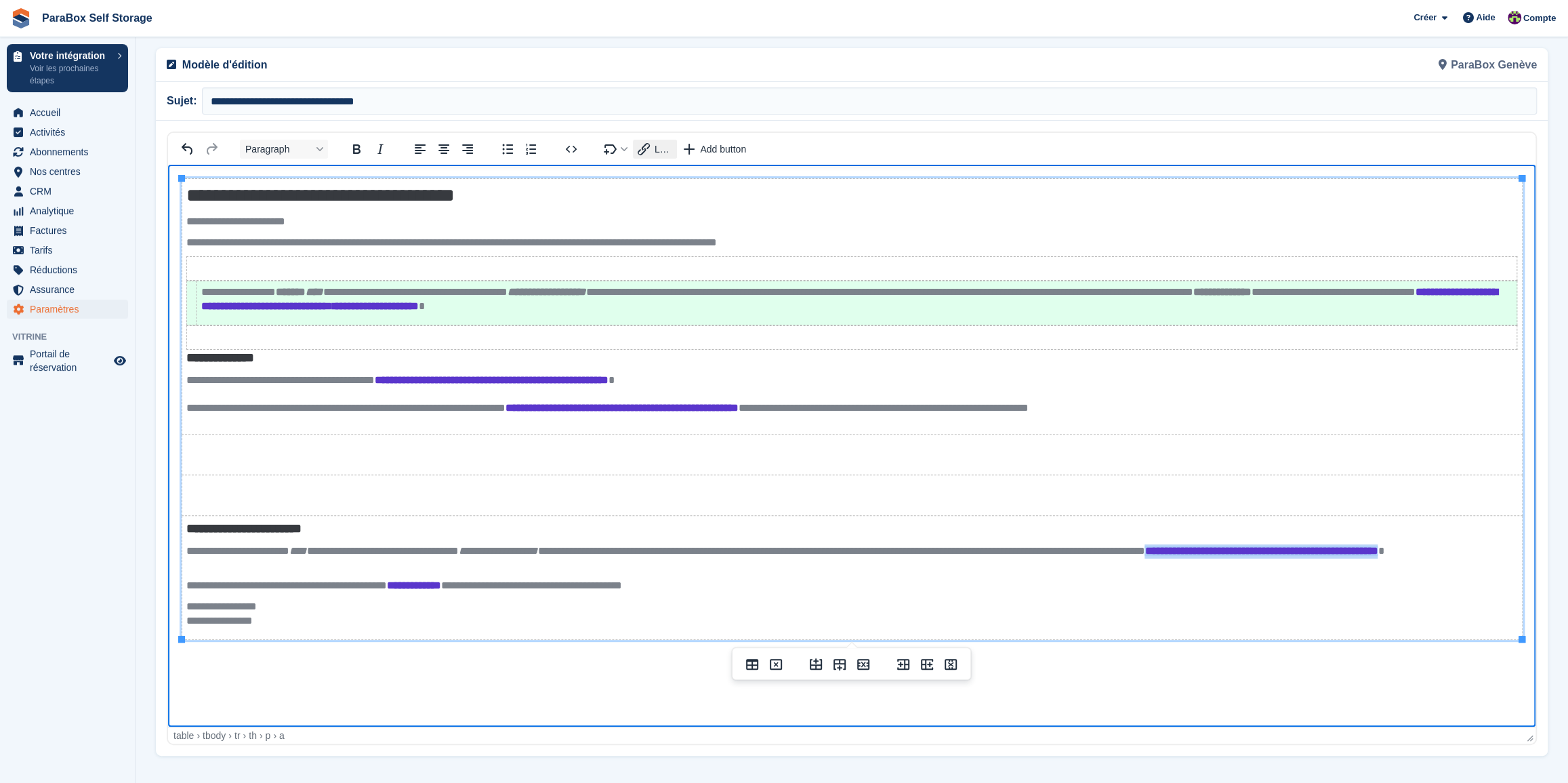 click 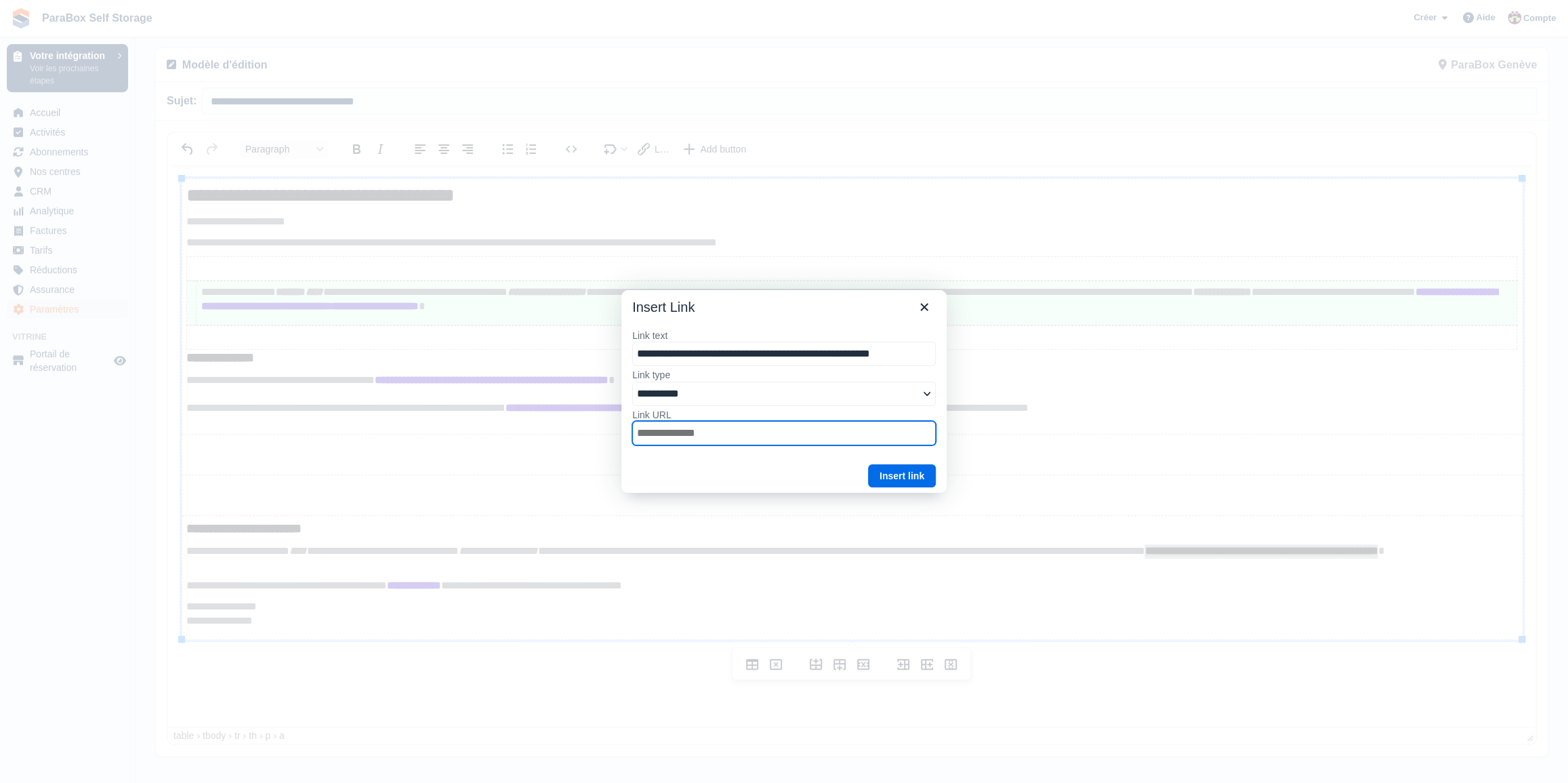 click on "Link URL" at bounding box center [784, 433] 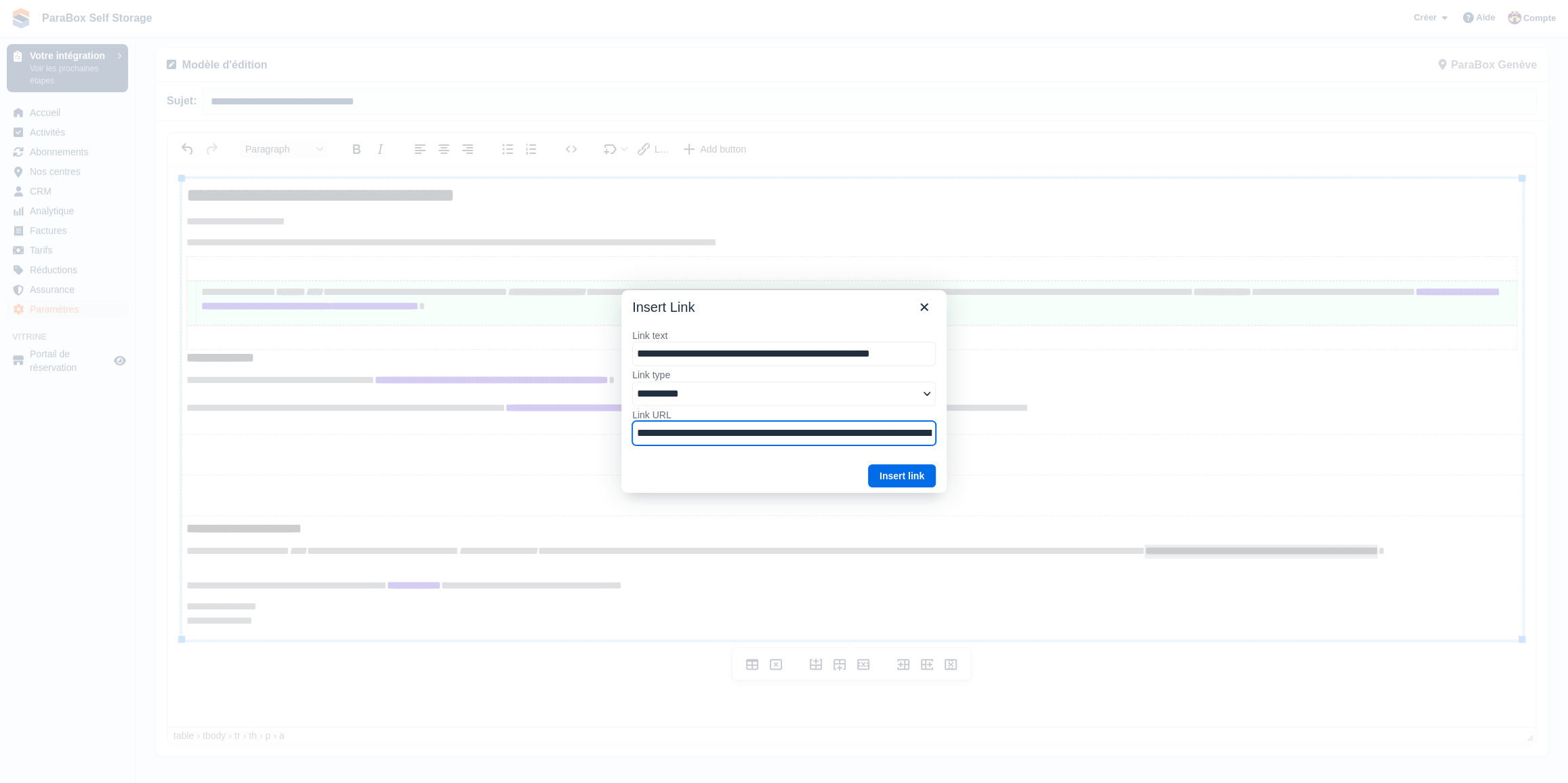 scroll, scrollTop: 0, scrollLeft: 130, axis: horizontal 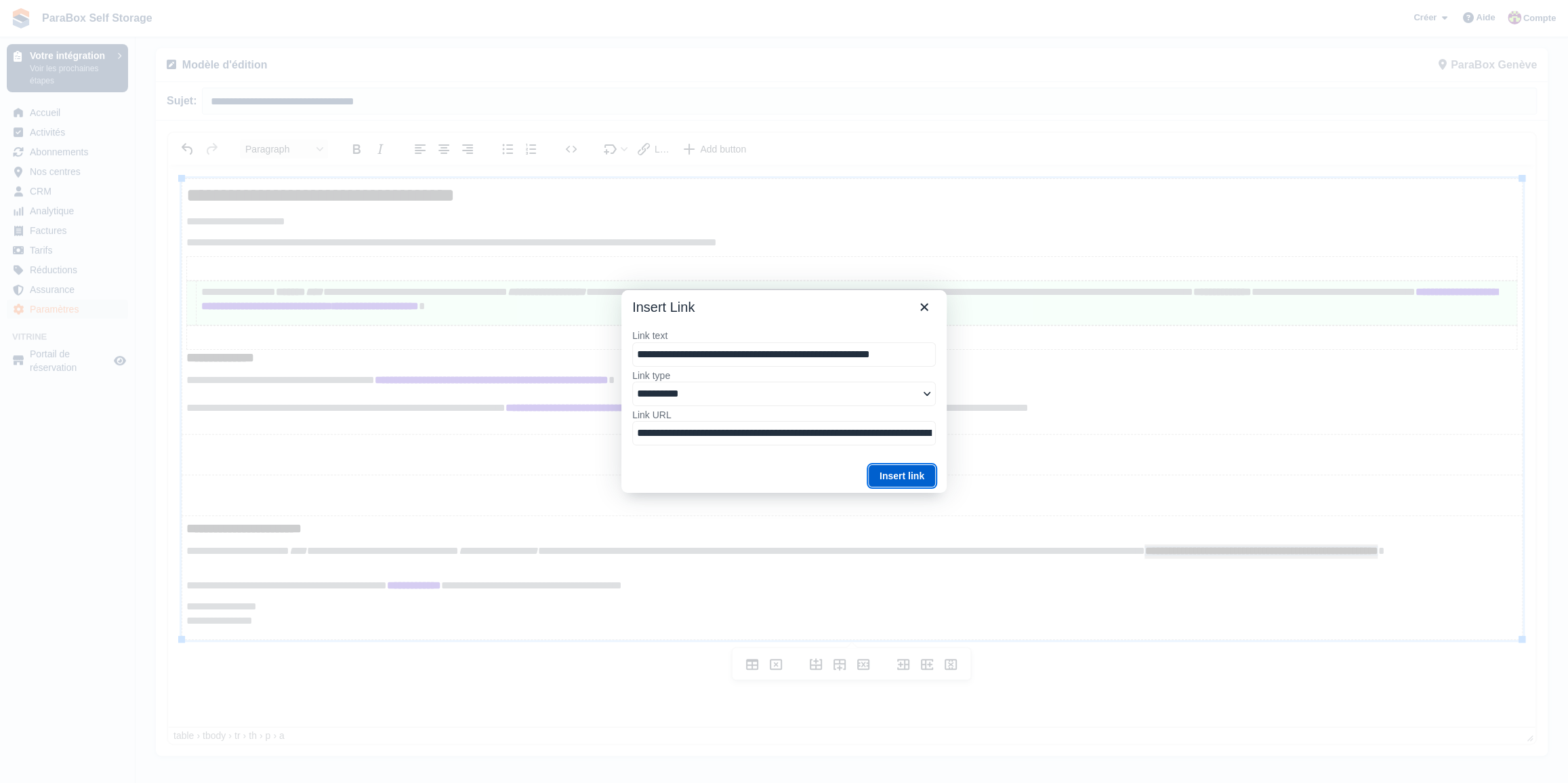click on "Insert link" at bounding box center (902, 476) 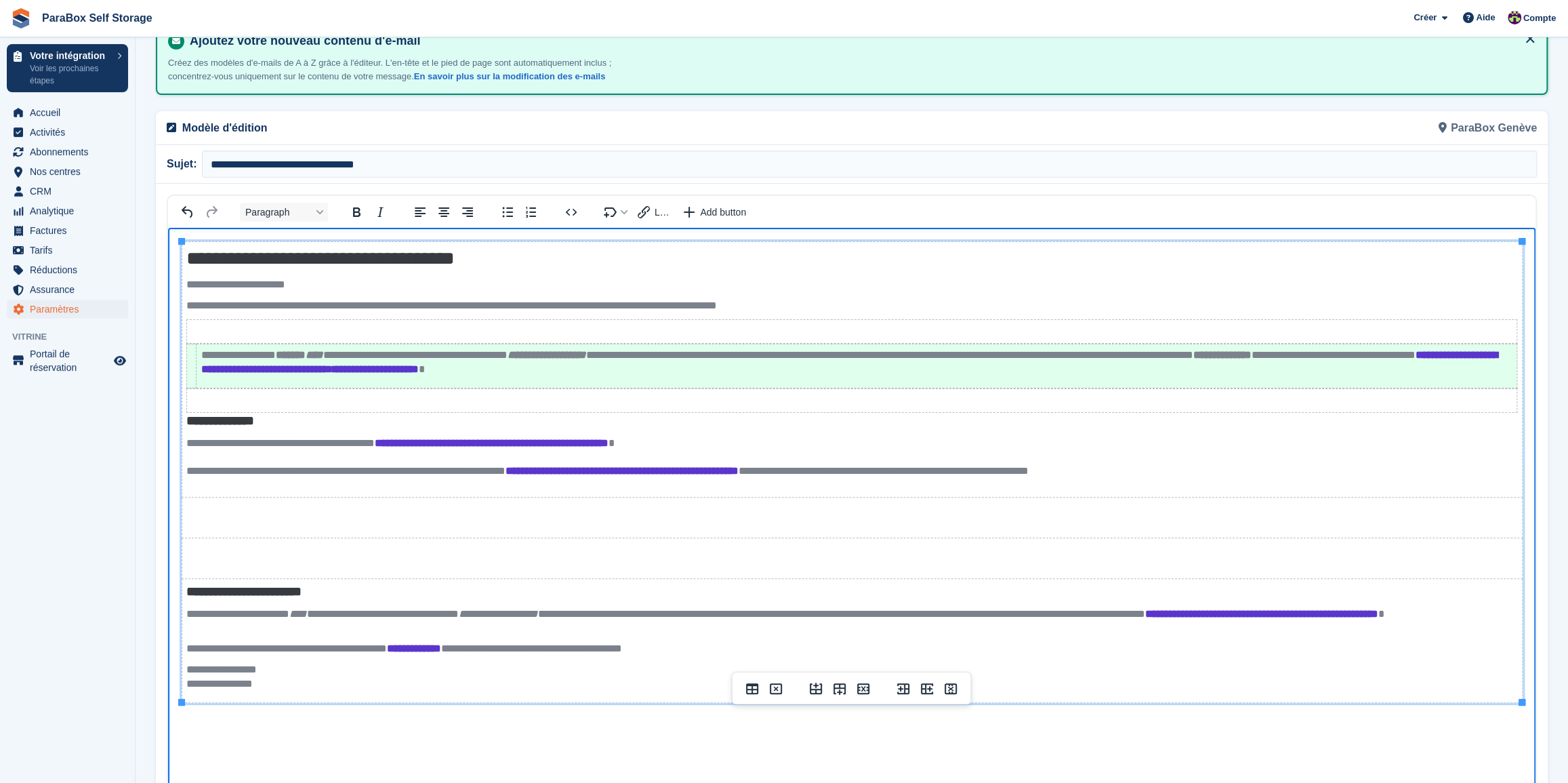 scroll, scrollTop: 0, scrollLeft: 0, axis: both 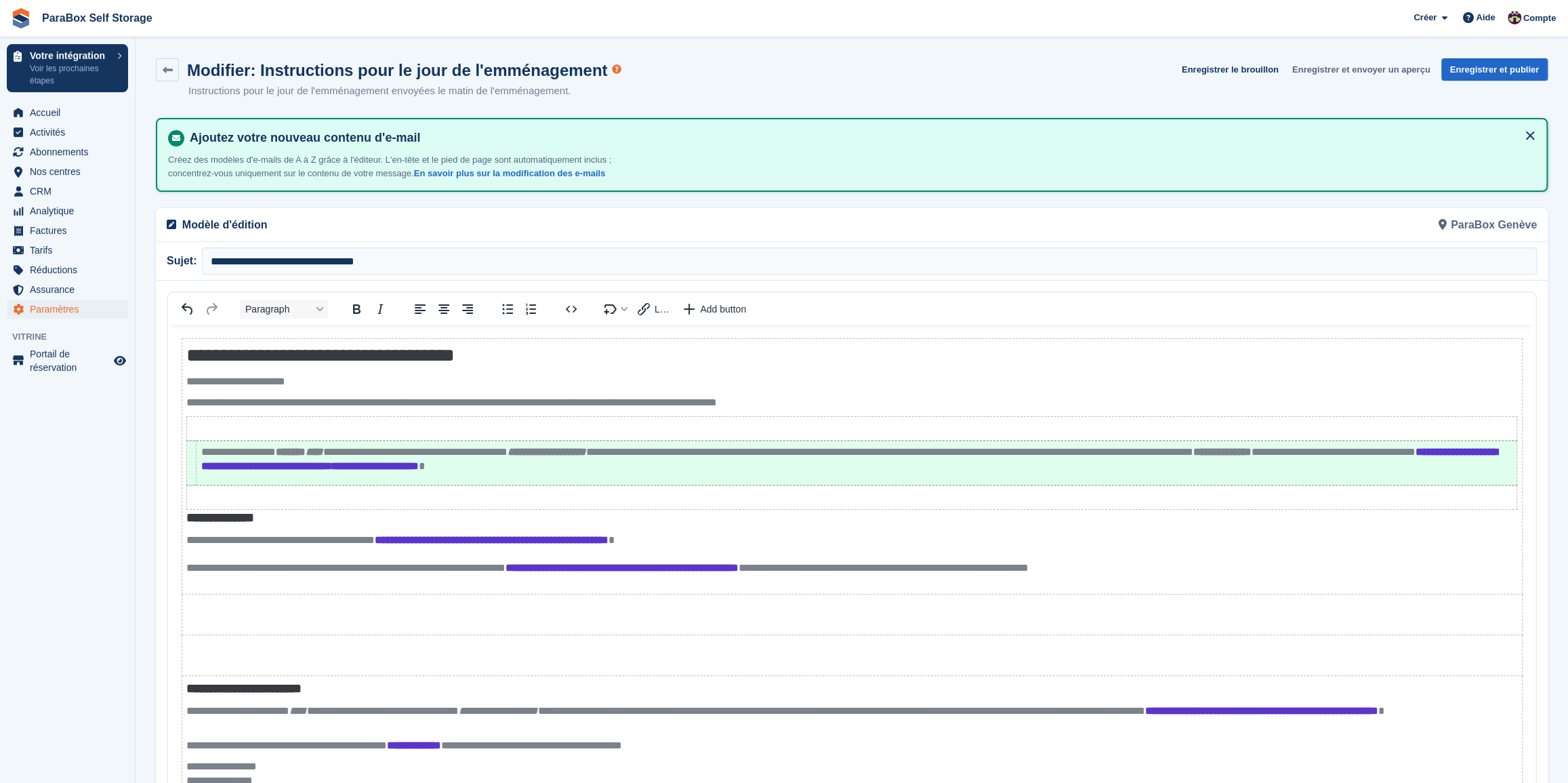 click on "Enregistrer et envoyer un aperçu" at bounding box center [1361, 69] 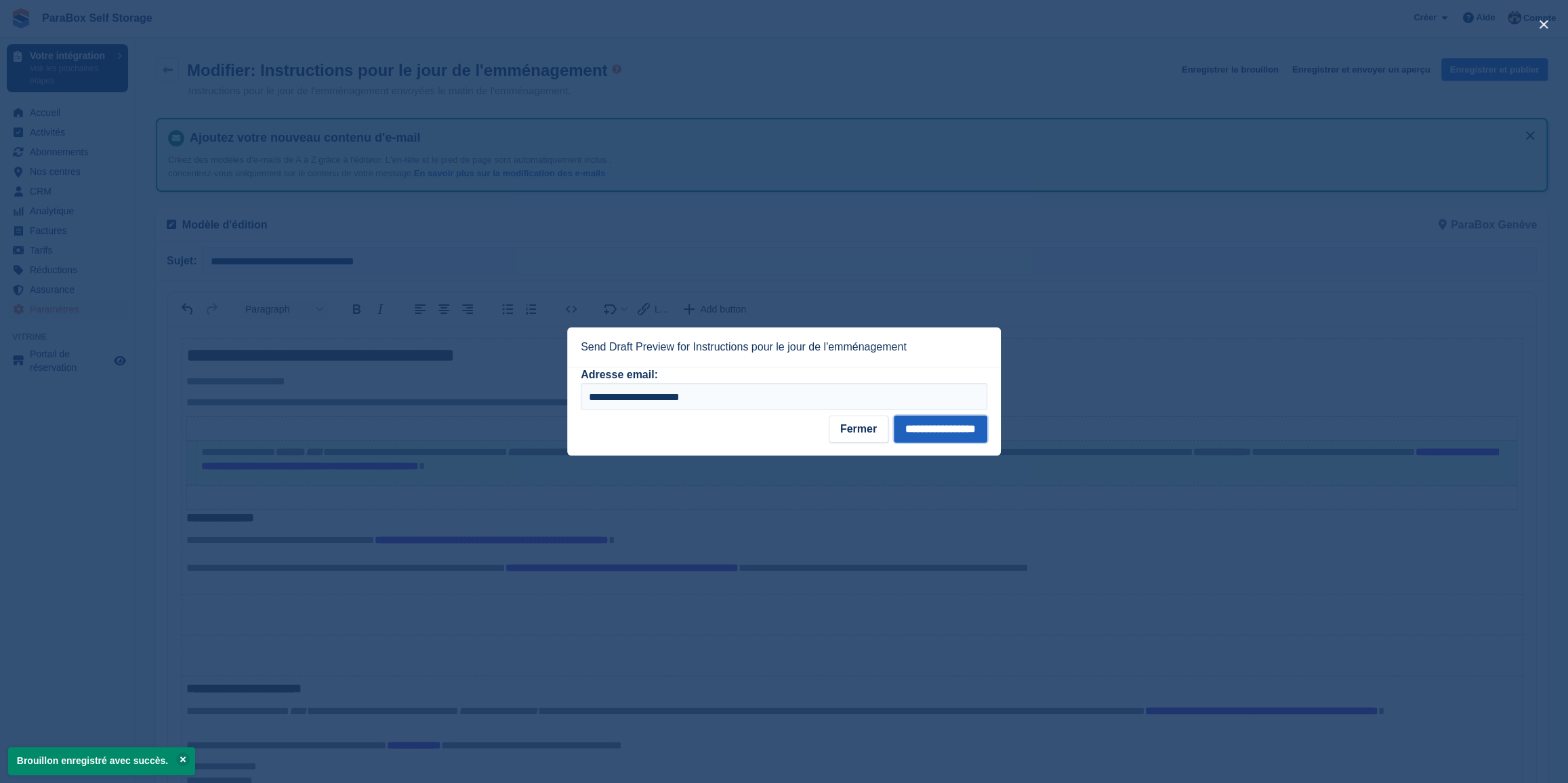 click on "**********" at bounding box center (941, 429) 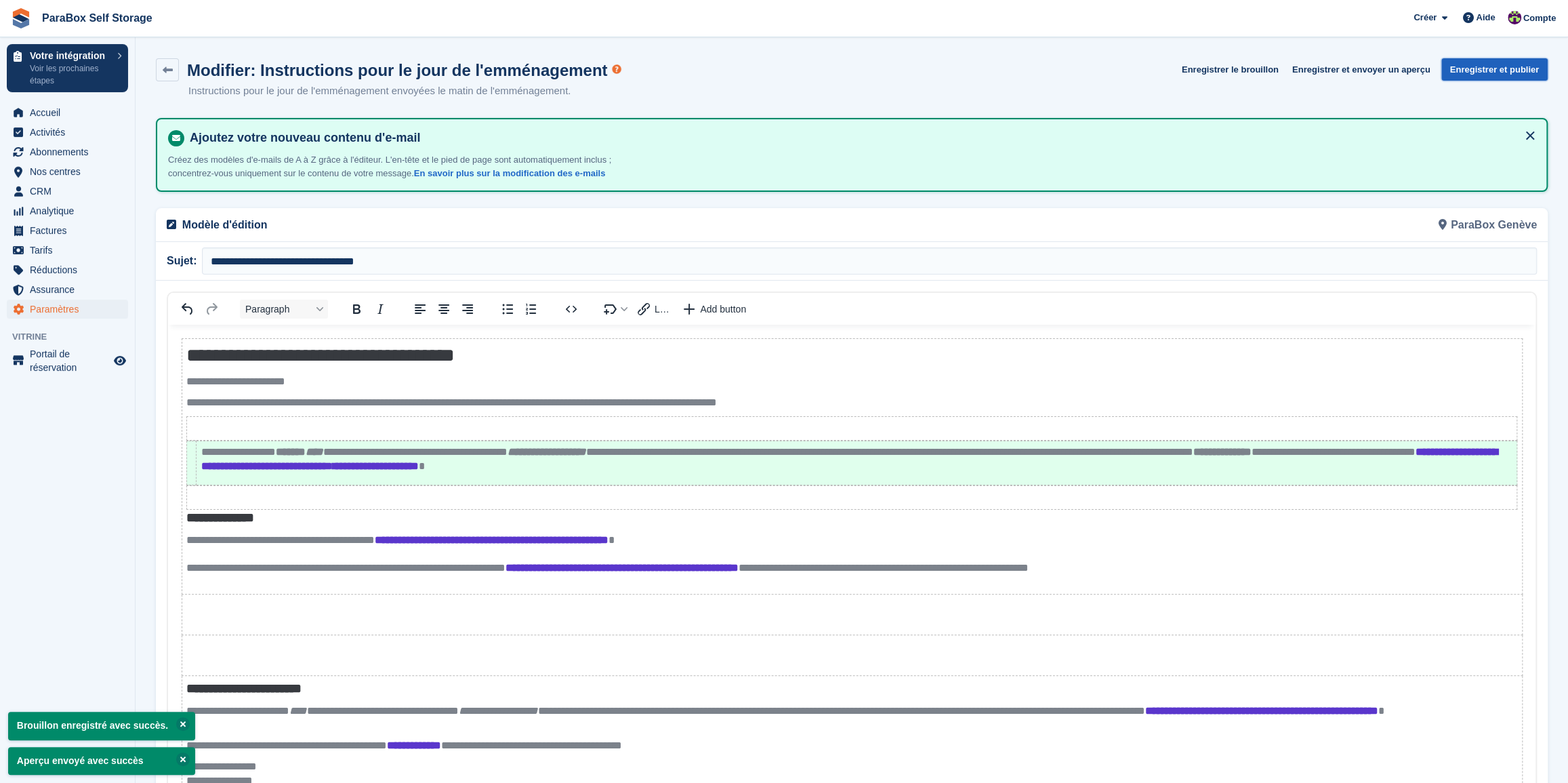 click on "Enregistrer et publier" at bounding box center [1494, 69] 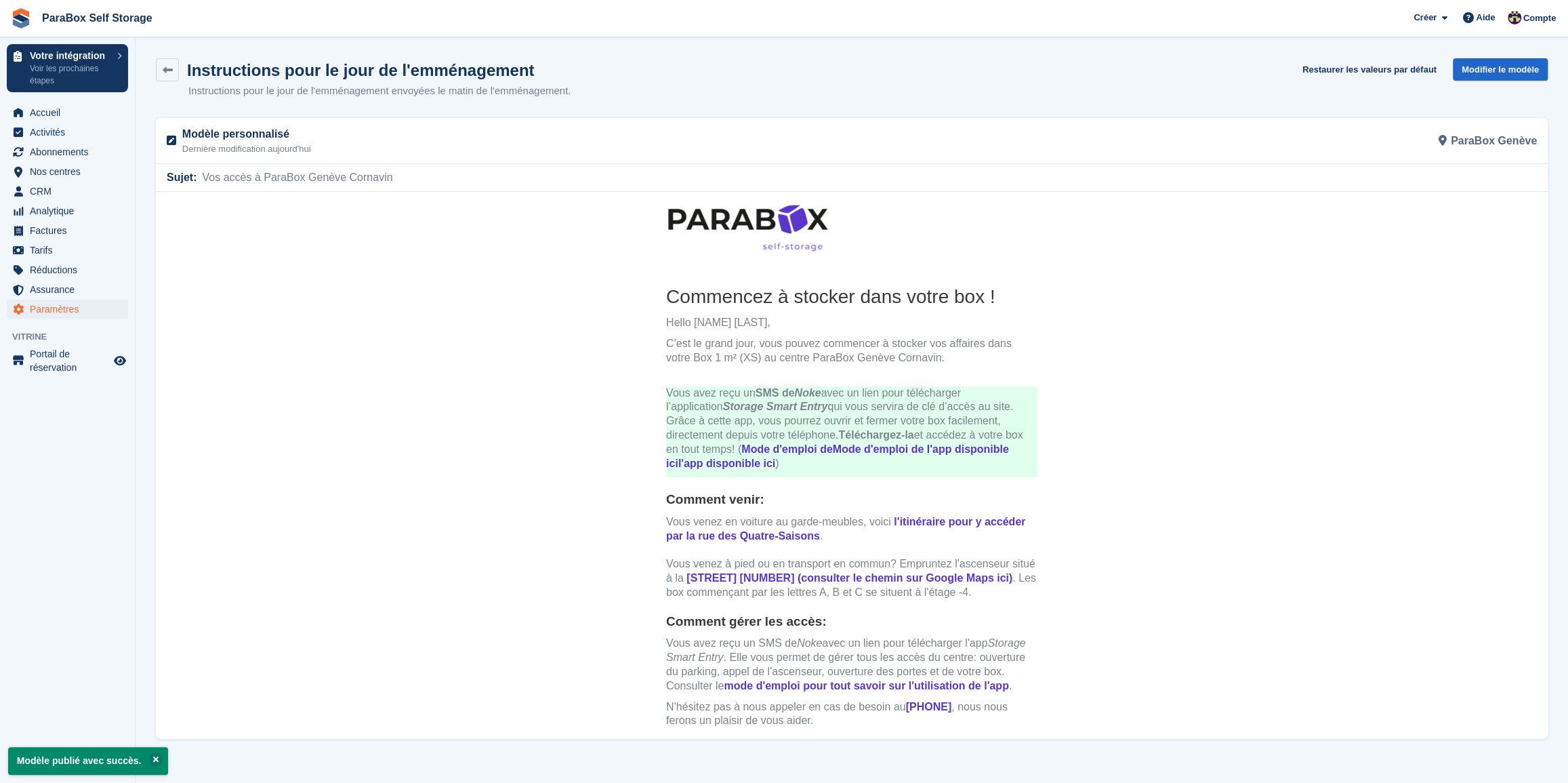 scroll, scrollTop: 0, scrollLeft: 0, axis: both 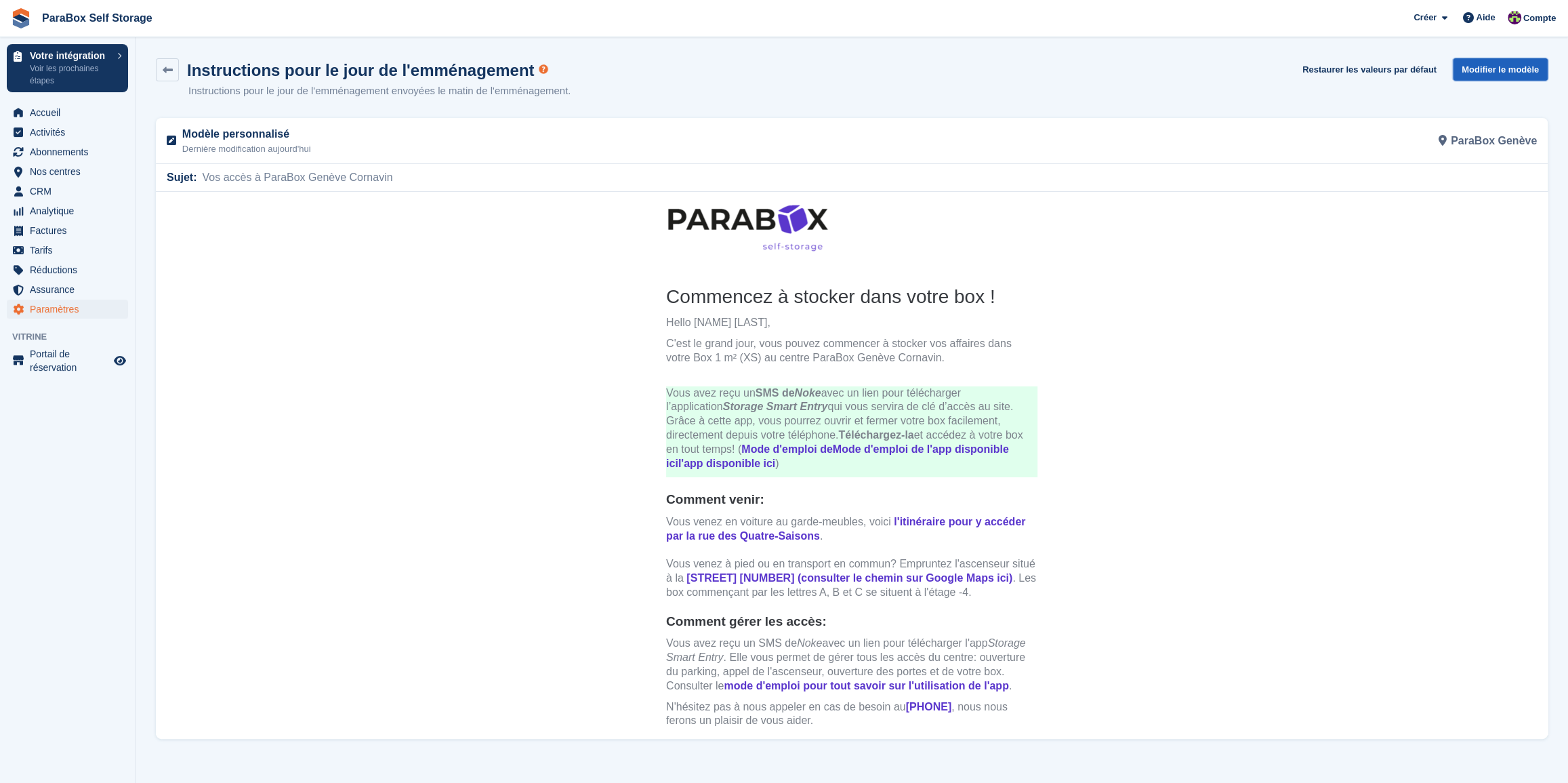 click on "Modifier le modèle" at bounding box center [1500, 69] 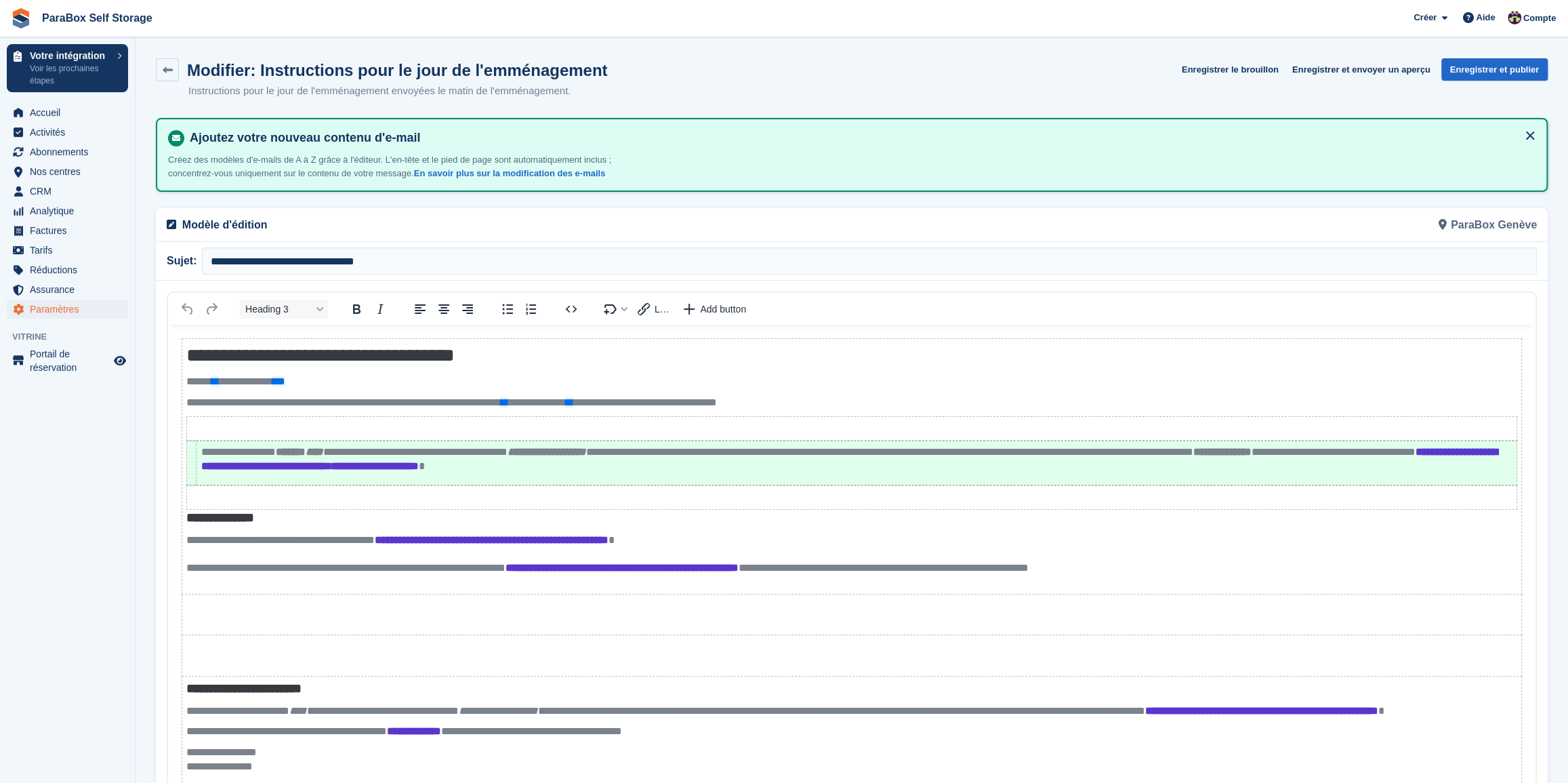 scroll, scrollTop: 0, scrollLeft: 0, axis: both 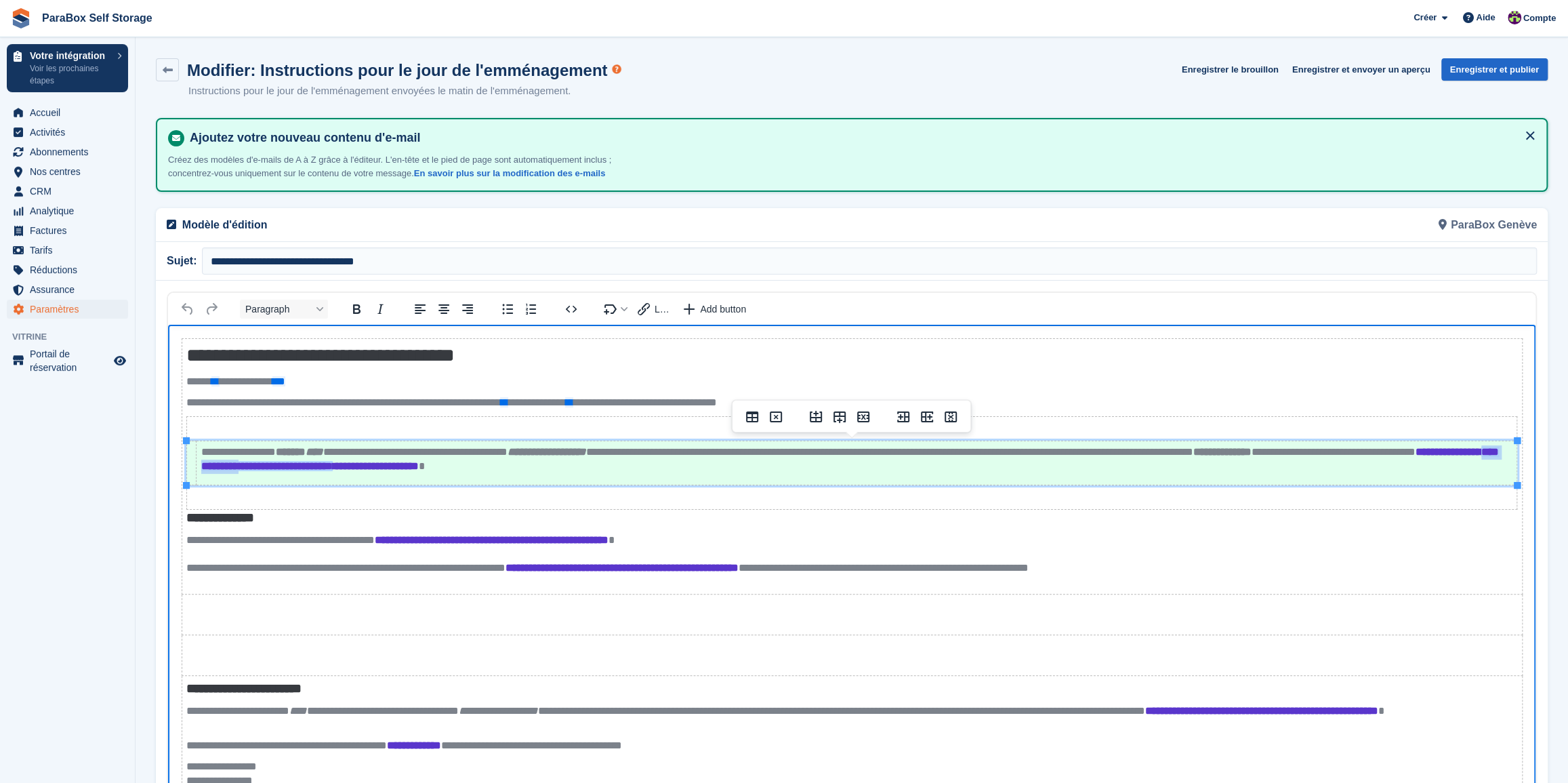 drag, startPoint x: 502, startPoint y: 466, endPoint x: 424, endPoint y: 468, distance: 78.02564 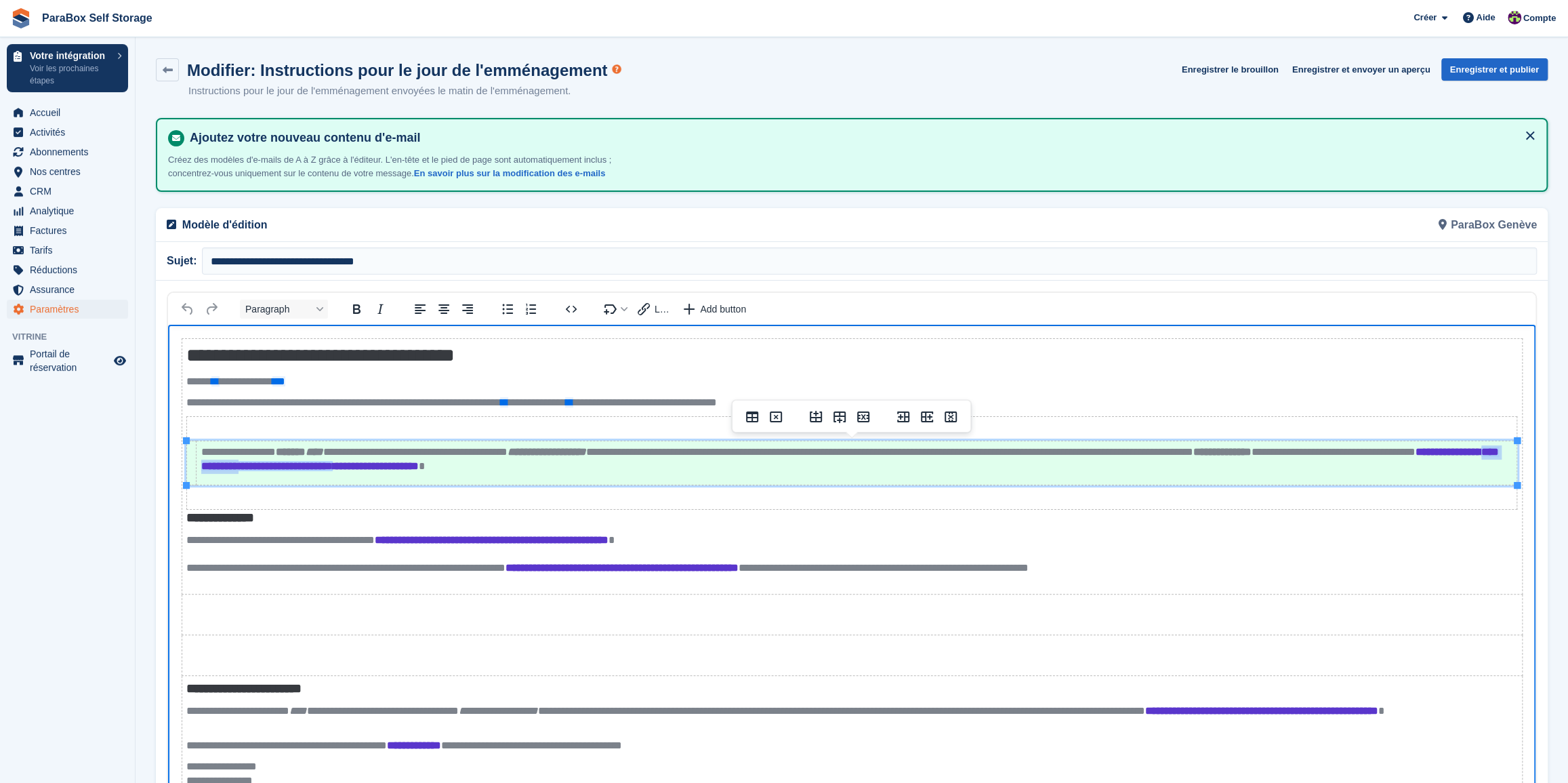 click on "**********" at bounding box center (850, 459) 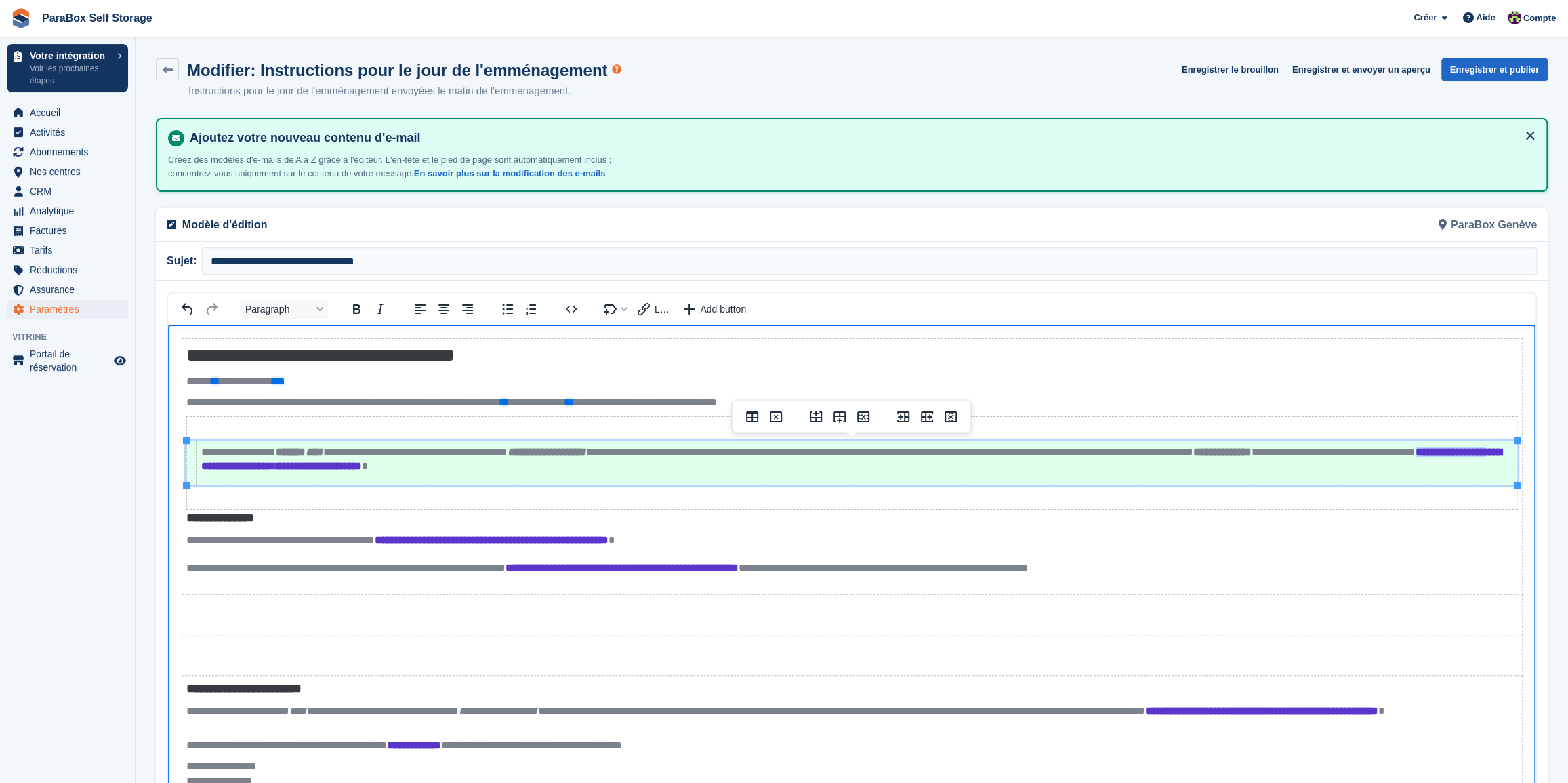 click on "**********" at bounding box center (851, 459) 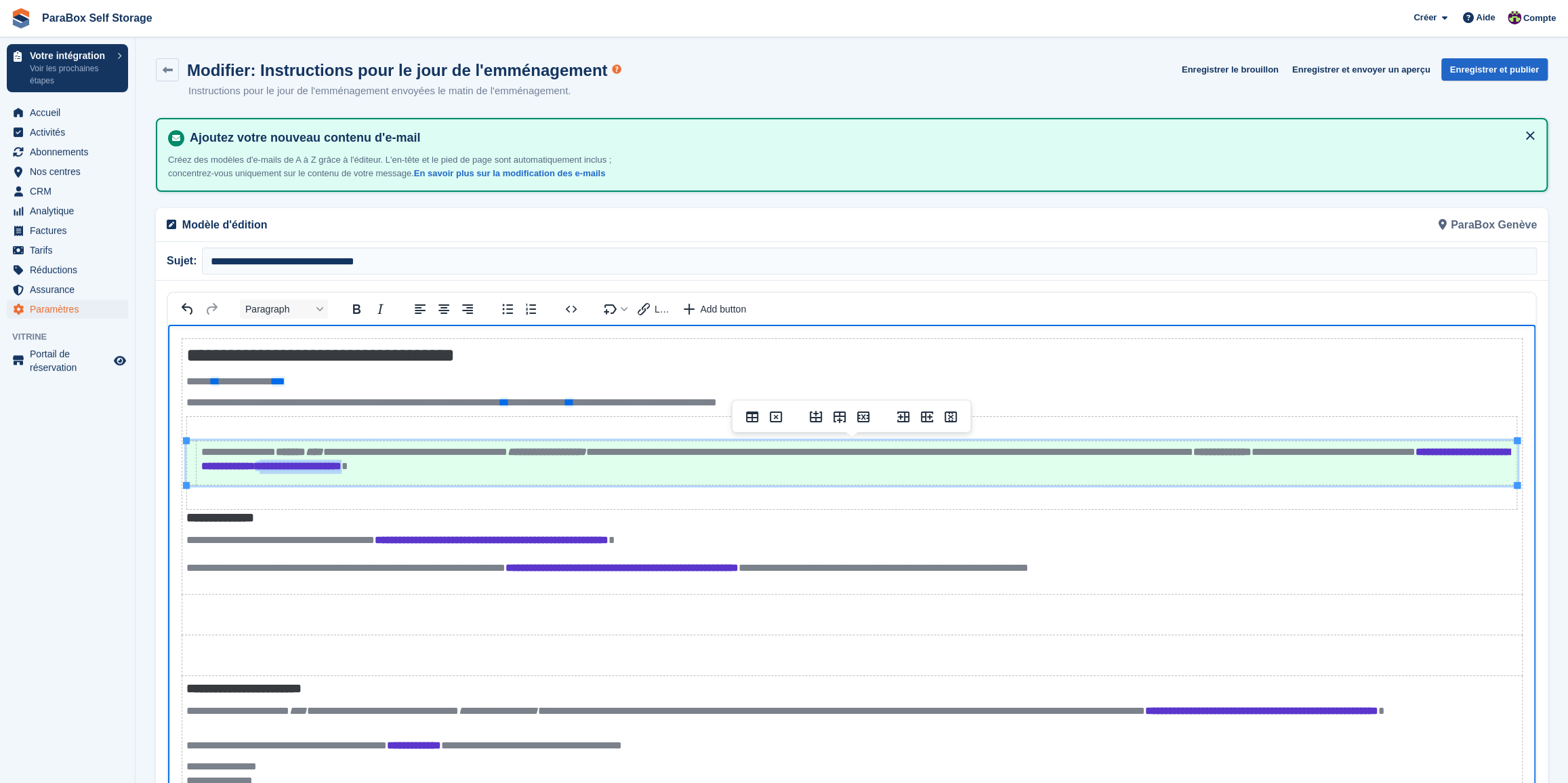 drag, startPoint x: 538, startPoint y: 466, endPoint x: 623, endPoint y: 466, distance: 85 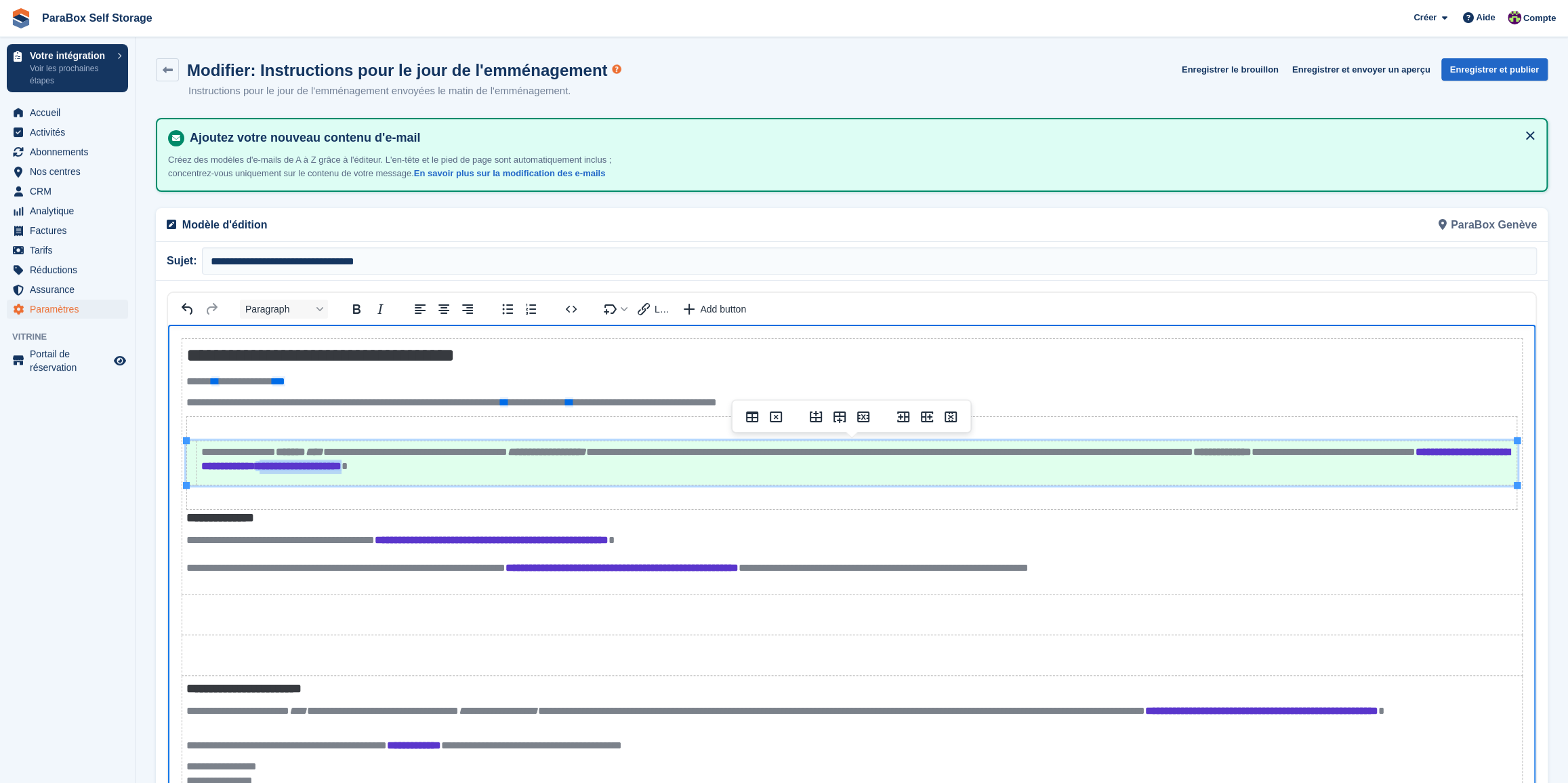 click on "**********" at bounding box center (298, 466) 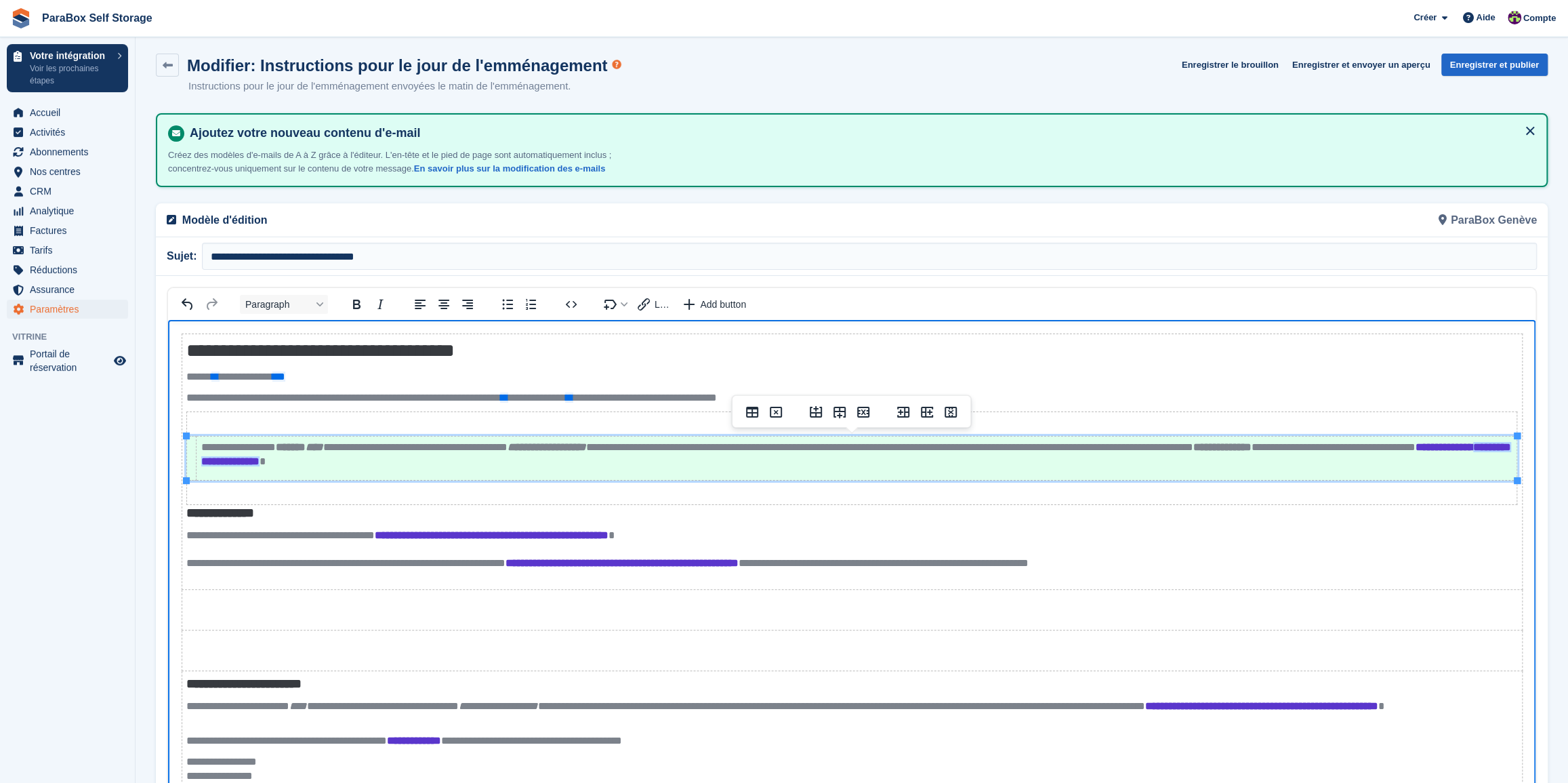 scroll, scrollTop: 0, scrollLeft: 0, axis: both 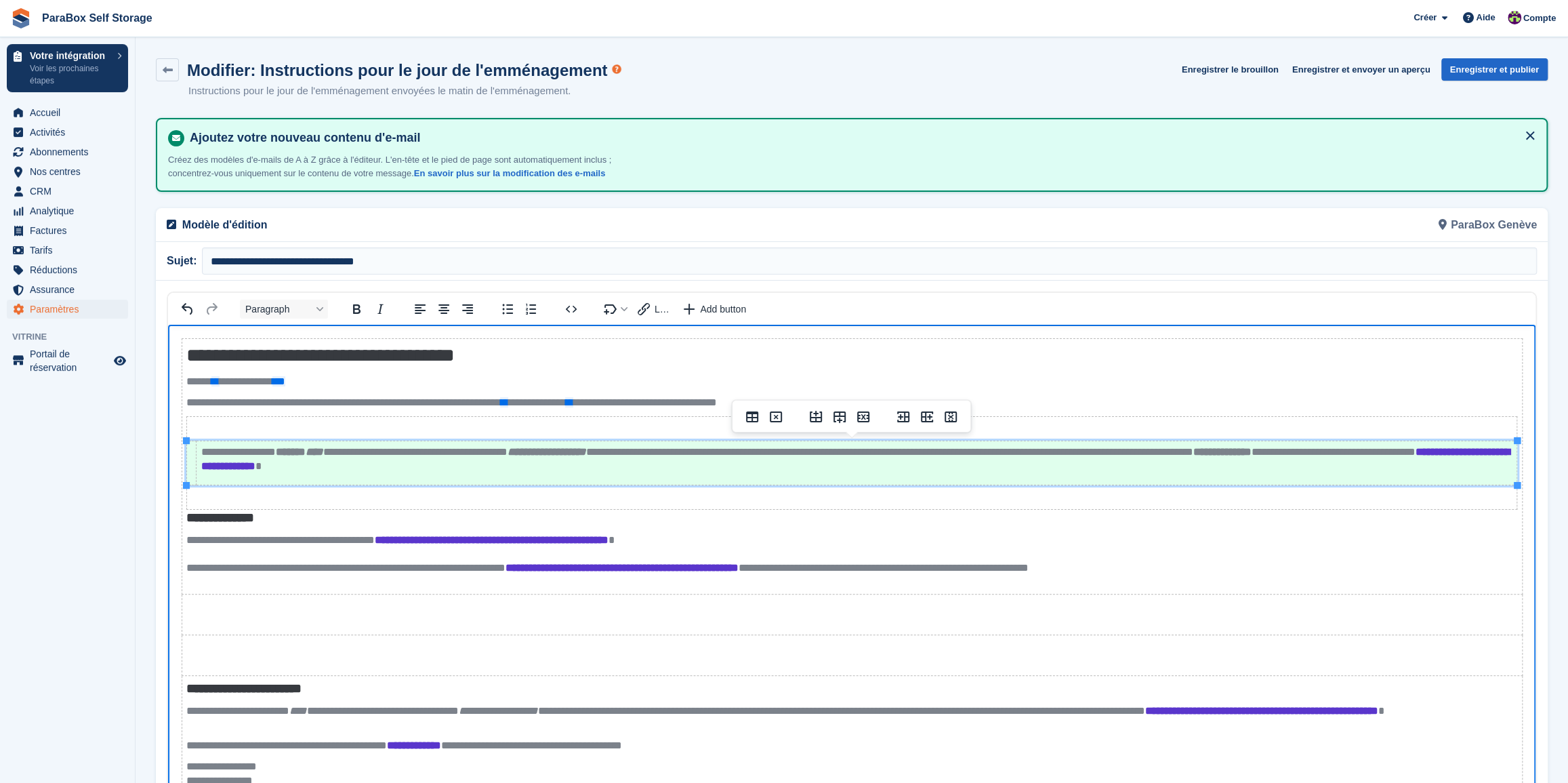 click on "**********" at bounding box center [857, 460] 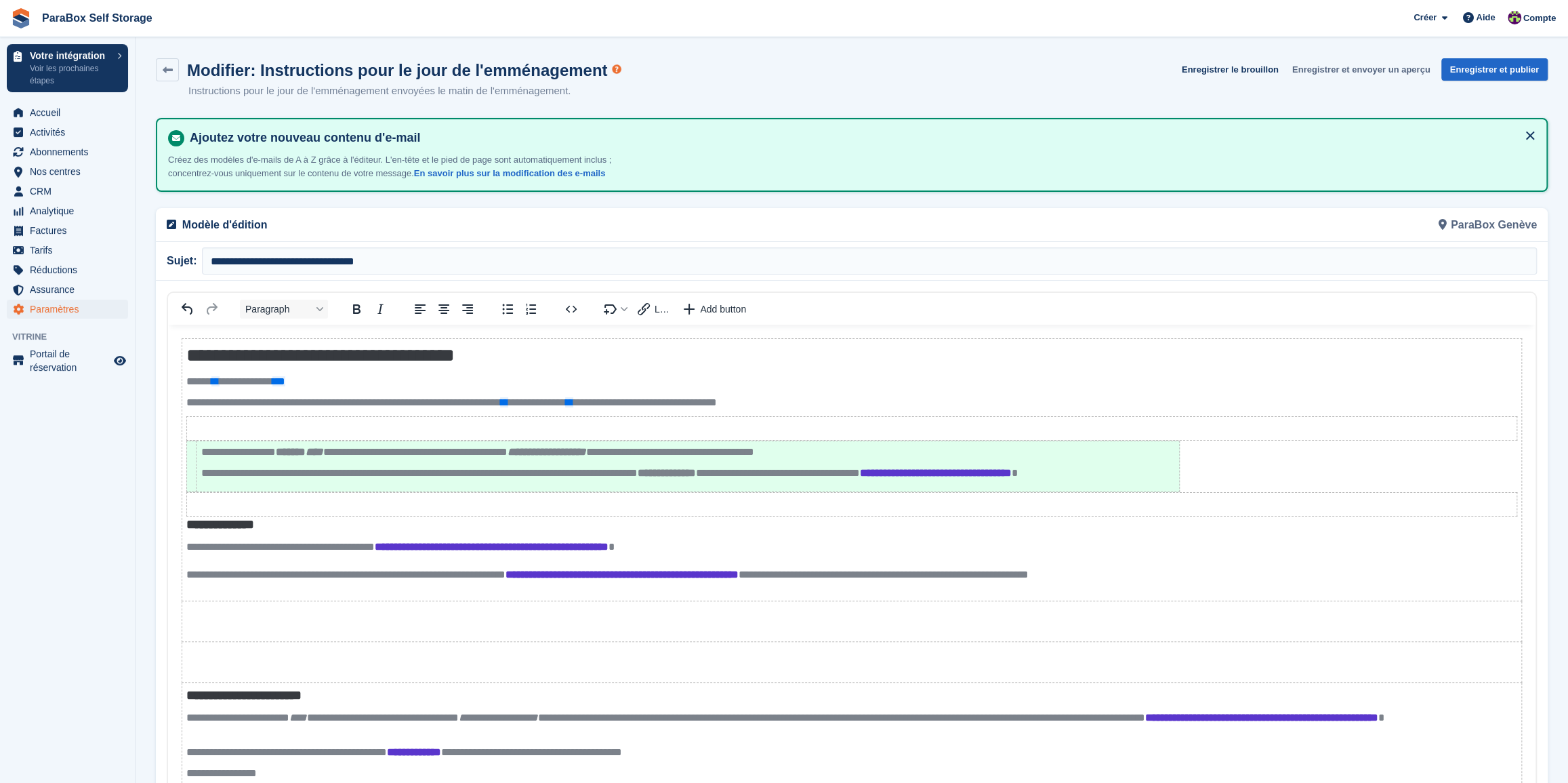 click on "Enregistrer et envoyer un aperçu" at bounding box center (1361, 69) 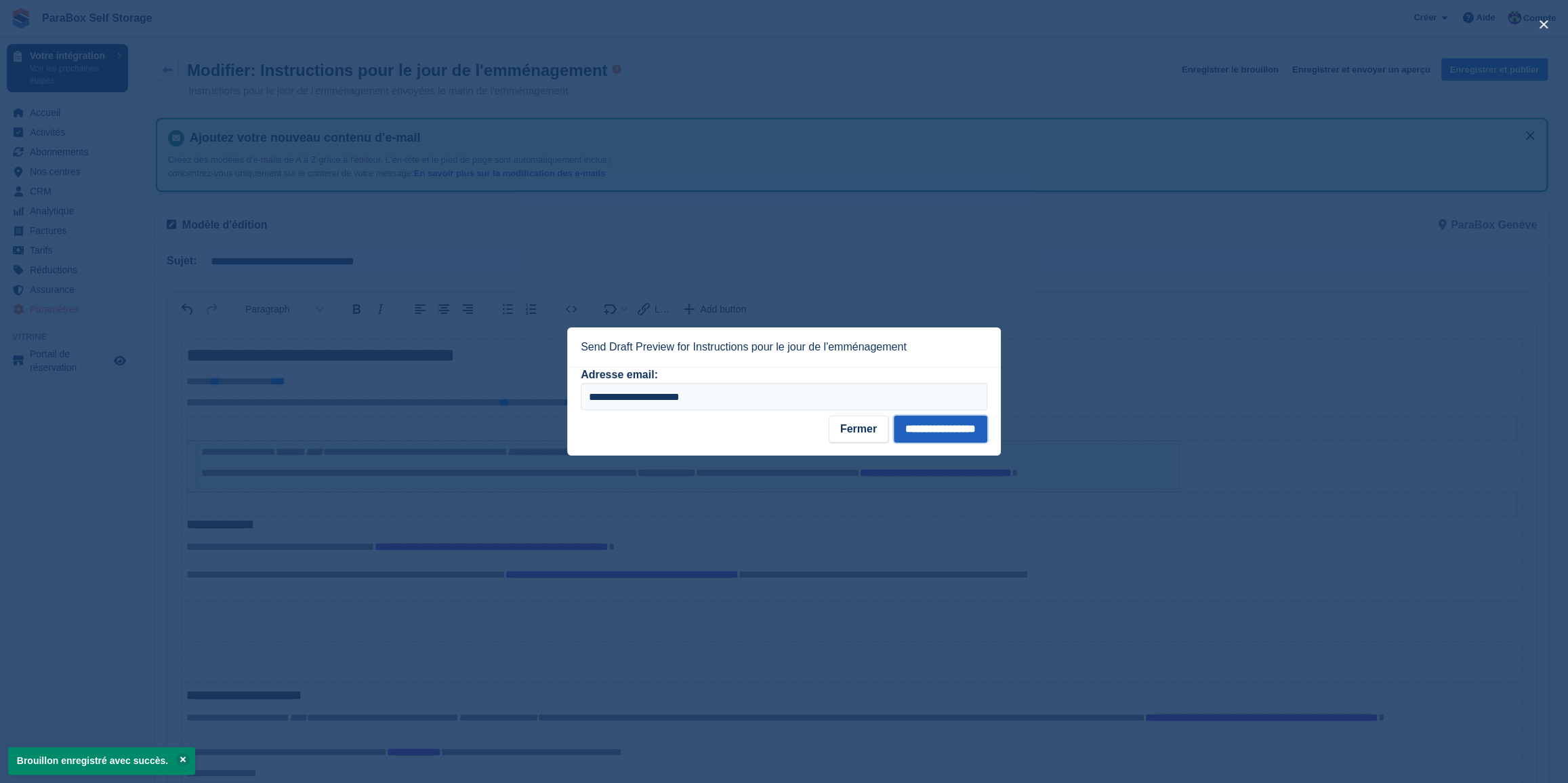 click on "**********" at bounding box center (941, 429) 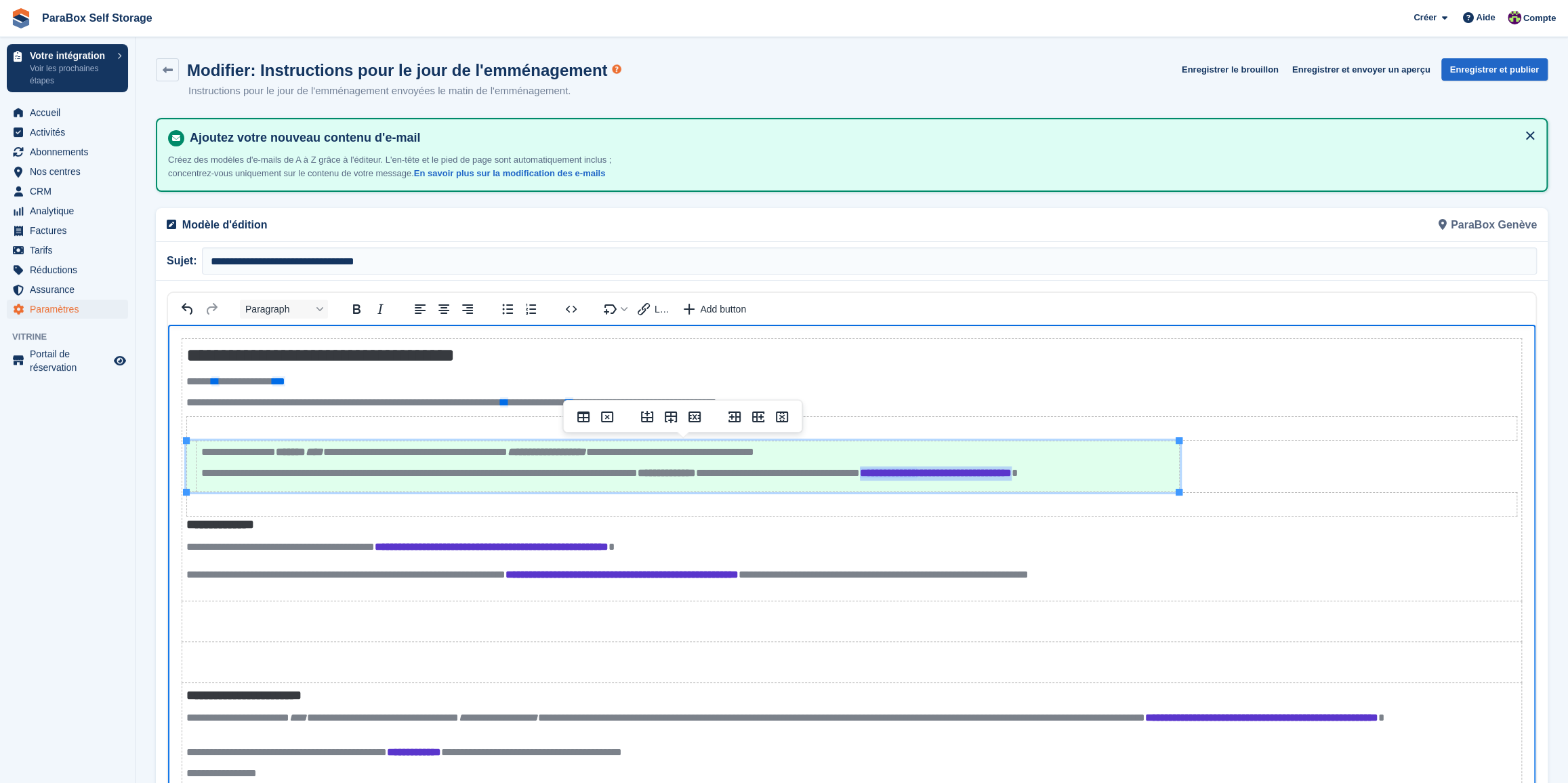 drag, startPoint x: 981, startPoint y: 470, endPoint x: 1171, endPoint y: 476, distance: 190.09471 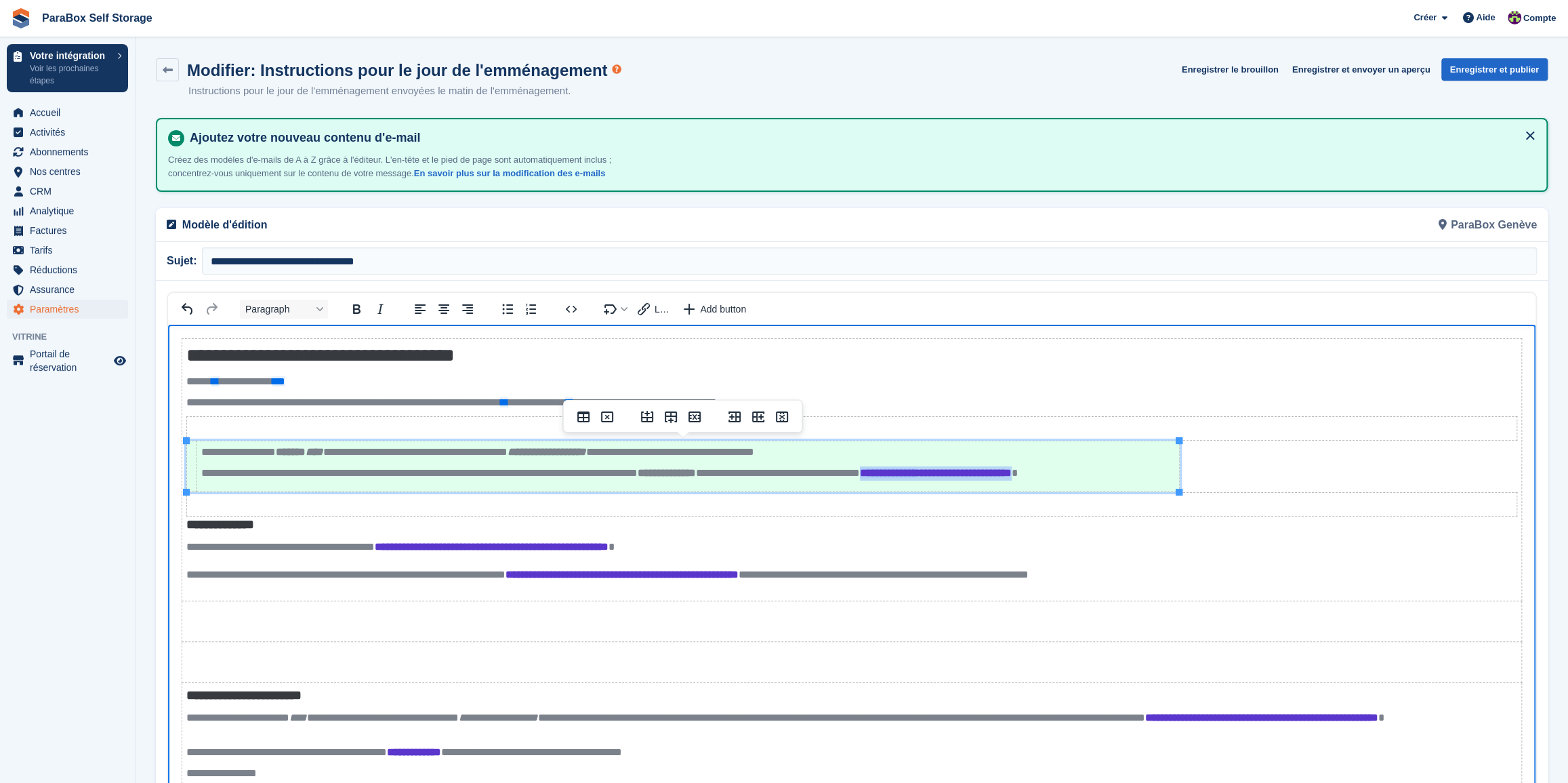 click on "**********" at bounding box center [688, 473] 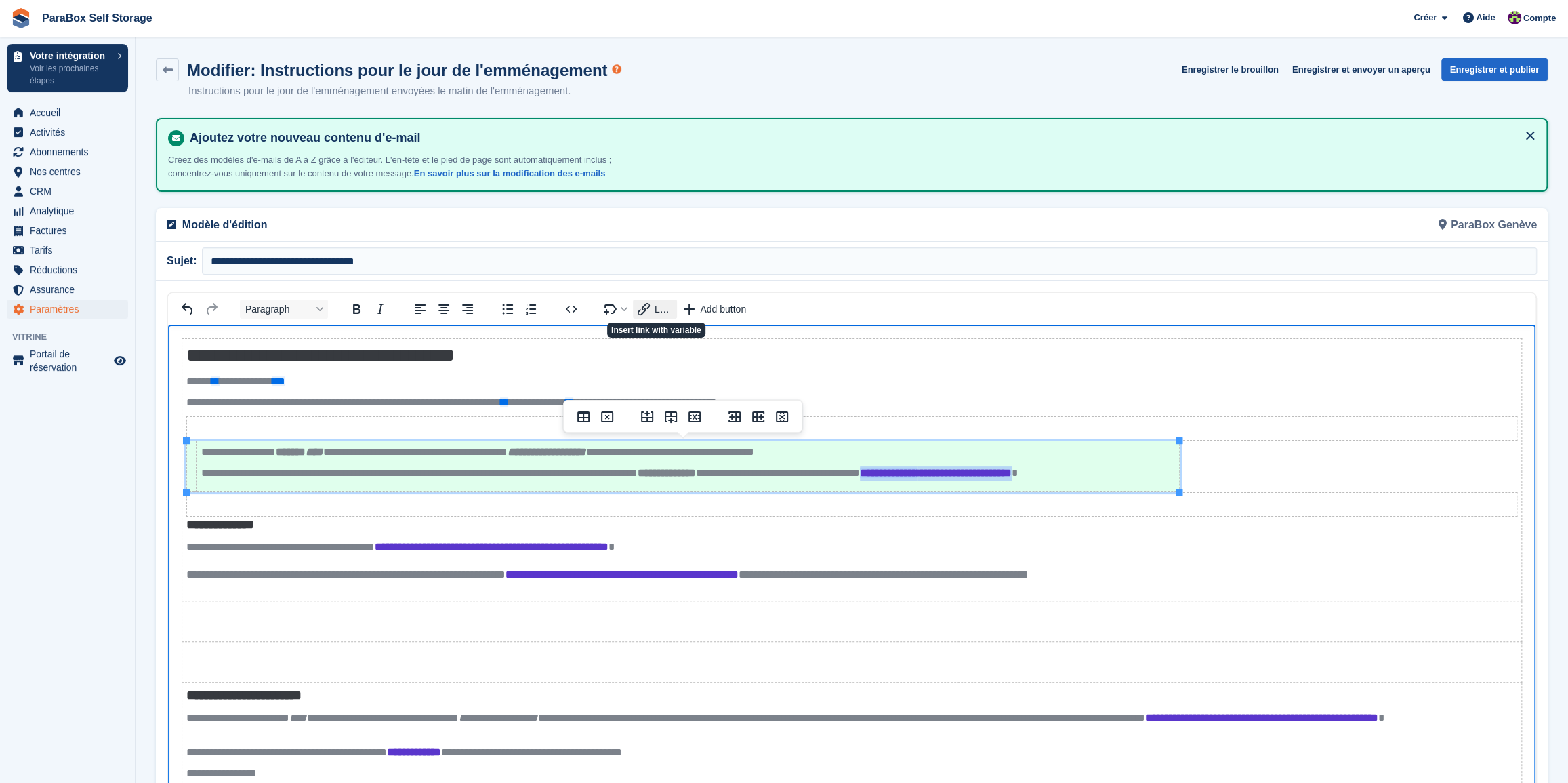 click on "Link" at bounding box center [663, 309] 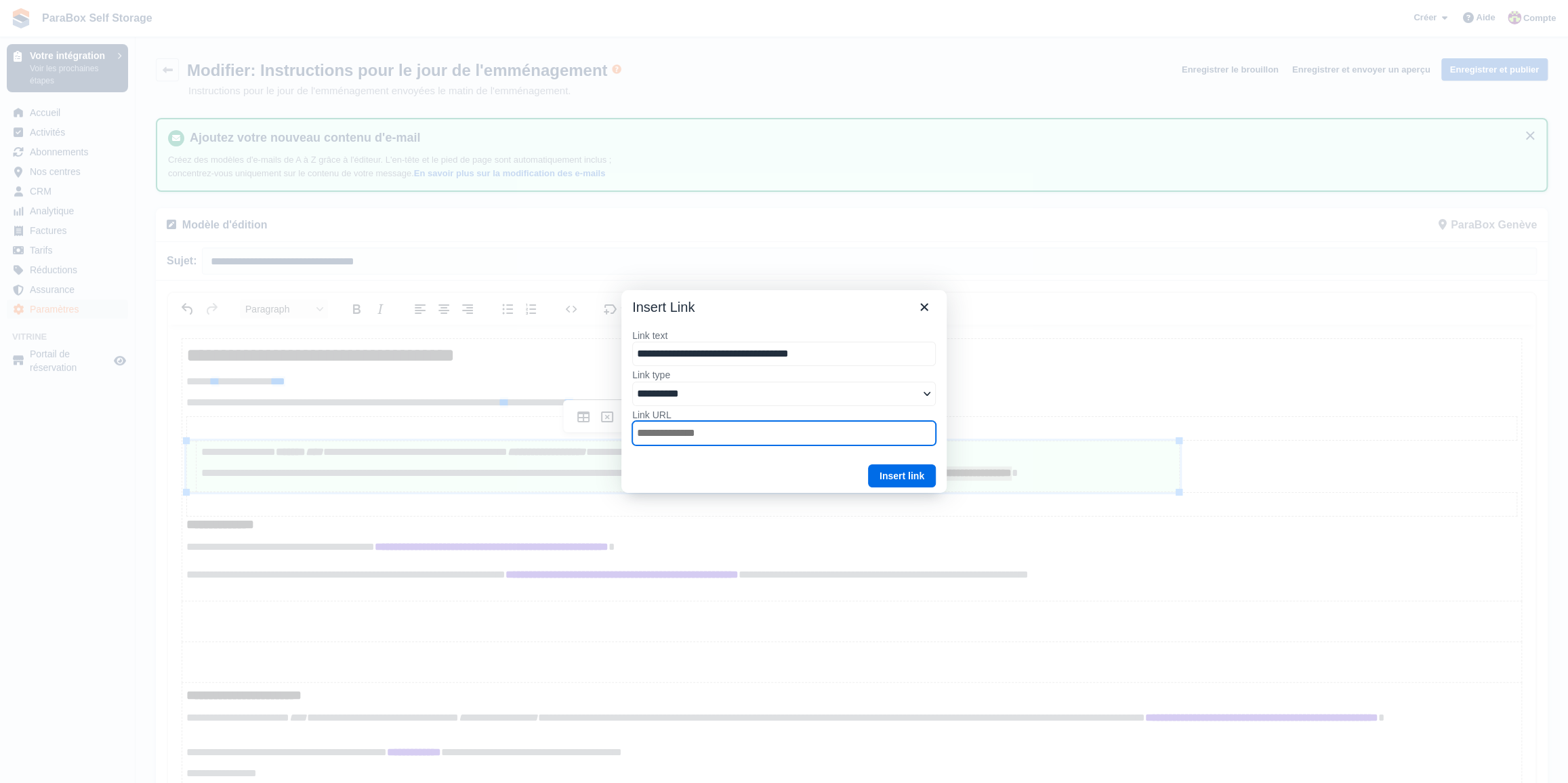 click on "Link URL" at bounding box center (784, 433) 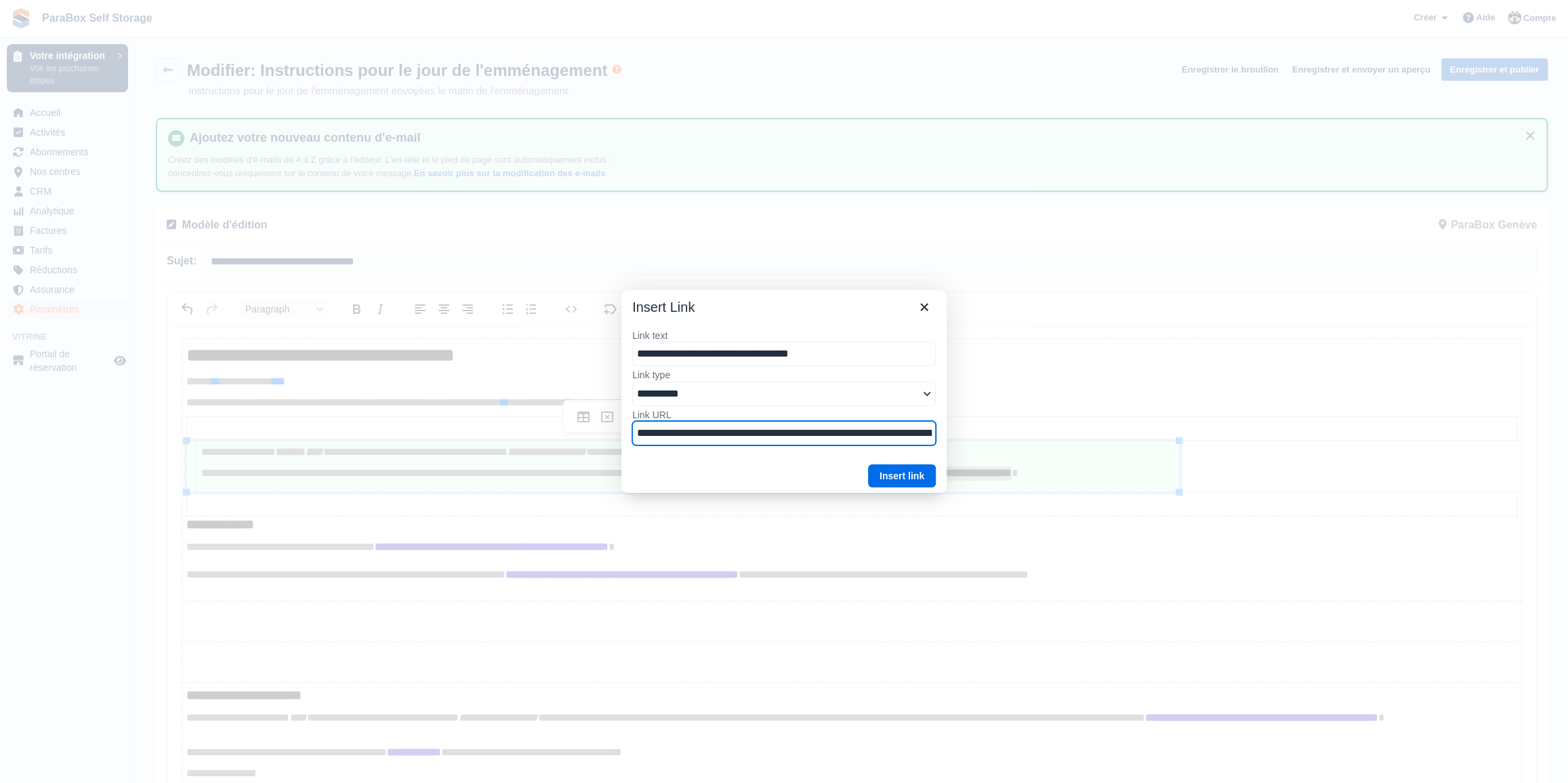 scroll, scrollTop: 0, scrollLeft: 130, axis: horizontal 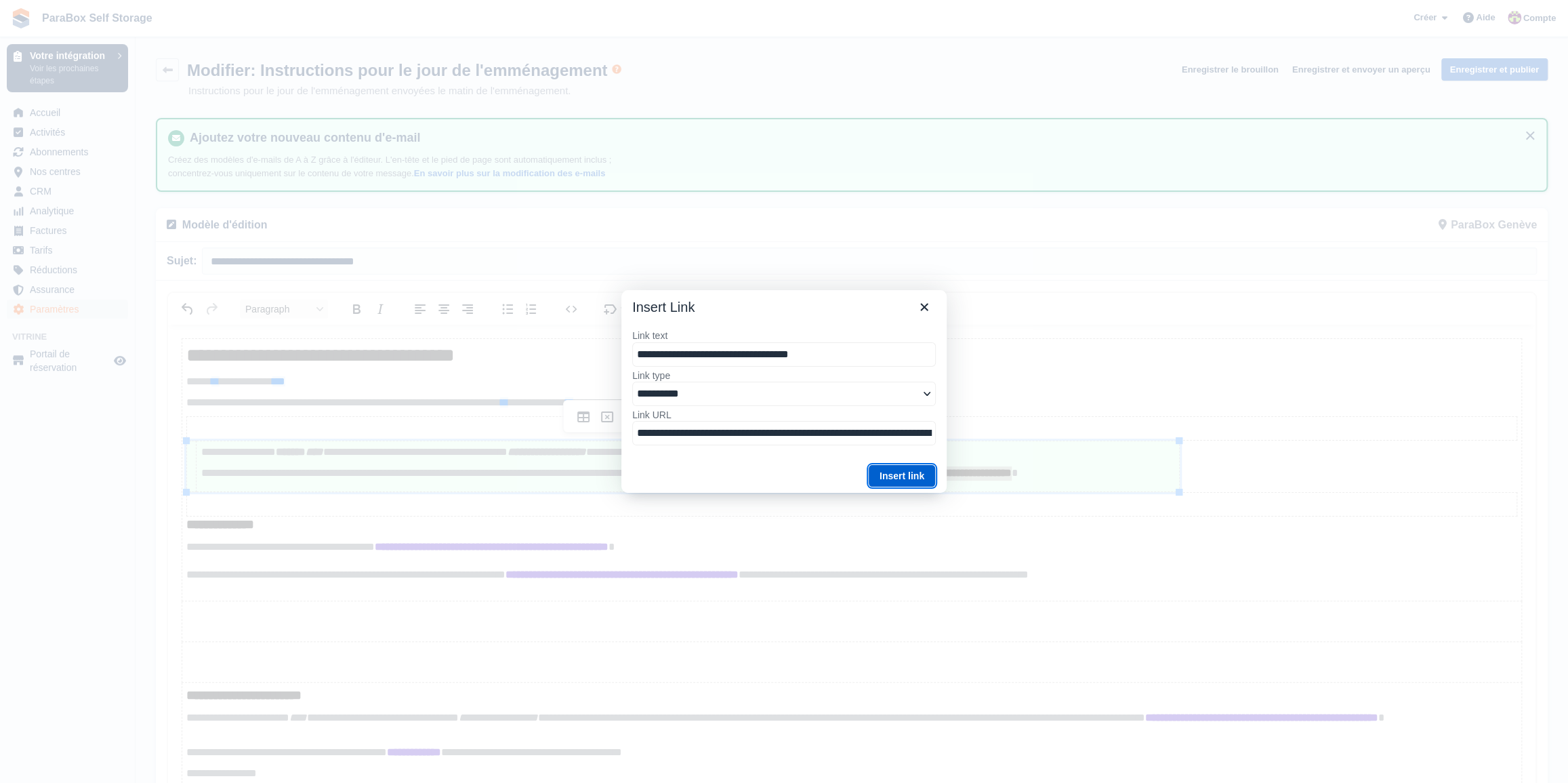 click on "Insert link" at bounding box center (902, 476) 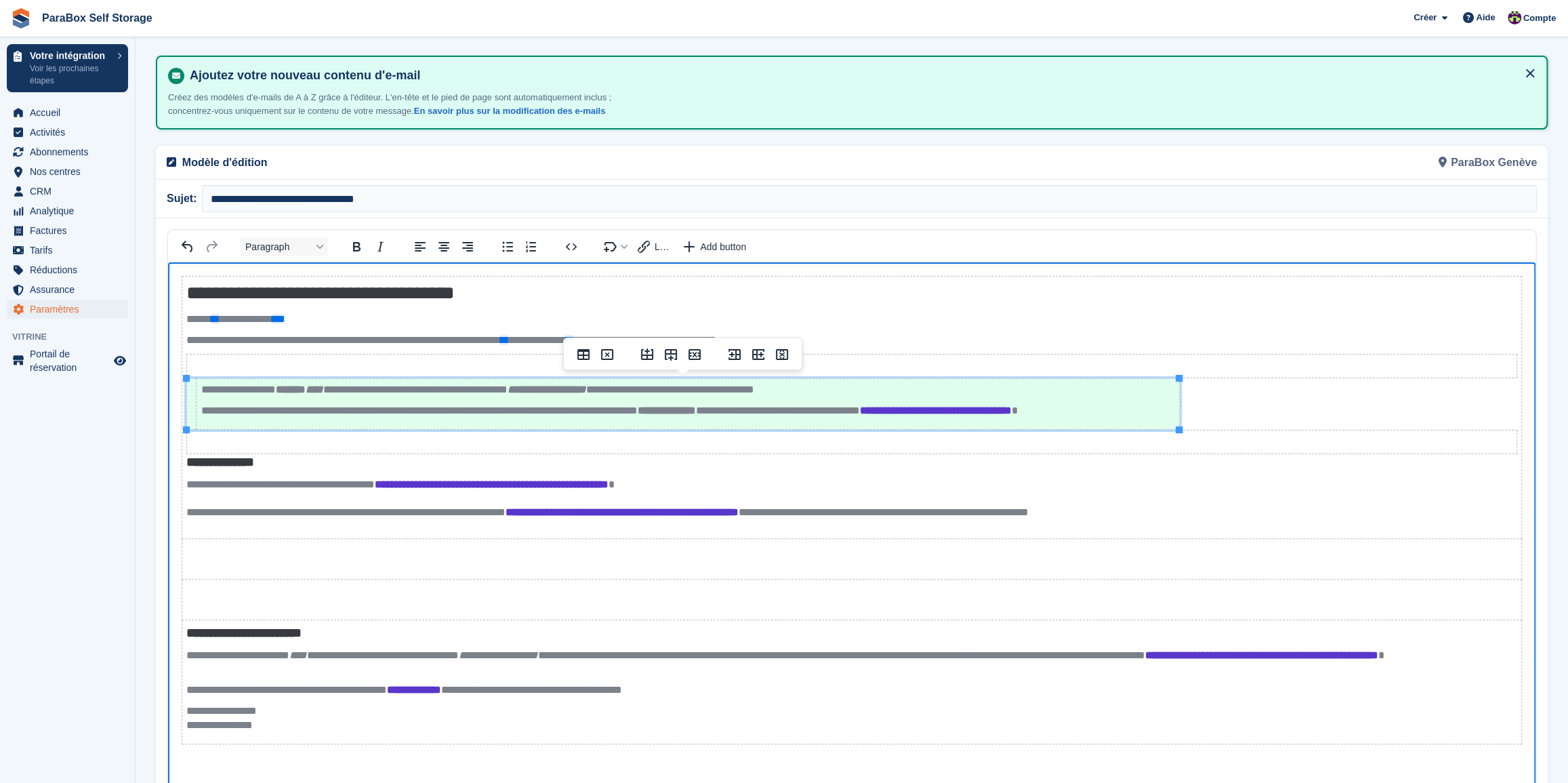 scroll, scrollTop: 0, scrollLeft: 0, axis: both 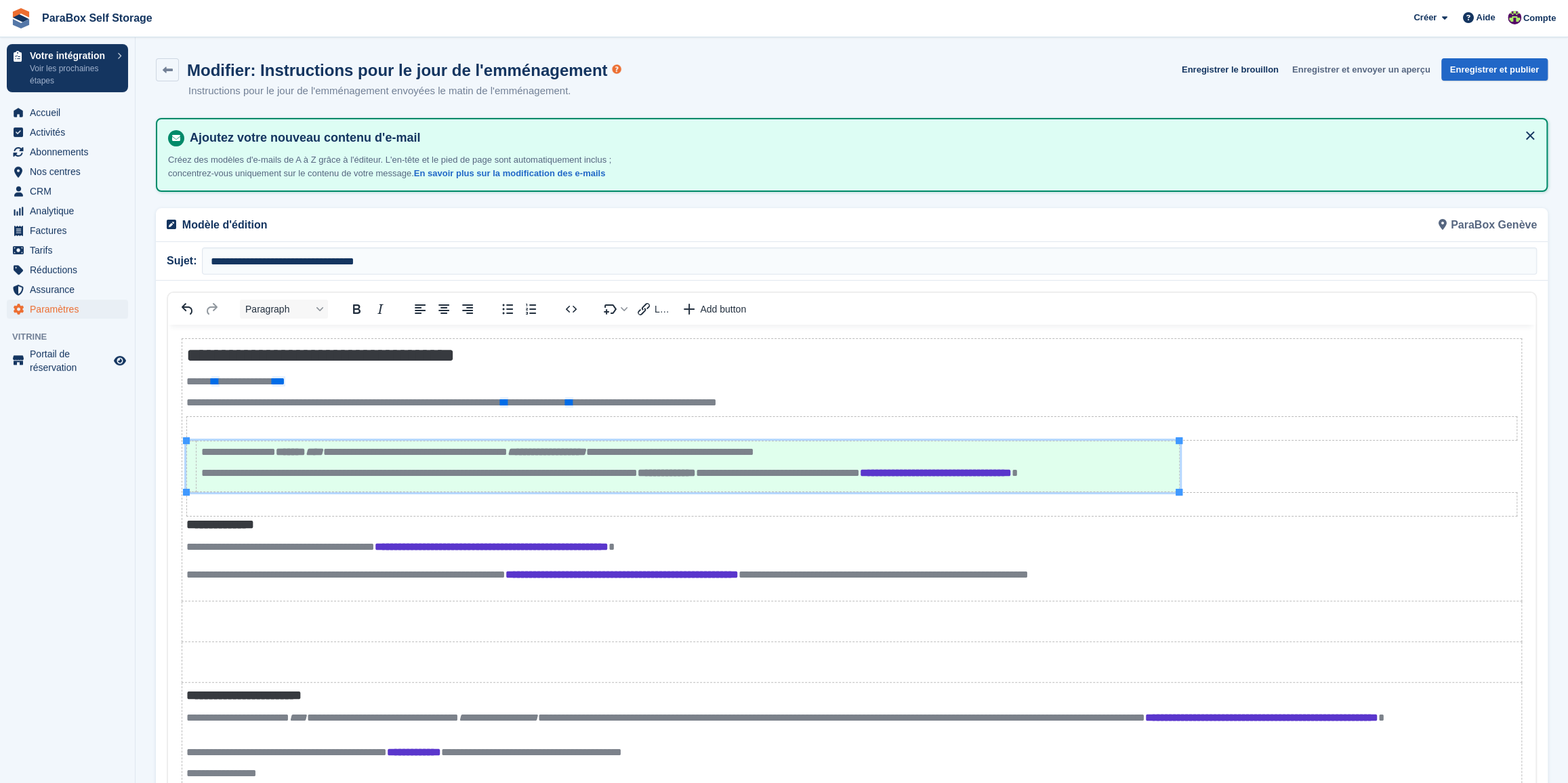 click on "Enregistrer et envoyer un aperçu" at bounding box center (1361, 69) 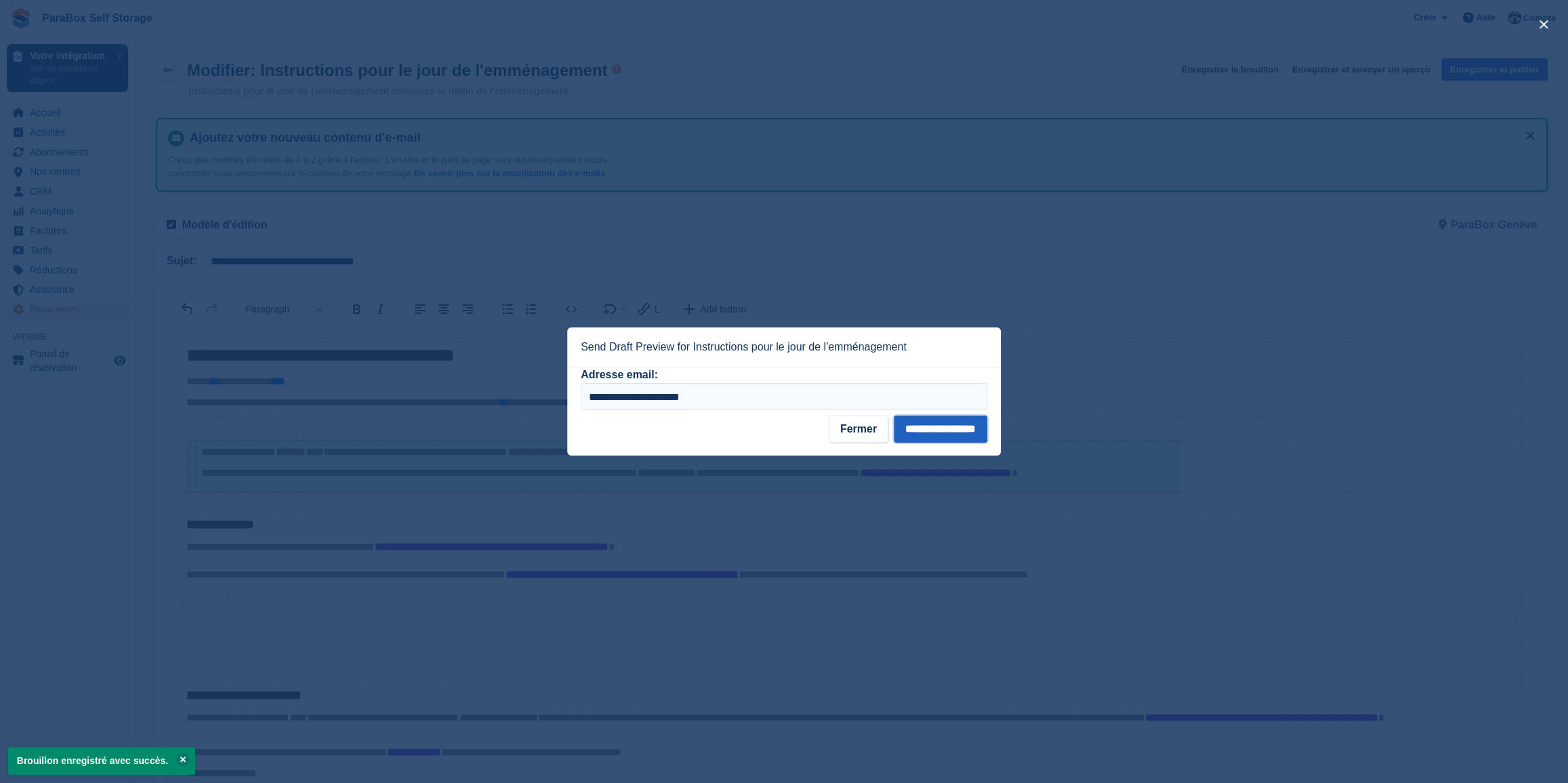 click on "**********" at bounding box center (941, 429) 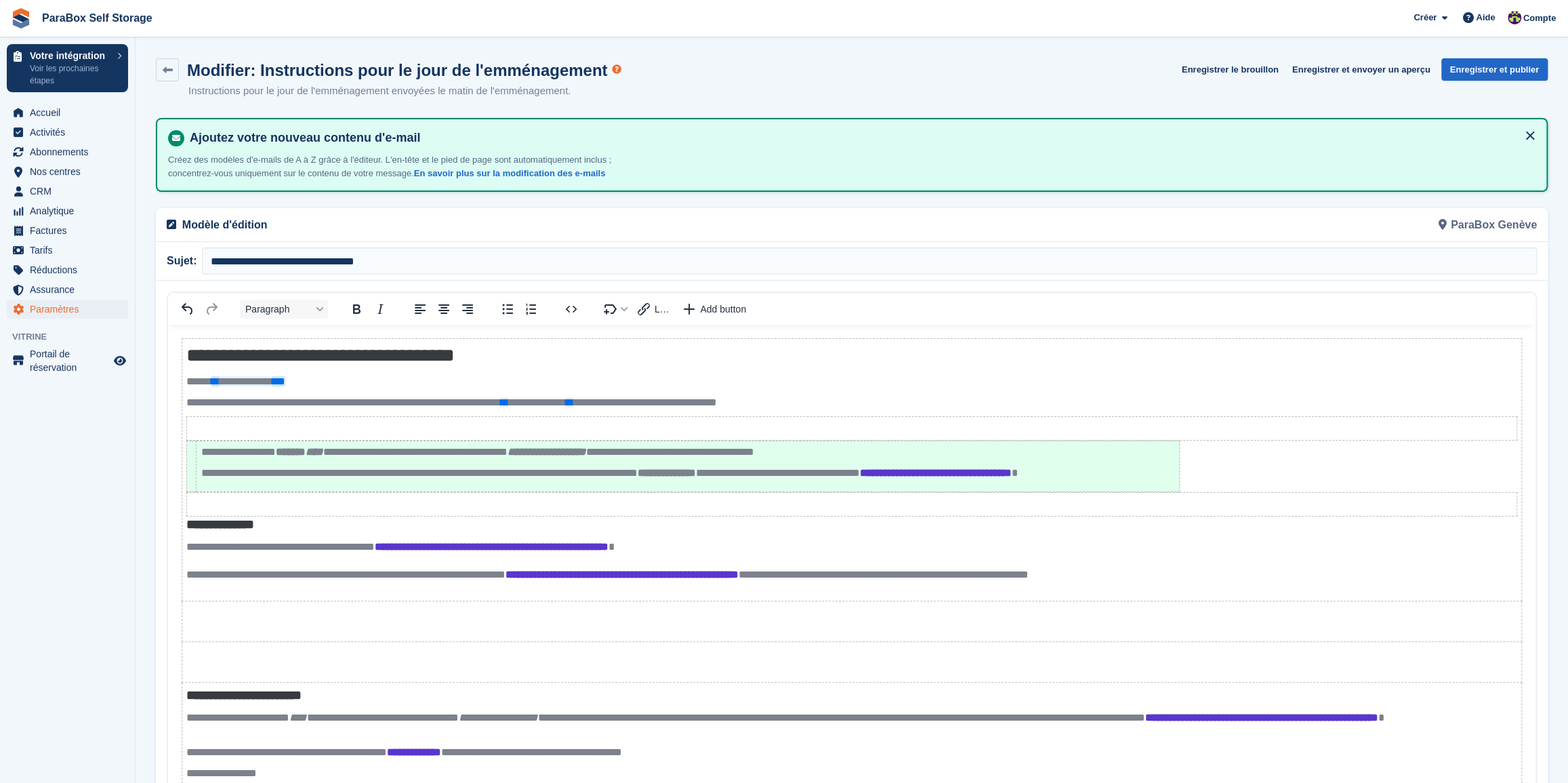 drag, startPoint x: 209, startPoint y: 376, endPoint x: 218, endPoint y: 376, distance: 9 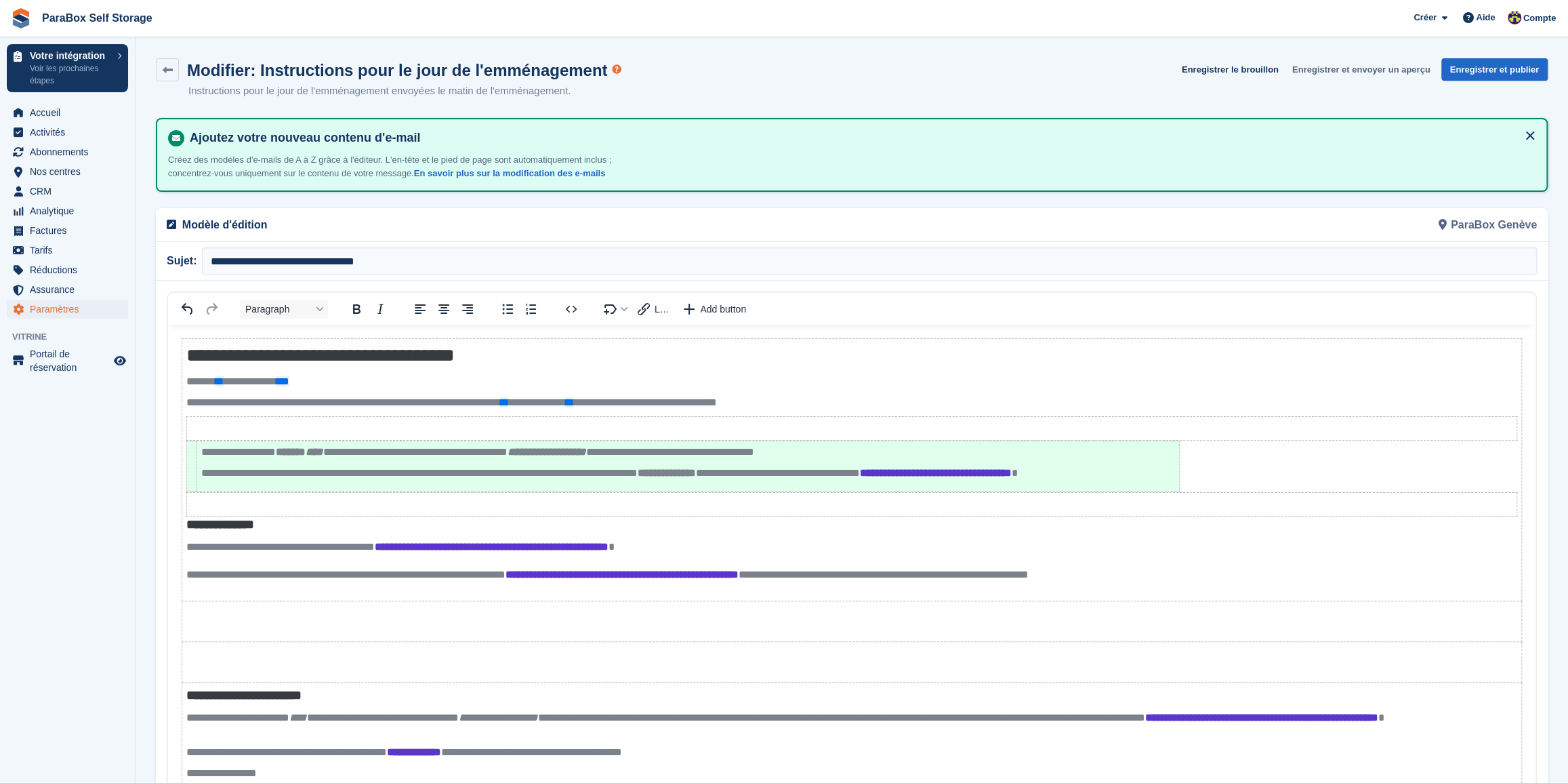 click on "Enregistrer et envoyer un aperçu" at bounding box center (1361, 69) 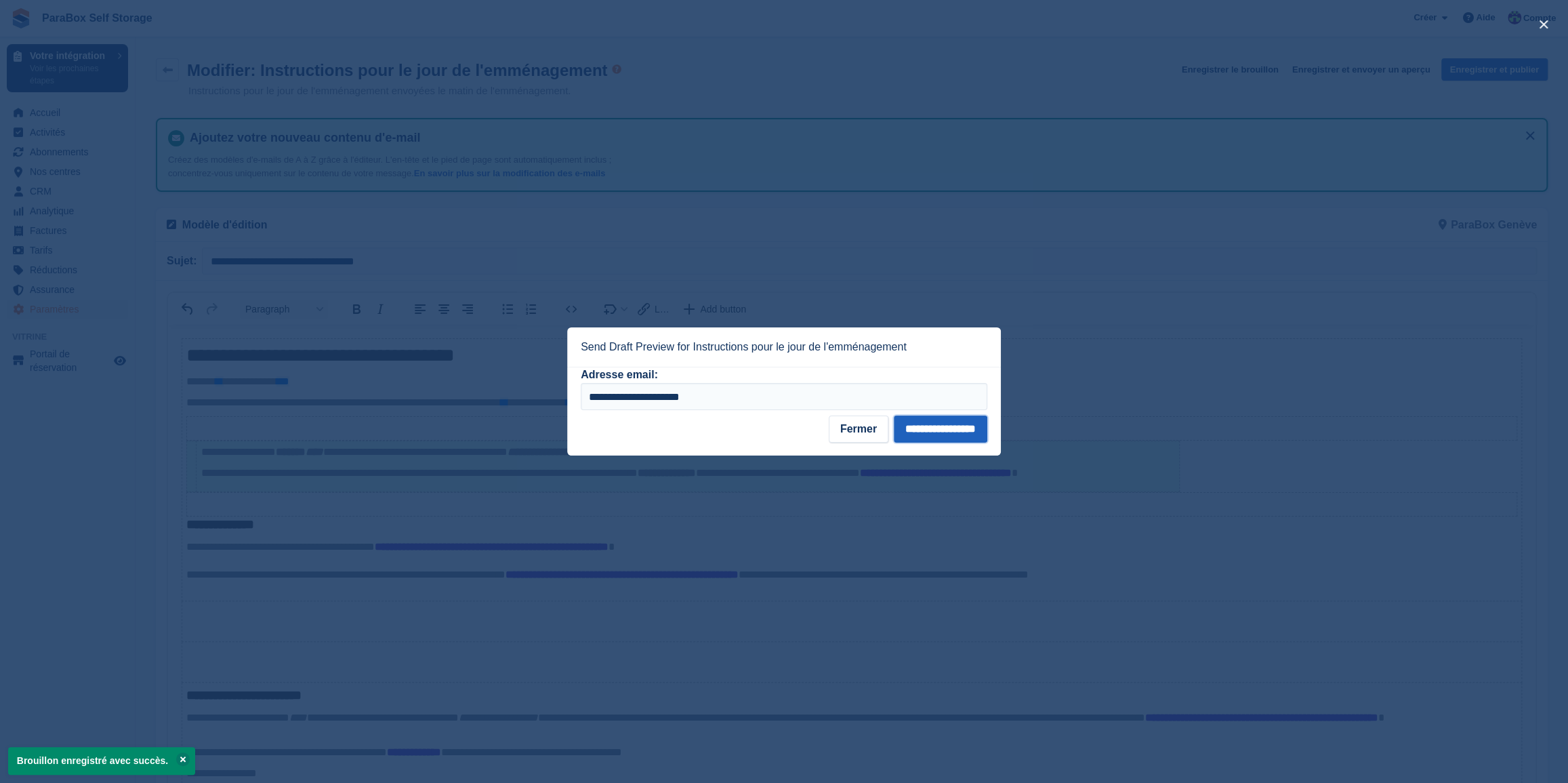 click on "**********" at bounding box center [941, 429] 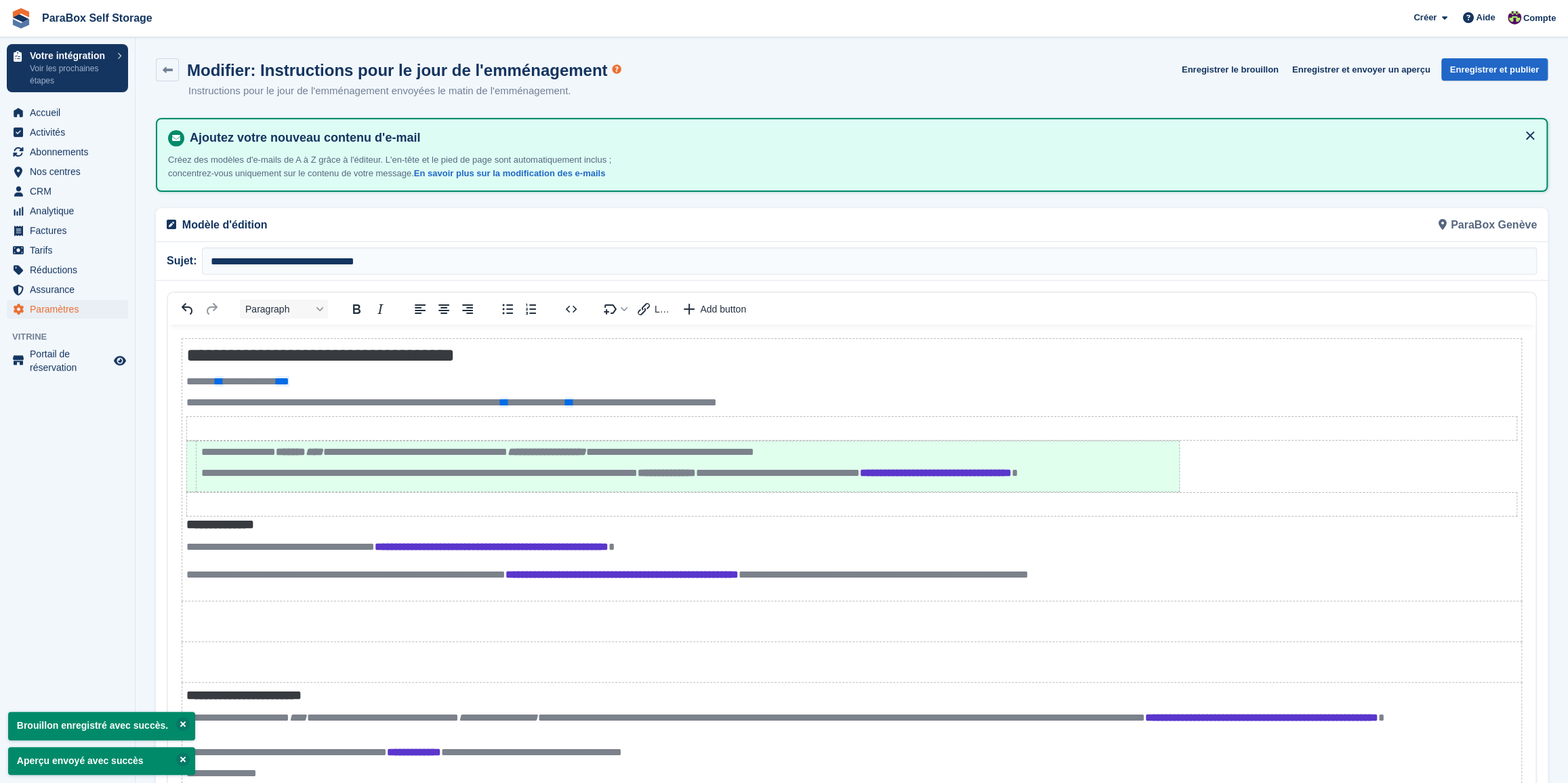 click on "**********" at bounding box center (852, 382) 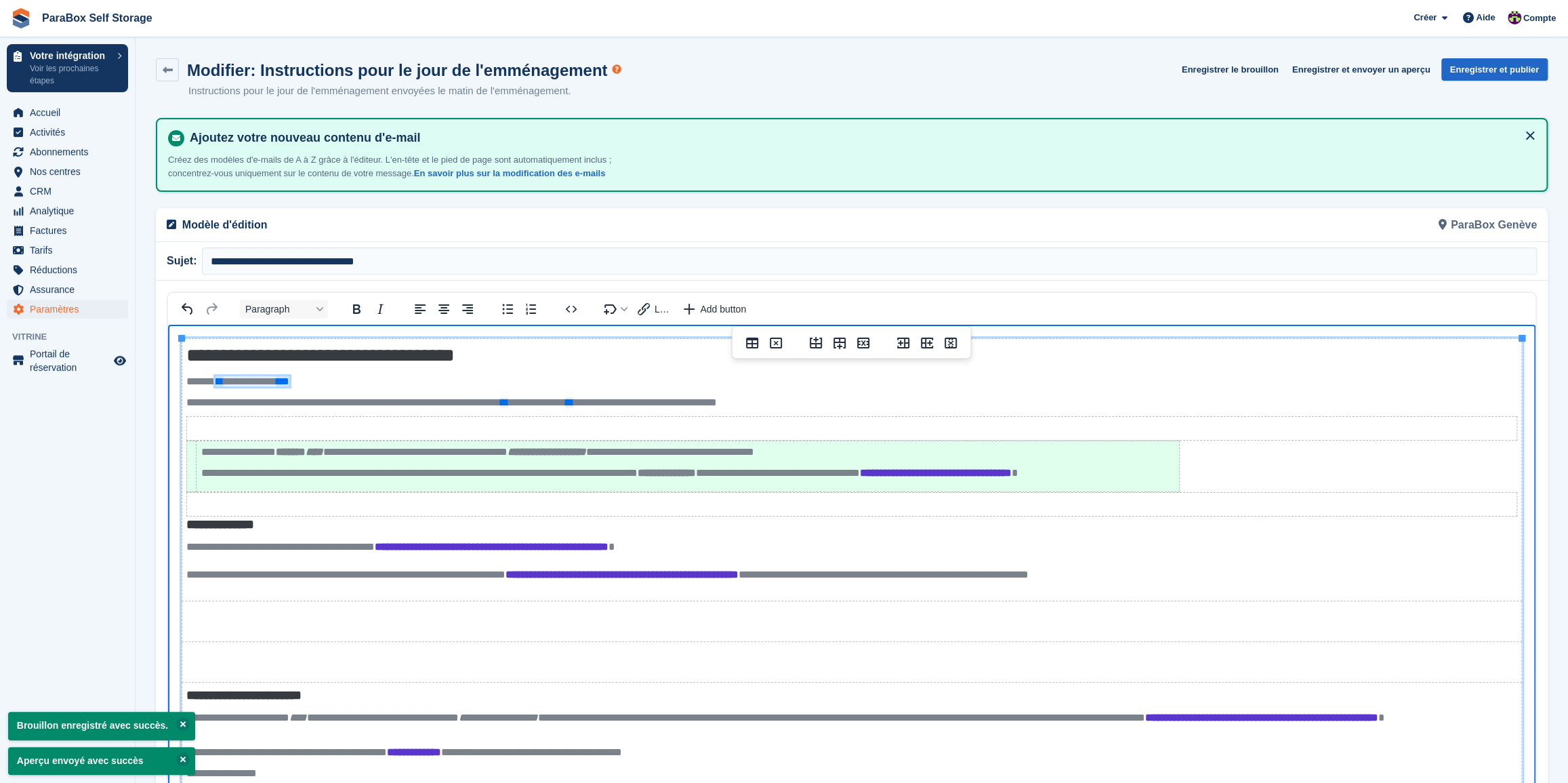 click on "**" at bounding box center [220, 381] 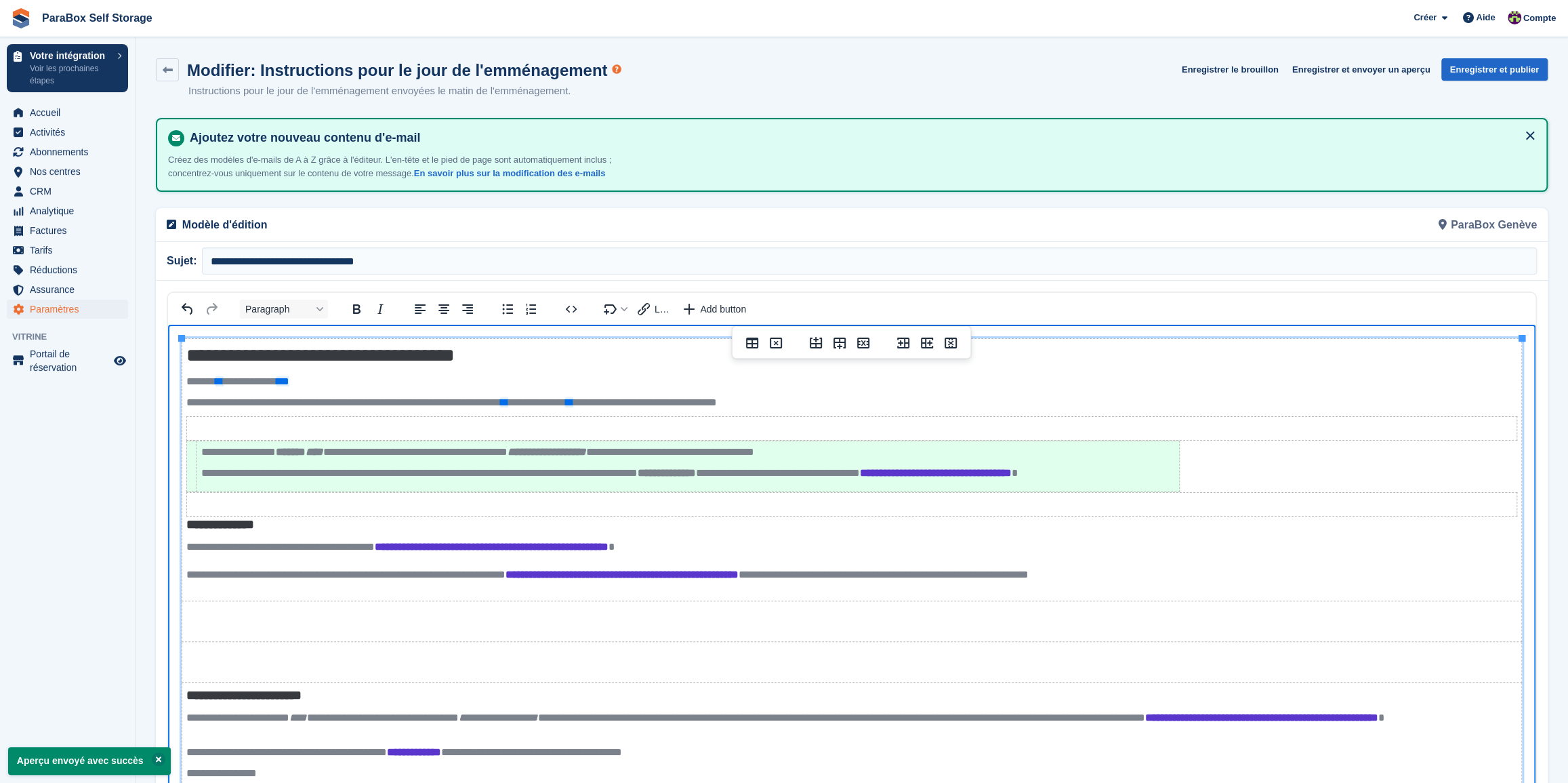 click on "**********" at bounding box center (852, 382) 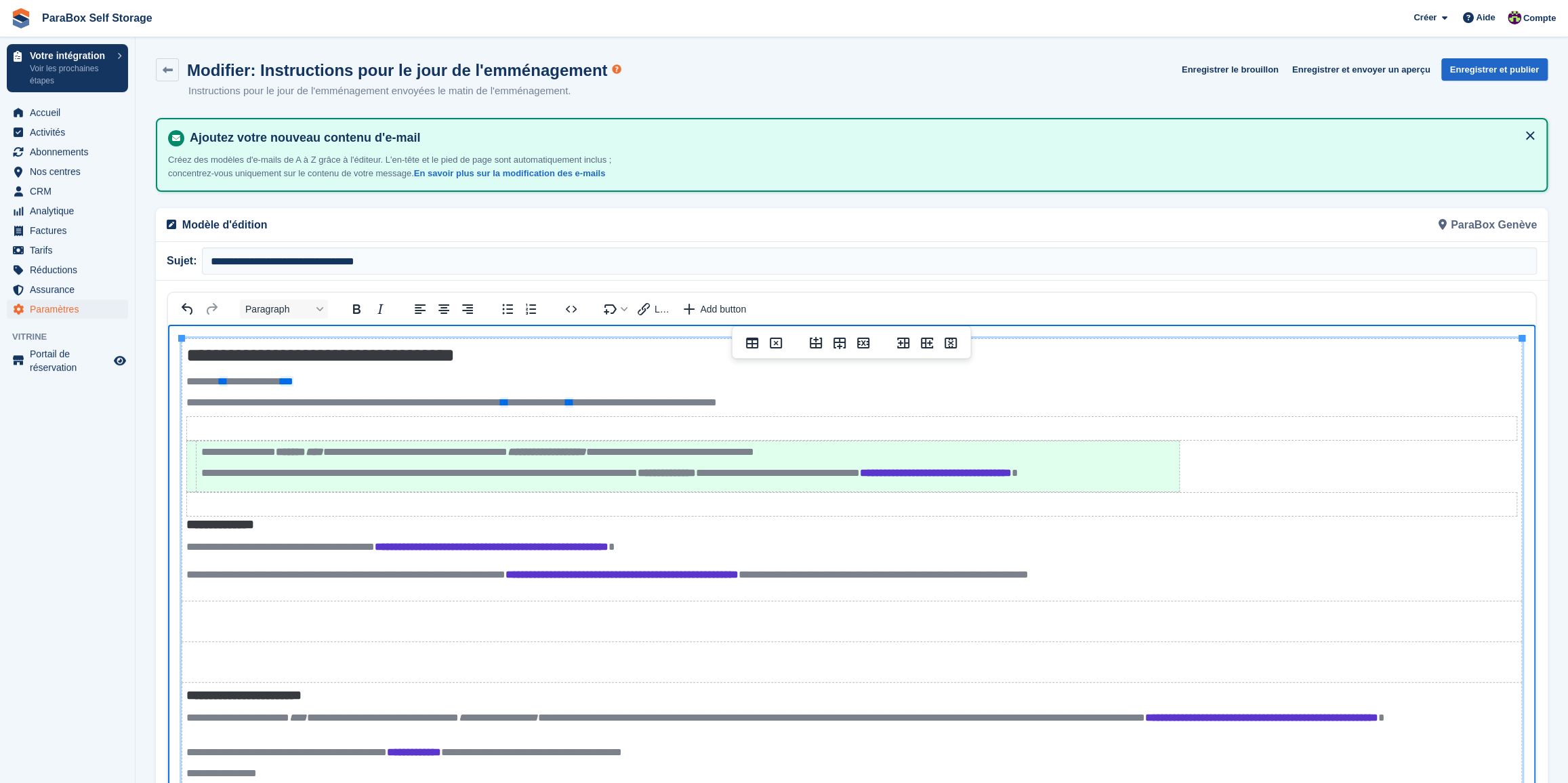 scroll, scrollTop: 123, scrollLeft: 0, axis: vertical 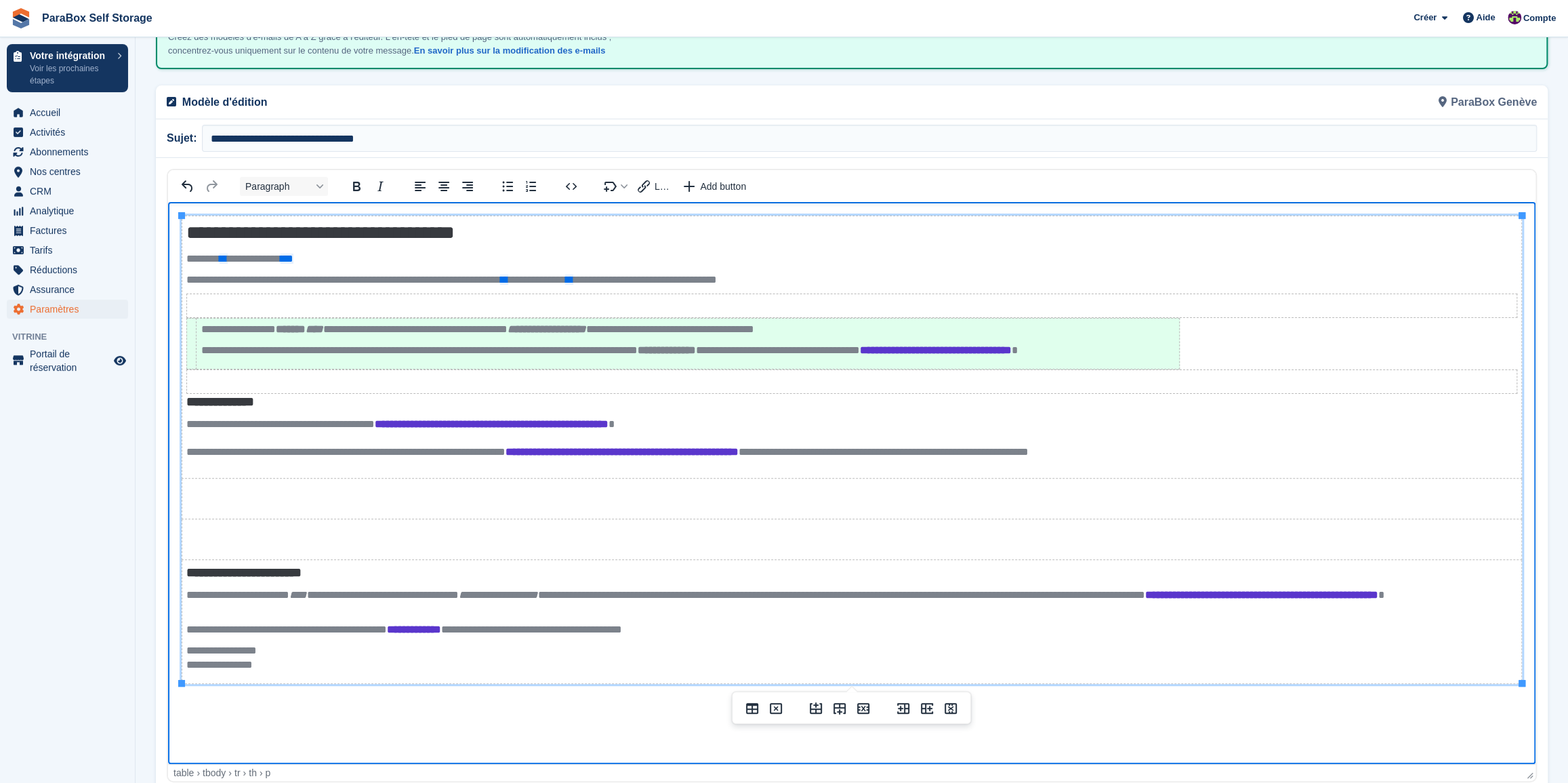 click on "**********" at bounding box center (852, 603) 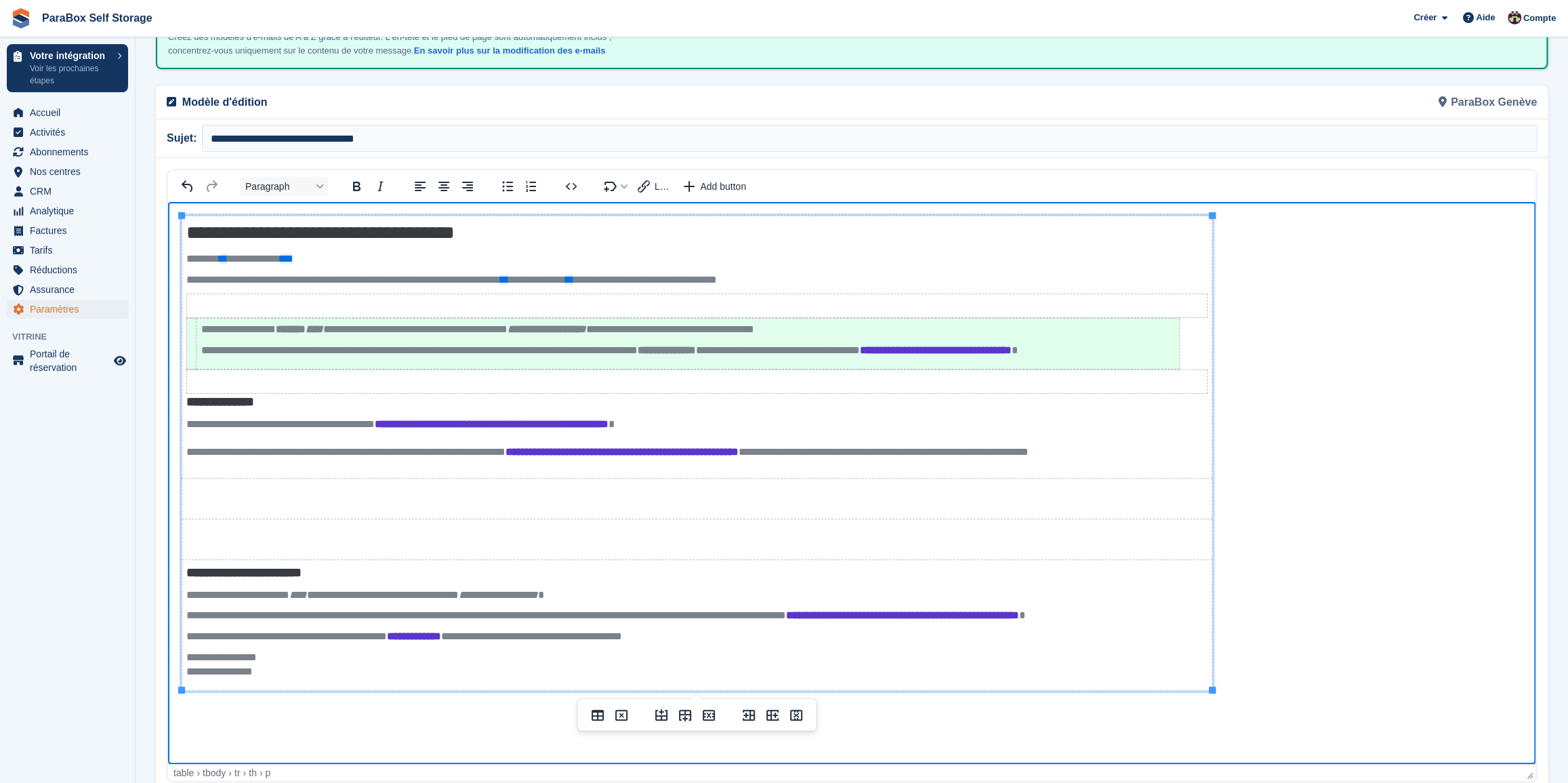 click on "**********" at bounding box center (697, 616) 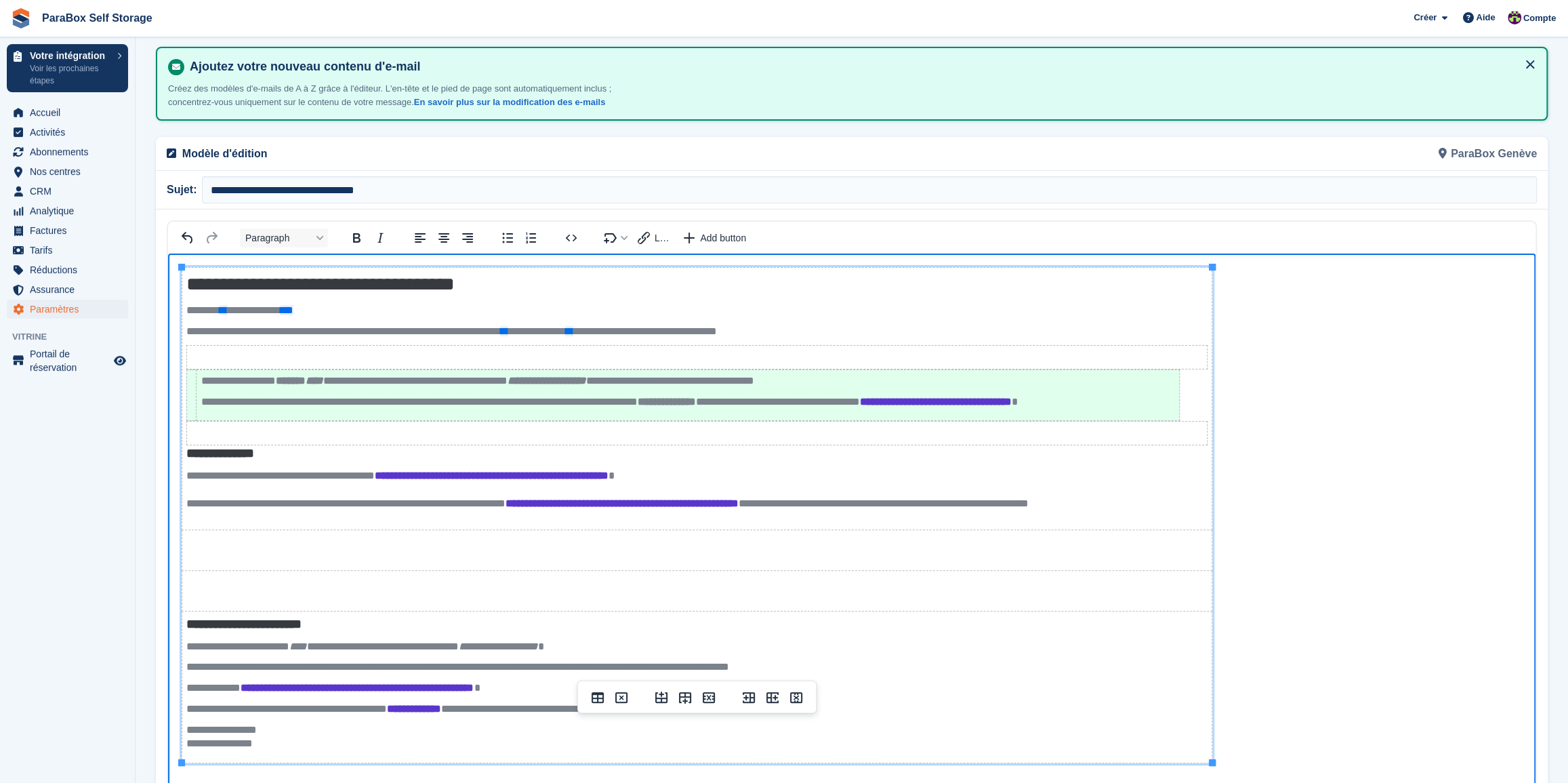 scroll, scrollTop: 0, scrollLeft: 0, axis: both 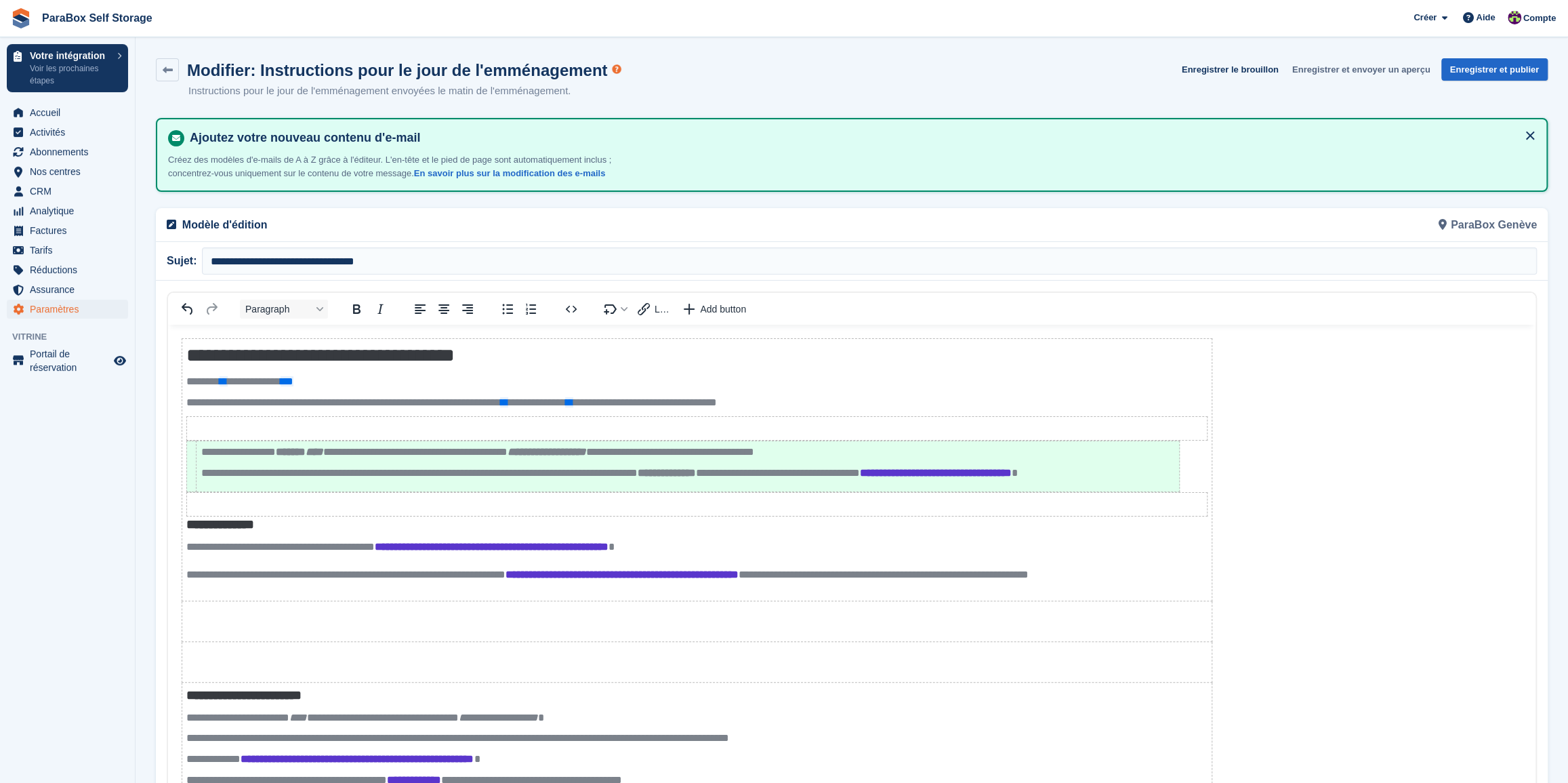 click on "Enregistrer et envoyer un aperçu" at bounding box center [1361, 69] 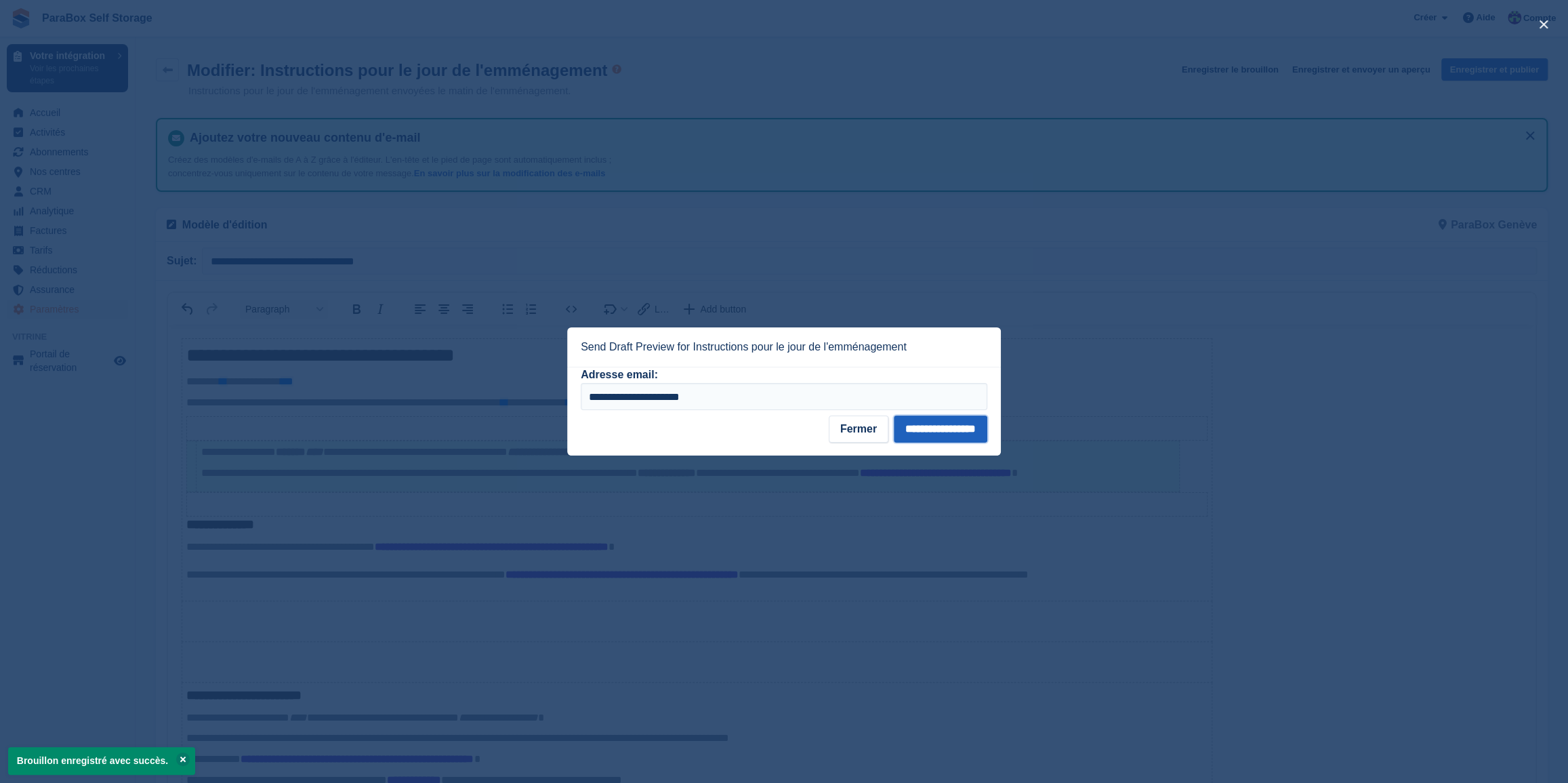 click on "**********" at bounding box center [941, 429] 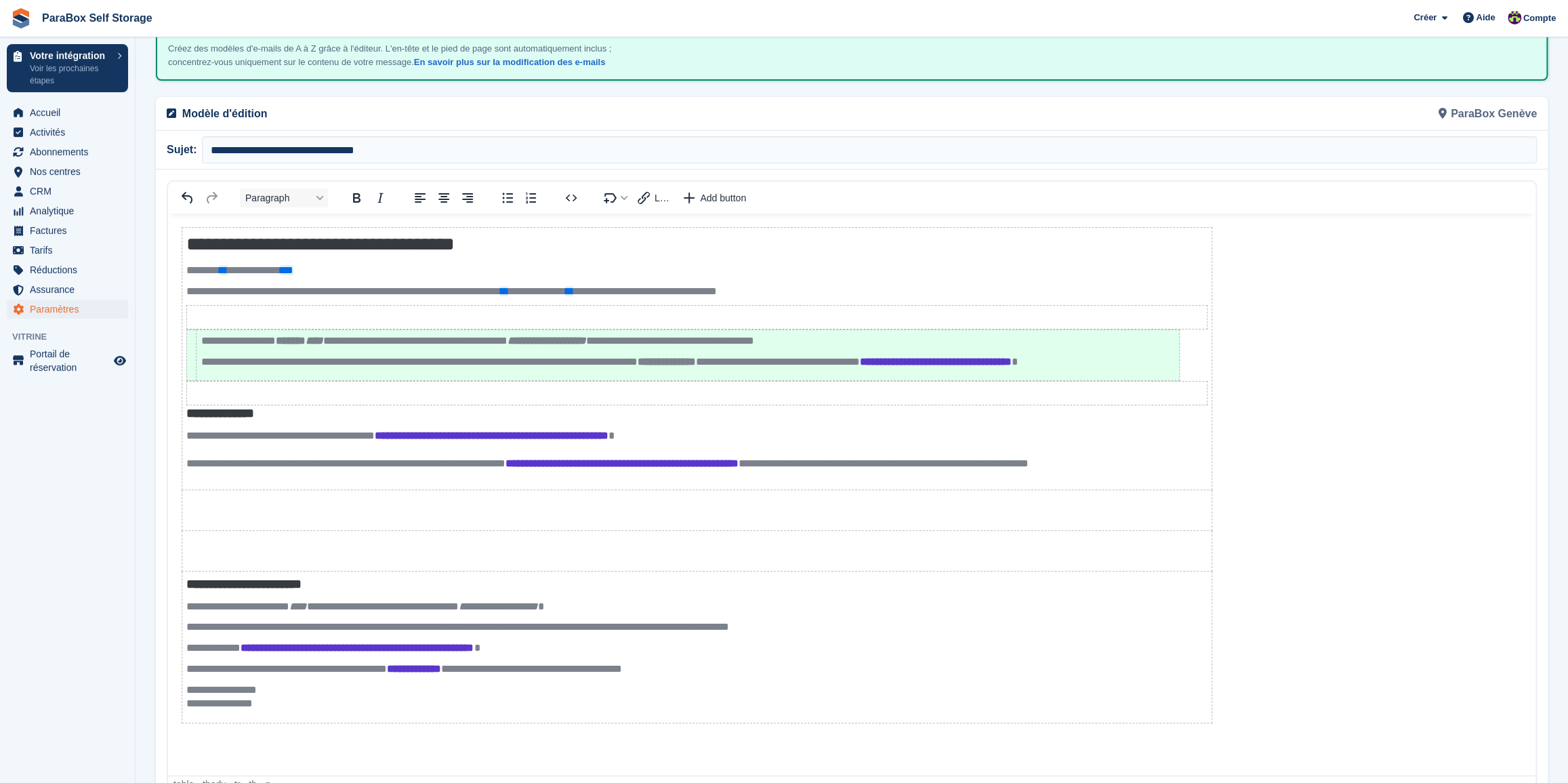 scroll, scrollTop: 123, scrollLeft: 0, axis: vertical 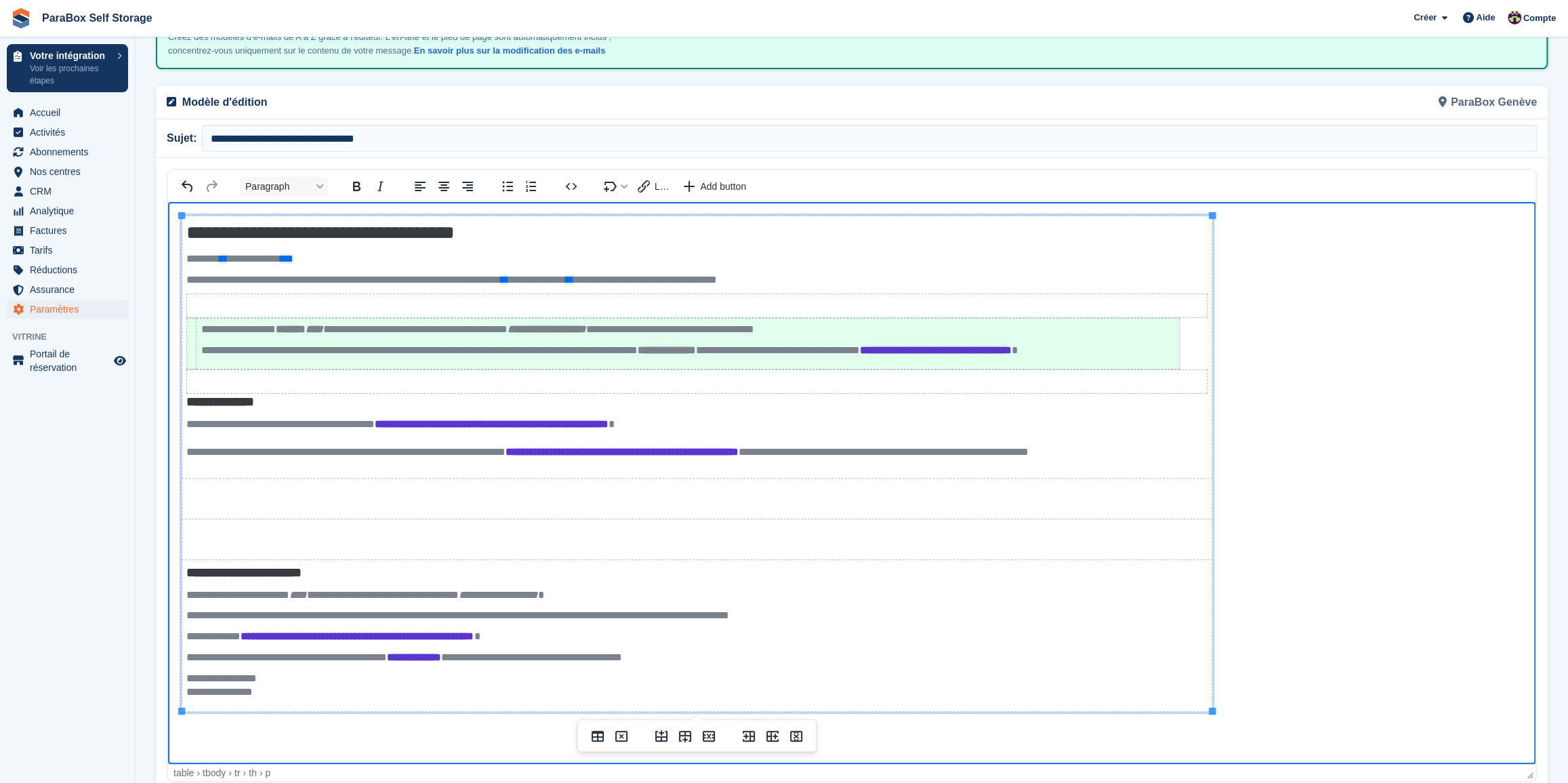 click on "**********" at bounding box center (697, 616) 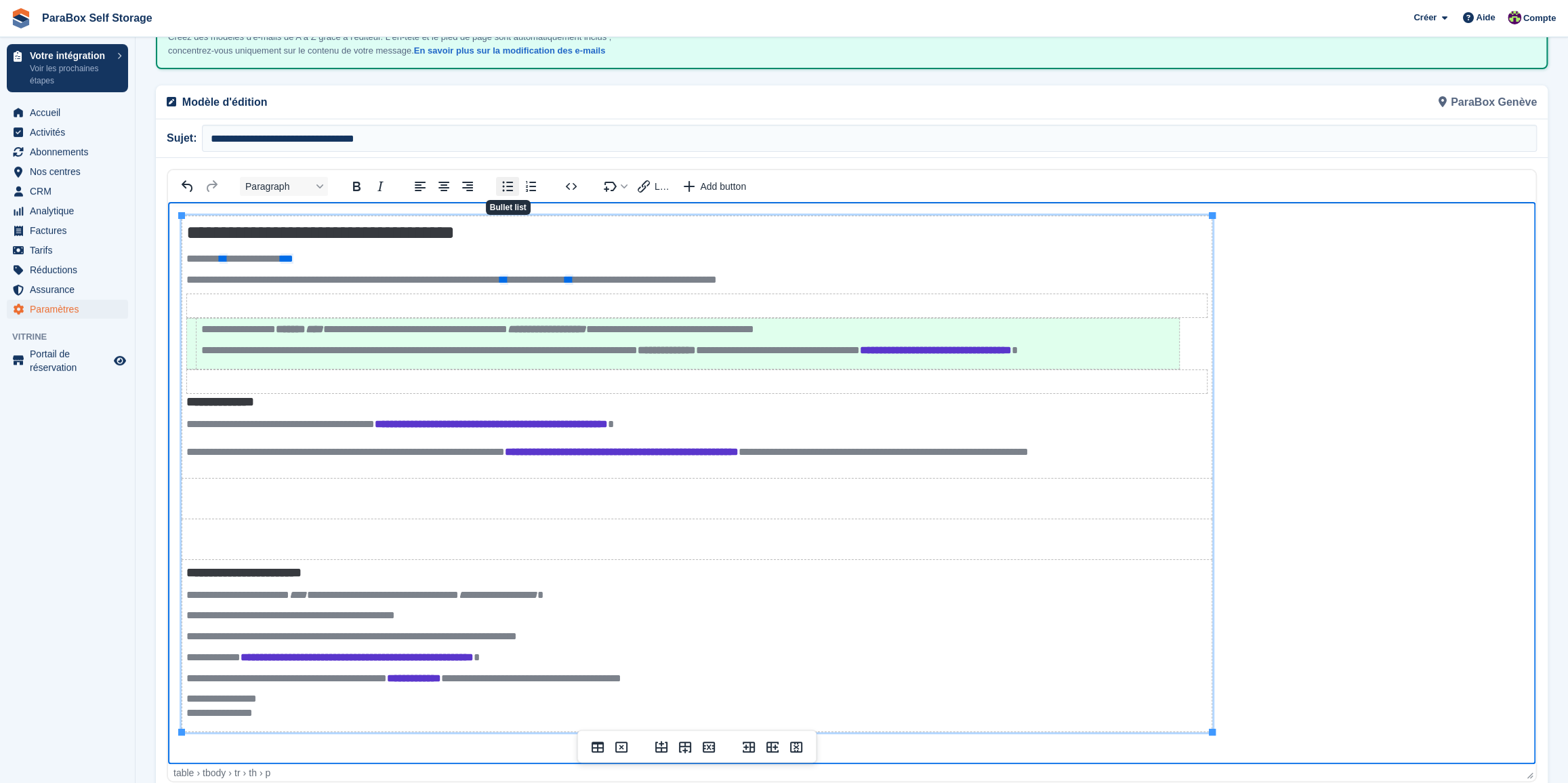click 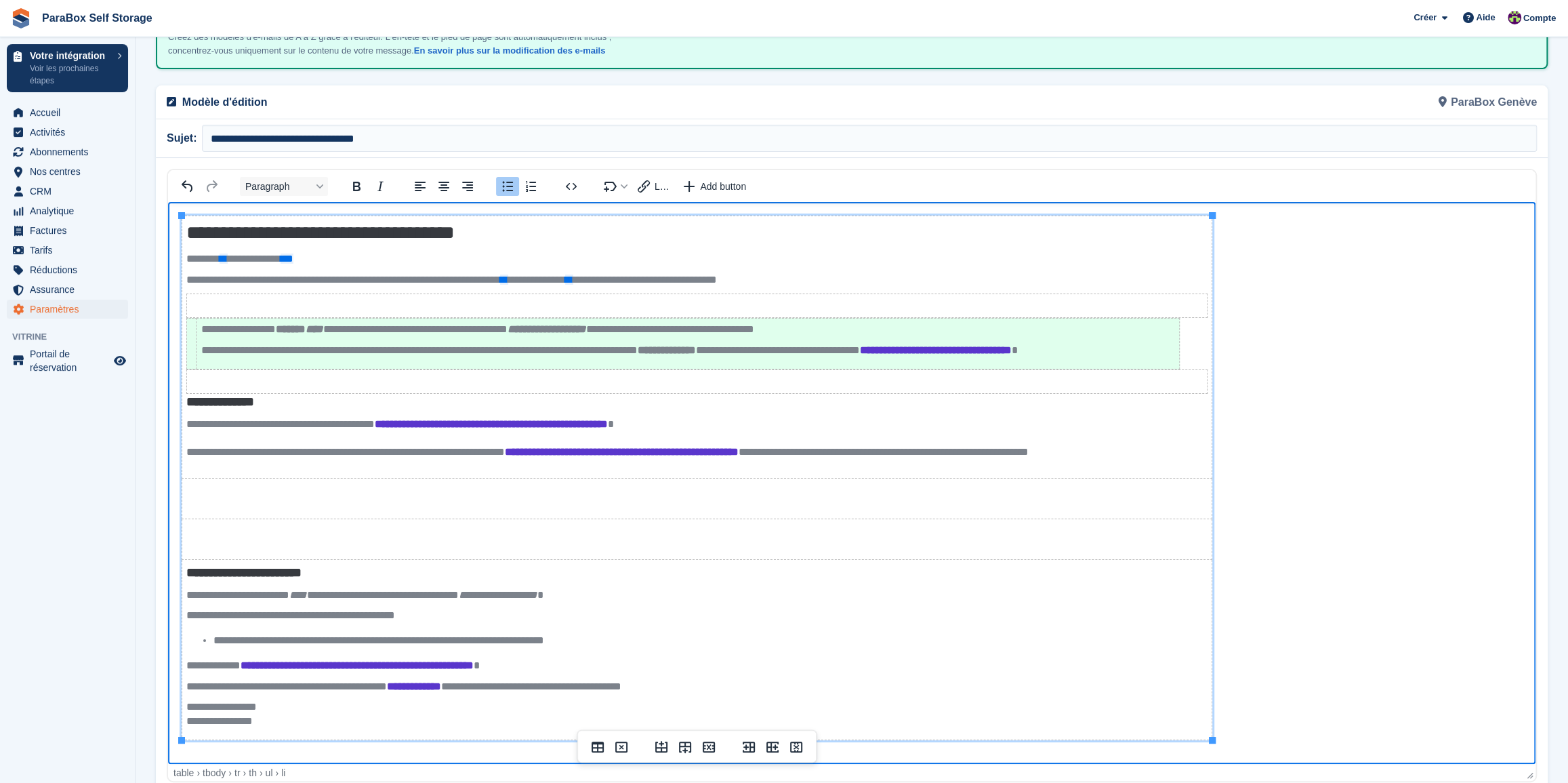 click on "**********" at bounding box center (710, 641) 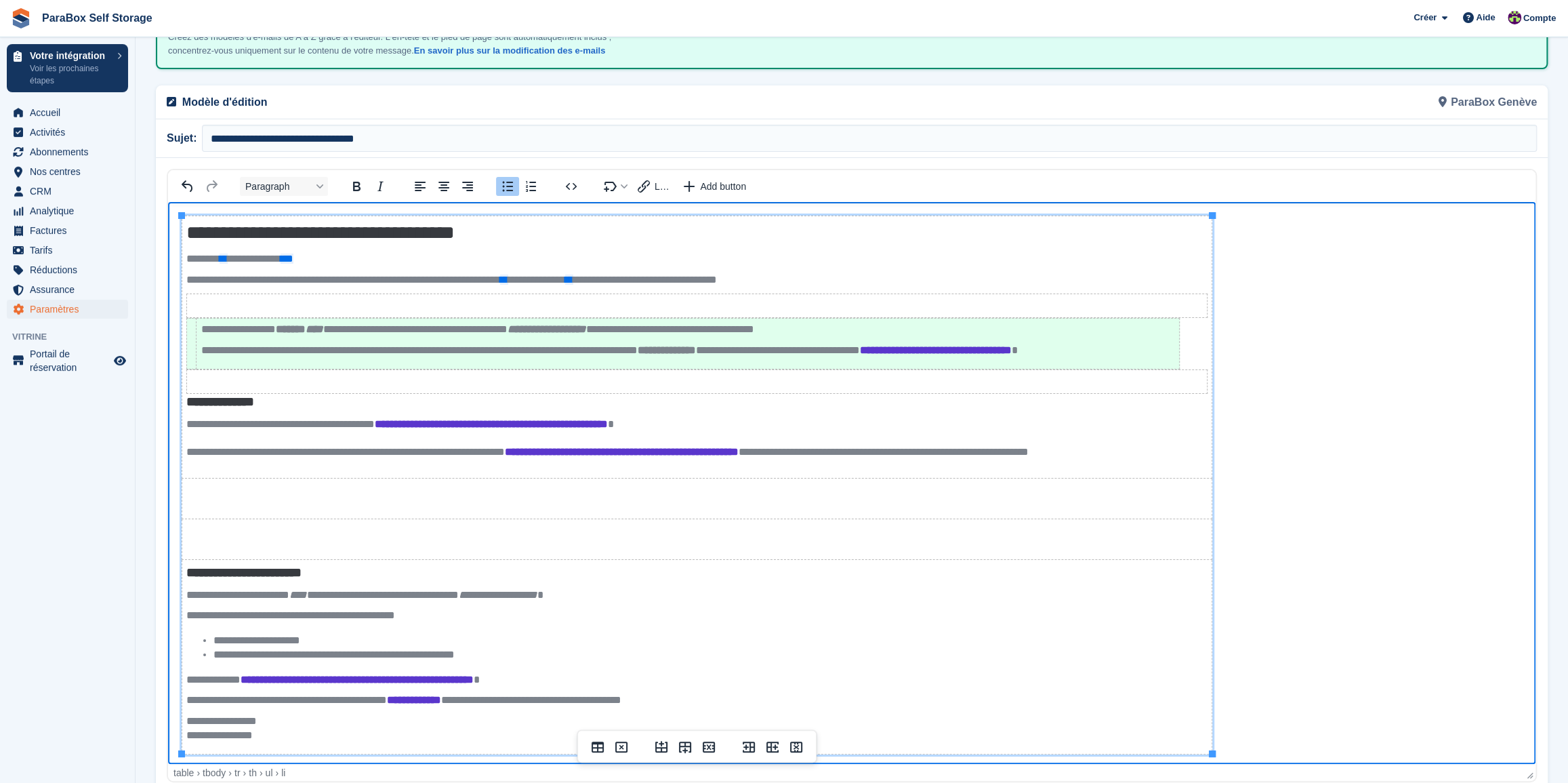 click on "**********" at bounding box center [710, 655] 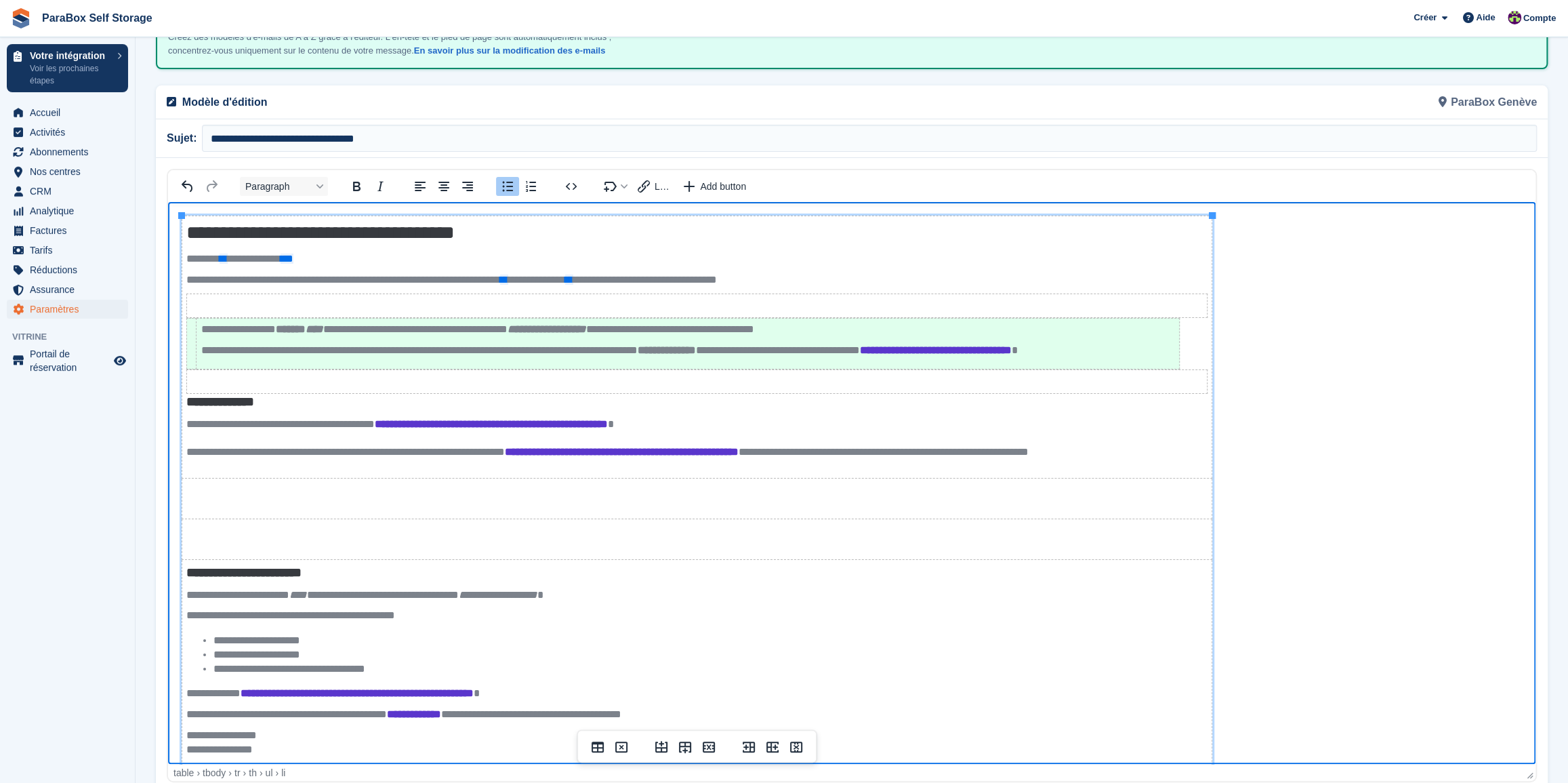 click on "**********" at bounding box center [710, 669] 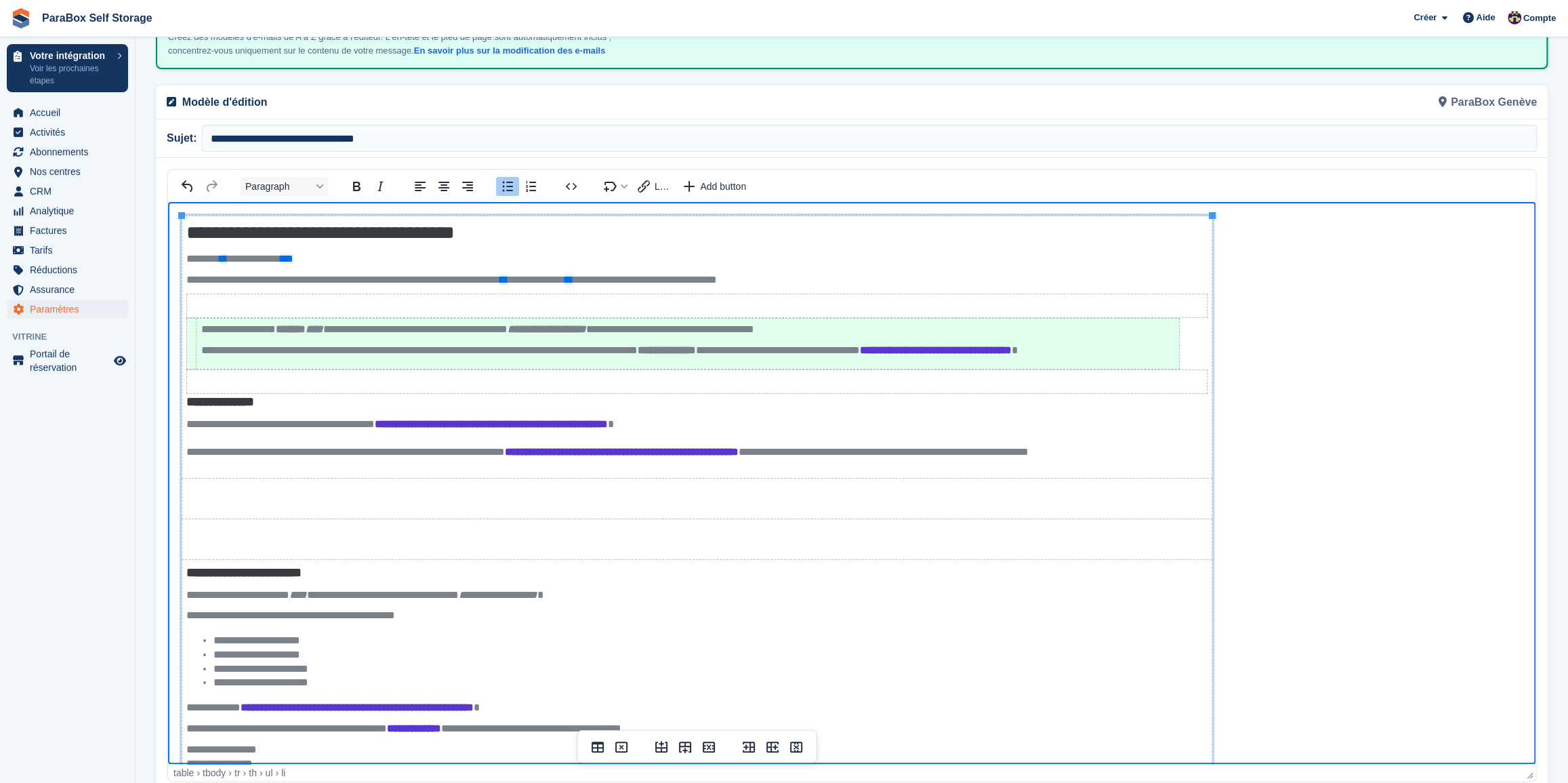 click on "**********" at bounding box center (710, 669) 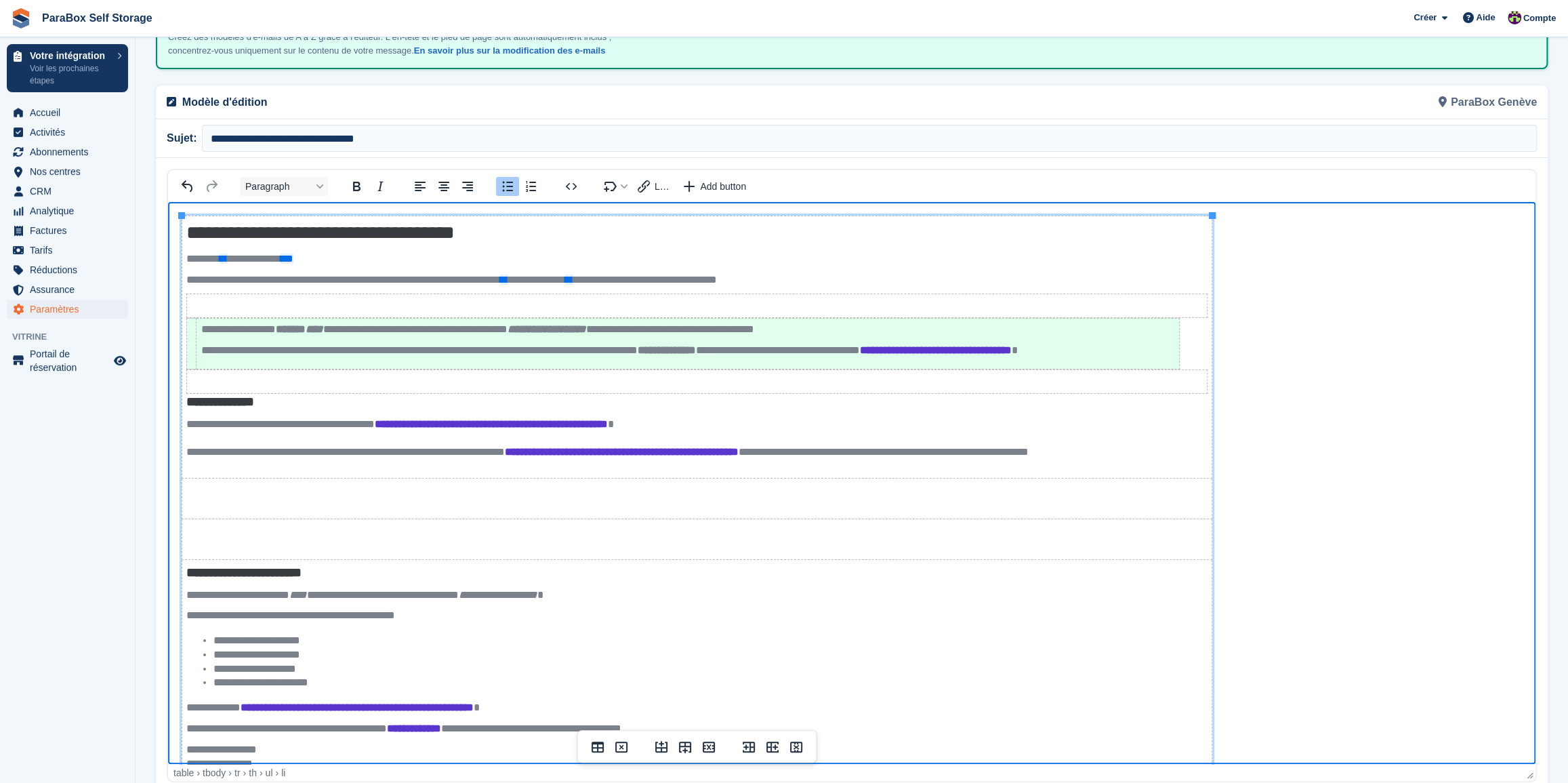 click on "**********" at bounding box center (710, 683) 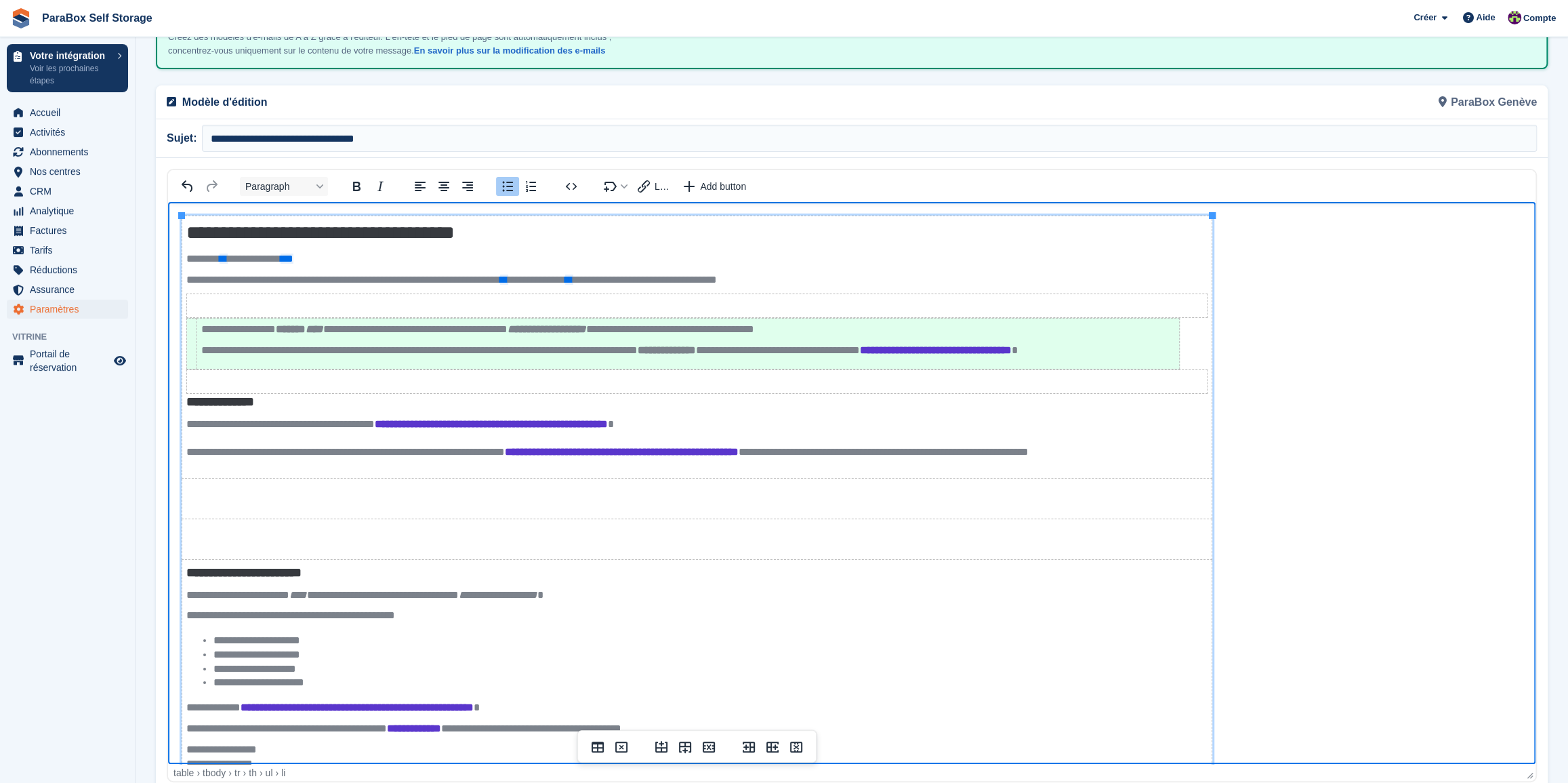 click on "**********" at bounding box center (710, 655) 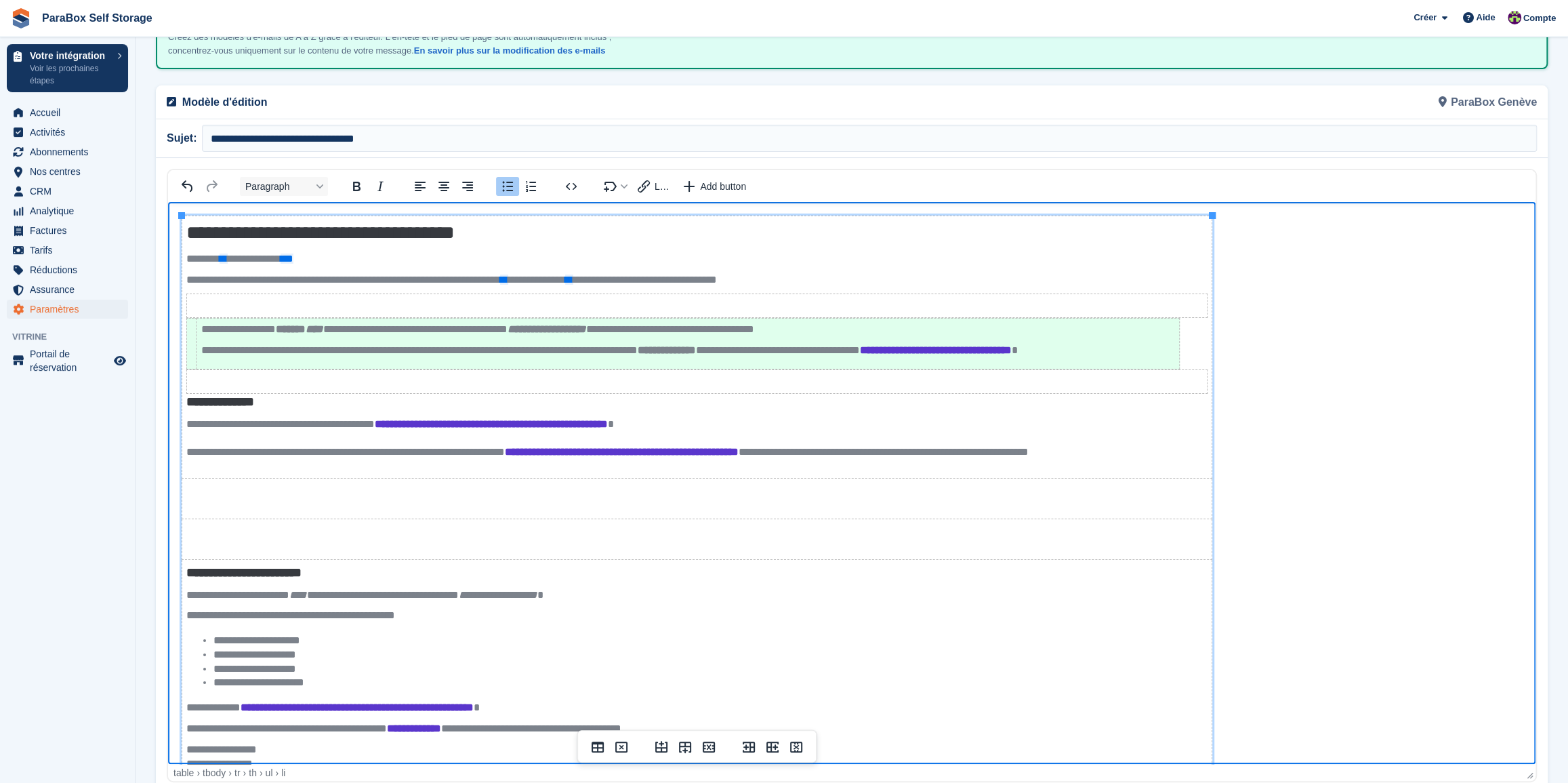 click on "**********" at bounding box center [710, 641] 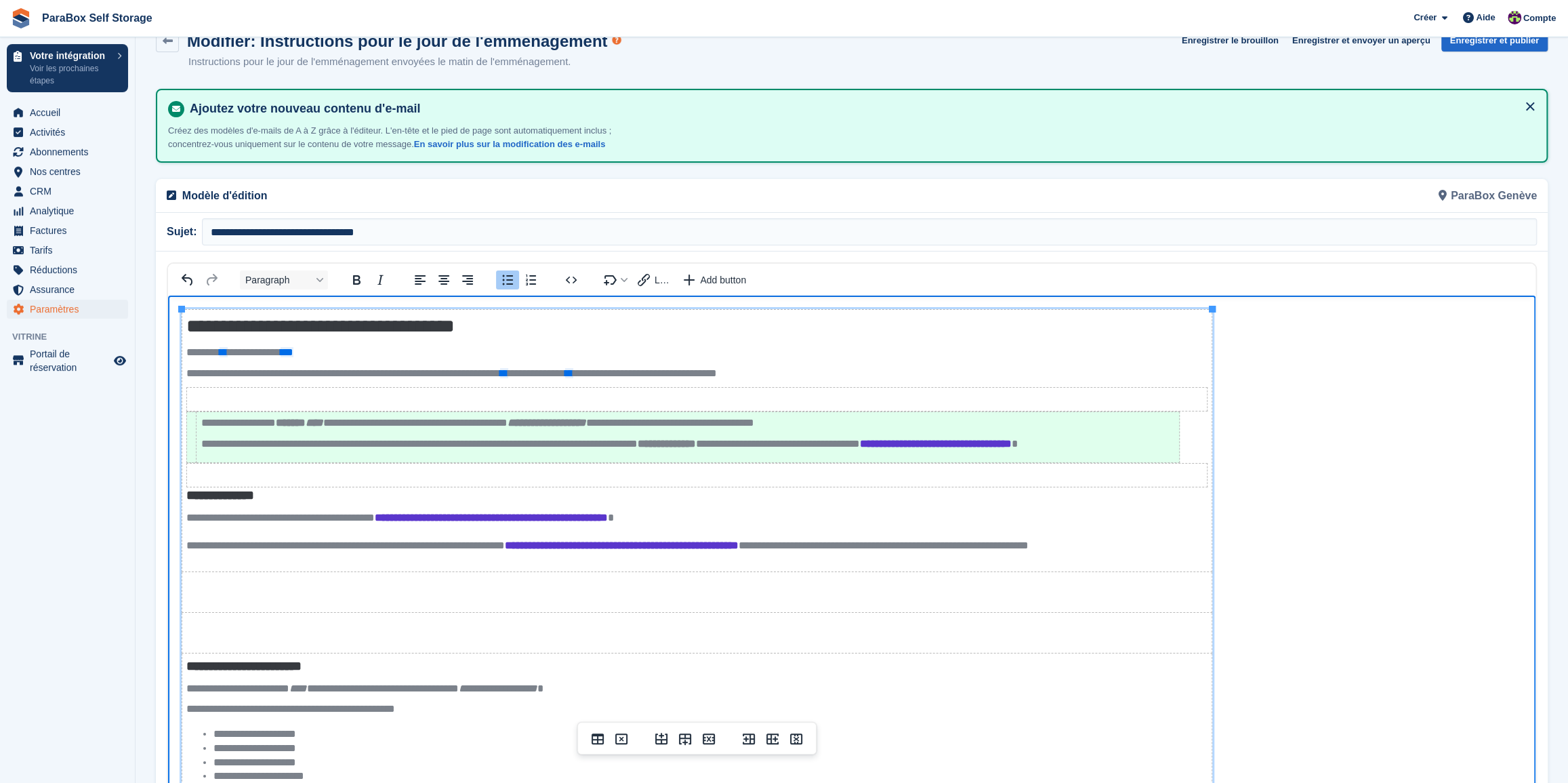 scroll, scrollTop: 0, scrollLeft: 0, axis: both 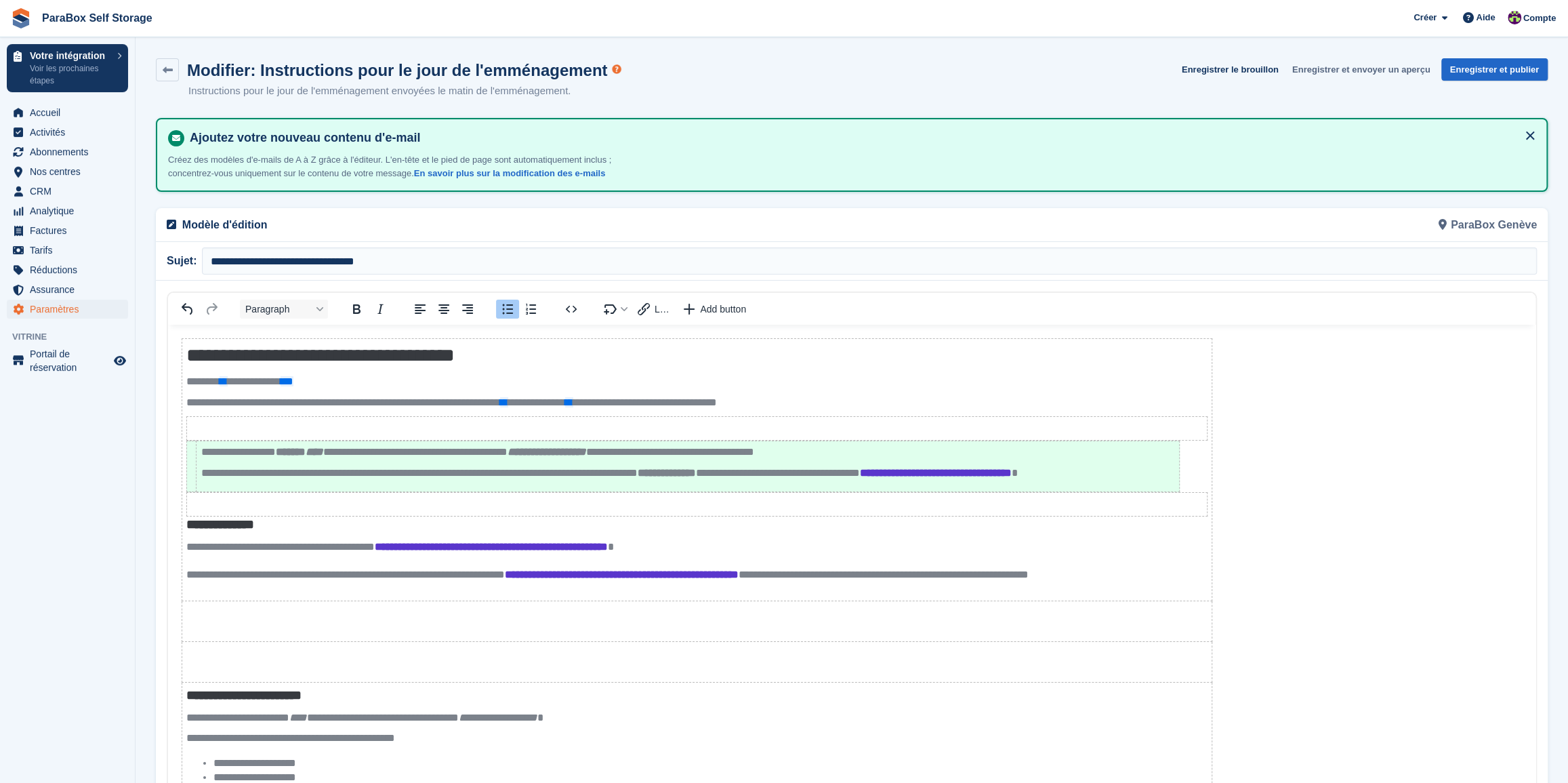 click on "Enregistrer et envoyer un aperçu" at bounding box center (1361, 69) 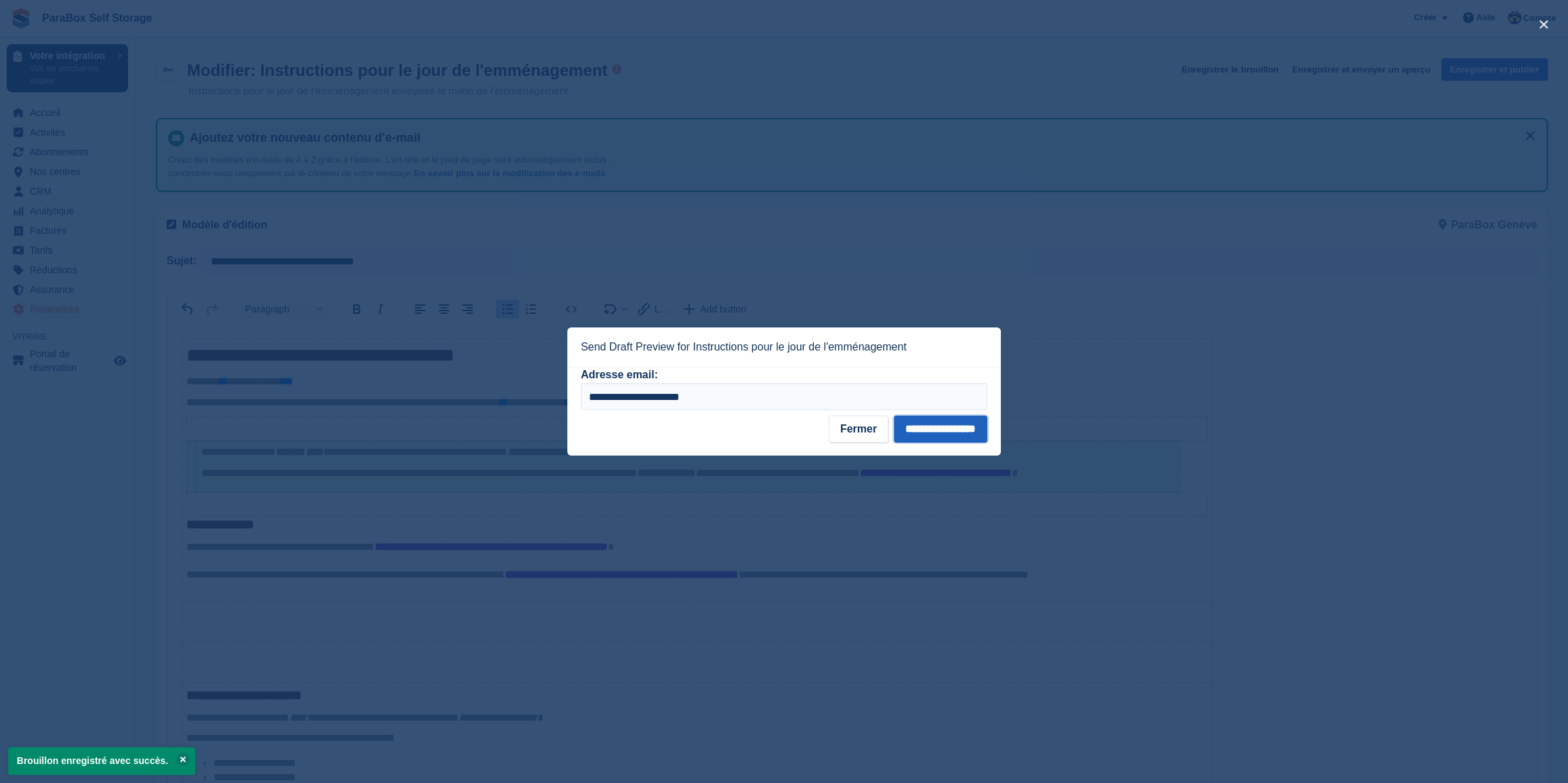 click on "**********" at bounding box center (941, 429) 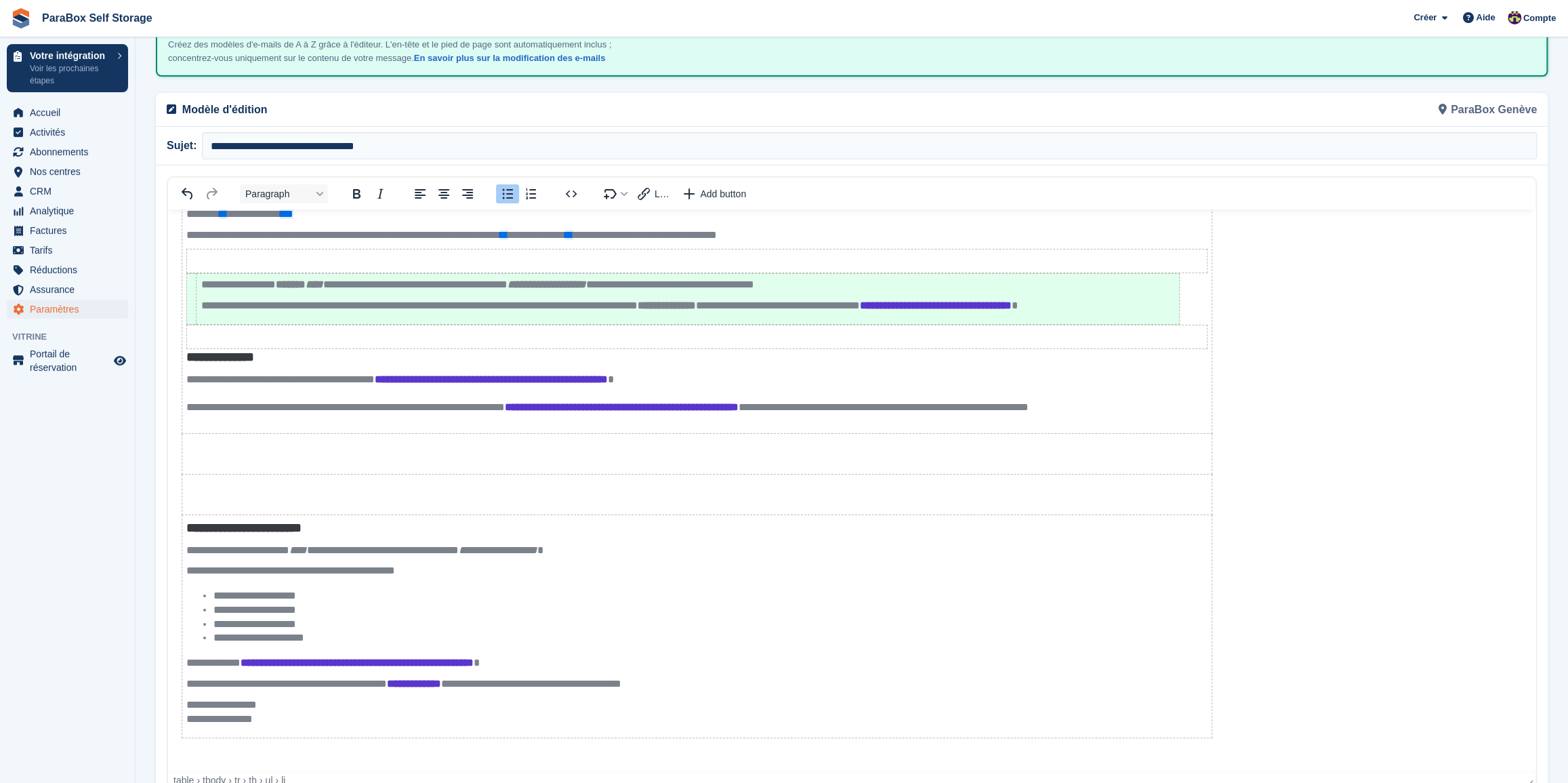 scroll, scrollTop: 123, scrollLeft: 0, axis: vertical 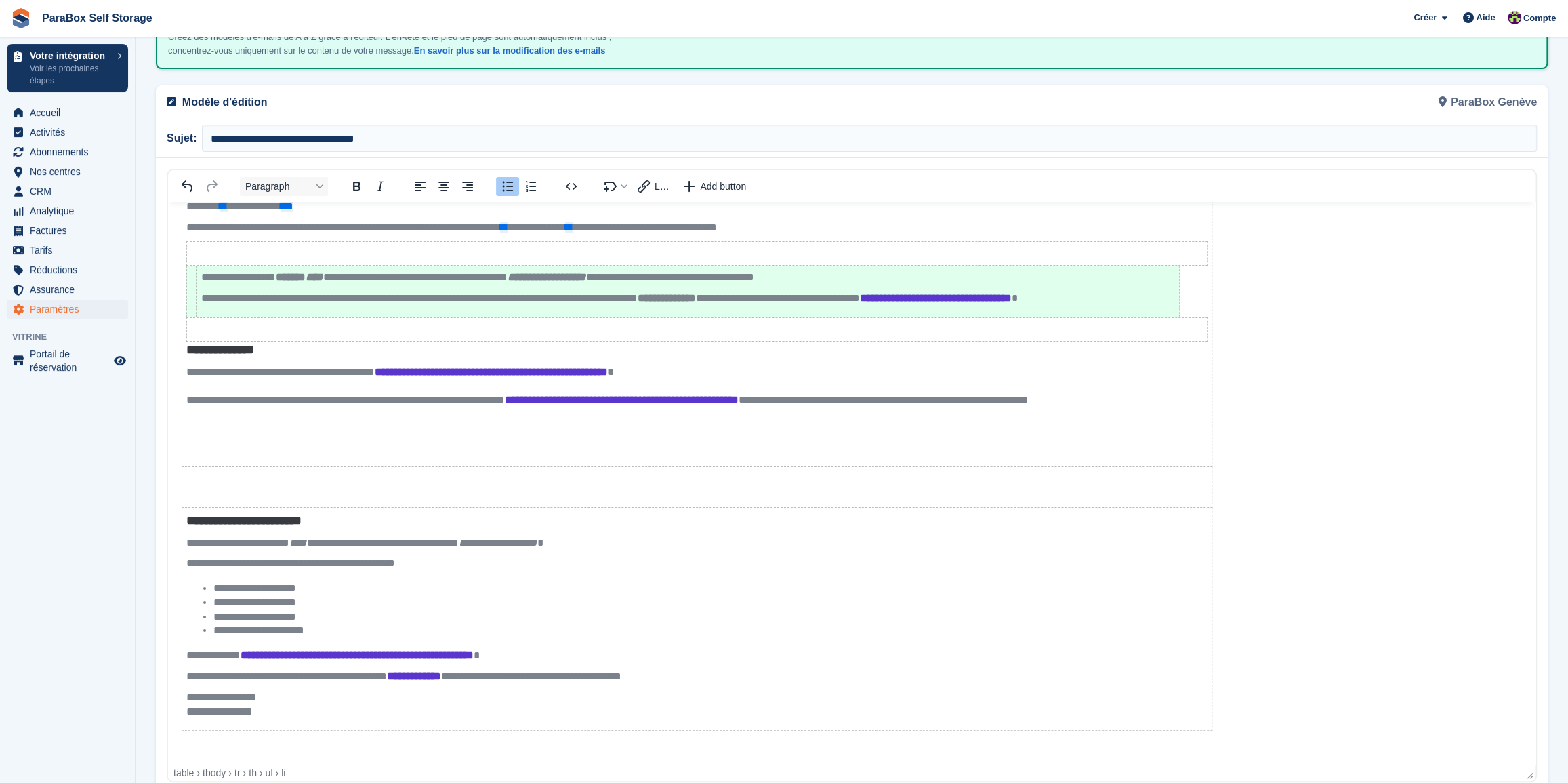 click on "**********" at bounding box center [697, 563] 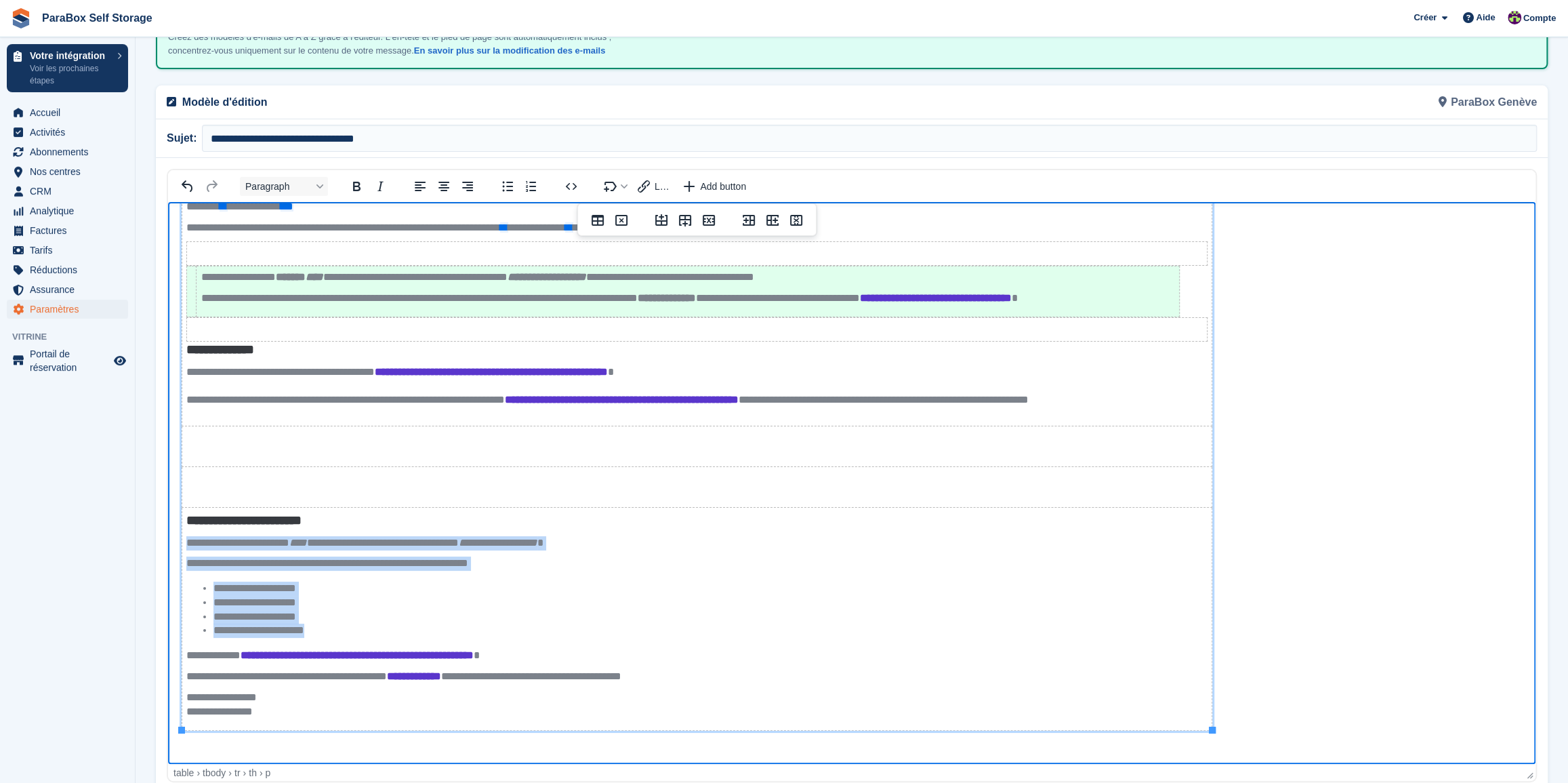 drag, startPoint x: 285, startPoint y: 596, endPoint x: 188, endPoint y: 544, distance: 110.05908 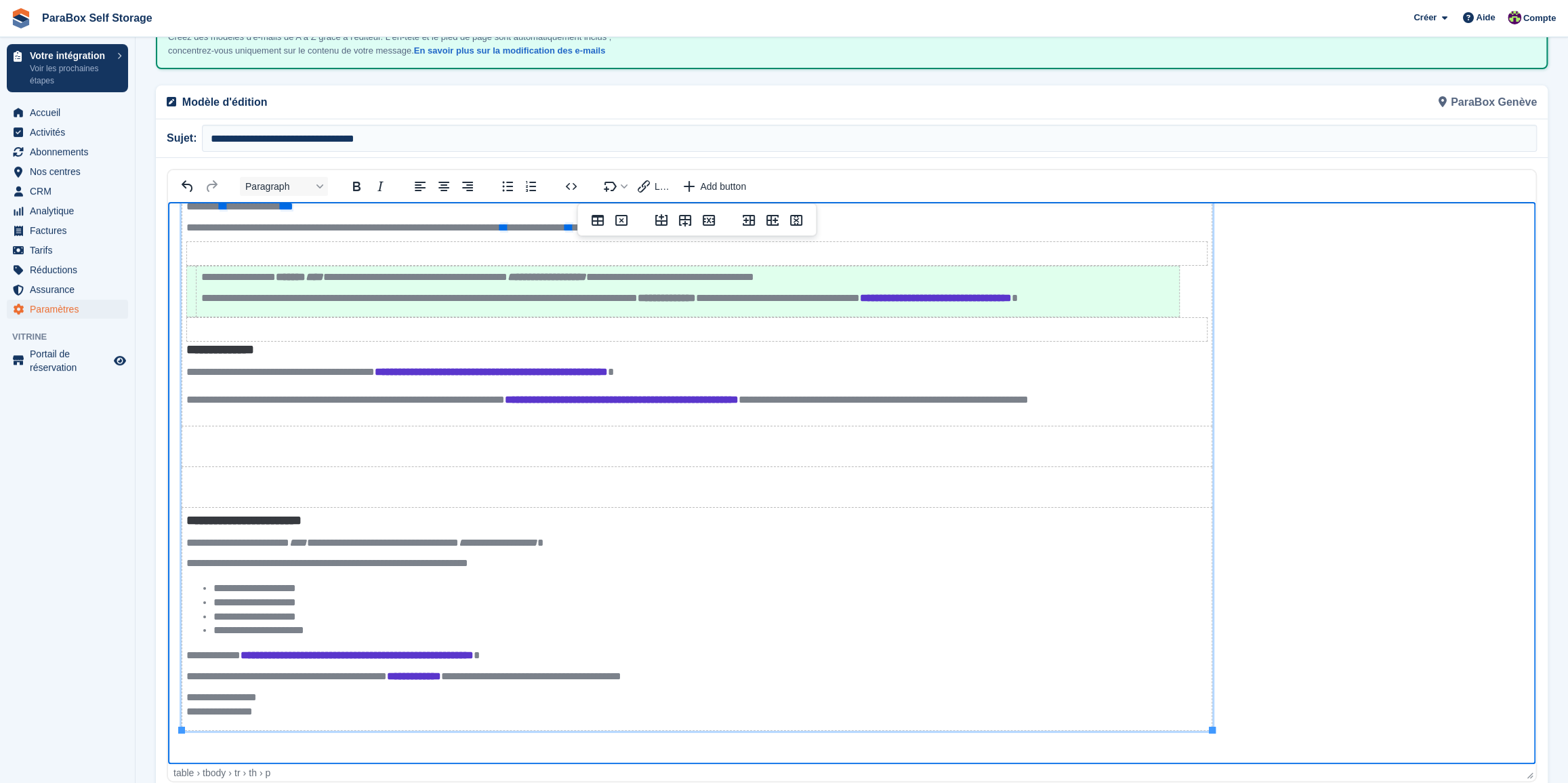 click on "**********" at bounding box center (697, 563) 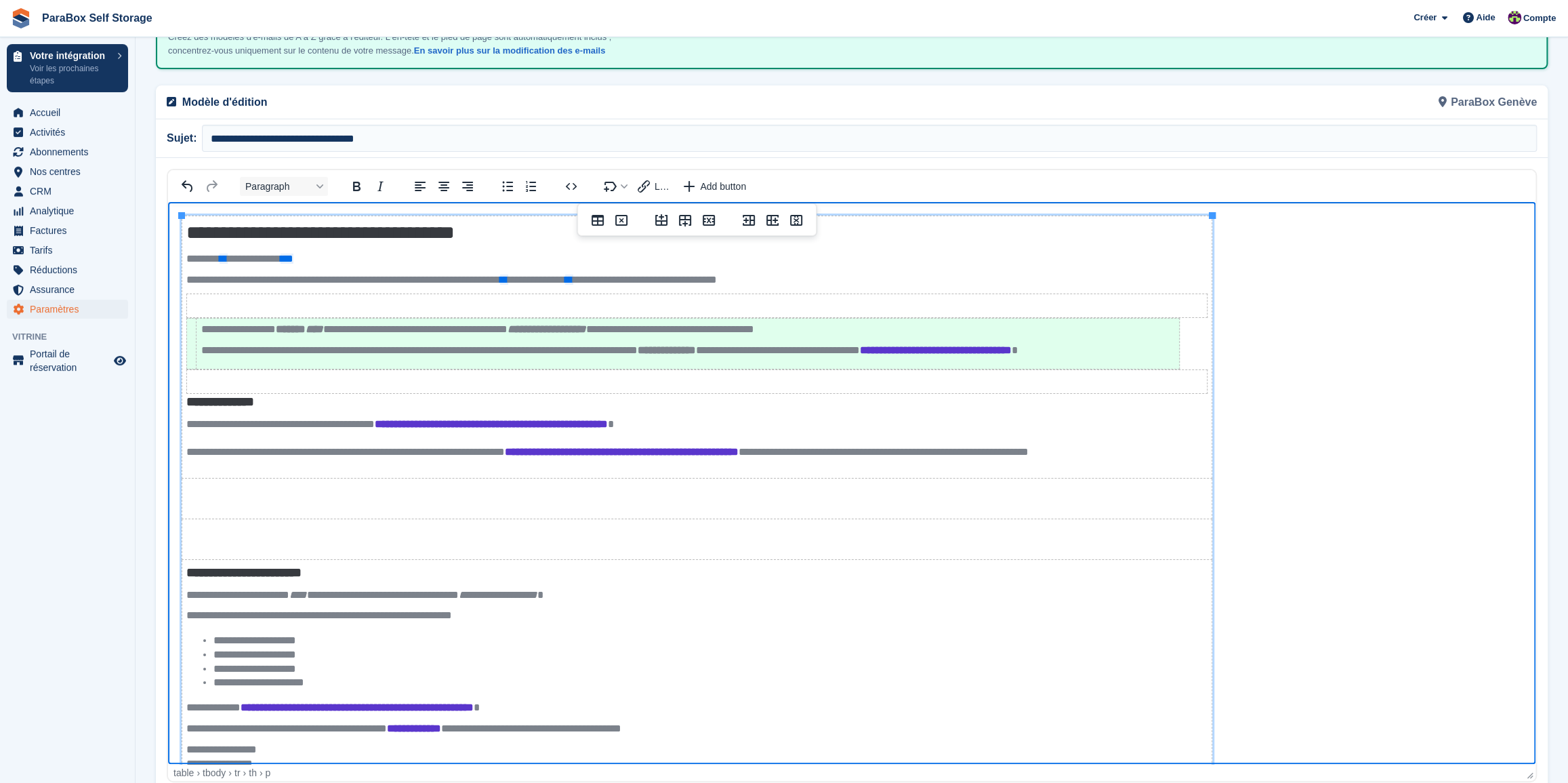 scroll, scrollTop: 0, scrollLeft: 0, axis: both 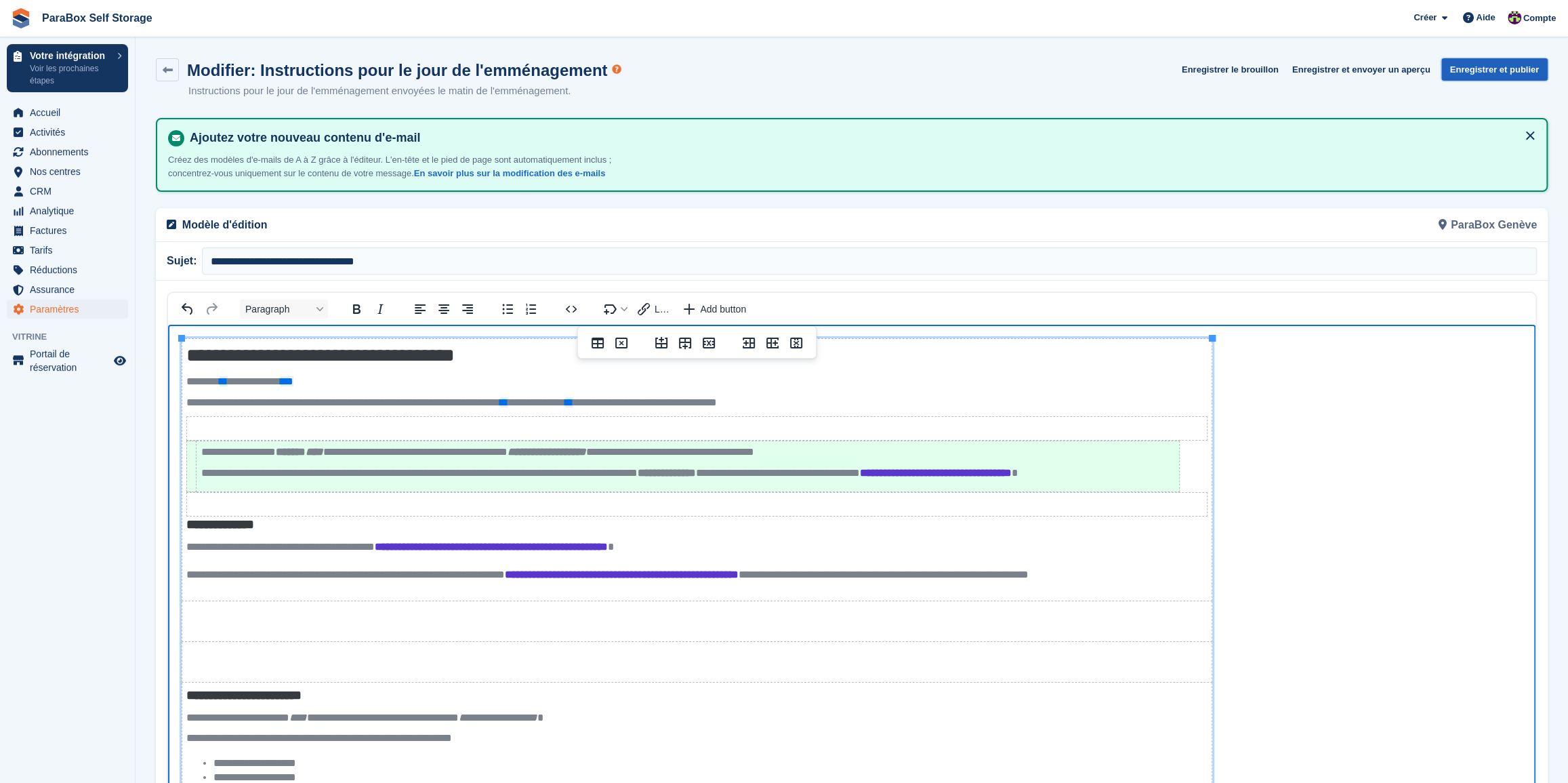 click on "Enregistrer et publier" at bounding box center (1494, 69) 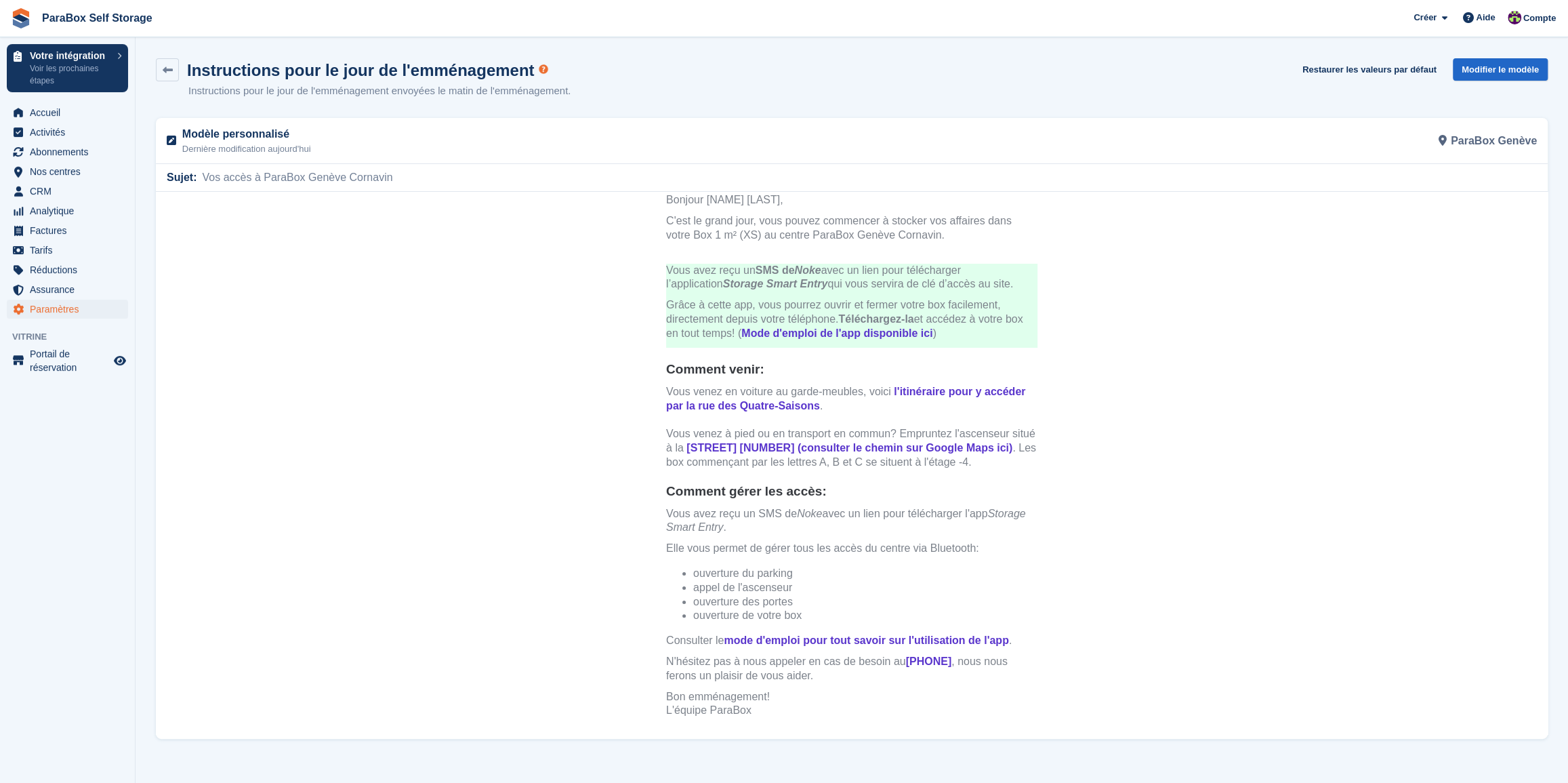 scroll, scrollTop: 0, scrollLeft: 0, axis: both 